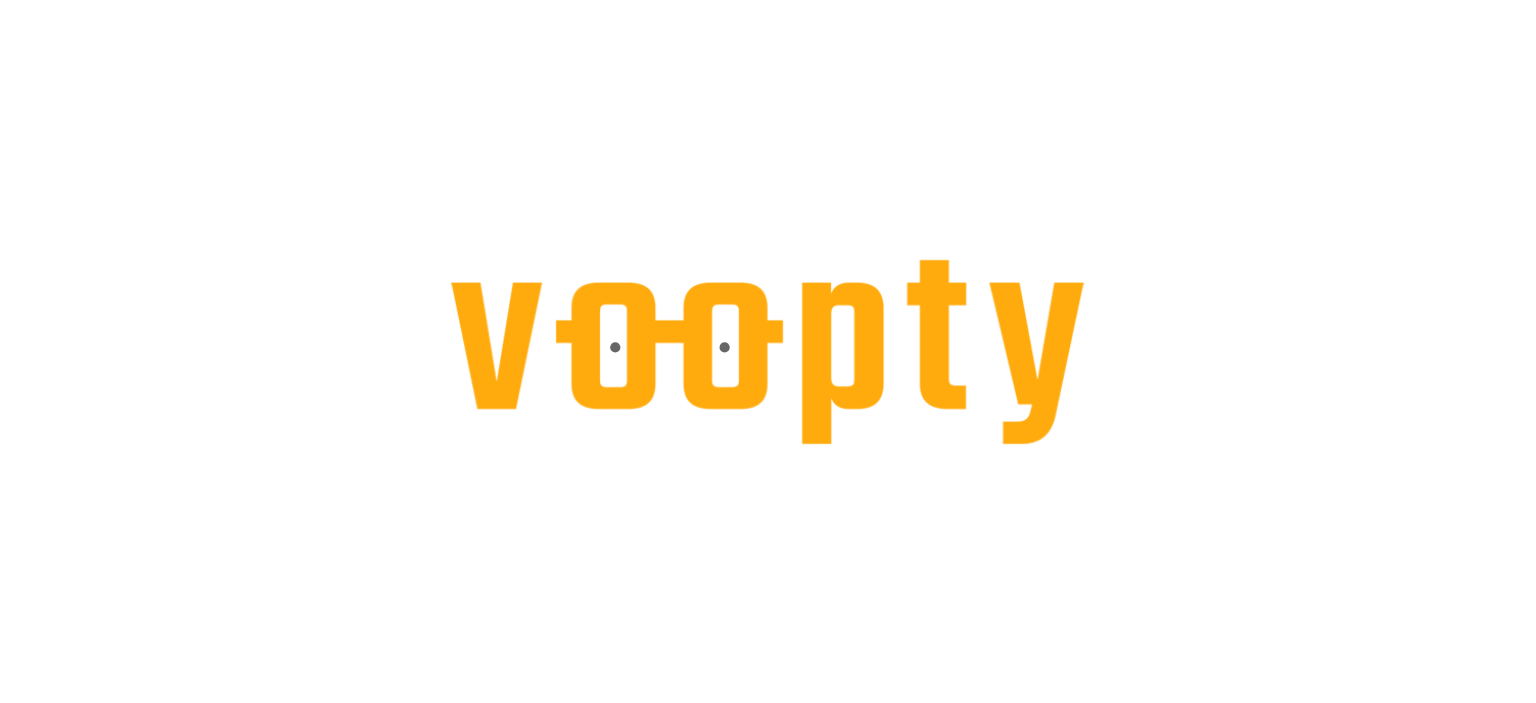 scroll, scrollTop: 0, scrollLeft: 0, axis: both 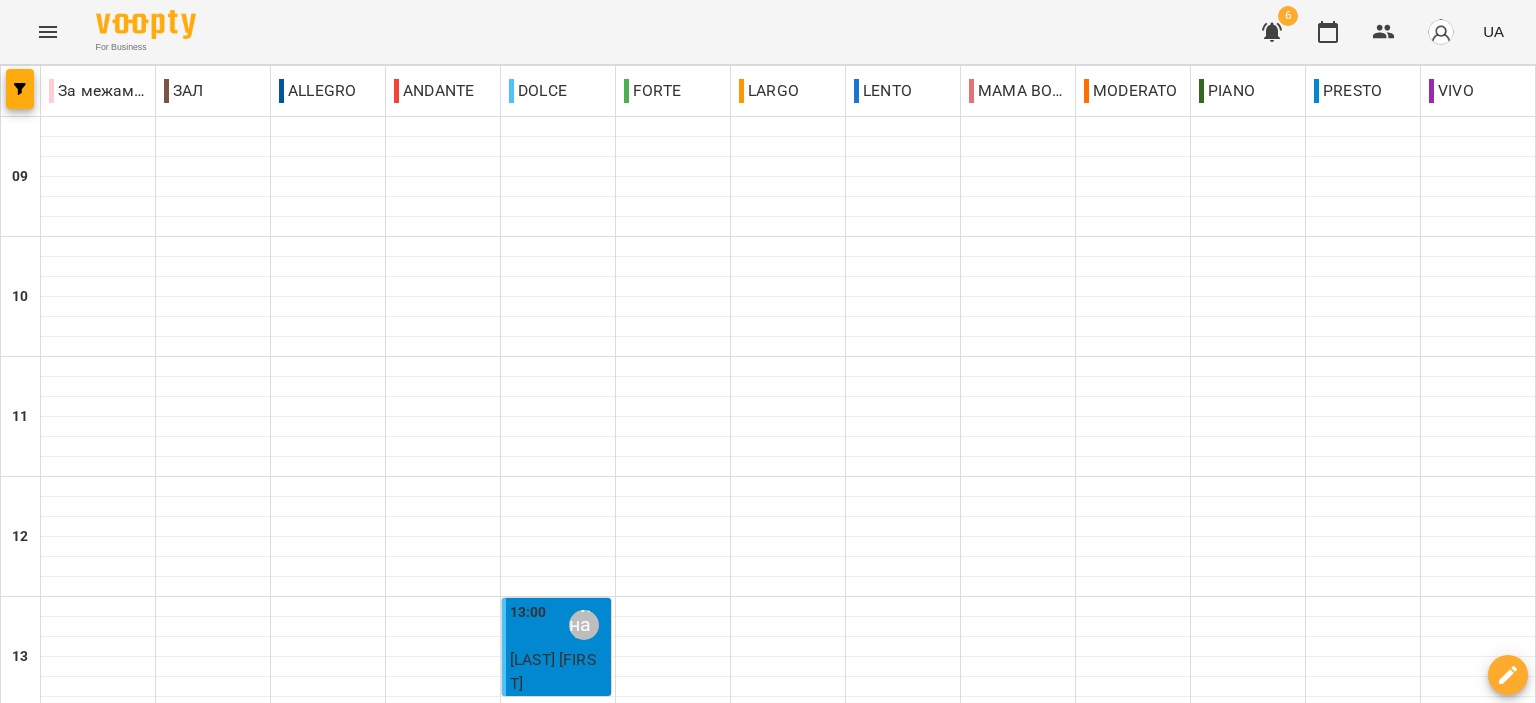 click on "вт" at bounding box center [430, 1583] 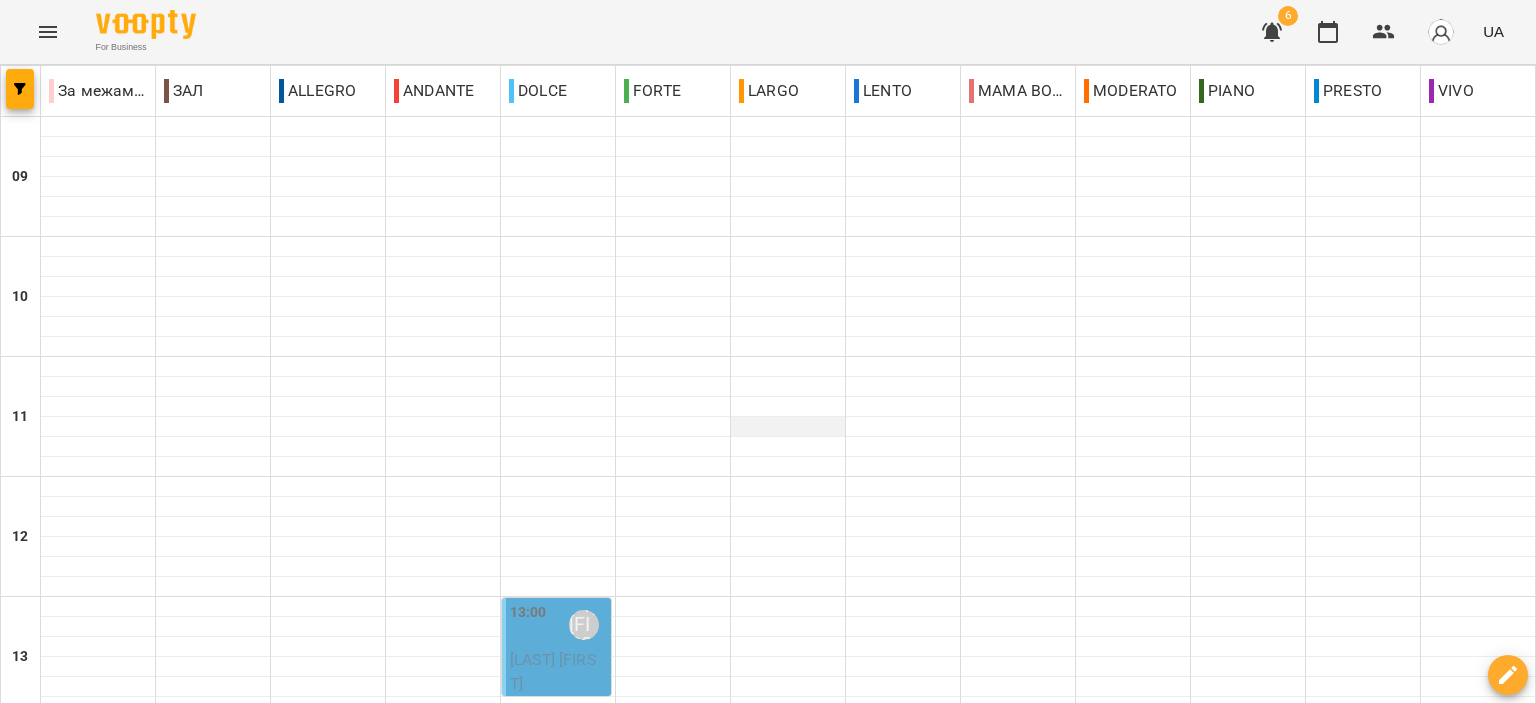 scroll, scrollTop: 400, scrollLeft: 0, axis: vertical 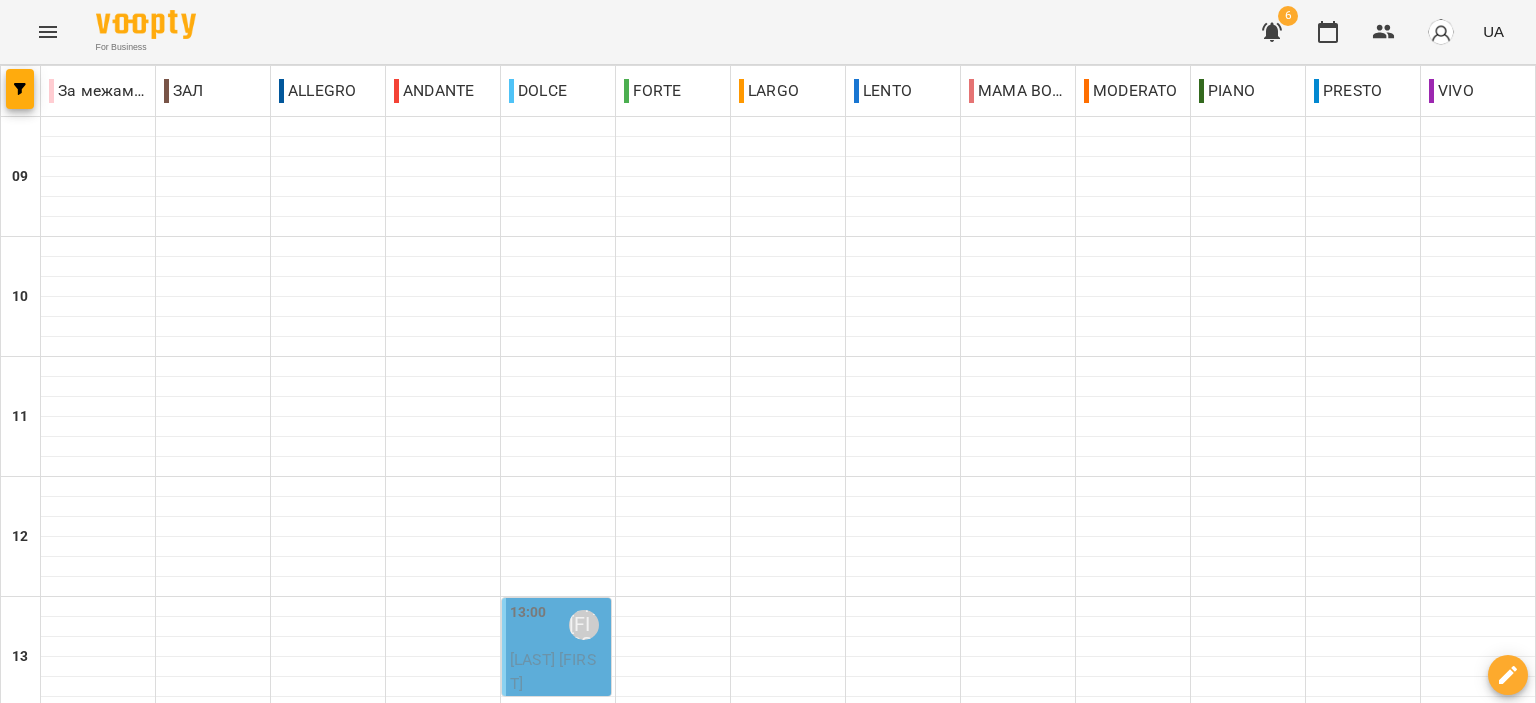 click on "Пилипчук Анастасія" at bounding box center (558, 671) 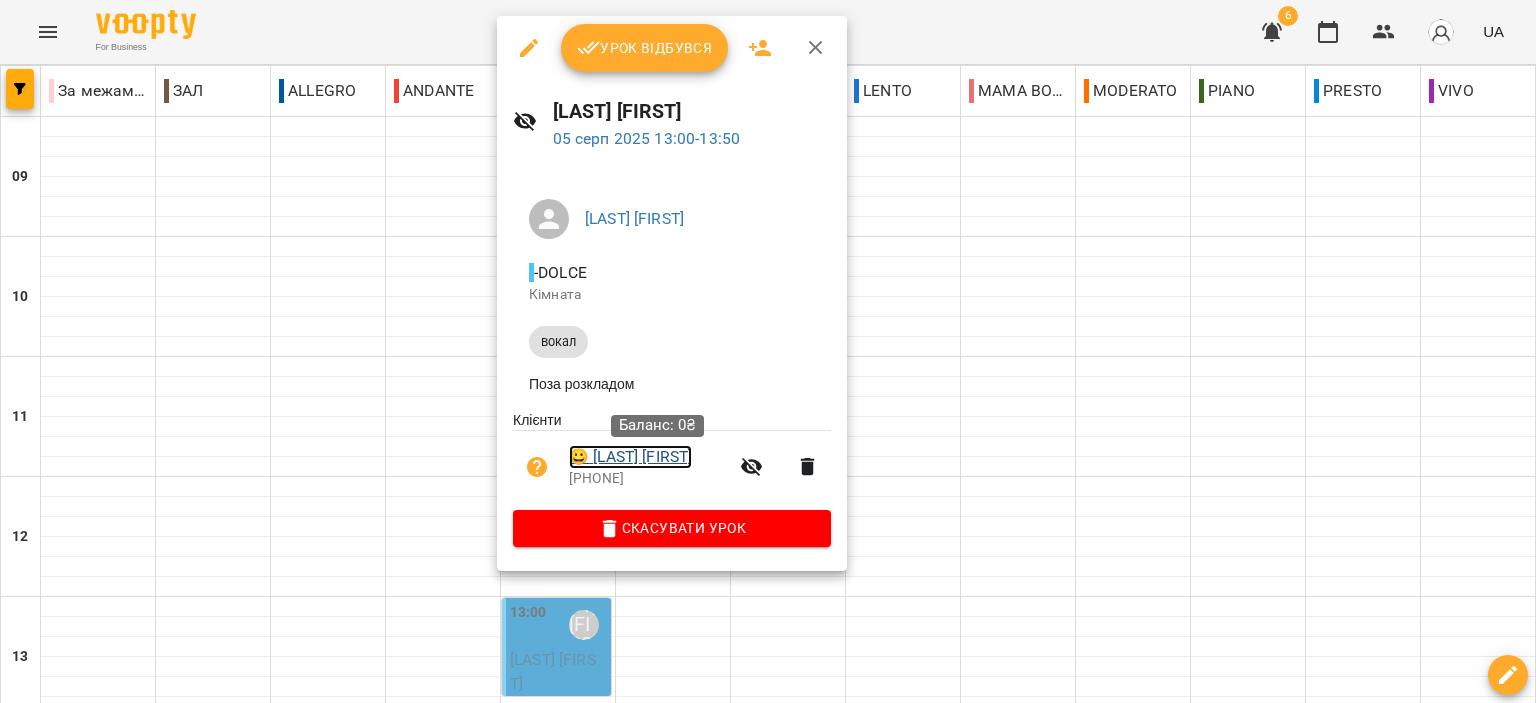 click on "😀   Пилипчук Анастасія" at bounding box center [630, 457] 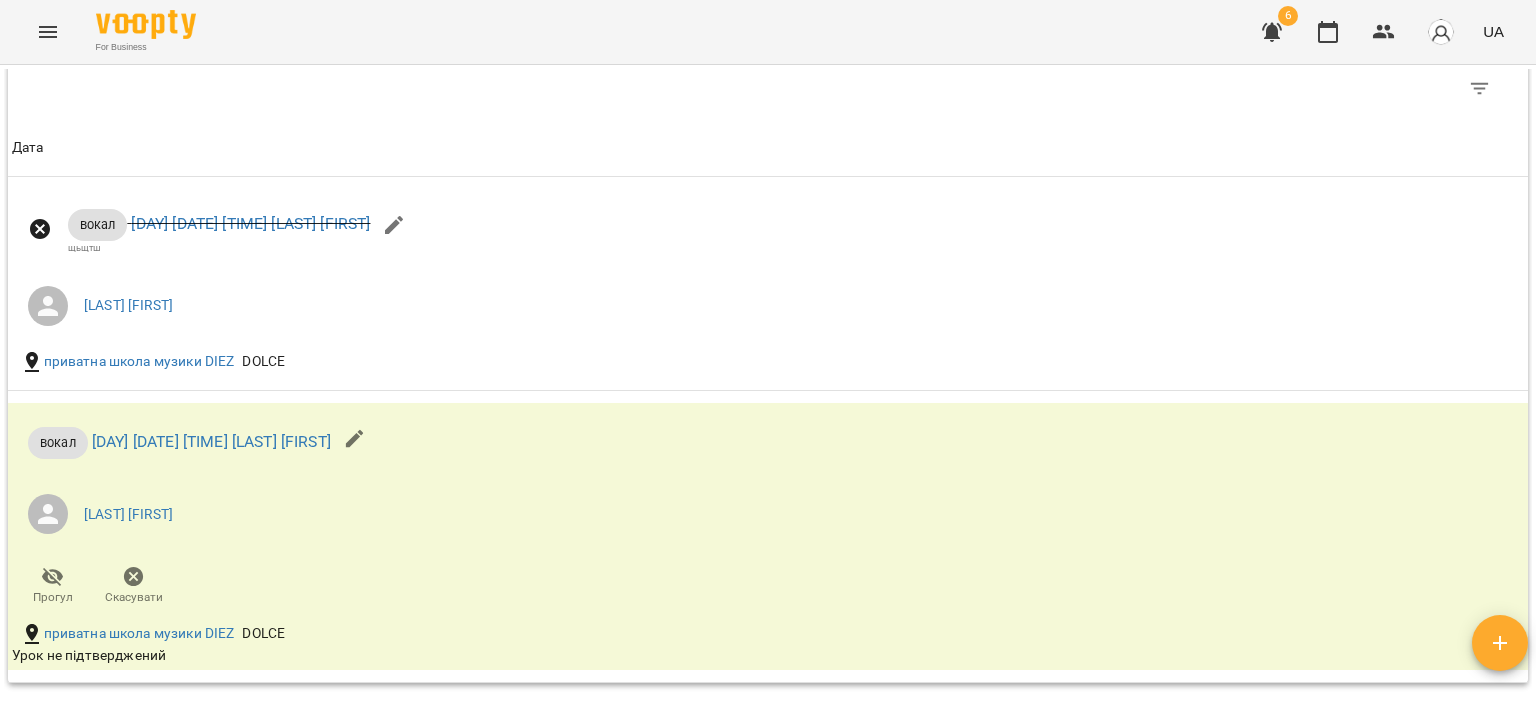 scroll, scrollTop: 800, scrollLeft: 0, axis: vertical 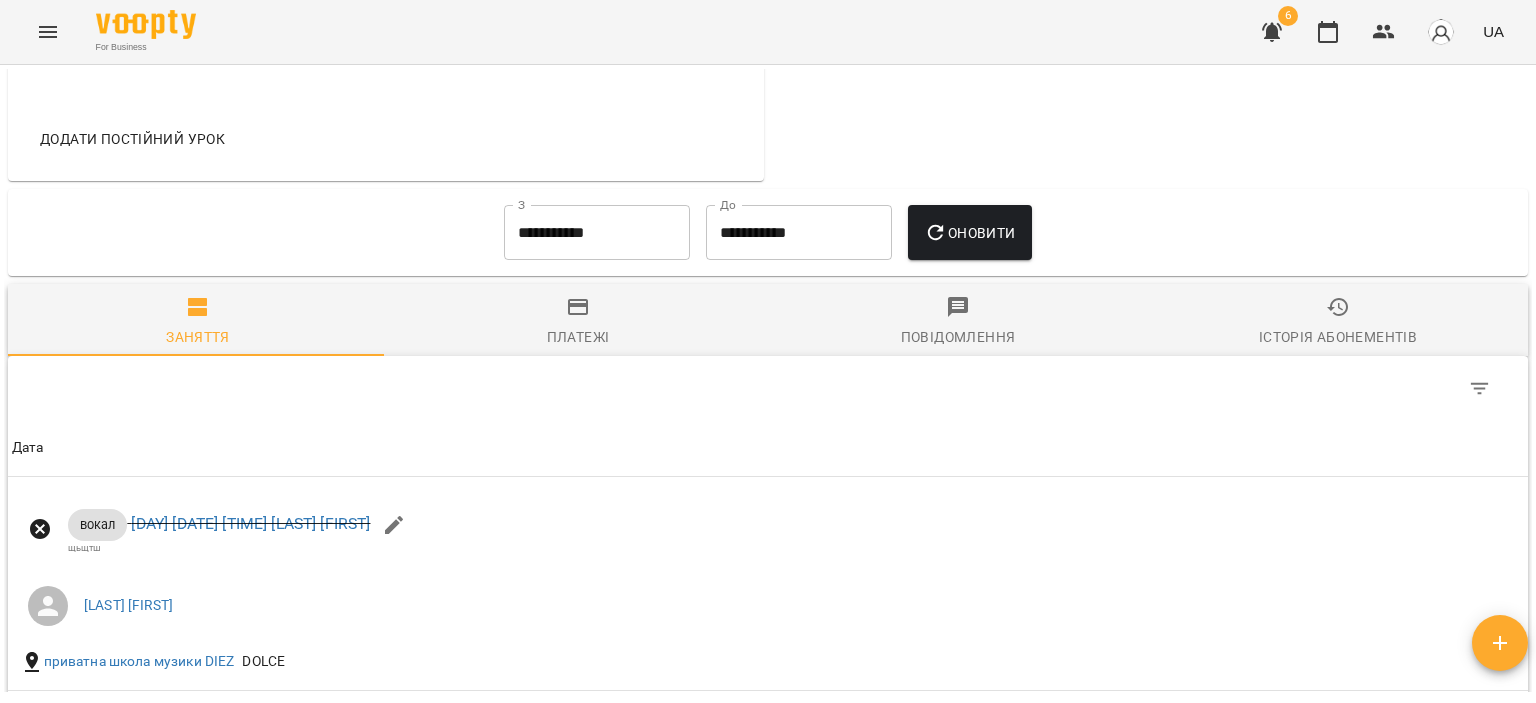 click on "**********" at bounding box center (597, 233) 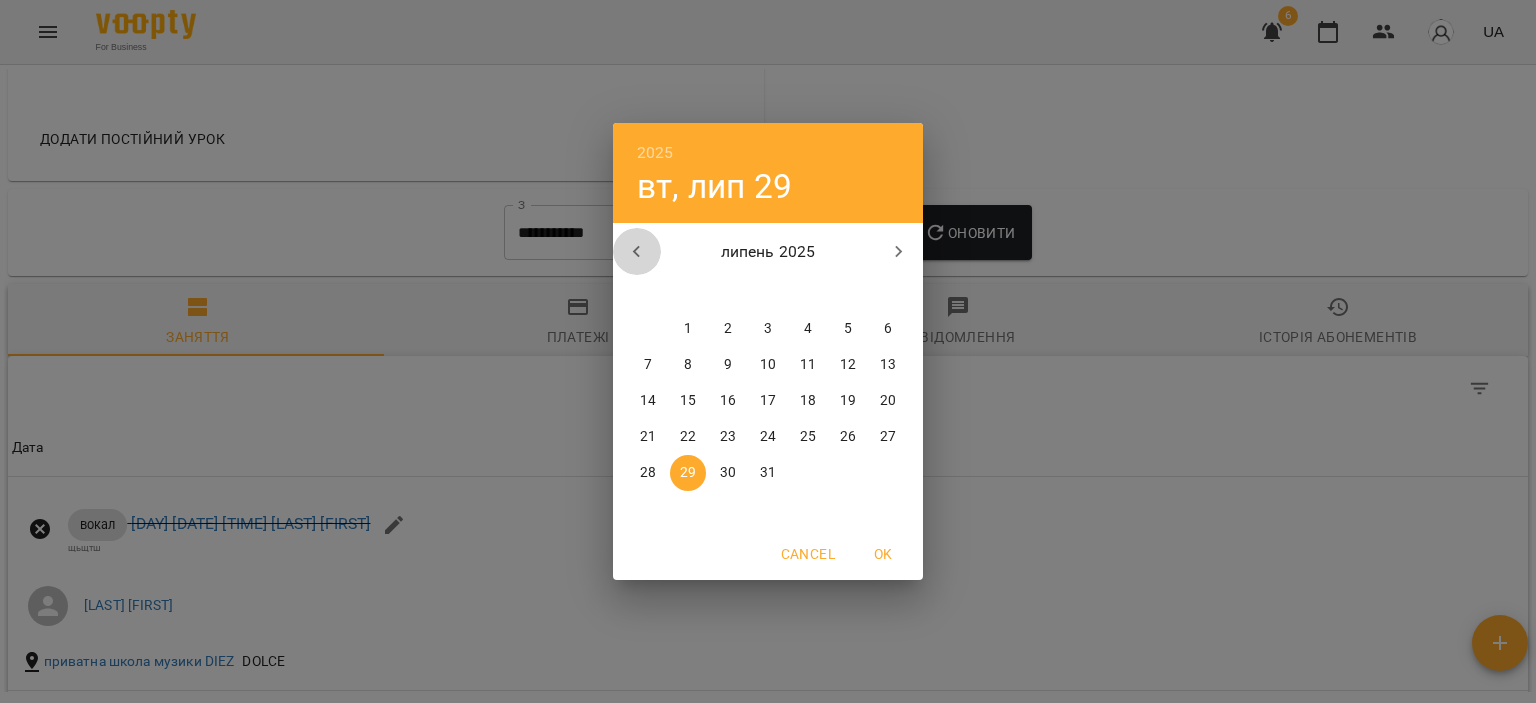 click 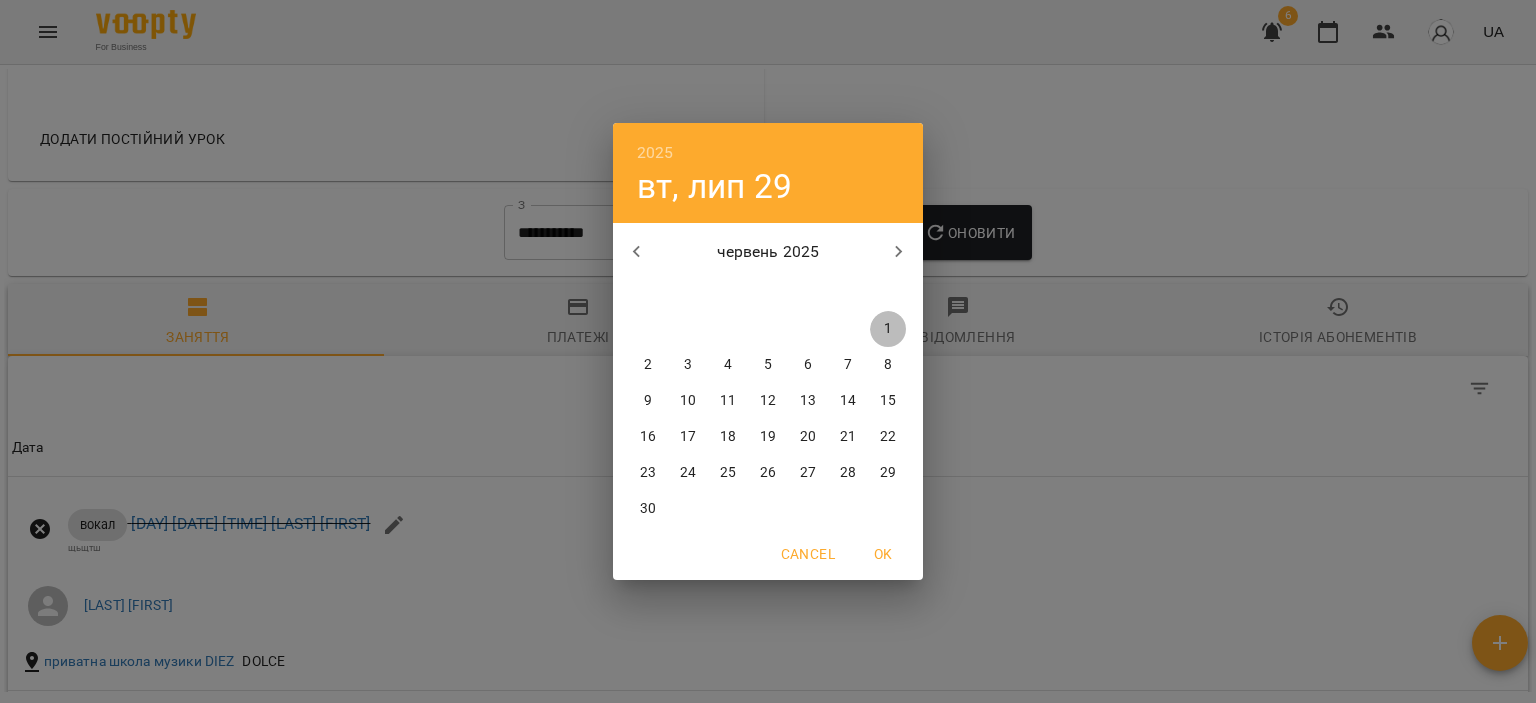 click on "1" at bounding box center (888, 329) 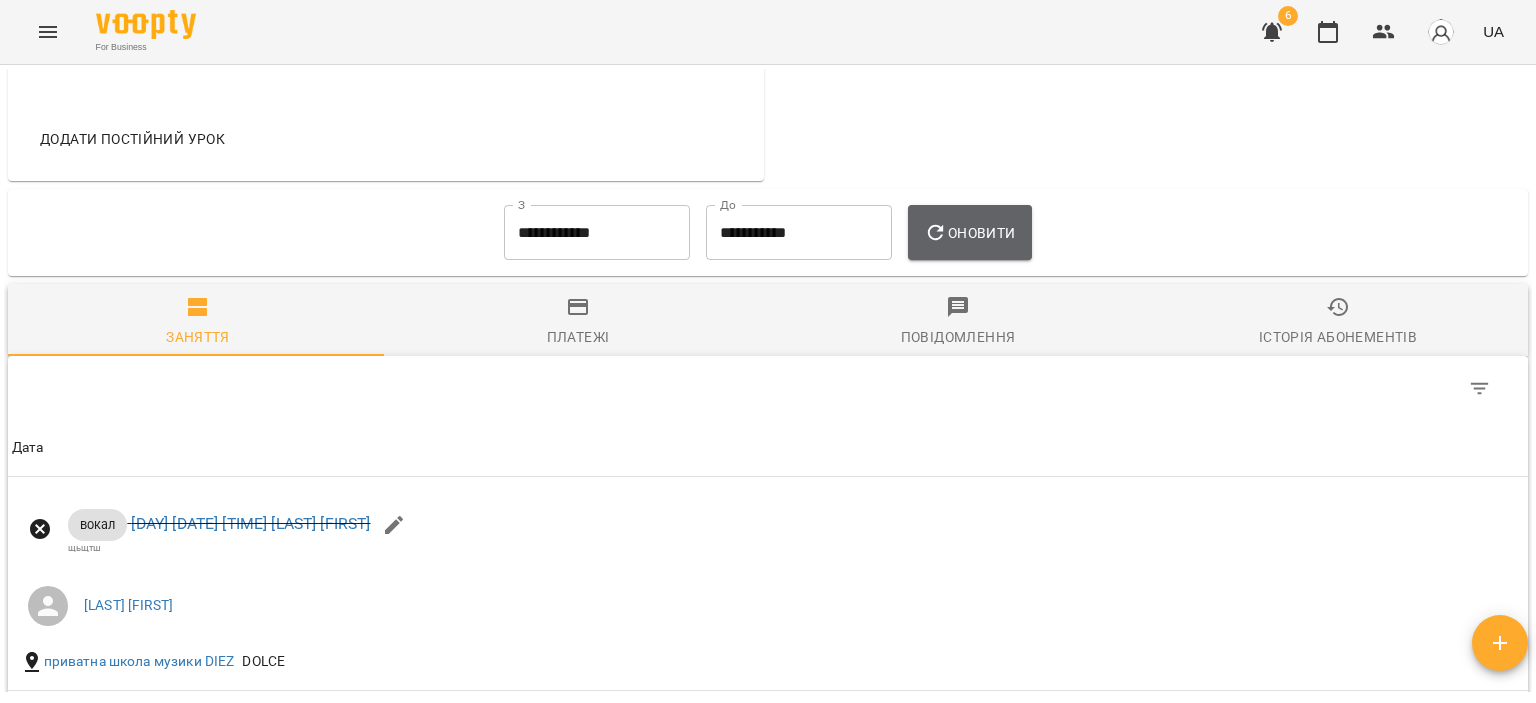 click on "Оновити" at bounding box center (969, 233) 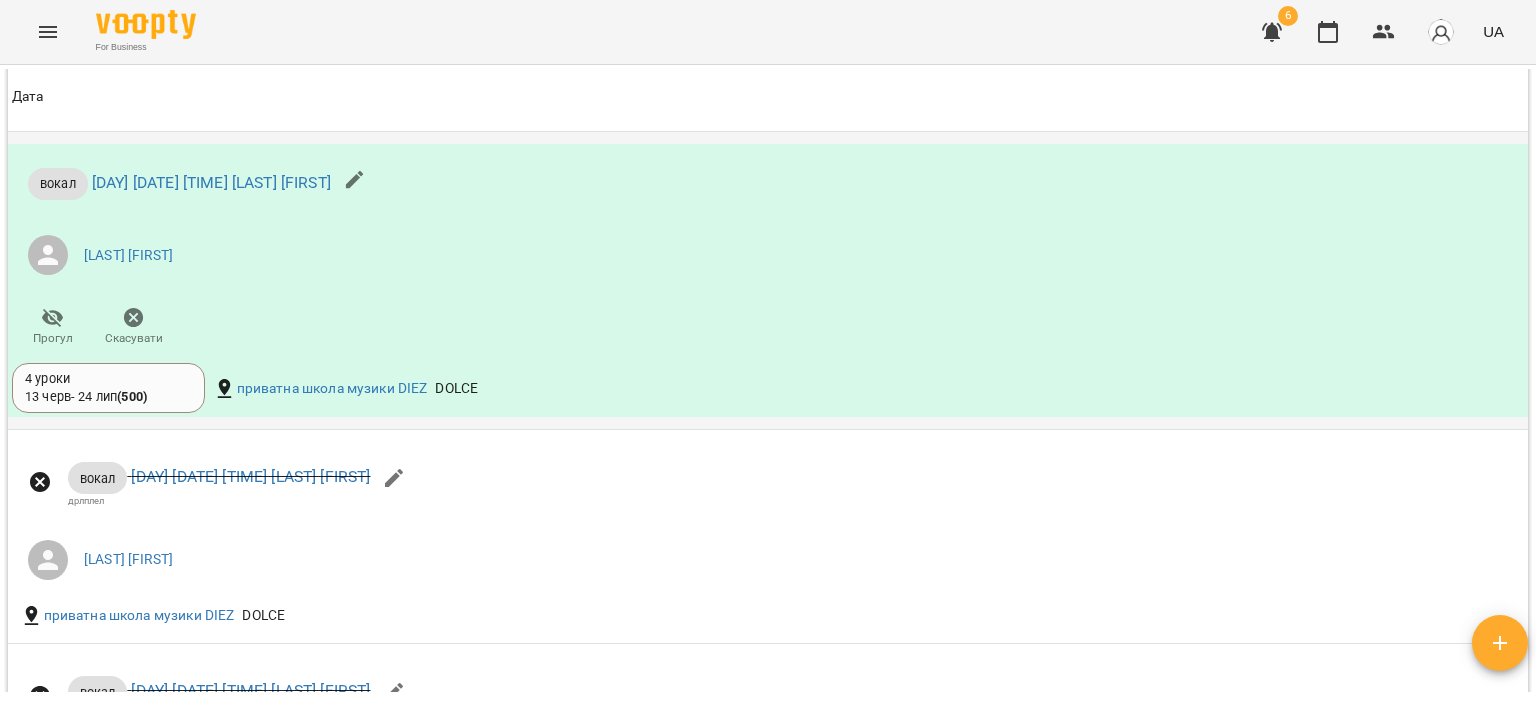 scroll, scrollTop: 2284, scrollLeft: 0, axis: vertical 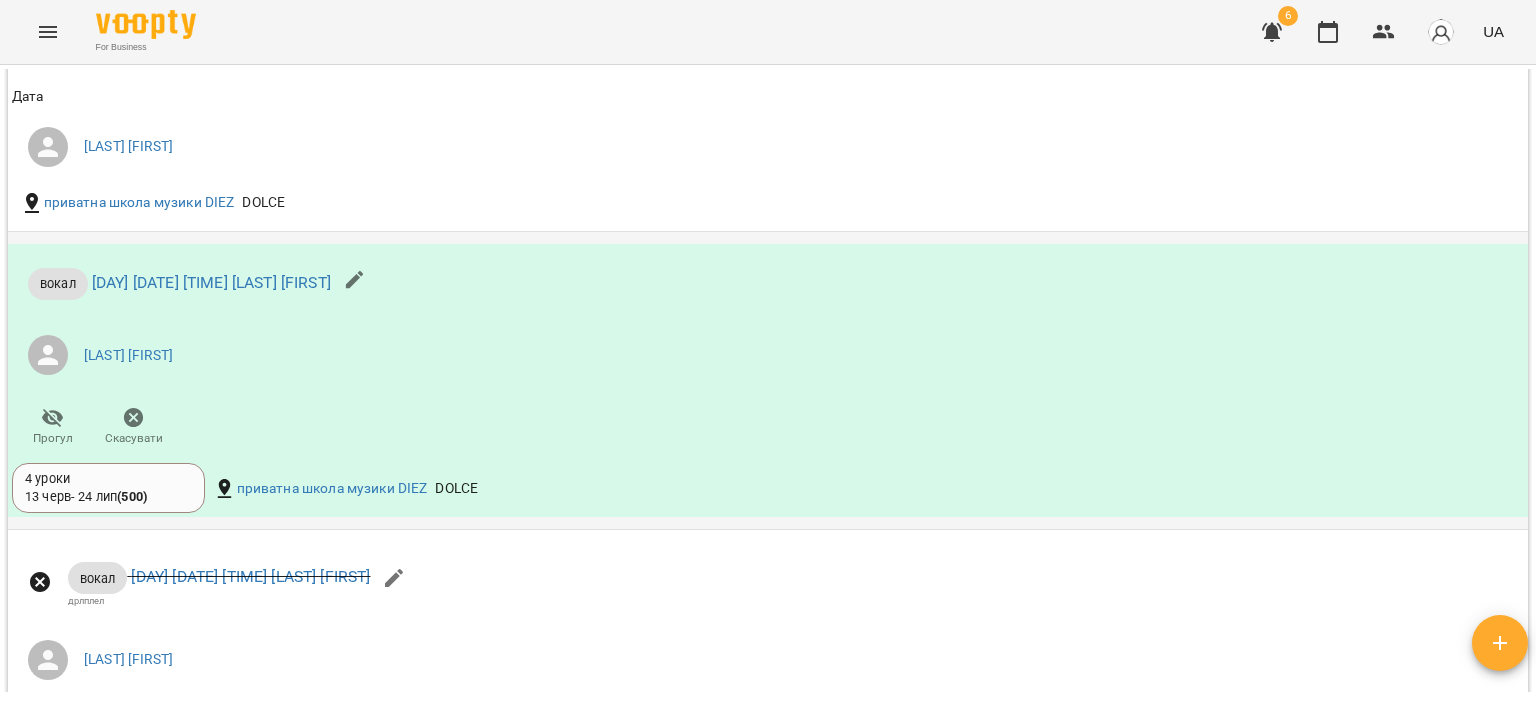 click on "4 уроки" at bounding box center [108, 479] 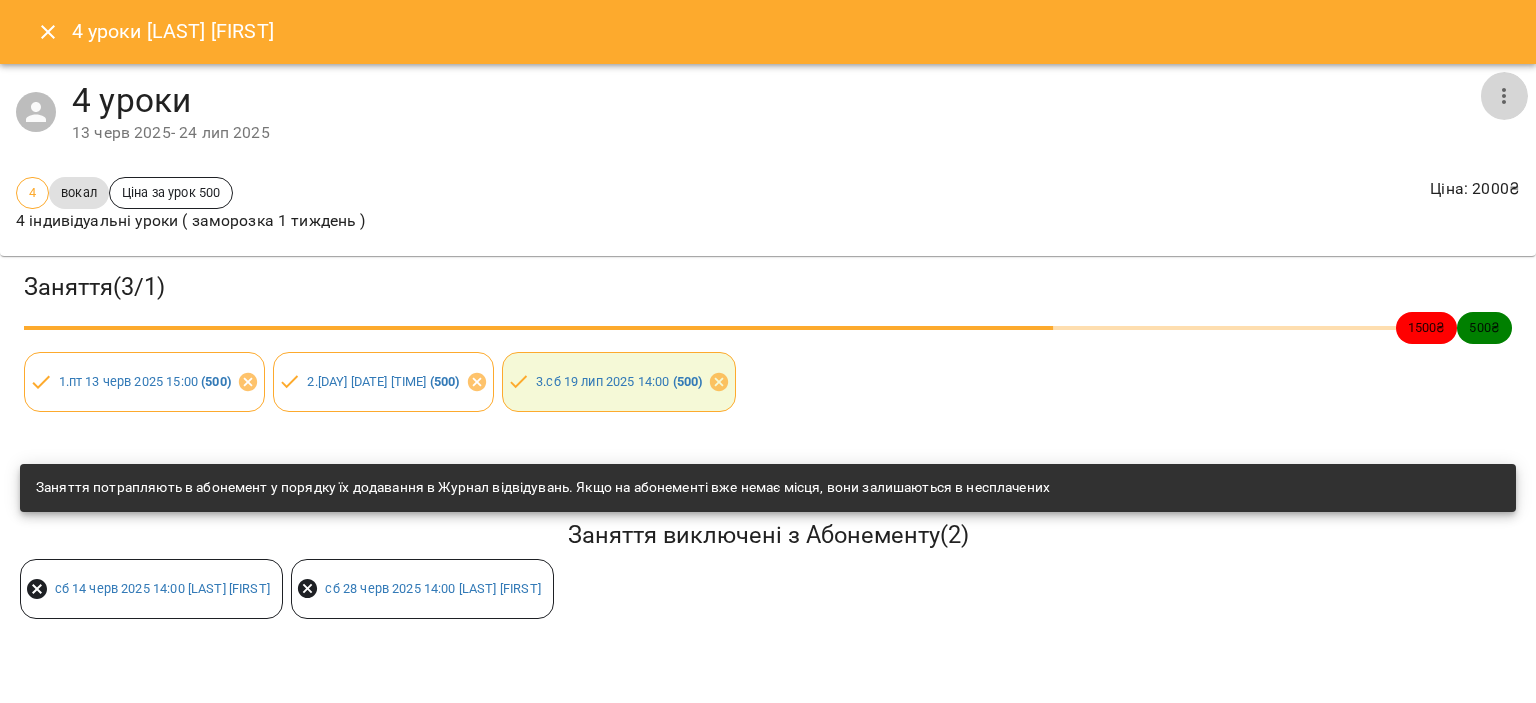 click 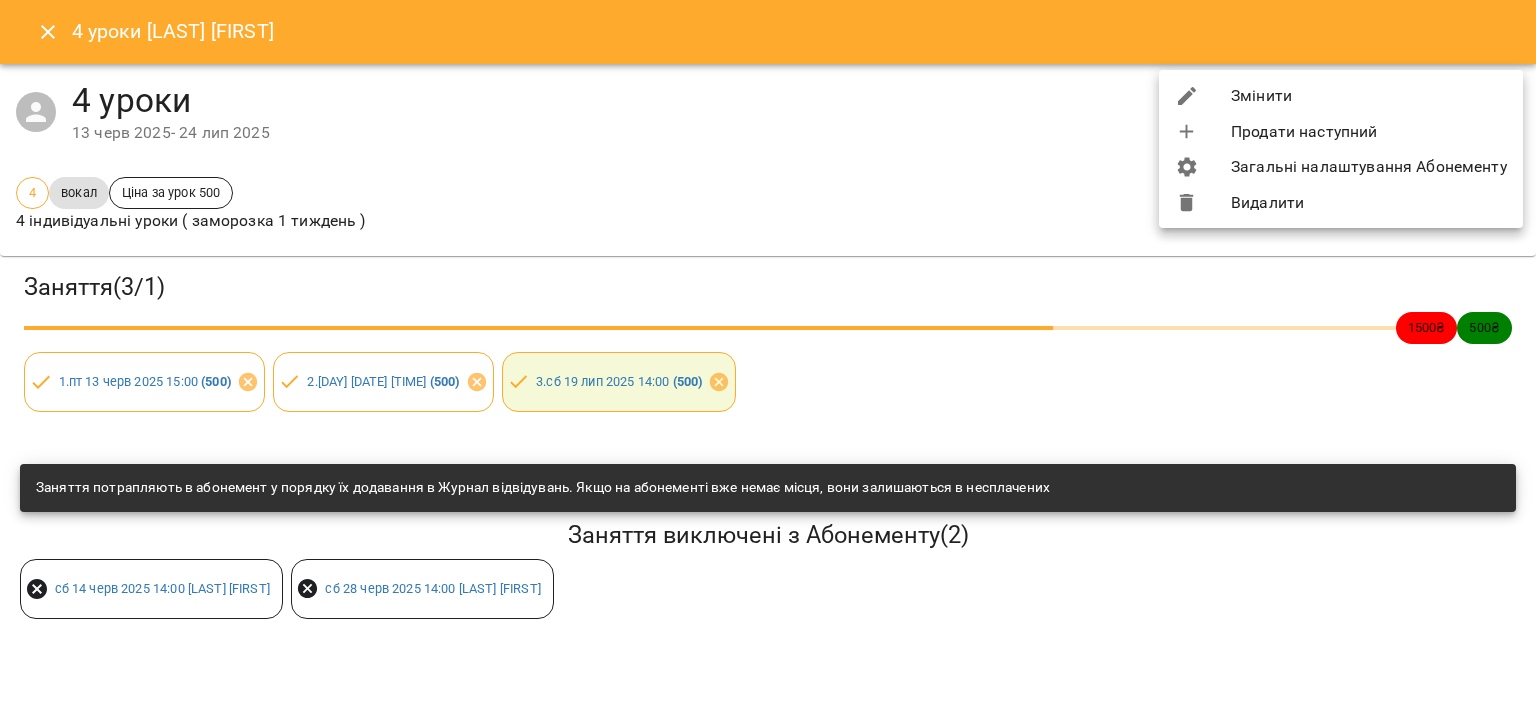 click on "Змінити" at bounding box center [1341, 96] 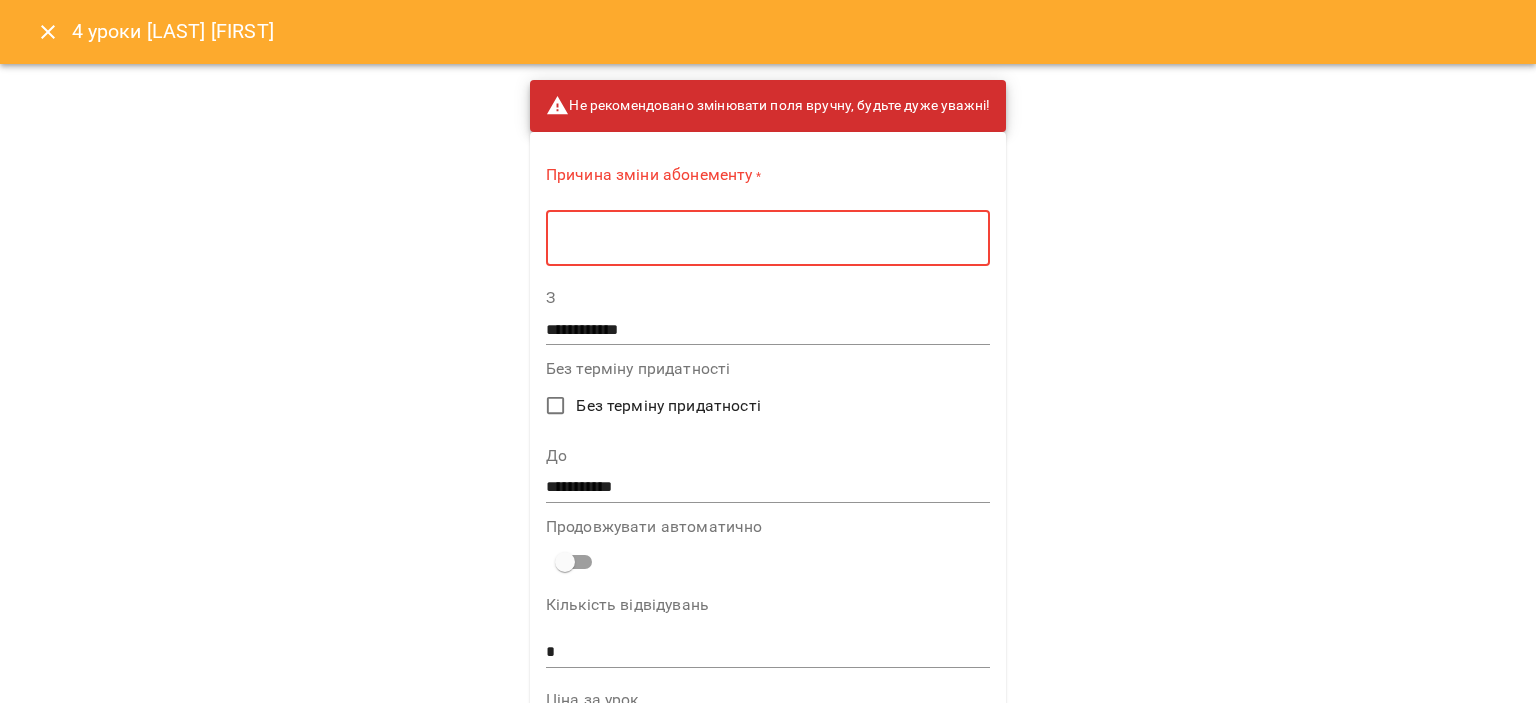 click at bounding box center (768, 238) 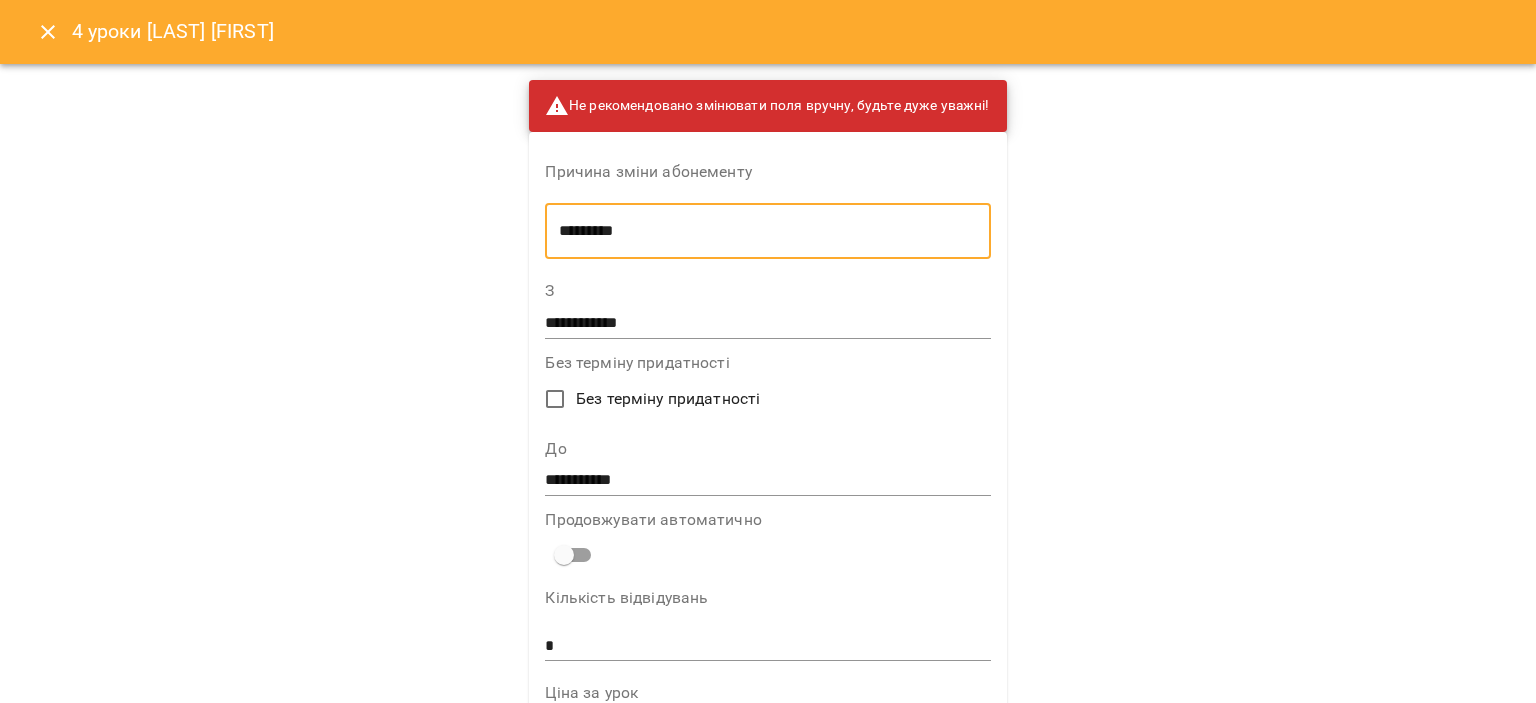 type on "*********" 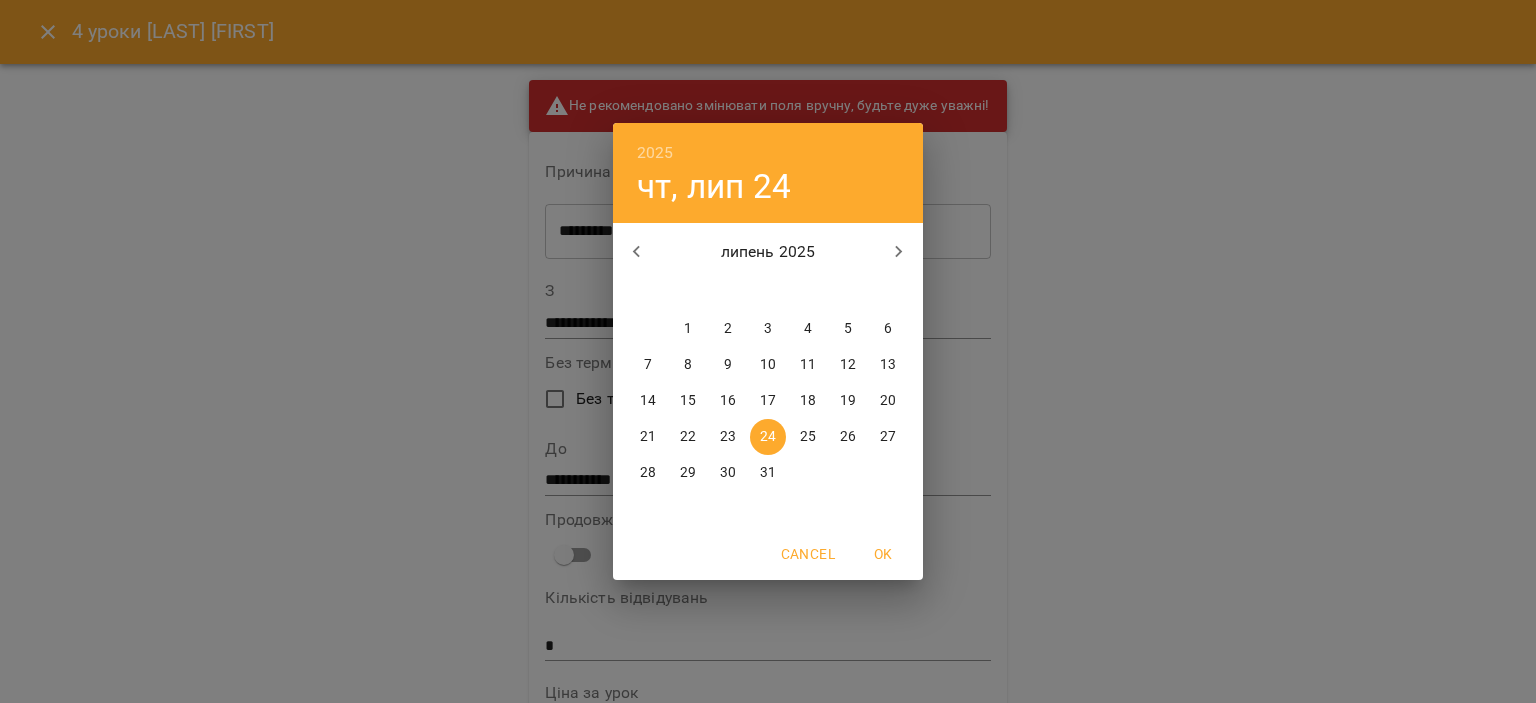click 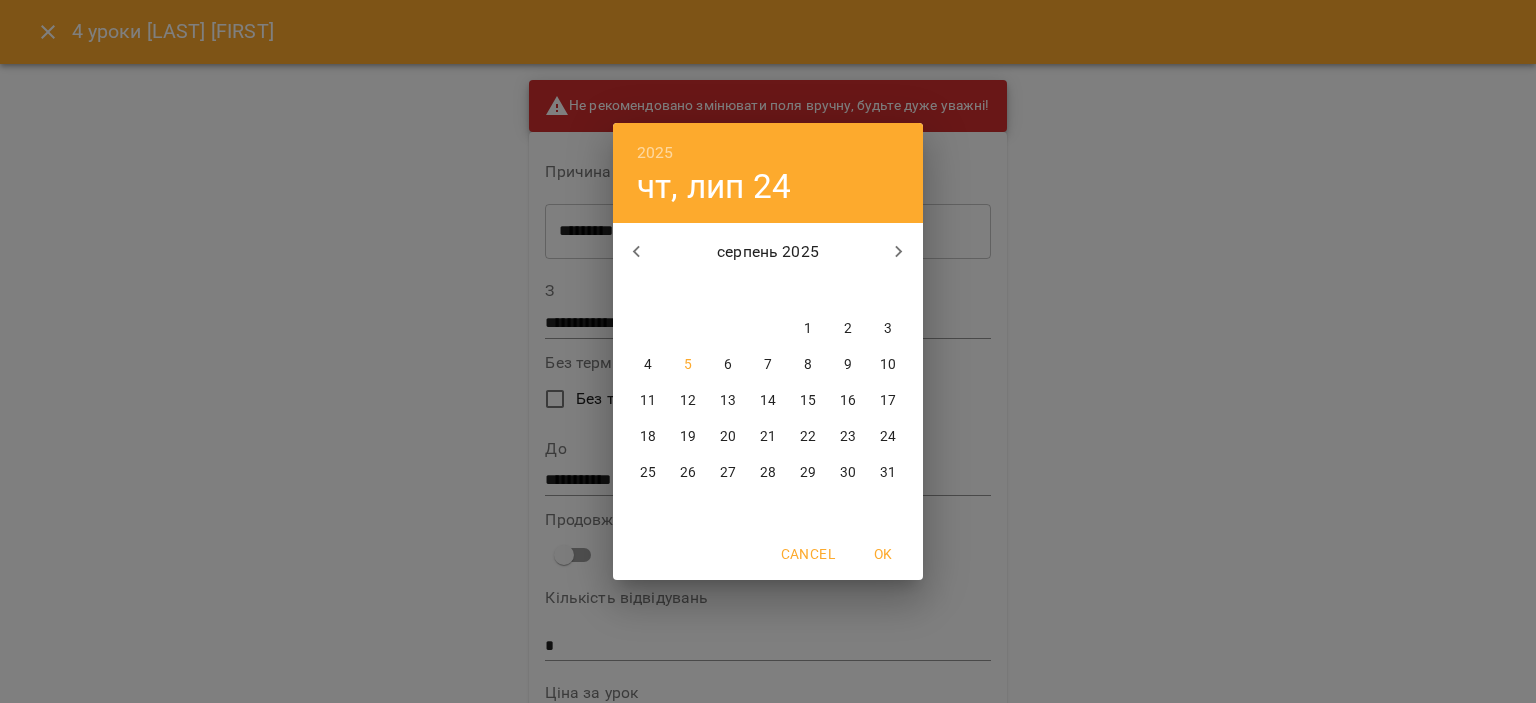 click on "5" at bounding box center (688, 365) 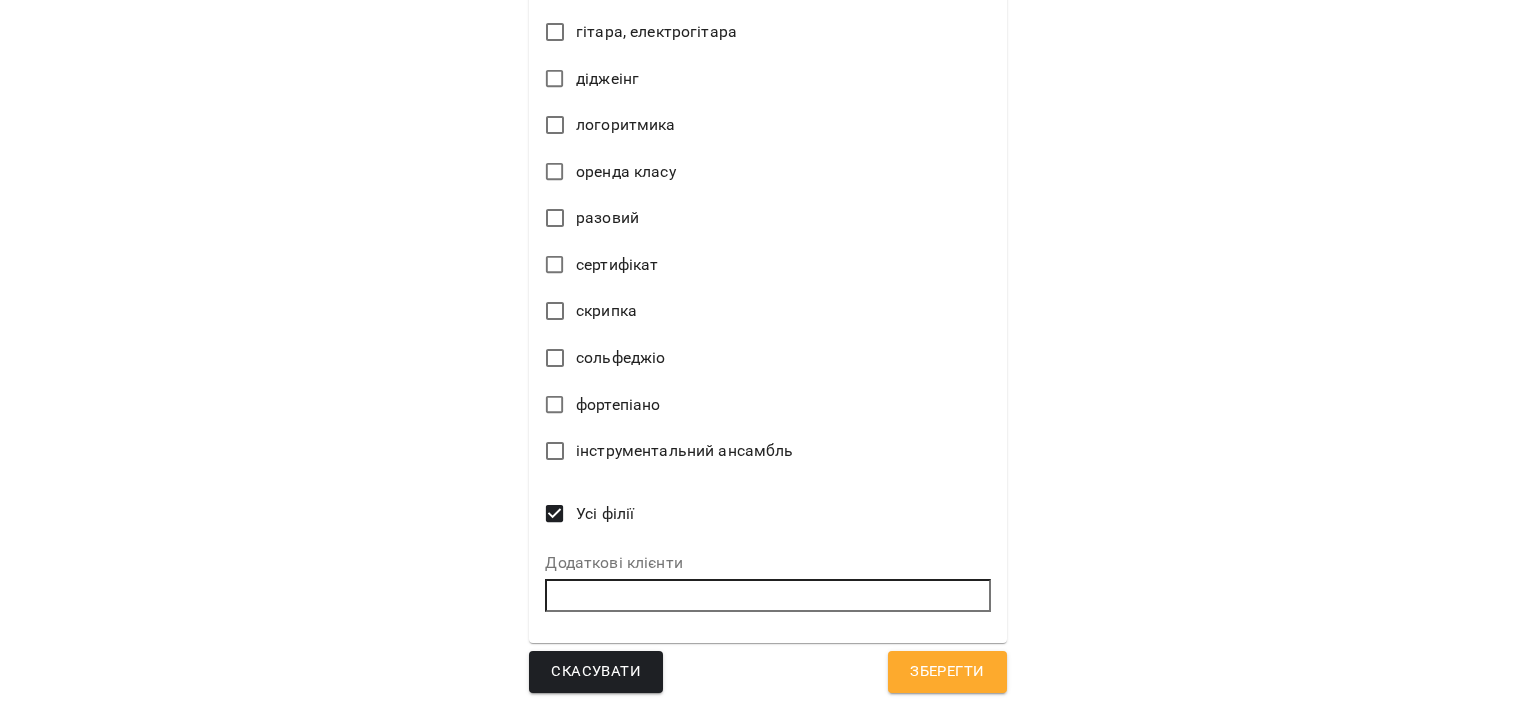 scroll, scrollTop: 1406, scrollLeft: 0, axis: vertical 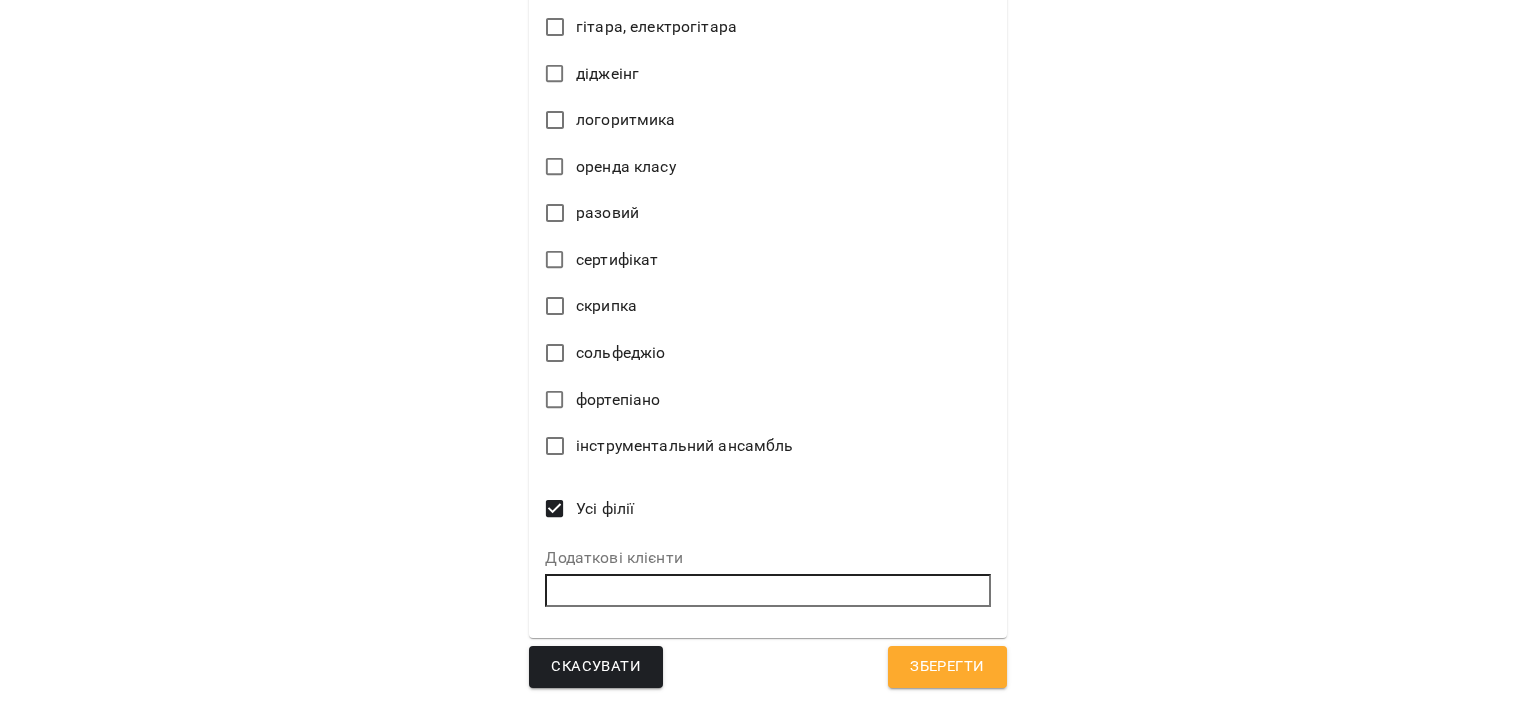 click on "Зберегти" at bounding box center [947, 667] 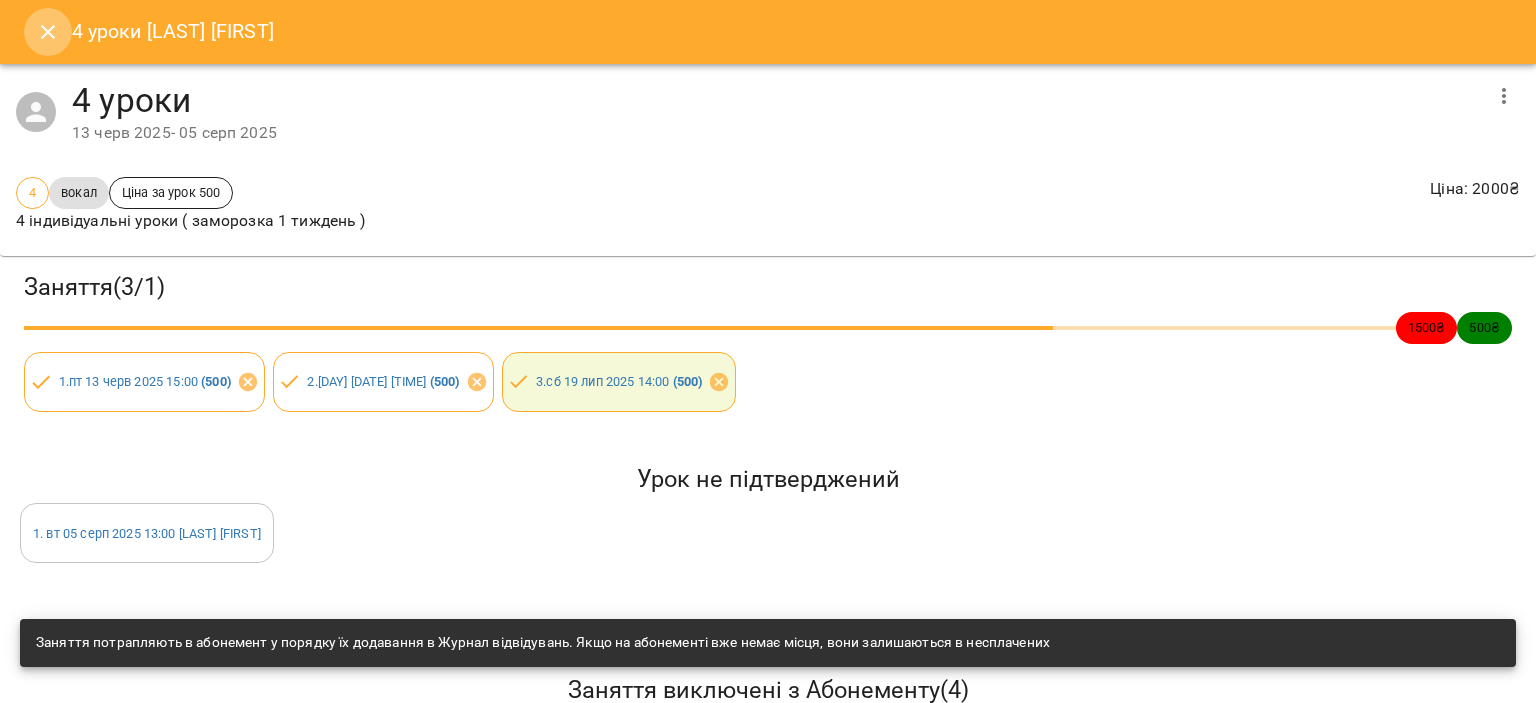 click at bounding box center (48, 32) 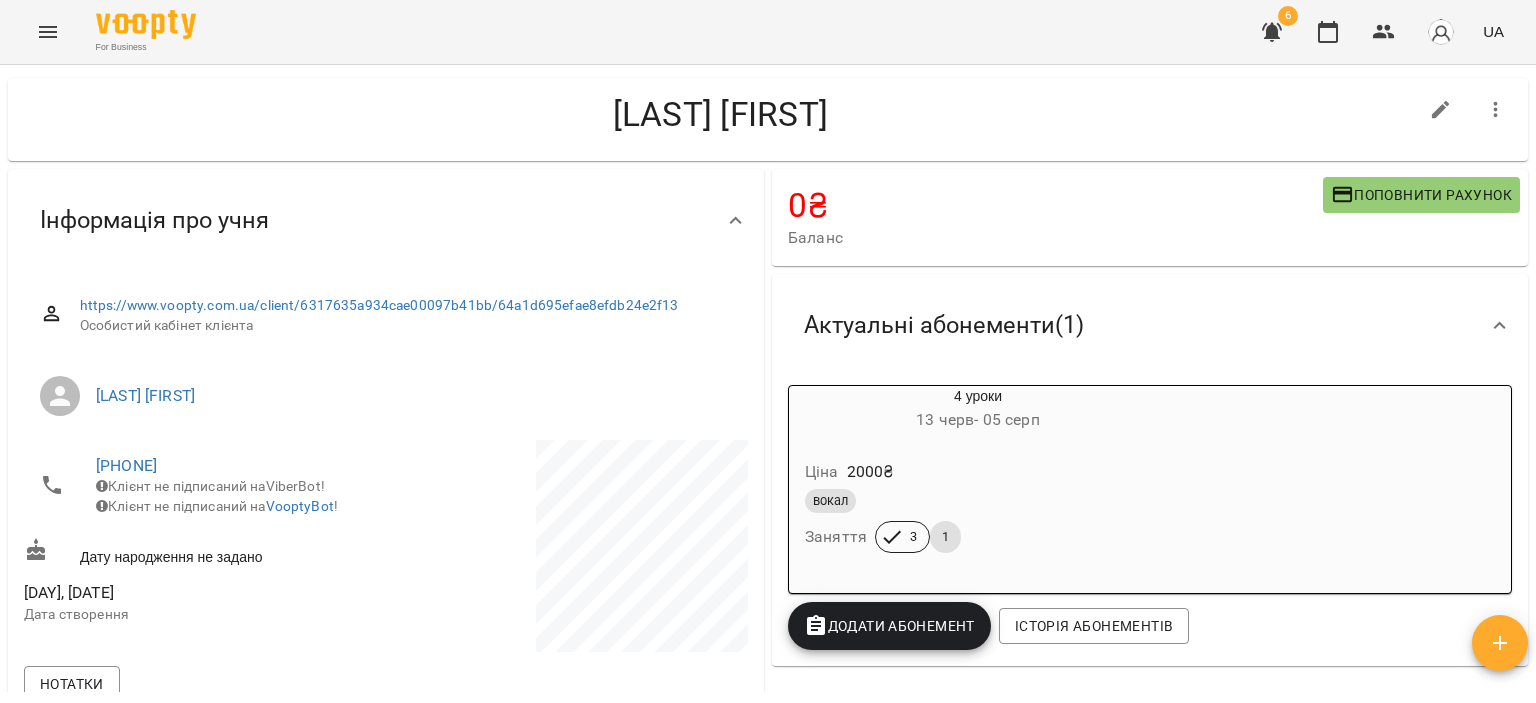 scroll, scrollTop: 0, scrollLeft: 0, axis: both 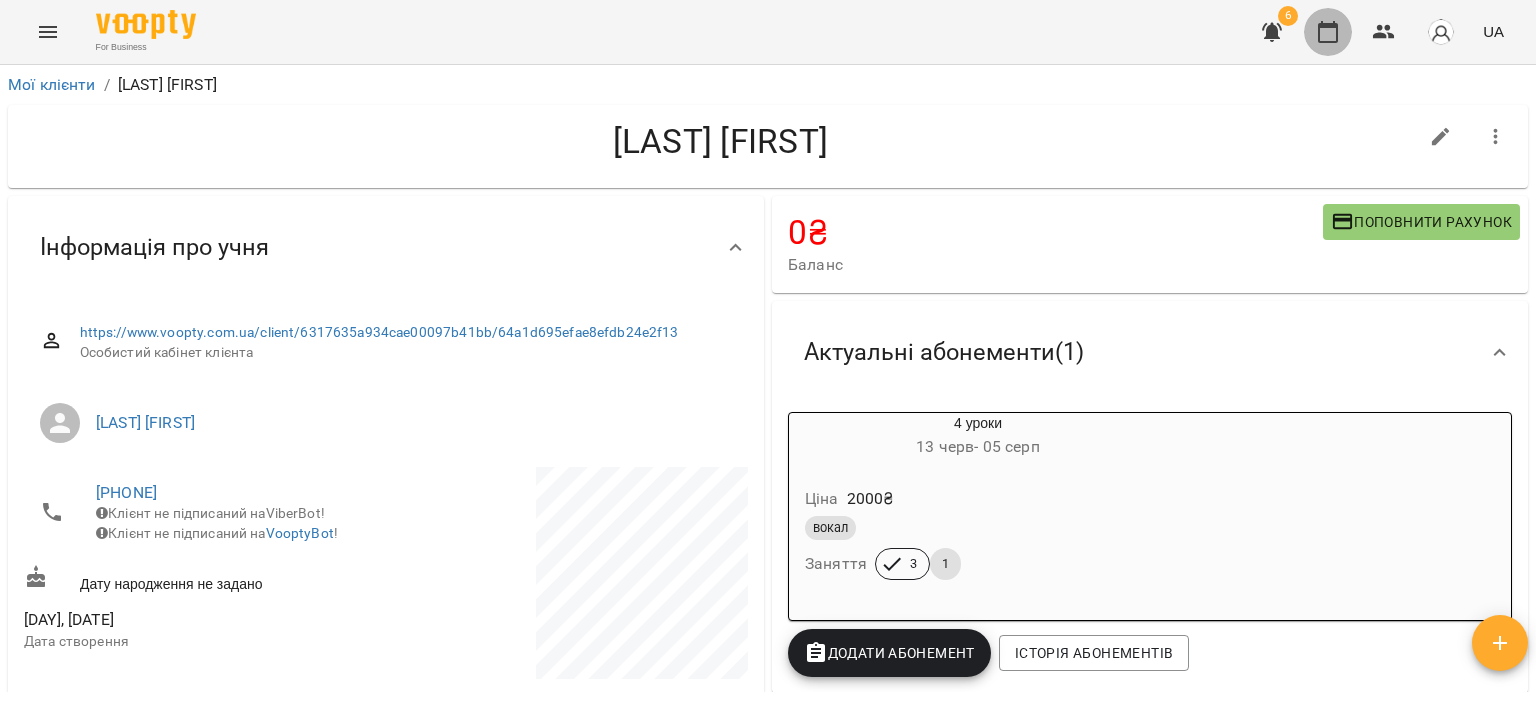 click at bounding box center (1328, 32) 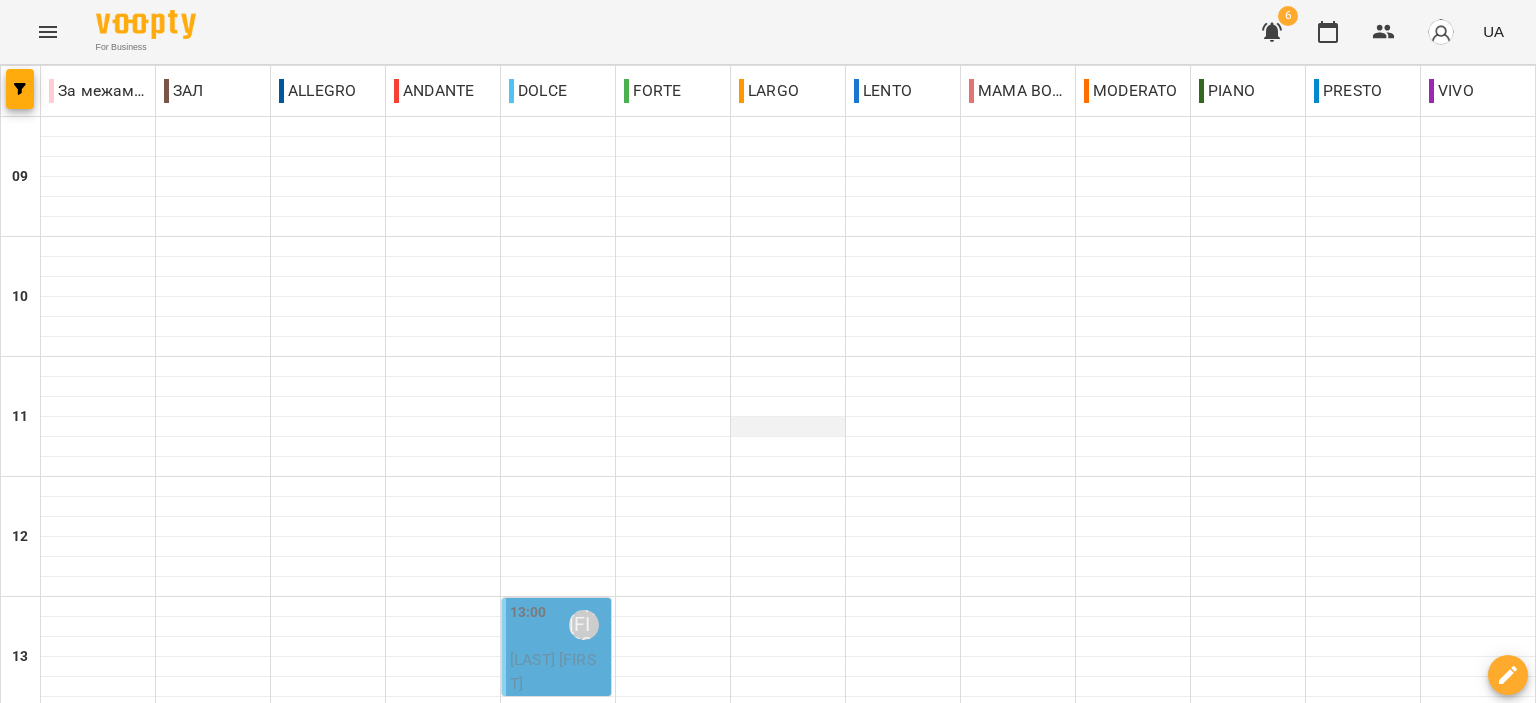 scroll, scrollTop: 586, scrollLeft: 0, axis: vertical 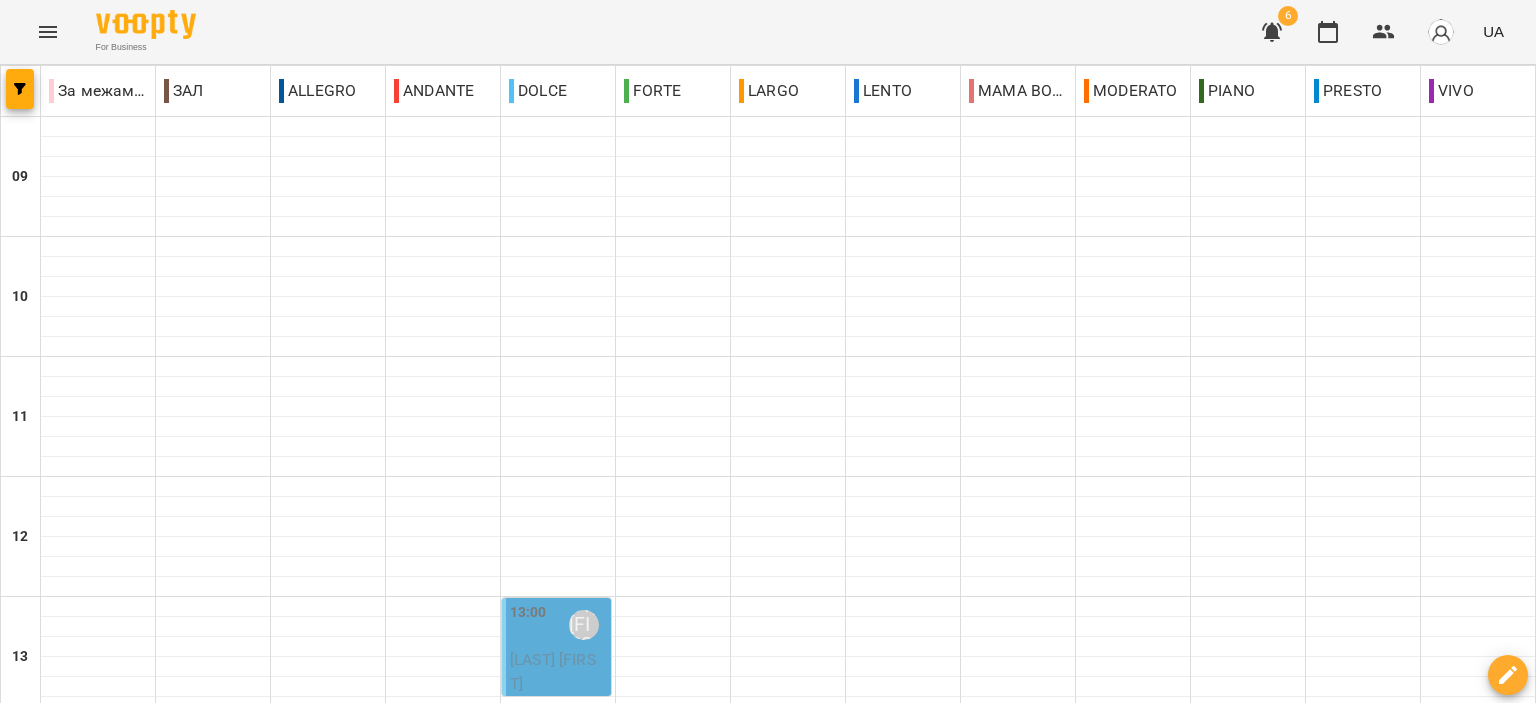 click on "пн 04 серп" at bounding box center (41, 1589) 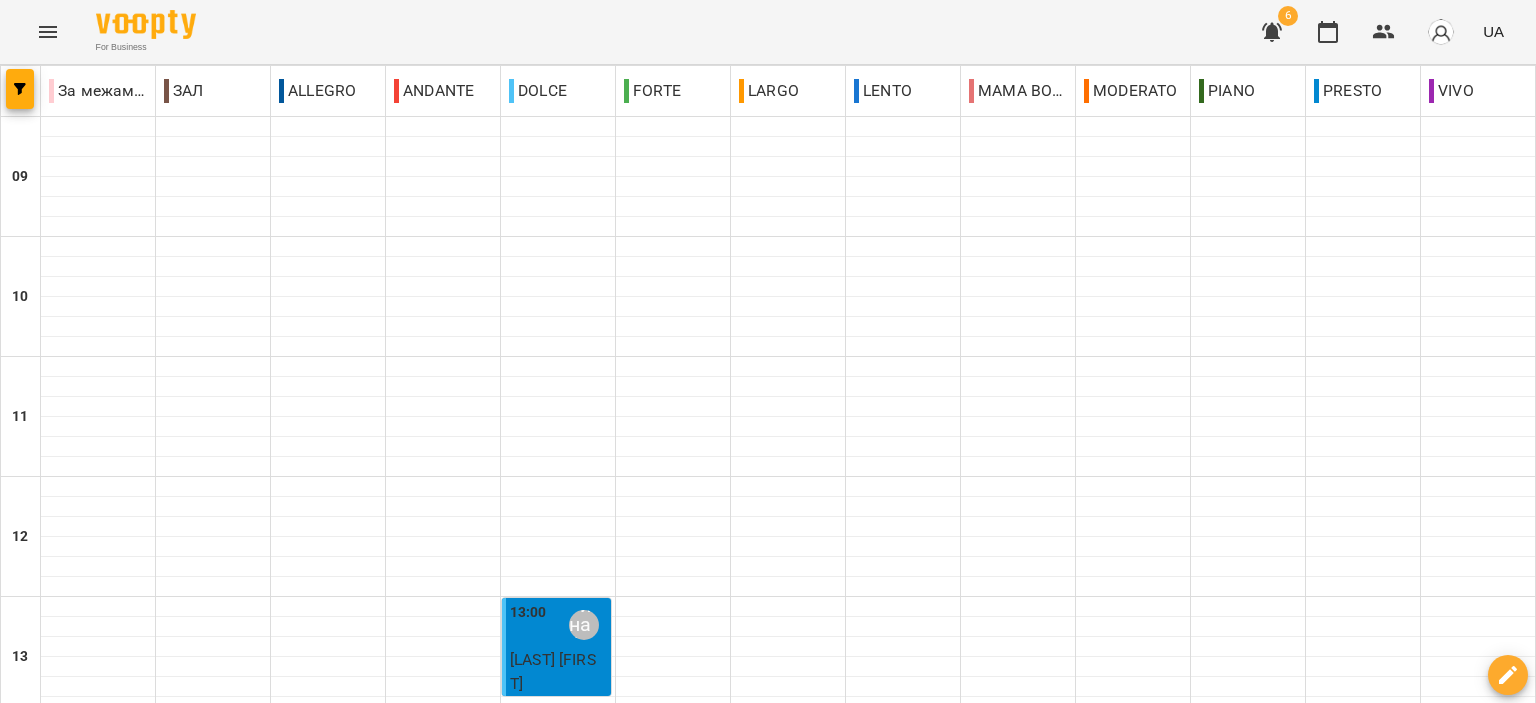 scroll, scrollTop: 0, scrollLeft: 0, axis: both 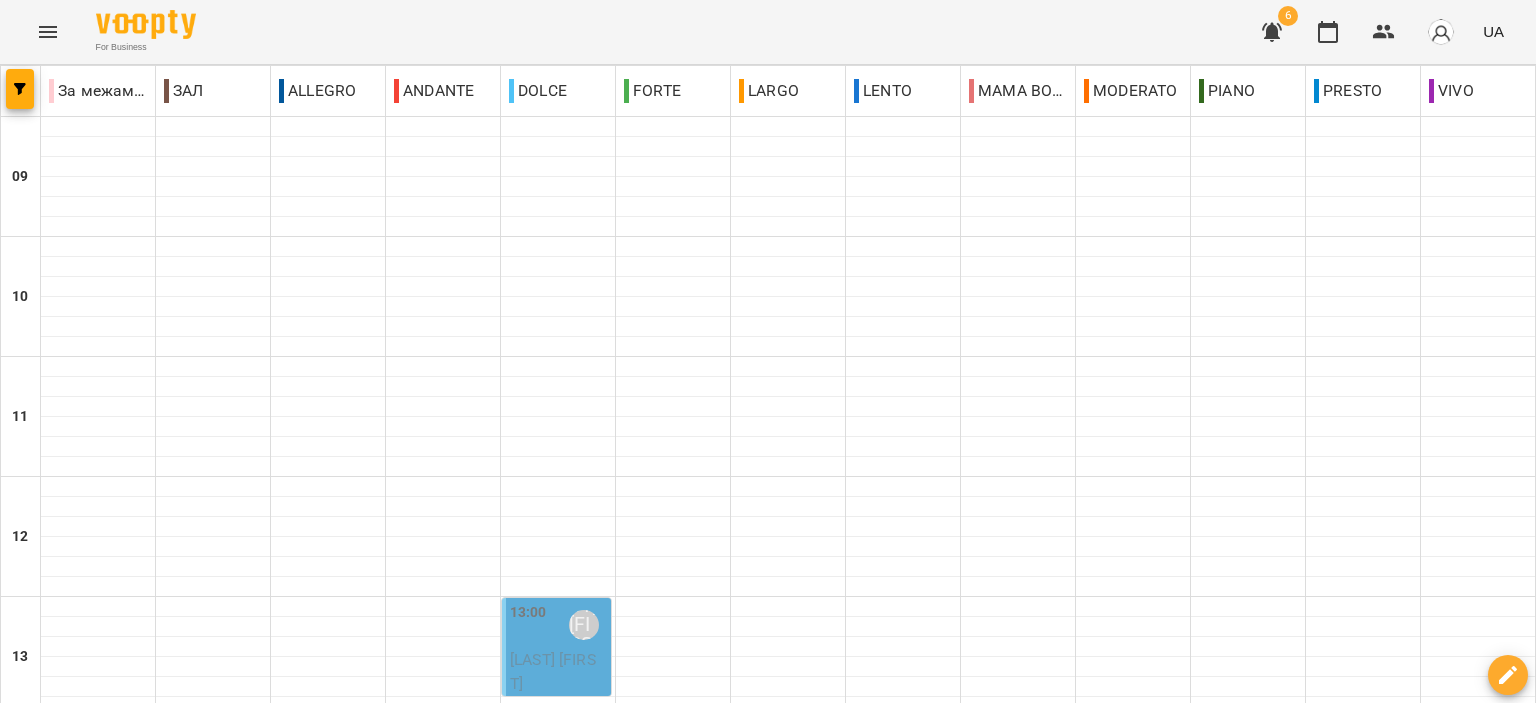 click on "[LAST] [FIRST]" at bounding box center (558, 671) 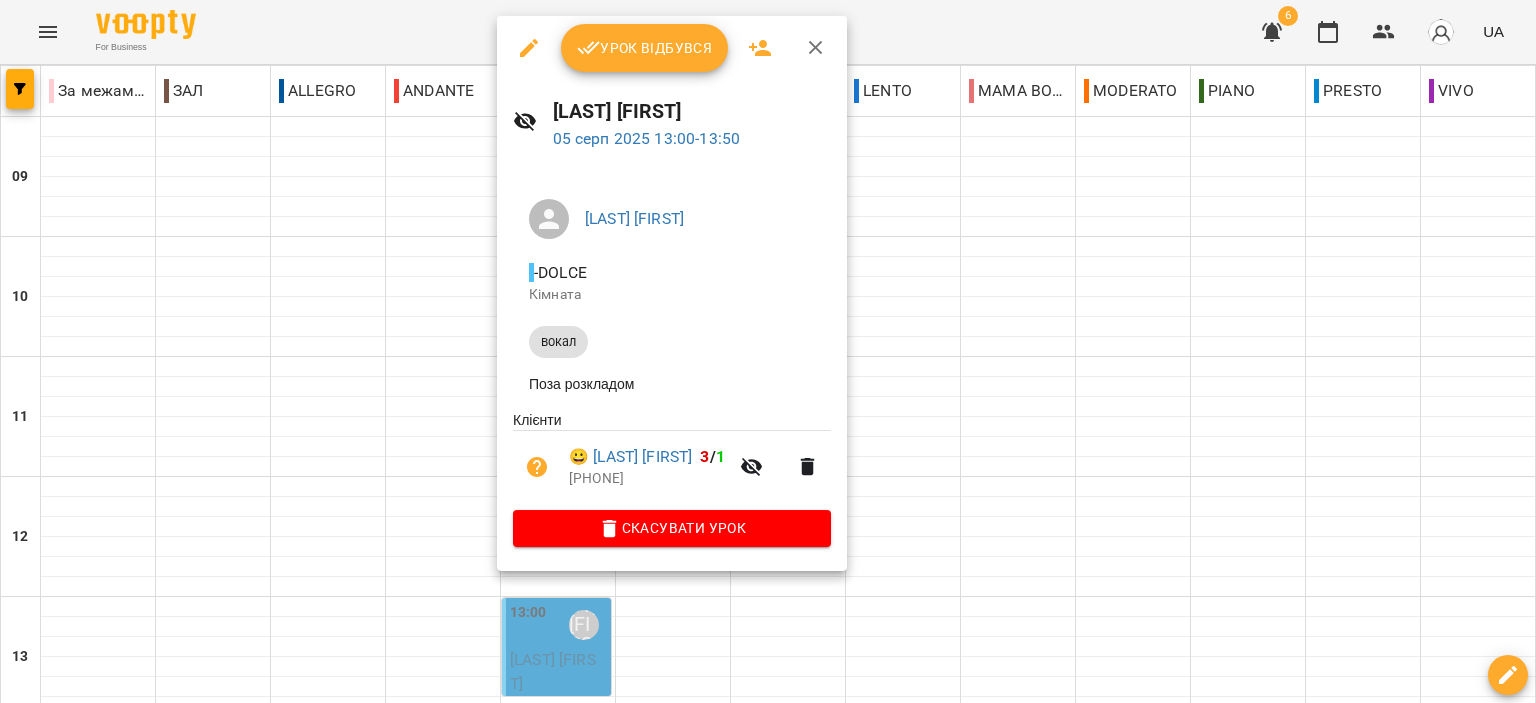 click on "Урок відбувся" at bounding box center (645, 48) 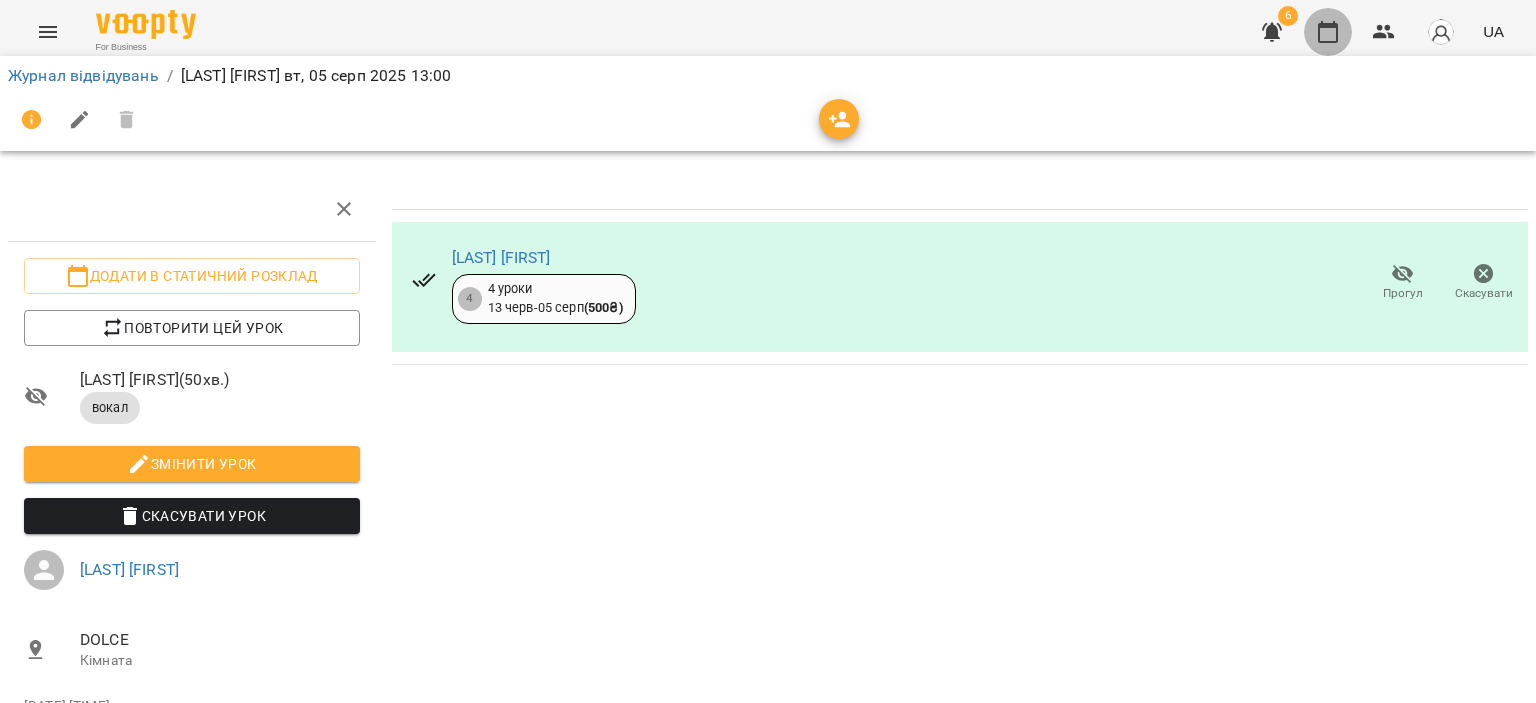 click 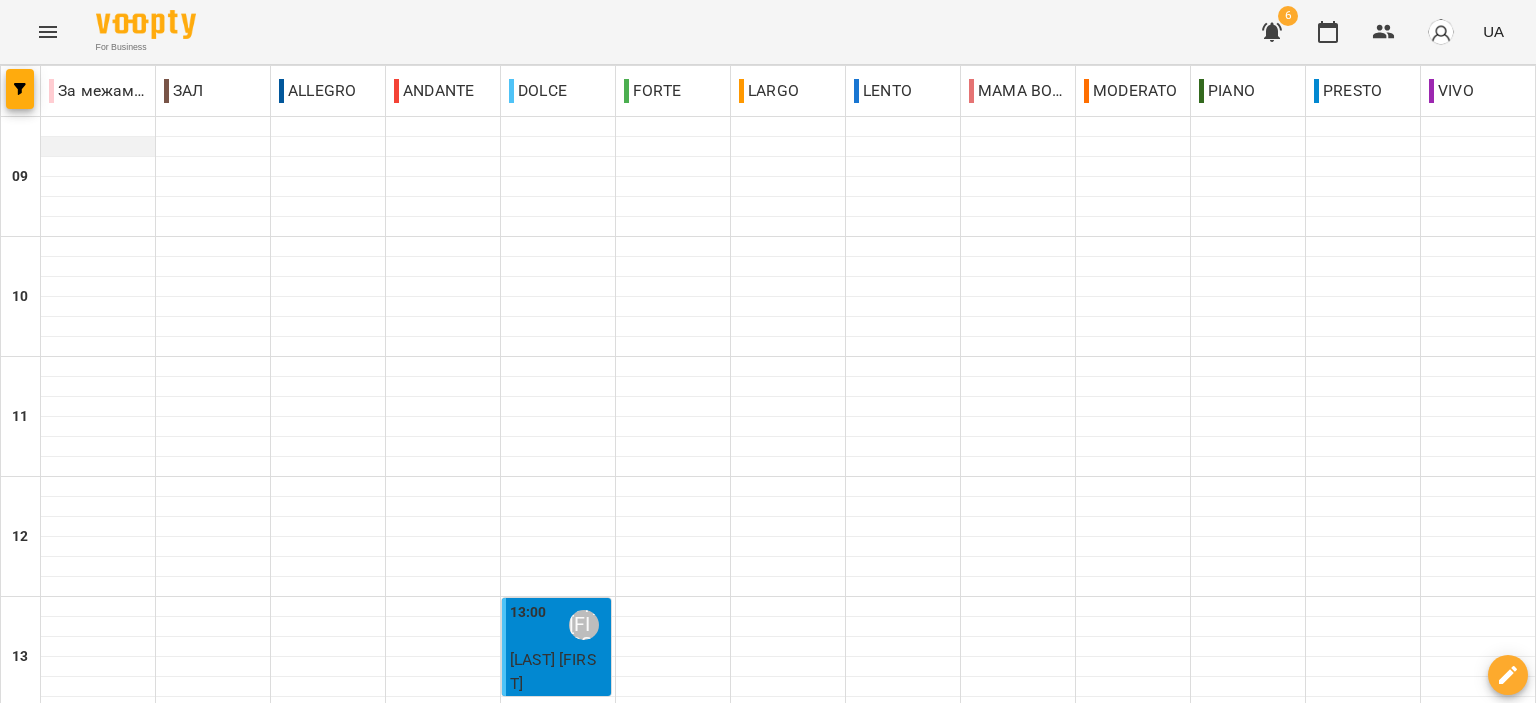 scroll, scrollTop: 0, scrollLeft: 0, axis: both 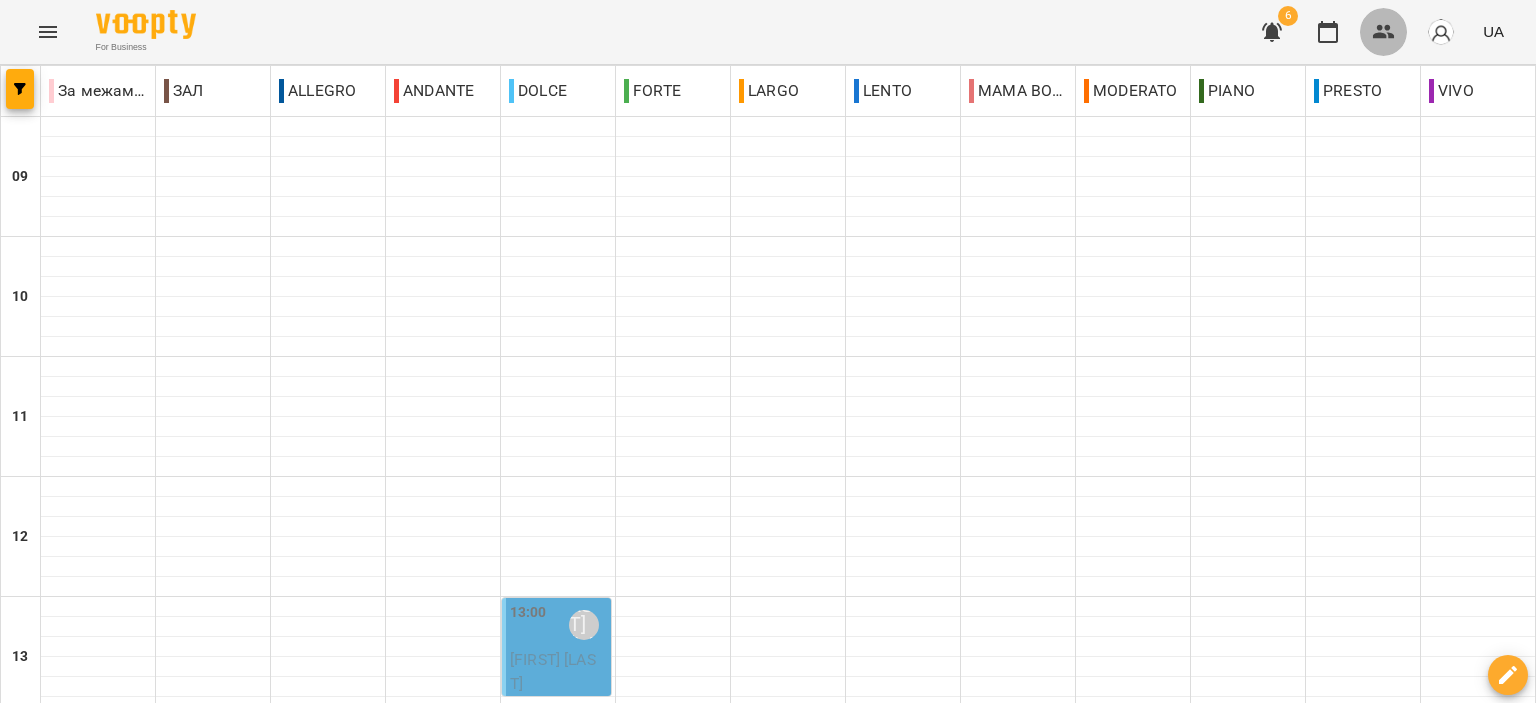 click at bounding box center [1384, 32] 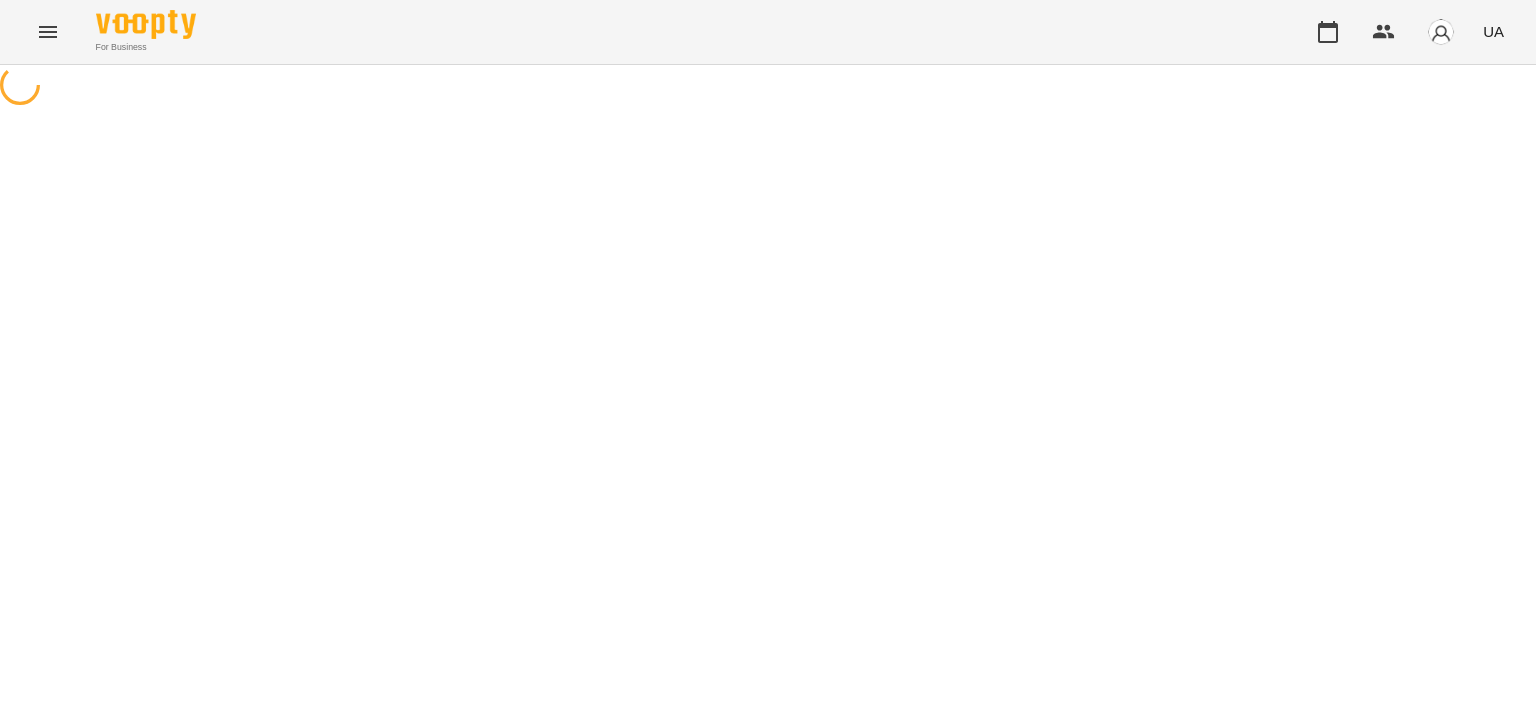 scroll, scrollTop: 0, scrollLeft: 0, axis: both 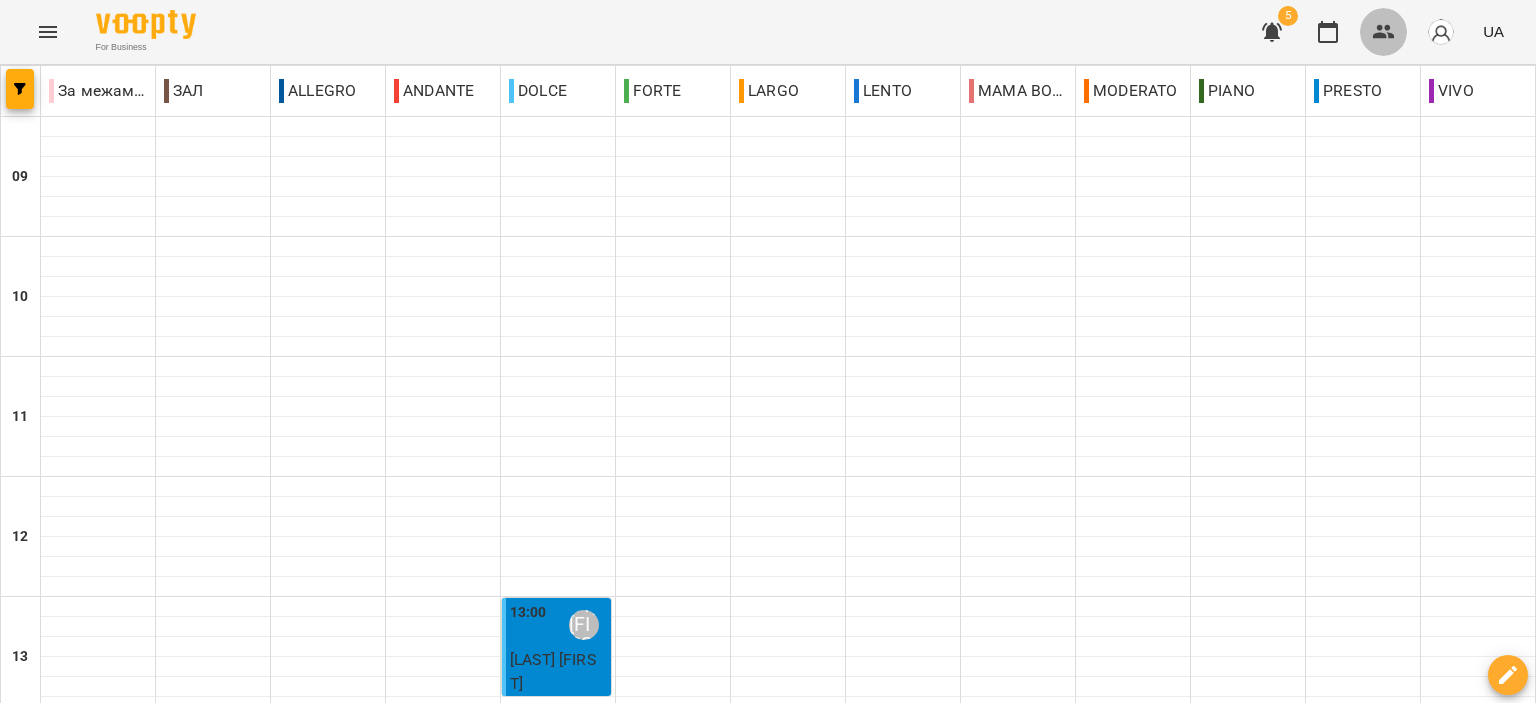drag, startPoint x: 1370, startPoint y: 31, endPoint x: 1138, endPoint y: 31, distance: 232 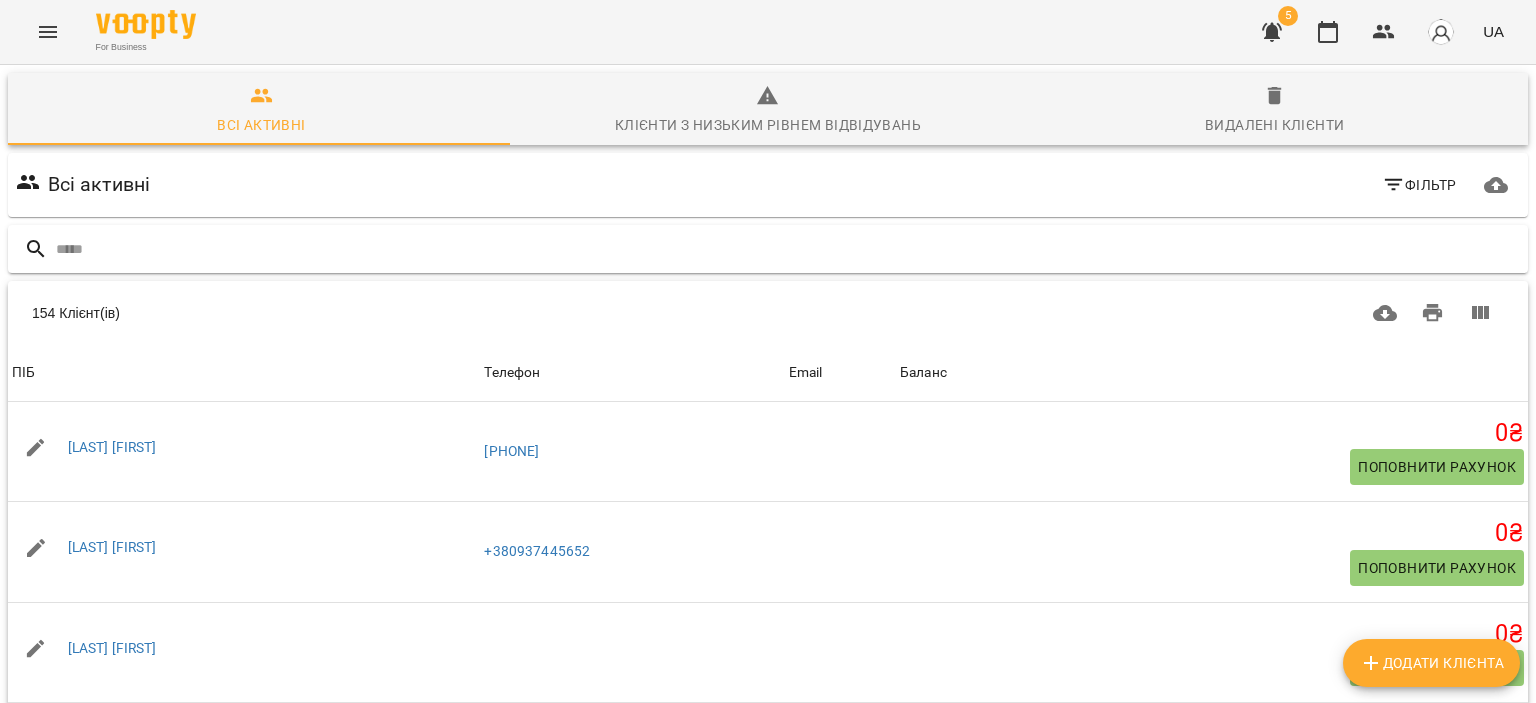 click at bounding box center [788, 249] 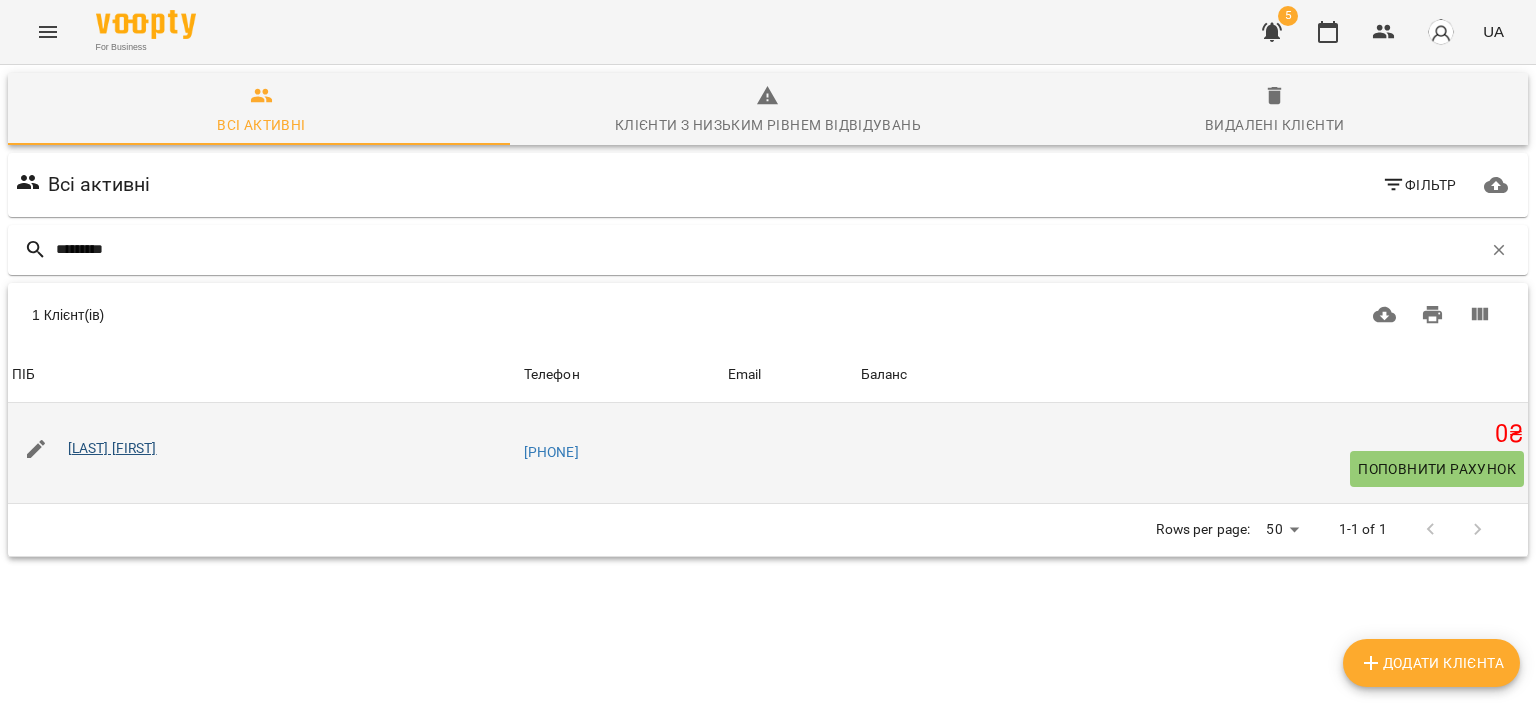type on "*********" 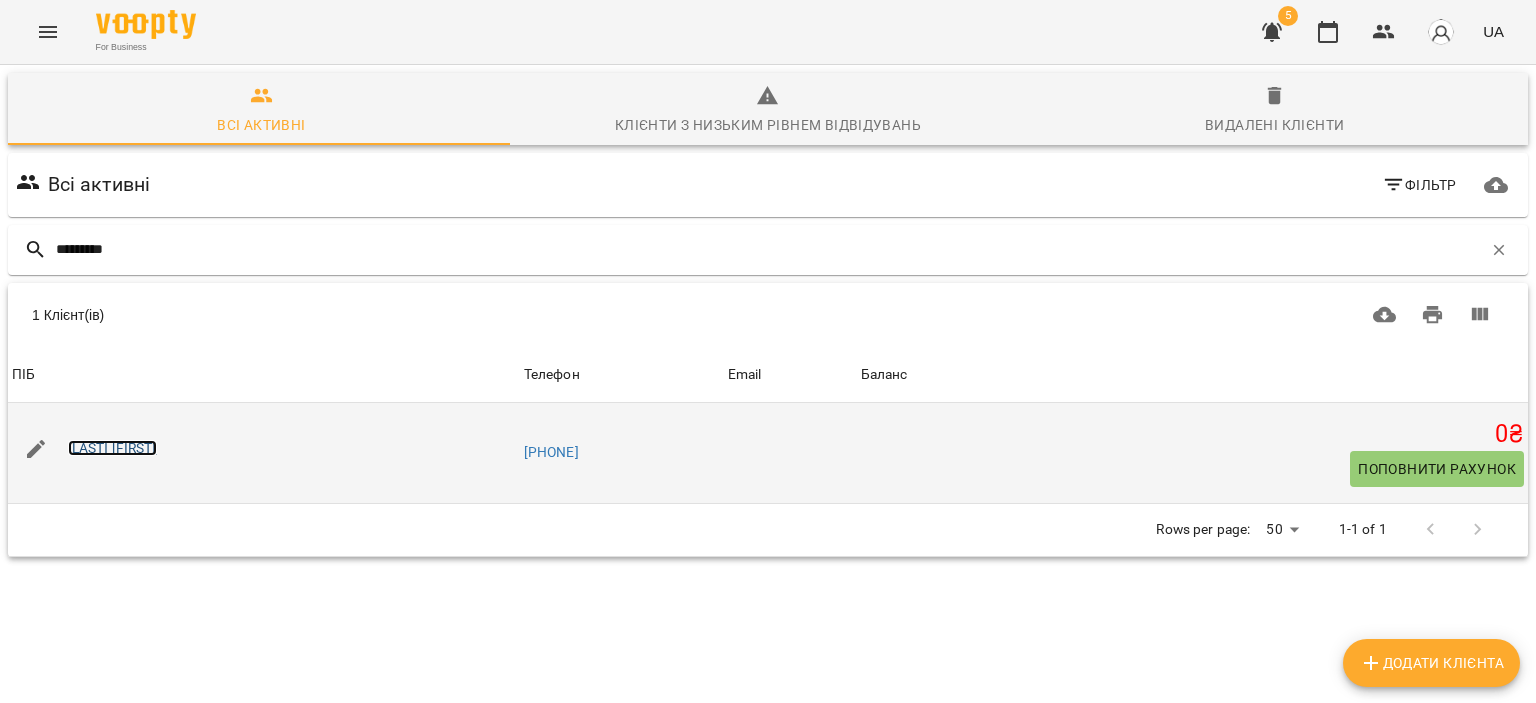 click on "Випинашко Генадій" at bounding box center [112, 448] 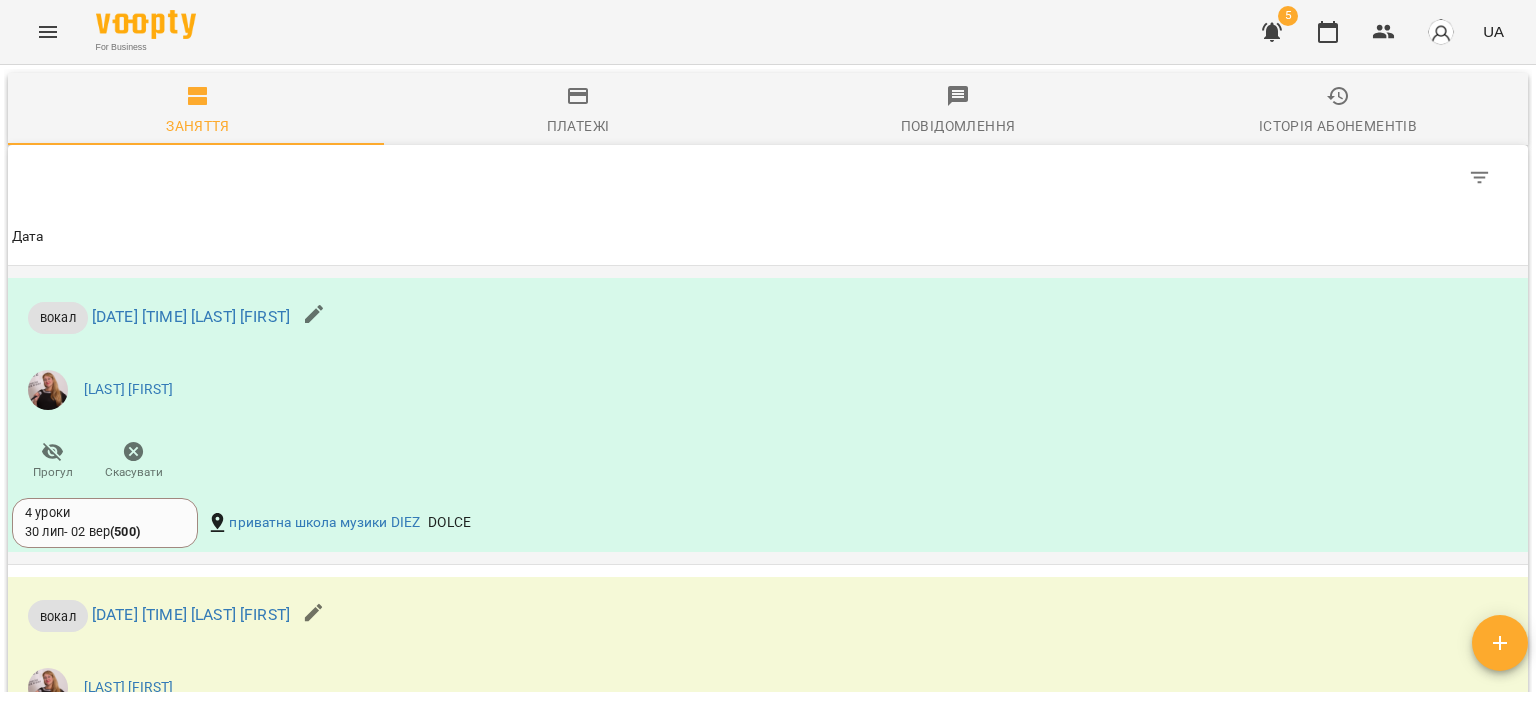 scroll, scrollTop: 1044, scrollLeft: 0, axis: vertical 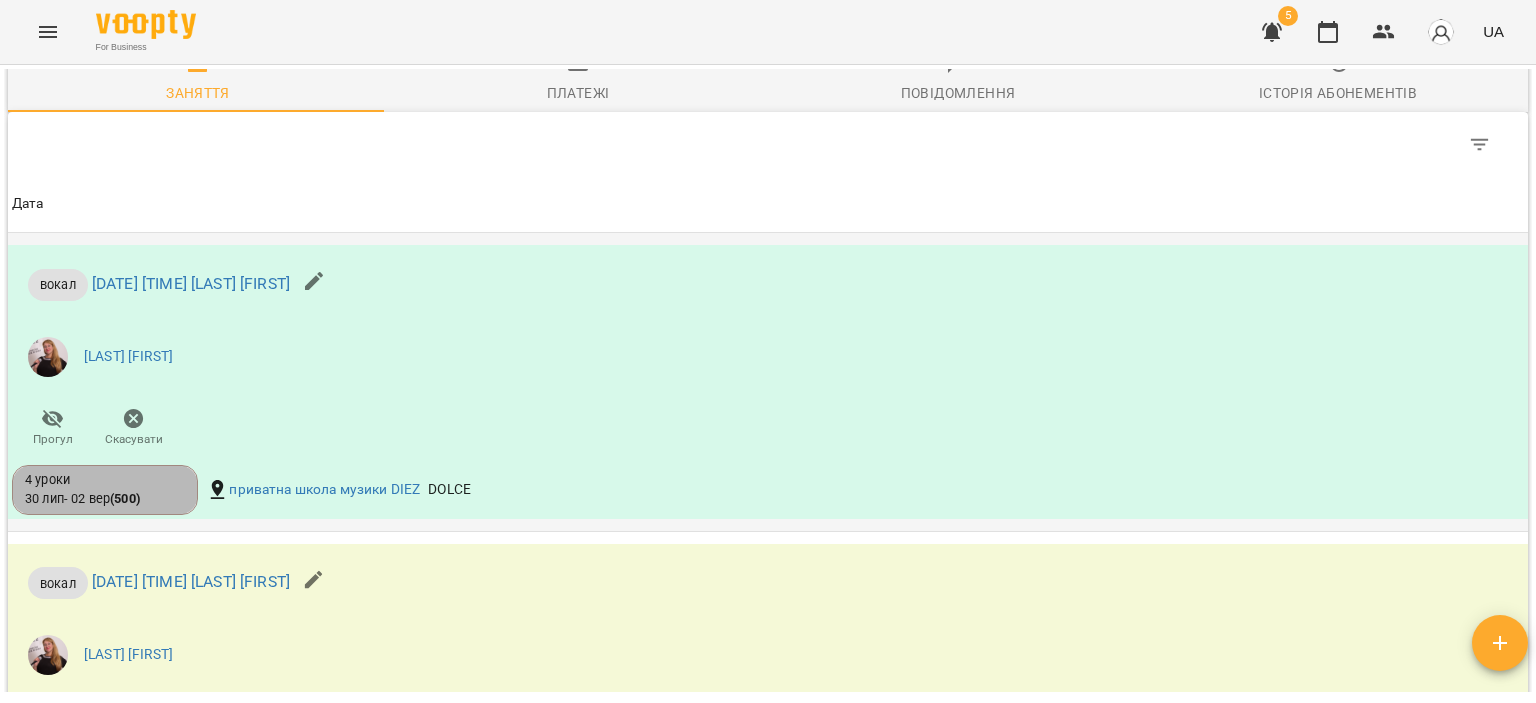 click on "4 уроки 30 лип -   02 вер ( 500 )" at bounding box center [105, 489] 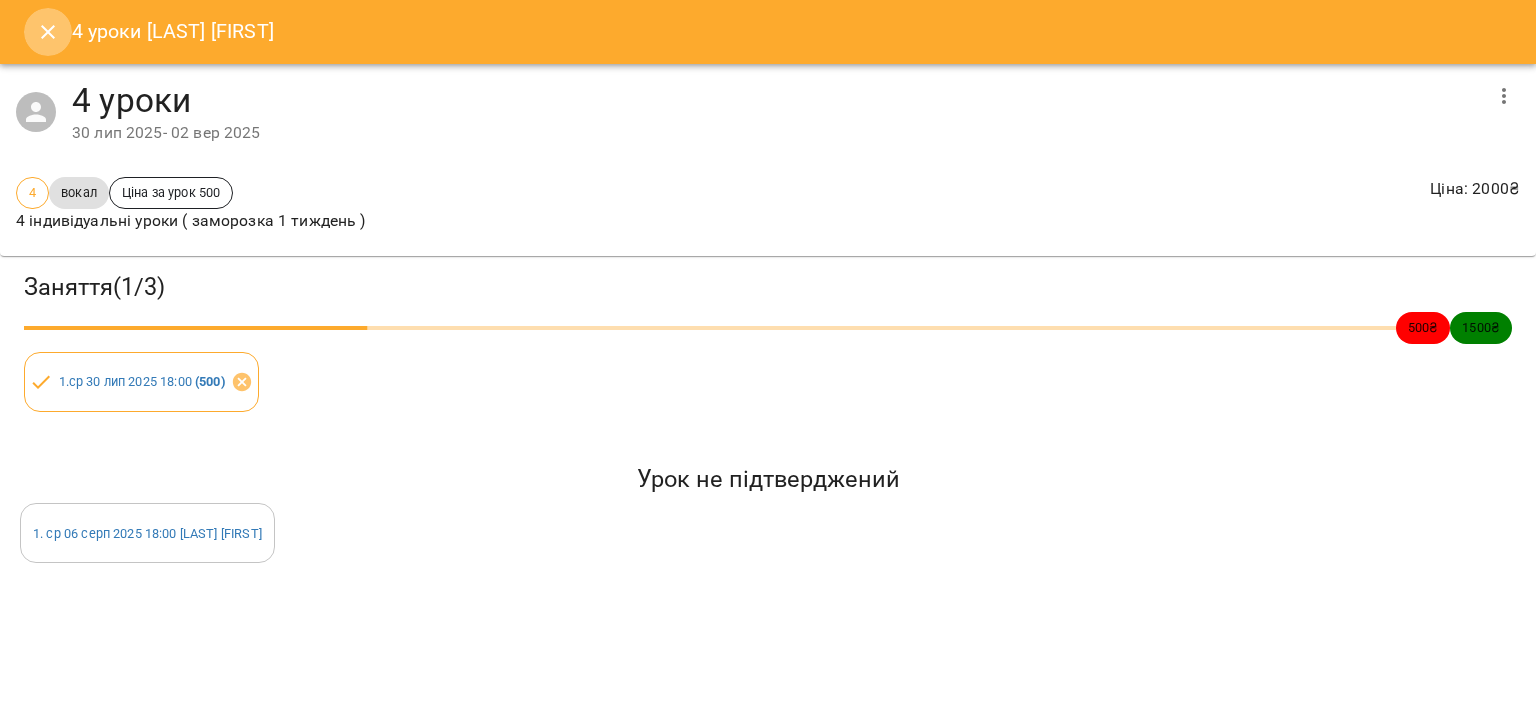 click 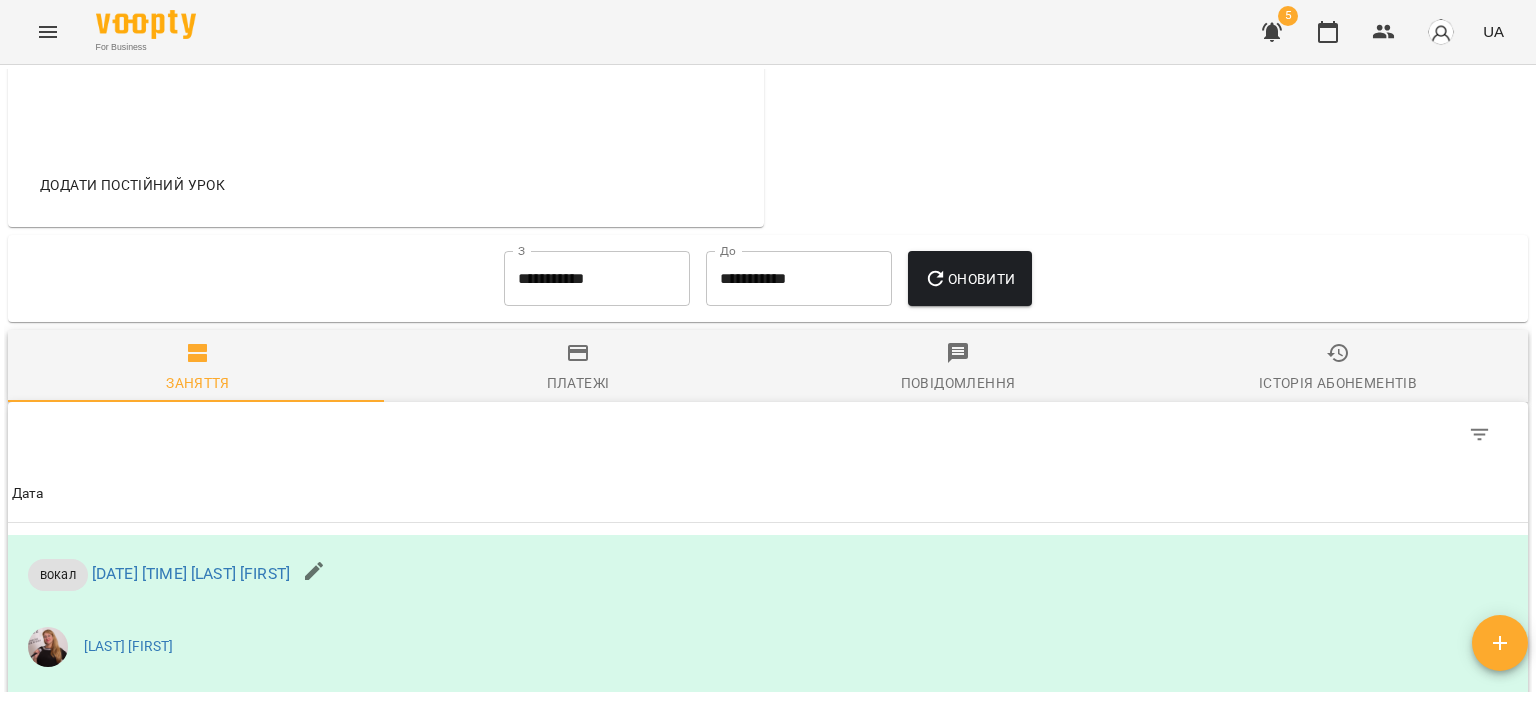 scroll, scrollTop: 794, scrollLeft: 0, axis: vertical 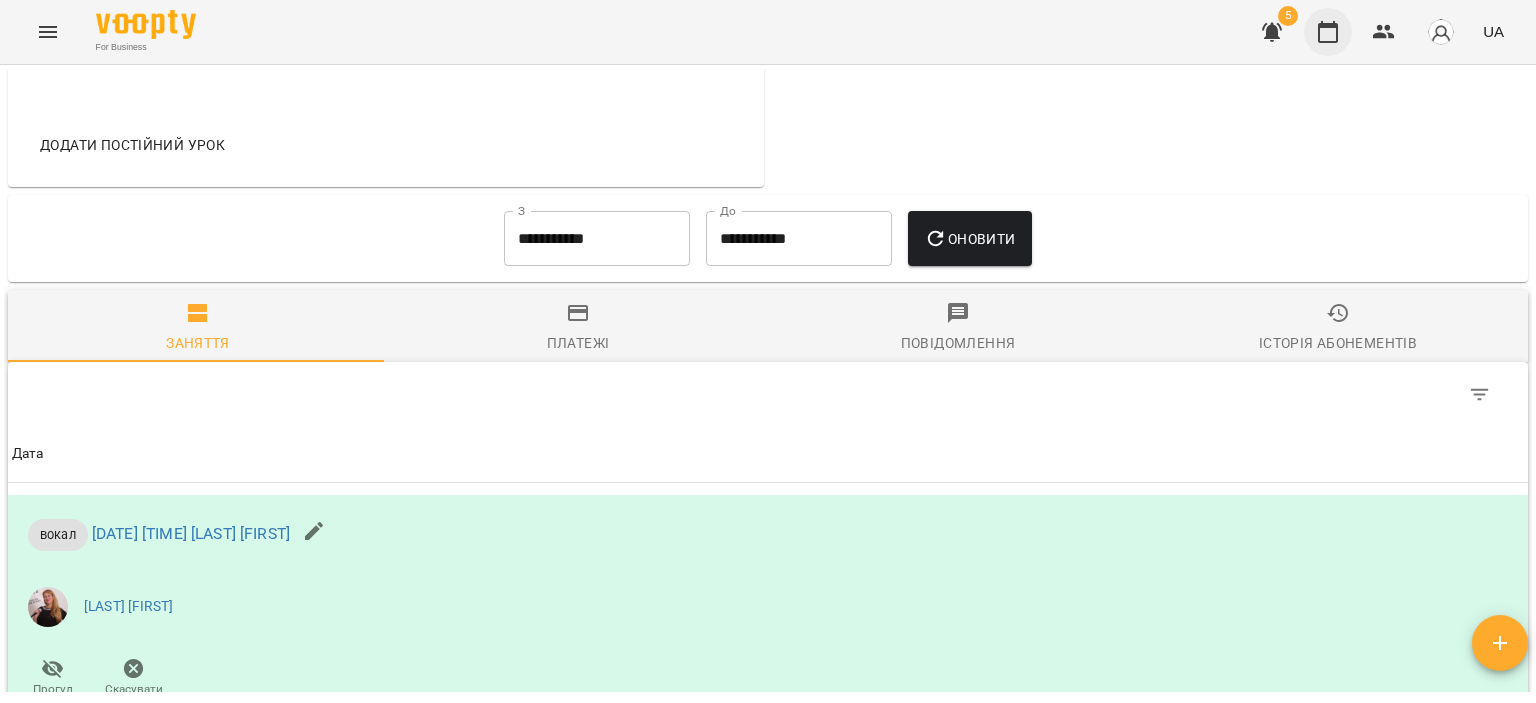 click 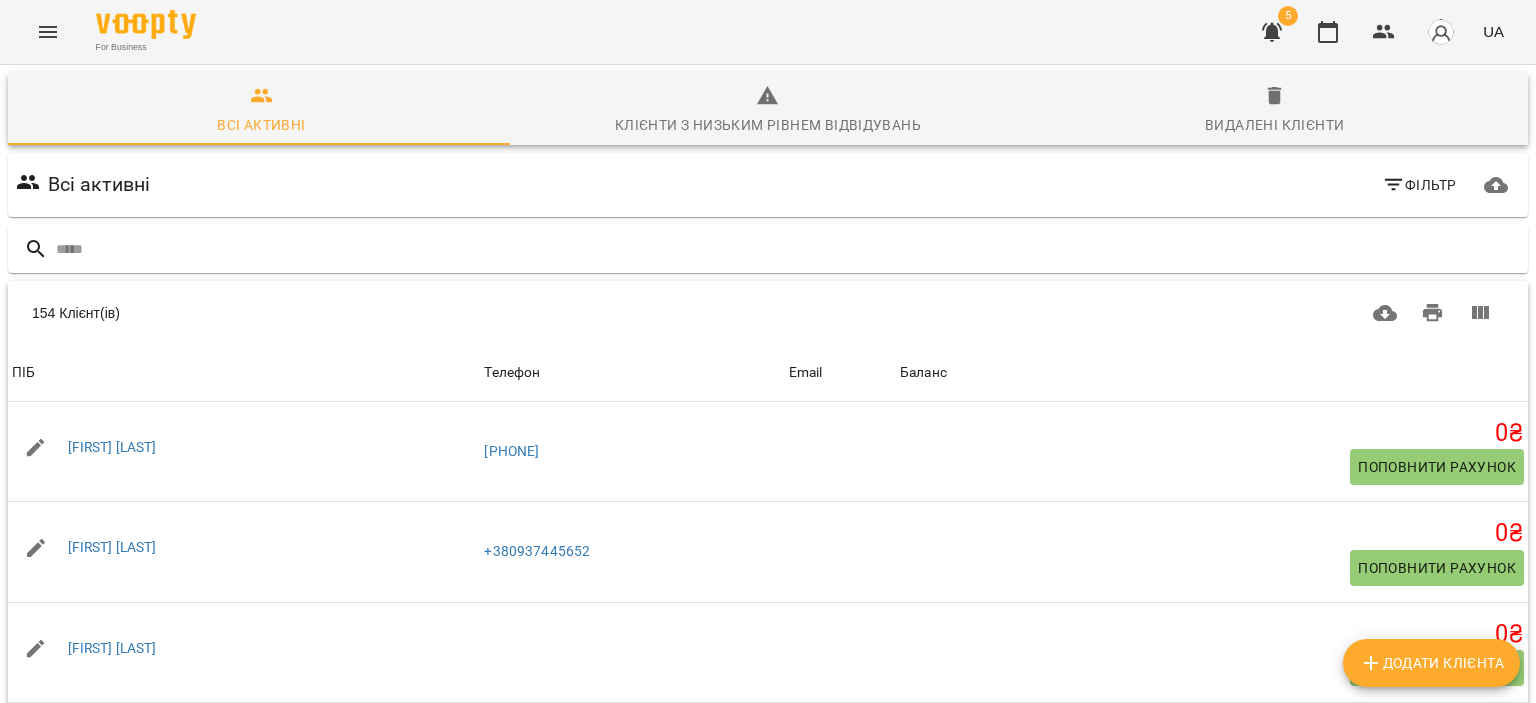 scroll, scrollTop: 0, scrollLeft: 0, axis: both 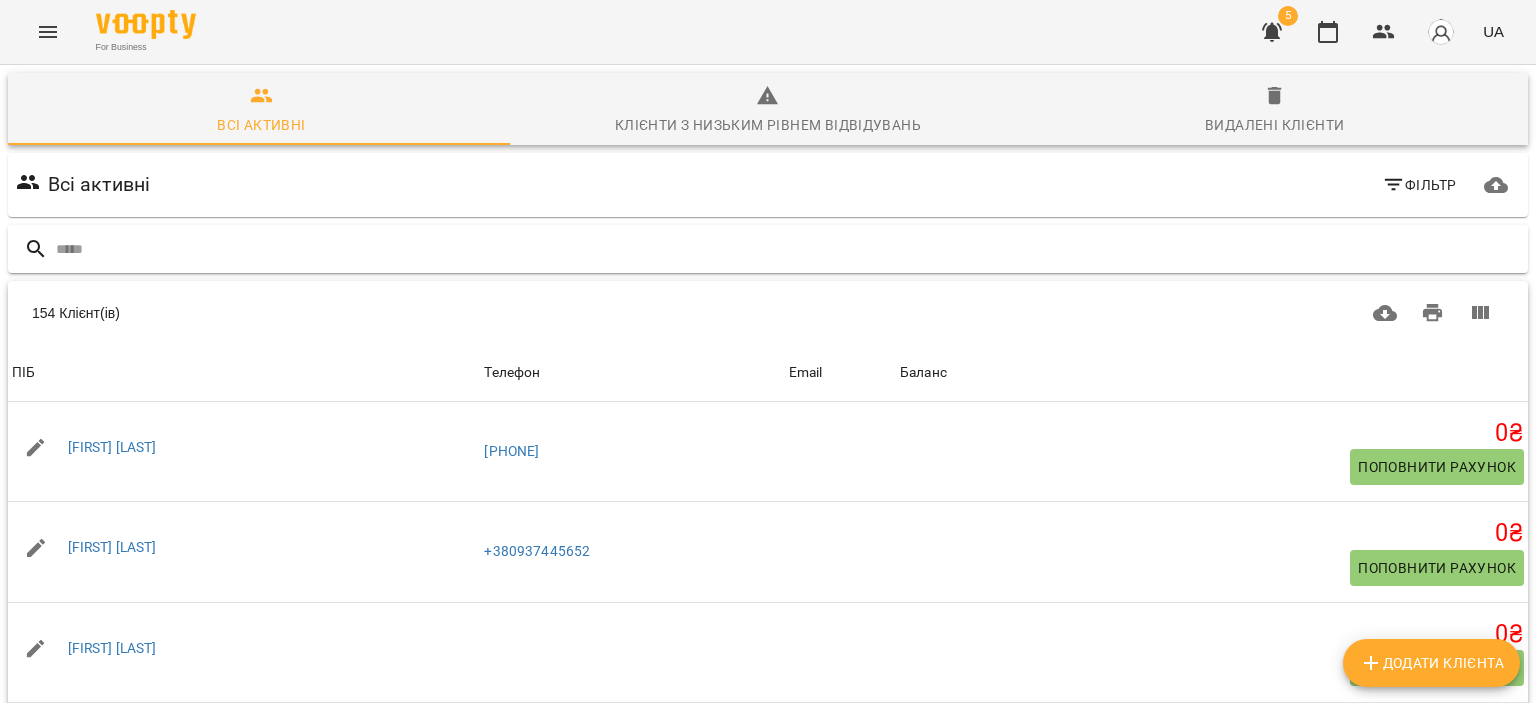 click at bounding box center [788, 249] 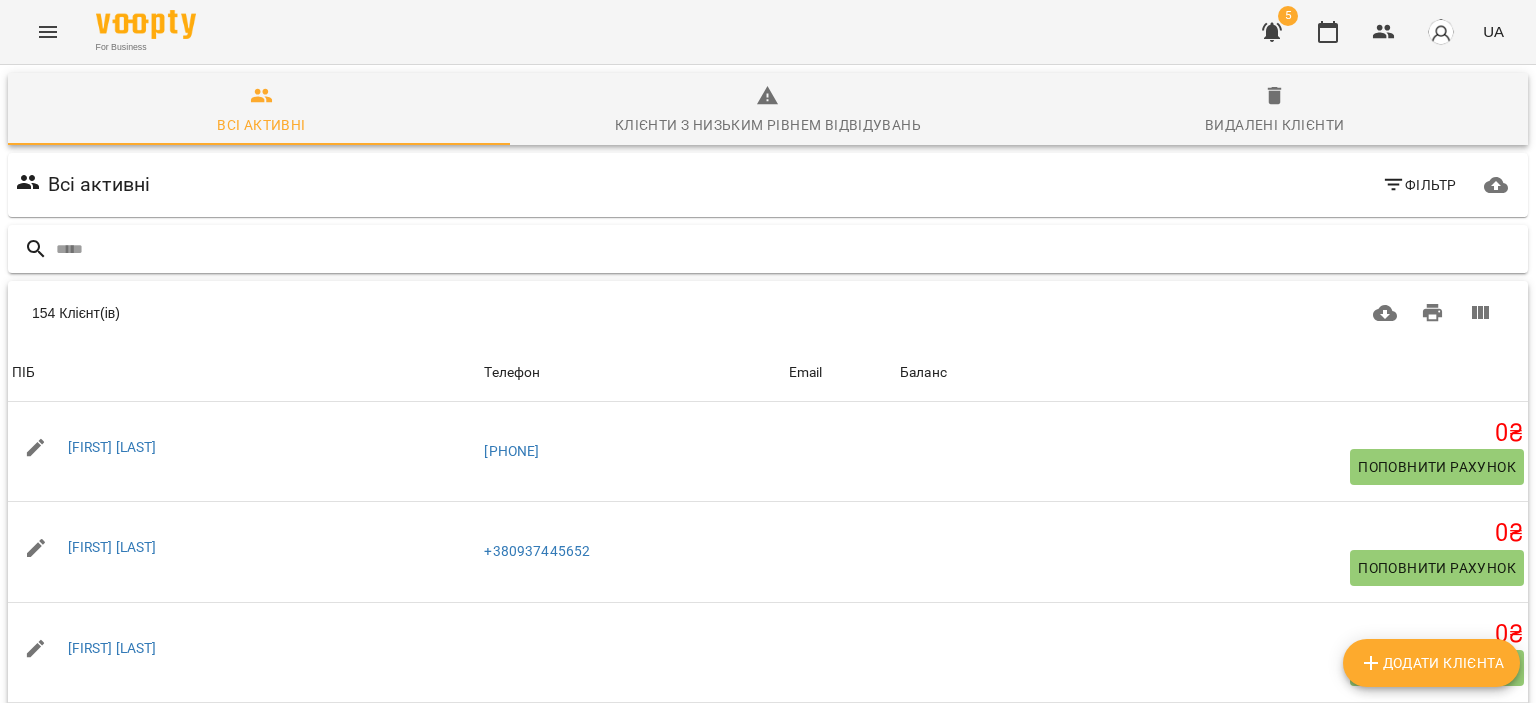 type on "*" 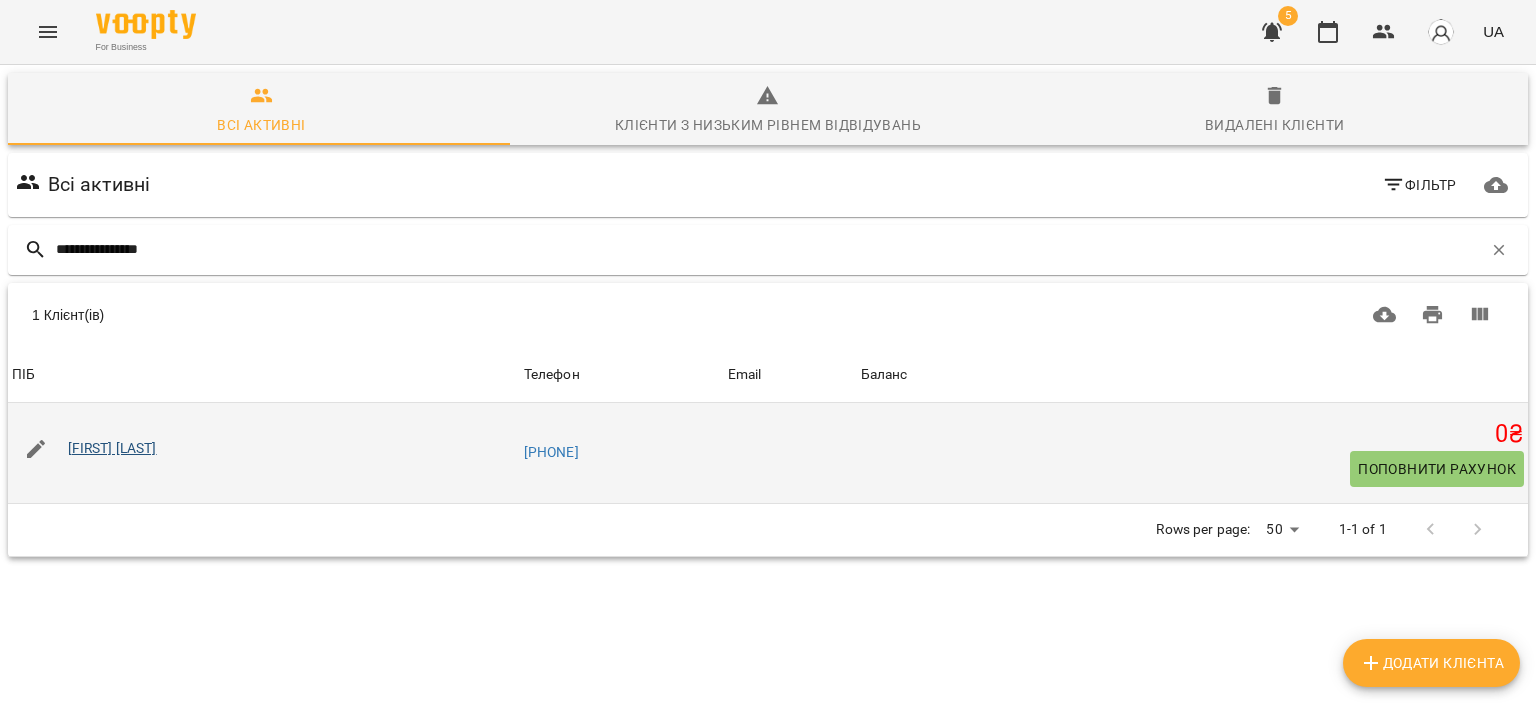 type on "**********" 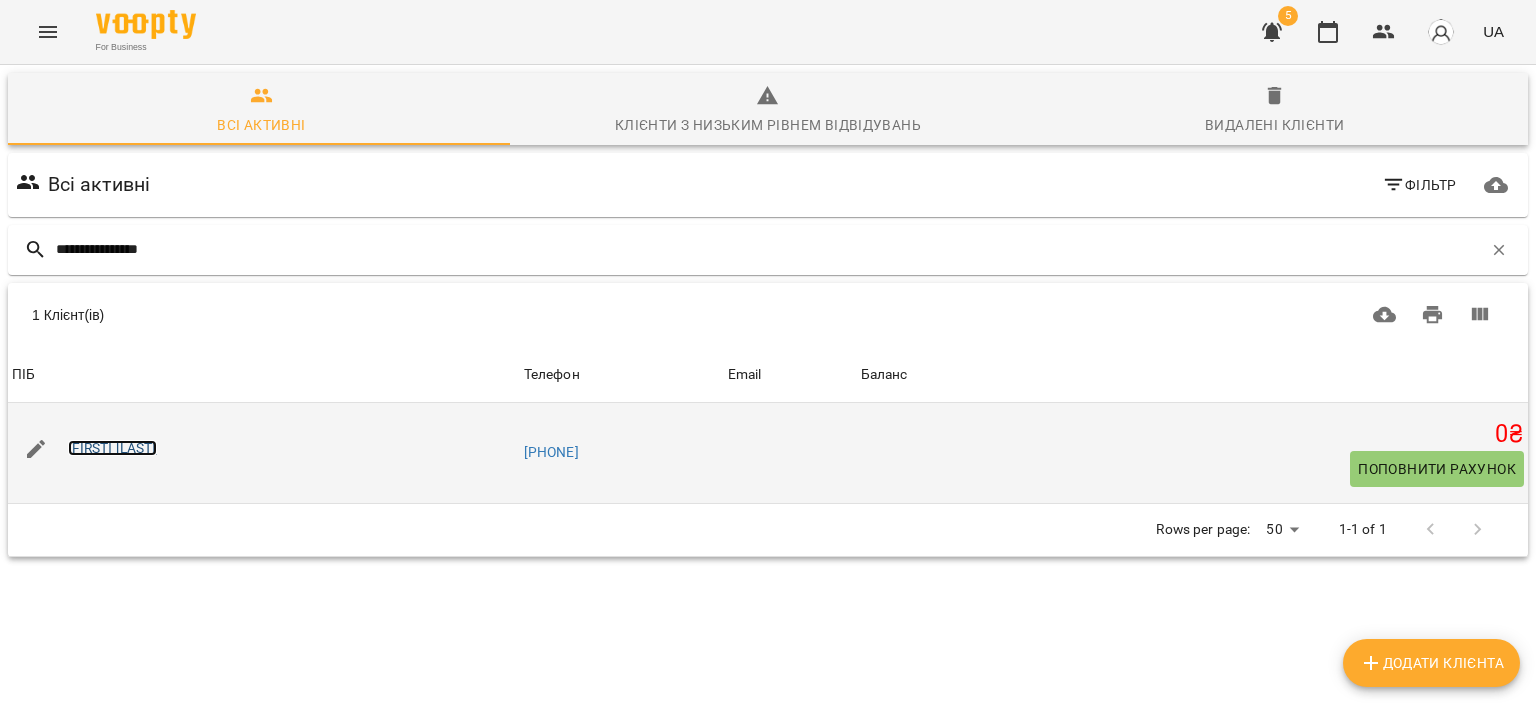 click on "[FIRST] [LAST]" at bounding box center [112, 448] 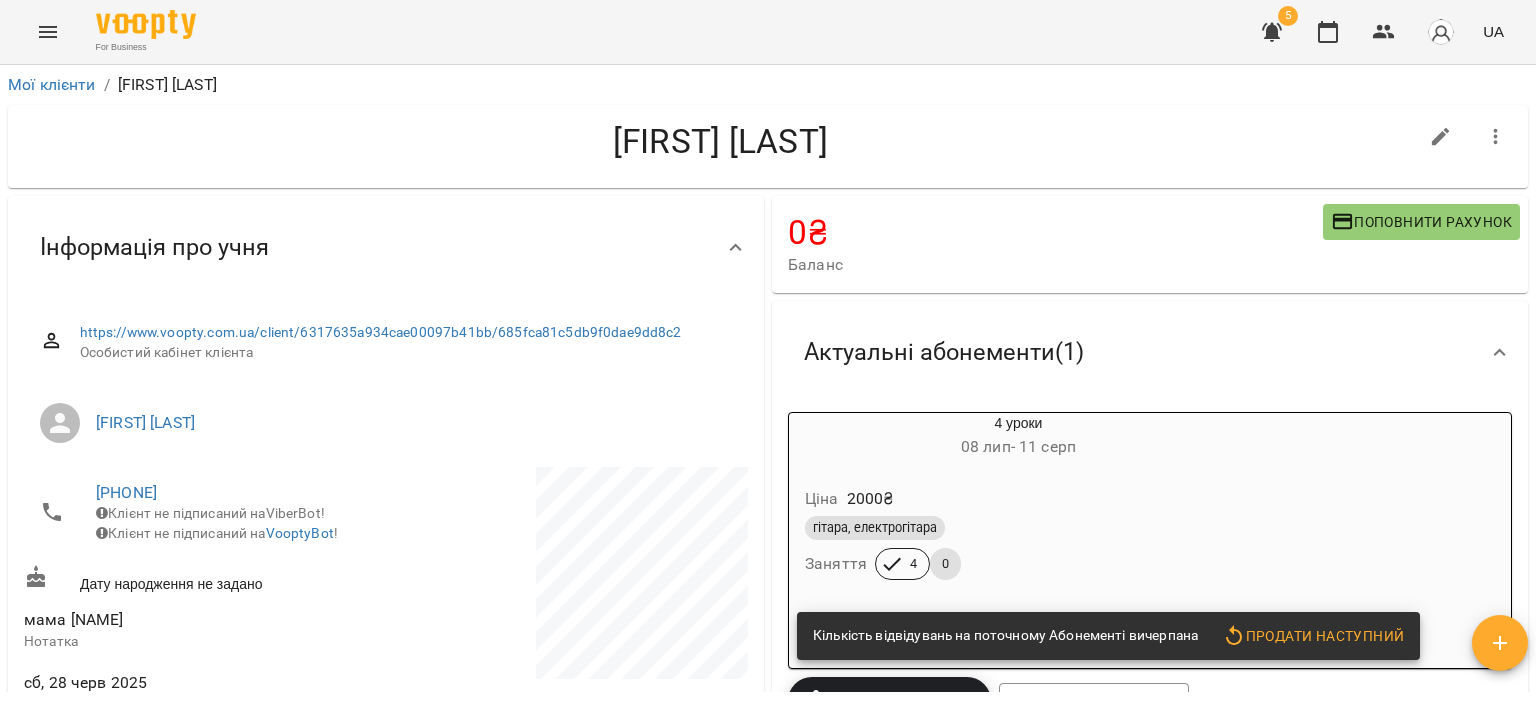 drag, startPoint x: 1176, startPoint y: 696, endPoint x: 1280, endPoint y: 653, distance: 112.53888 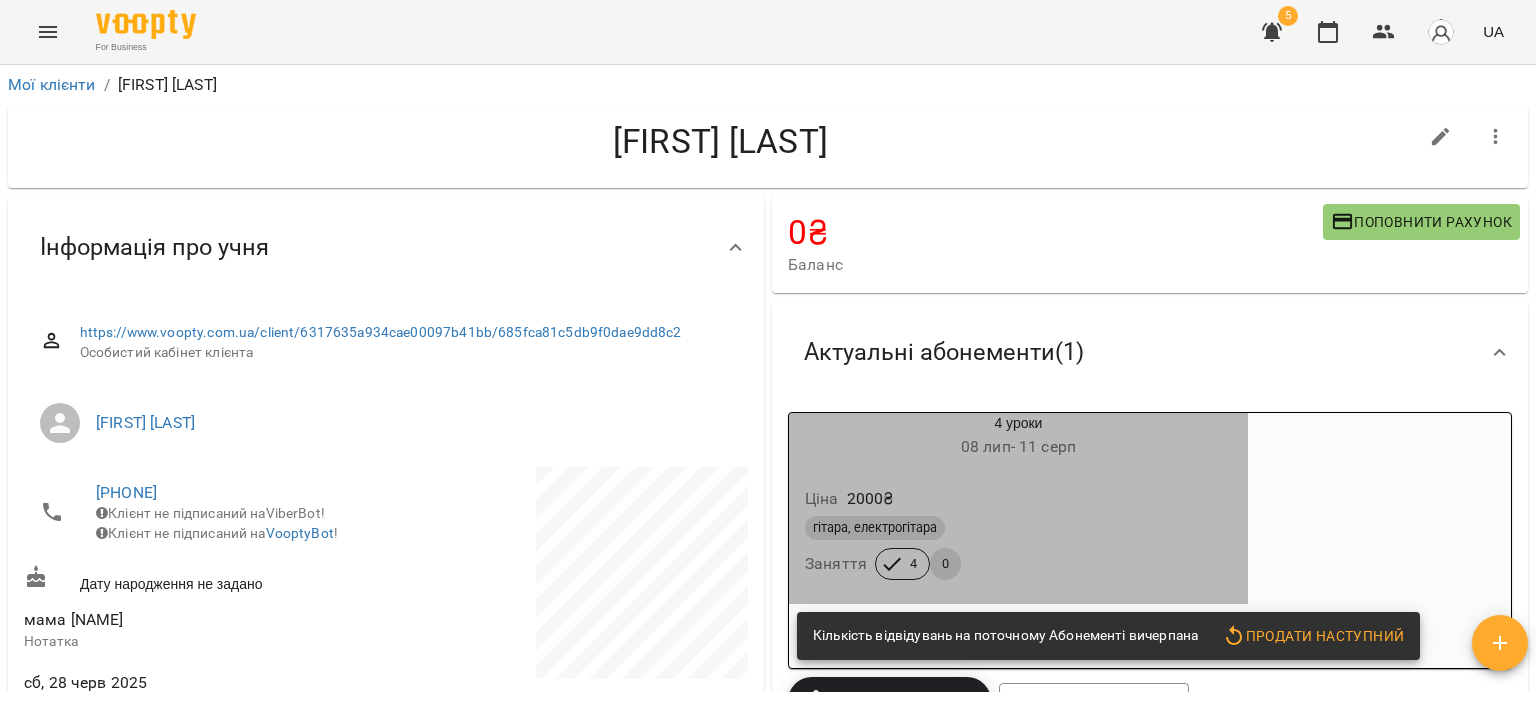click on "гітара, електрогітара Заняття 4 0" at bounding box center (1018, 548) 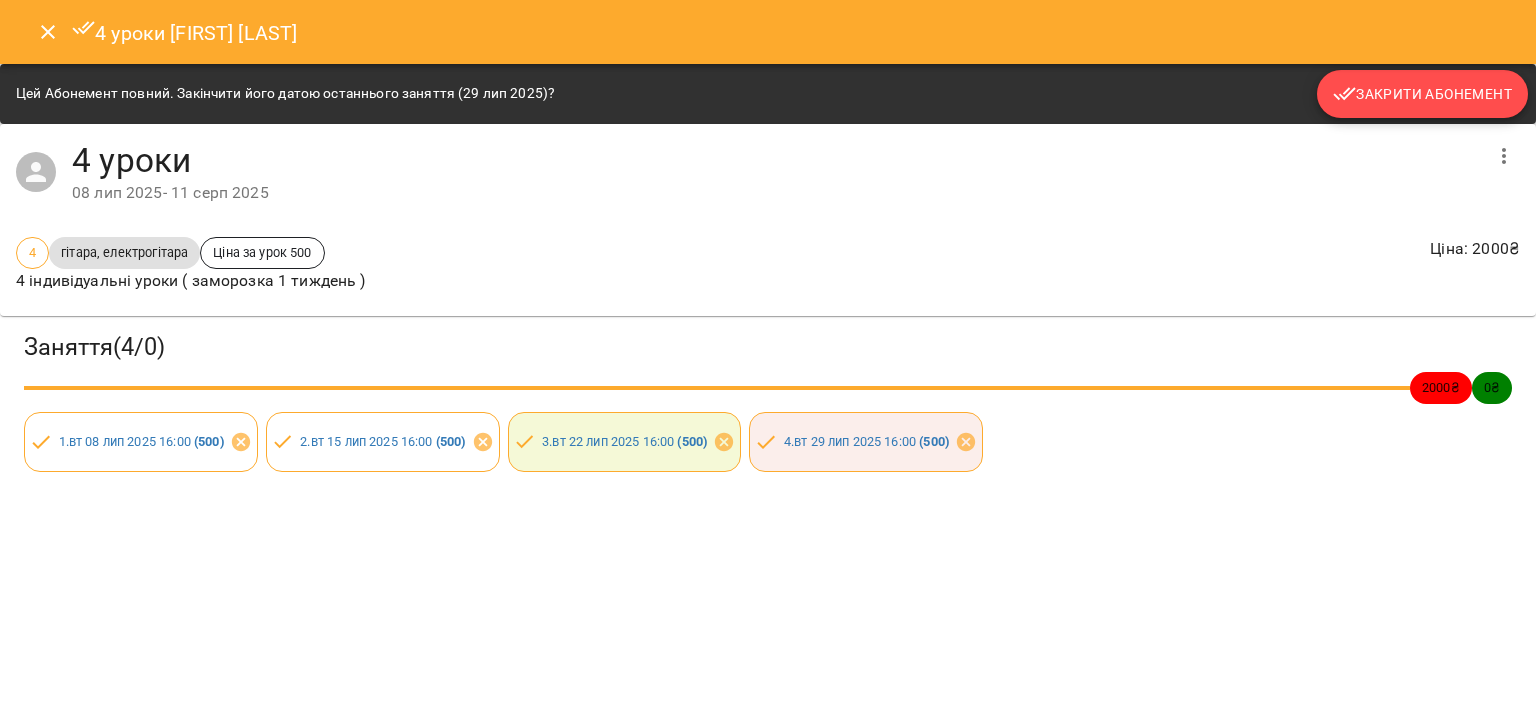 click on "Закрити Абонемент" at bounding box center [1422, 94] 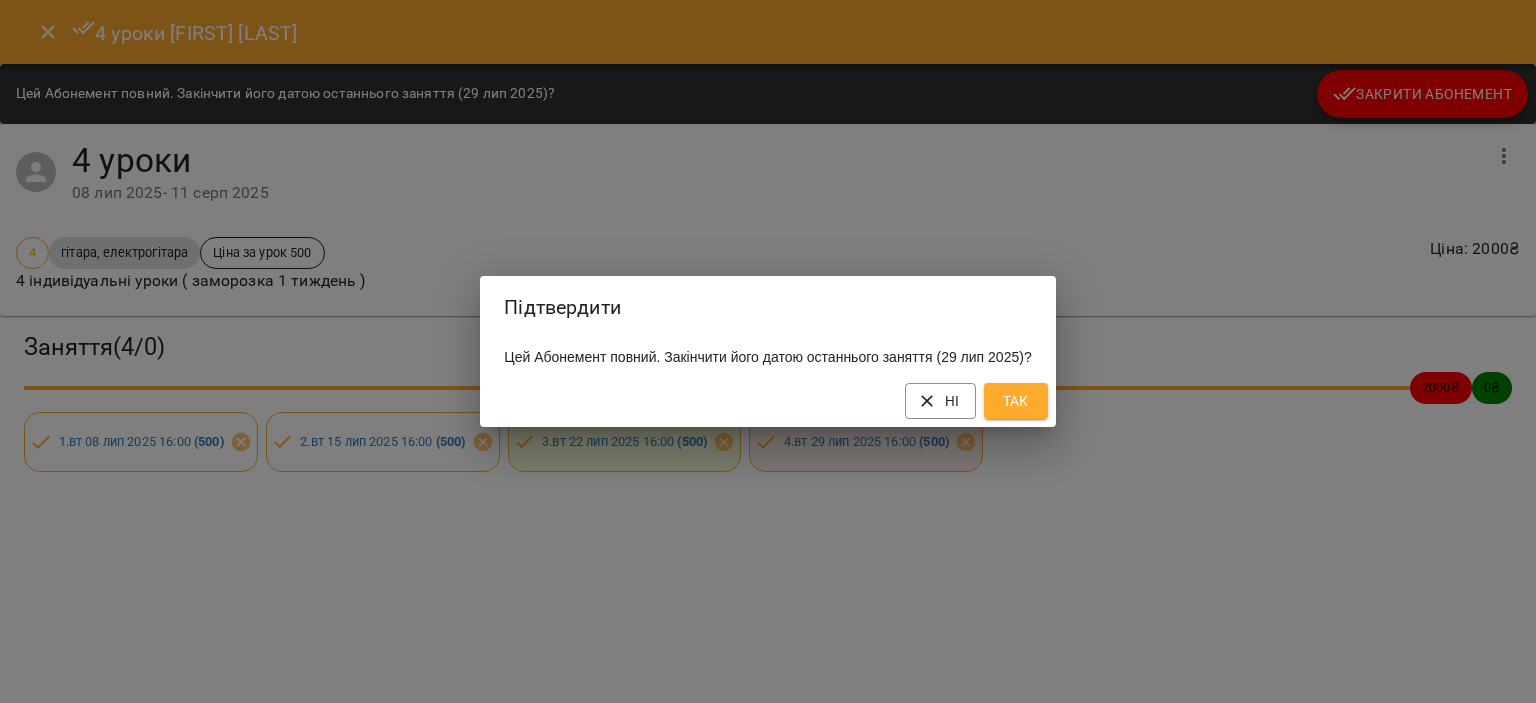 click on "Так" at bounding box center [1016, 401] 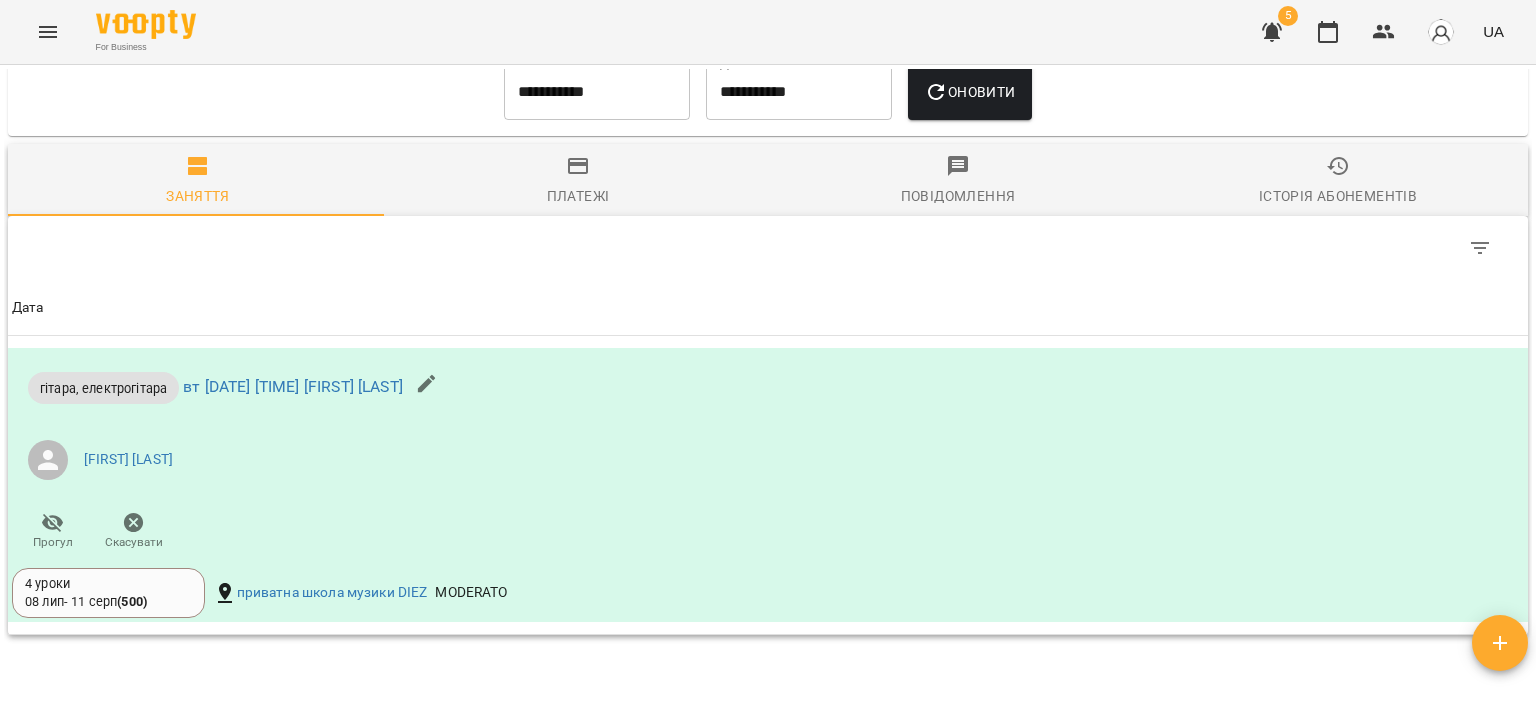scroll, scrollTop: 876, scrollLeft: 0, axis: vertical 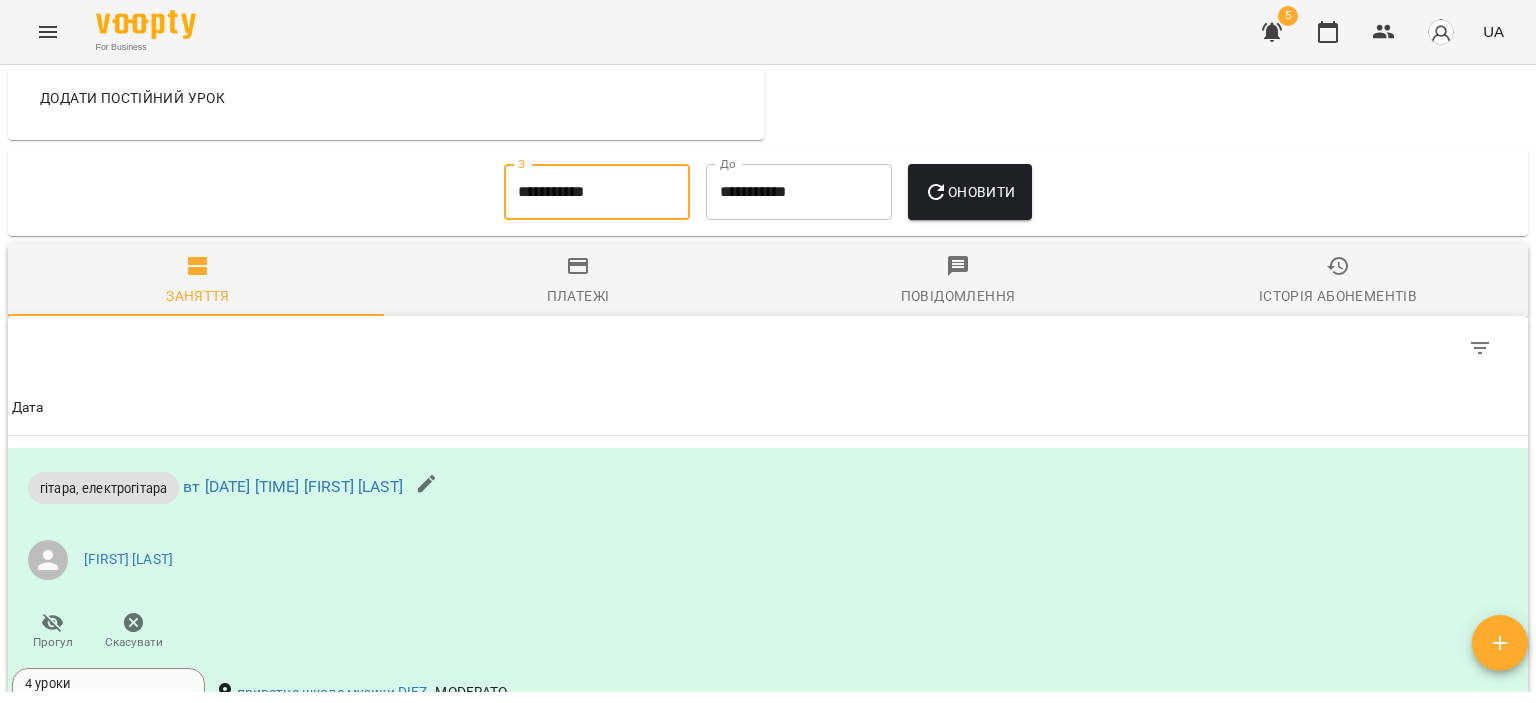 click on "**********" at bounding box center (597, 192) 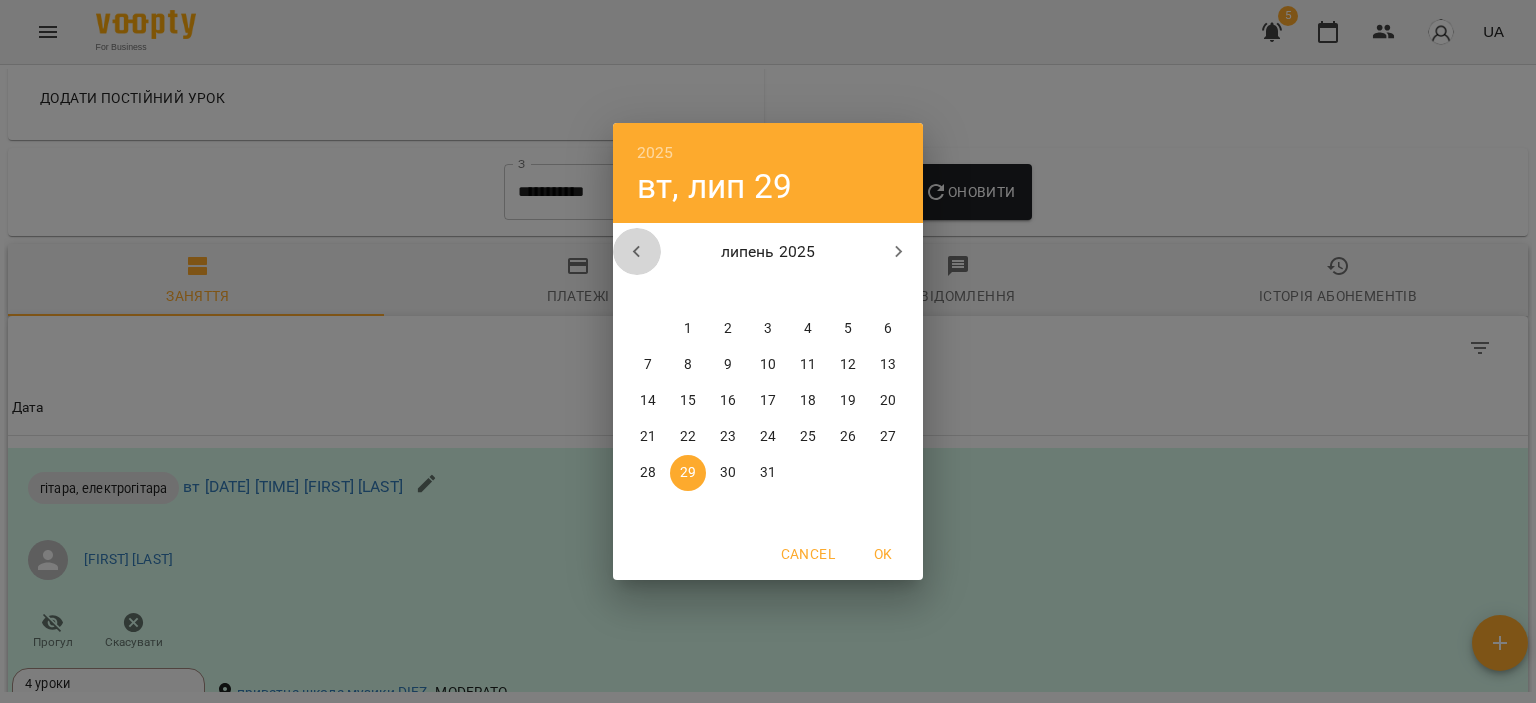 click 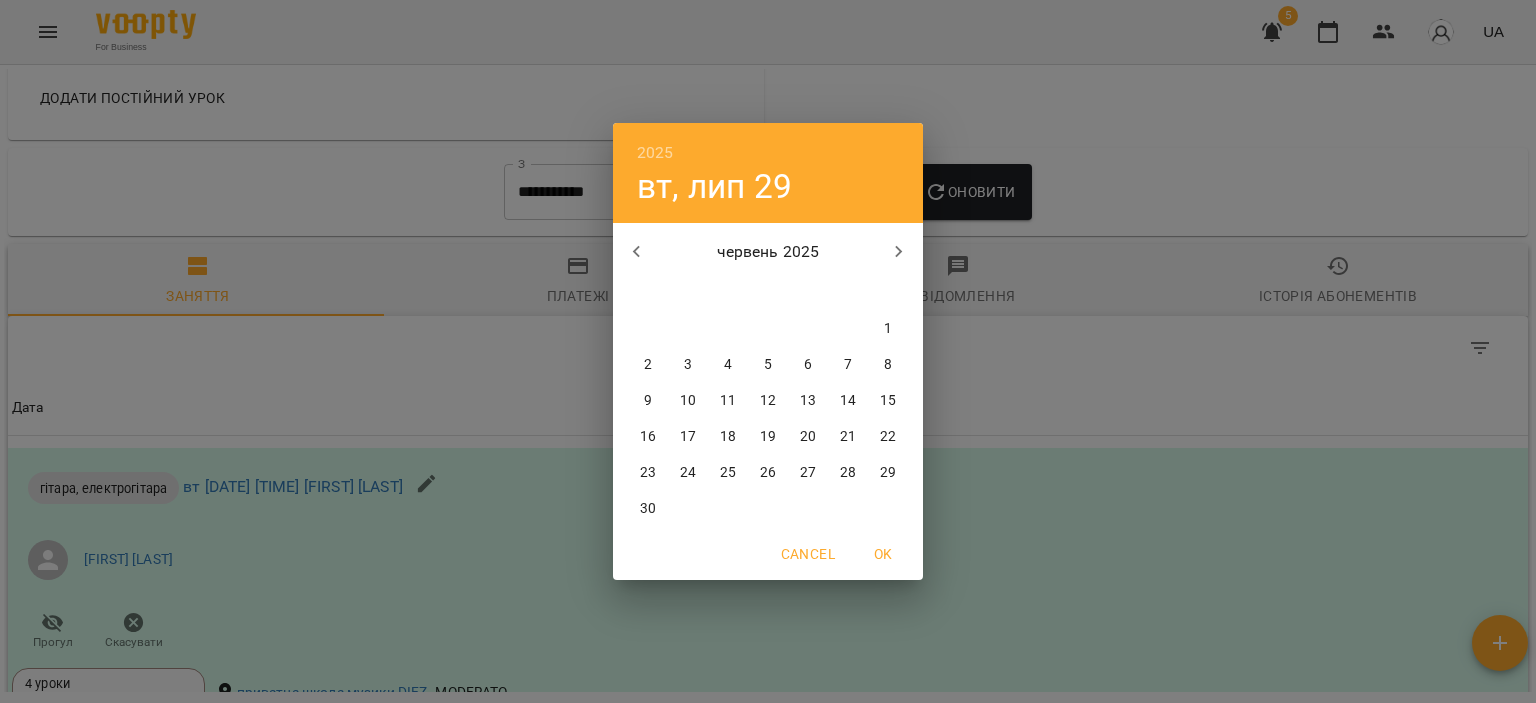 click on "1" at bounding box center (888, 329) 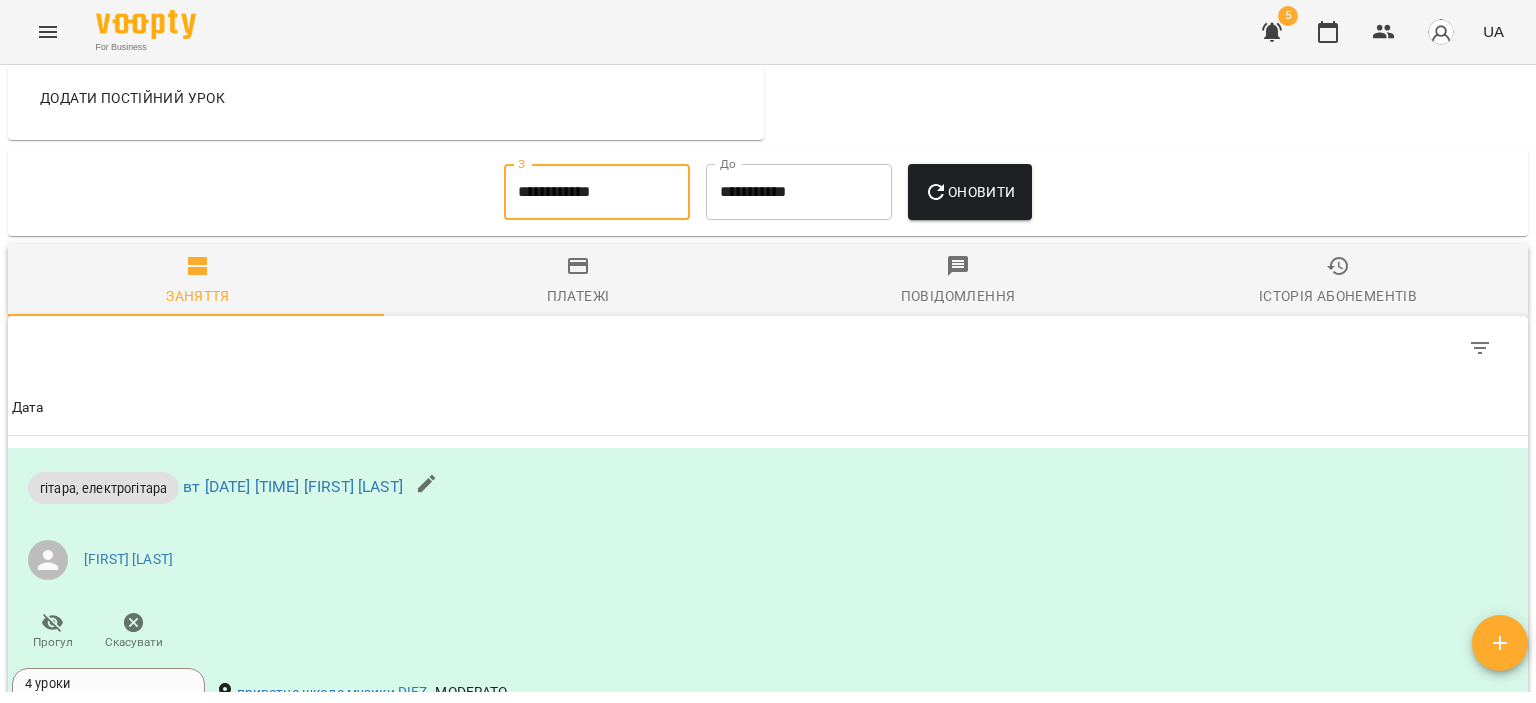 click on "Оновити" at bounding box center [969, 192] 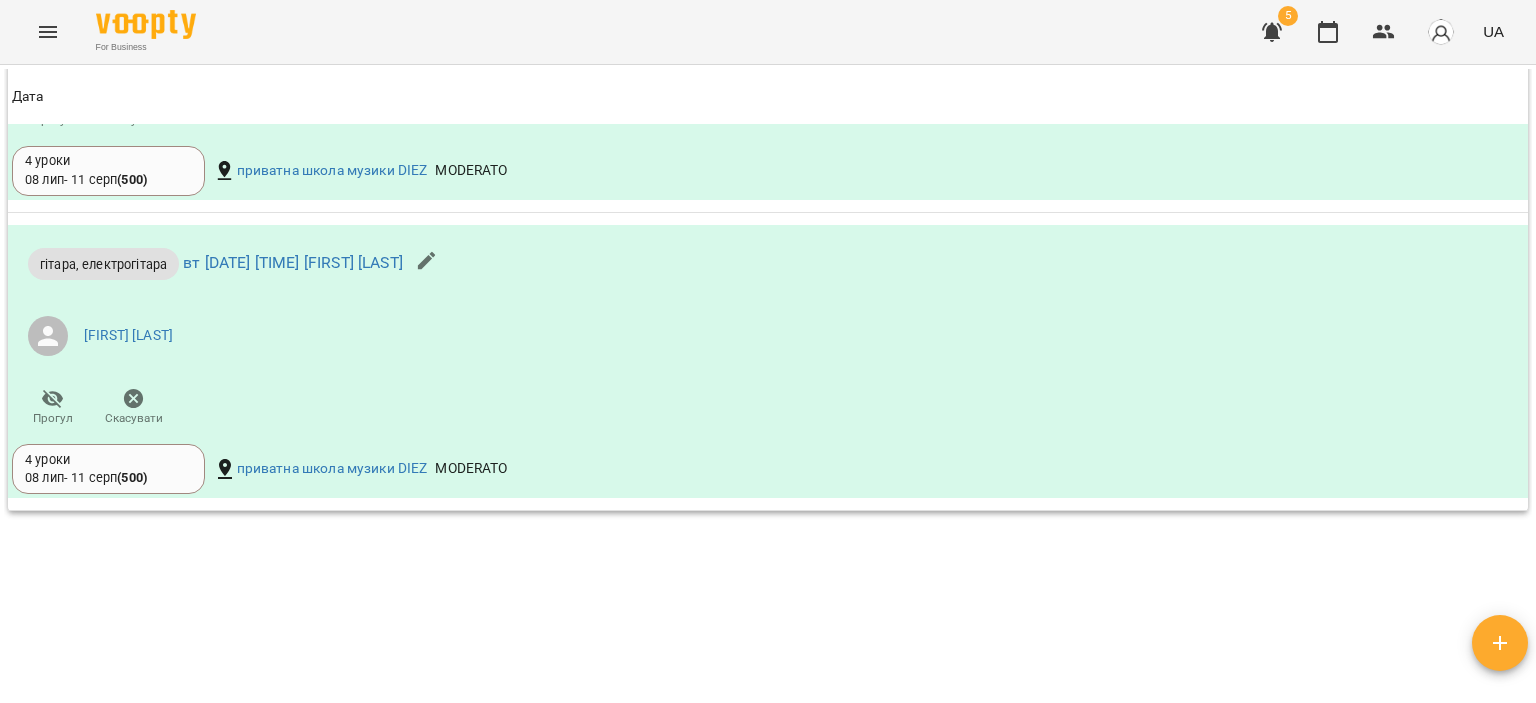 scroll, scrollTop: 2352, scrollLeft: 0, axis: vertical 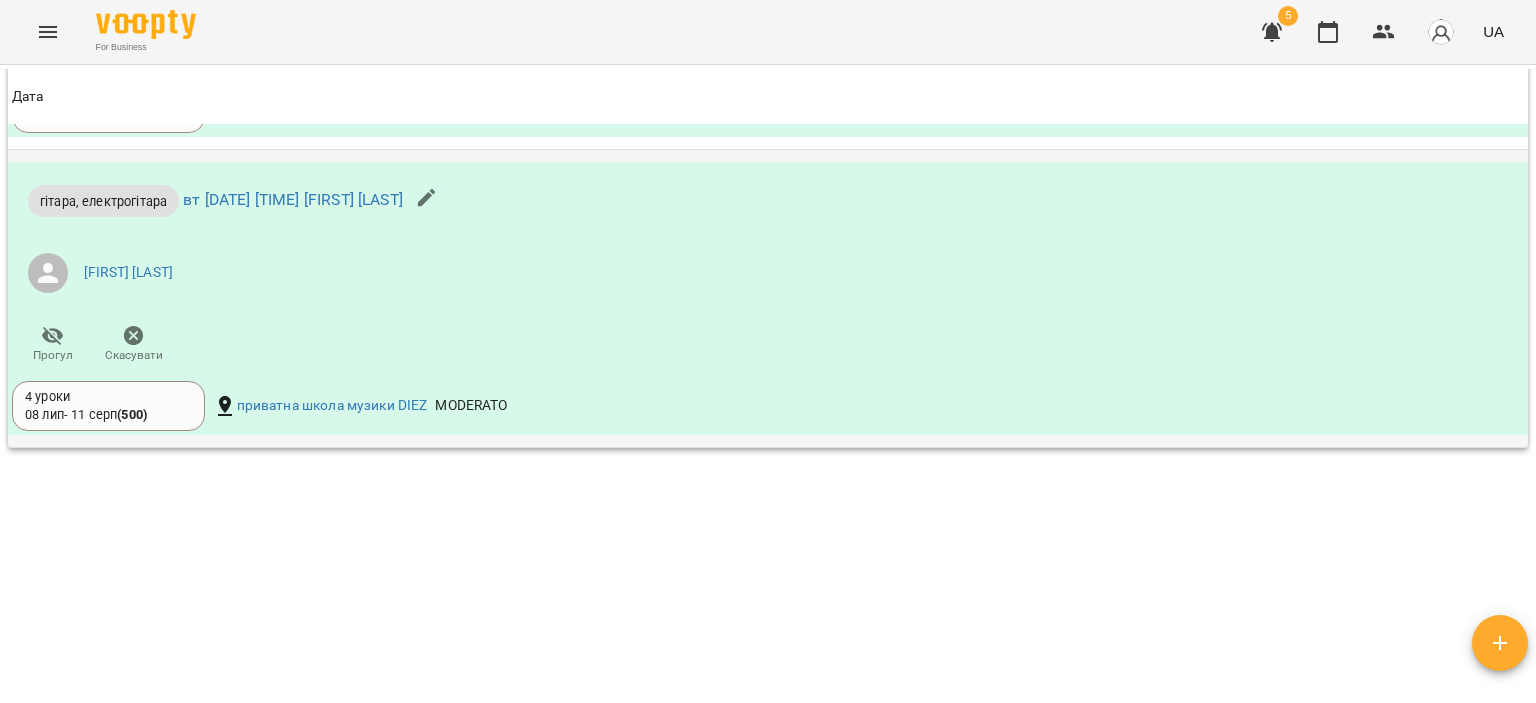 click on "4 уроки 08 лип -   11 серп ( 500 )" at bounding box center [108, 406] 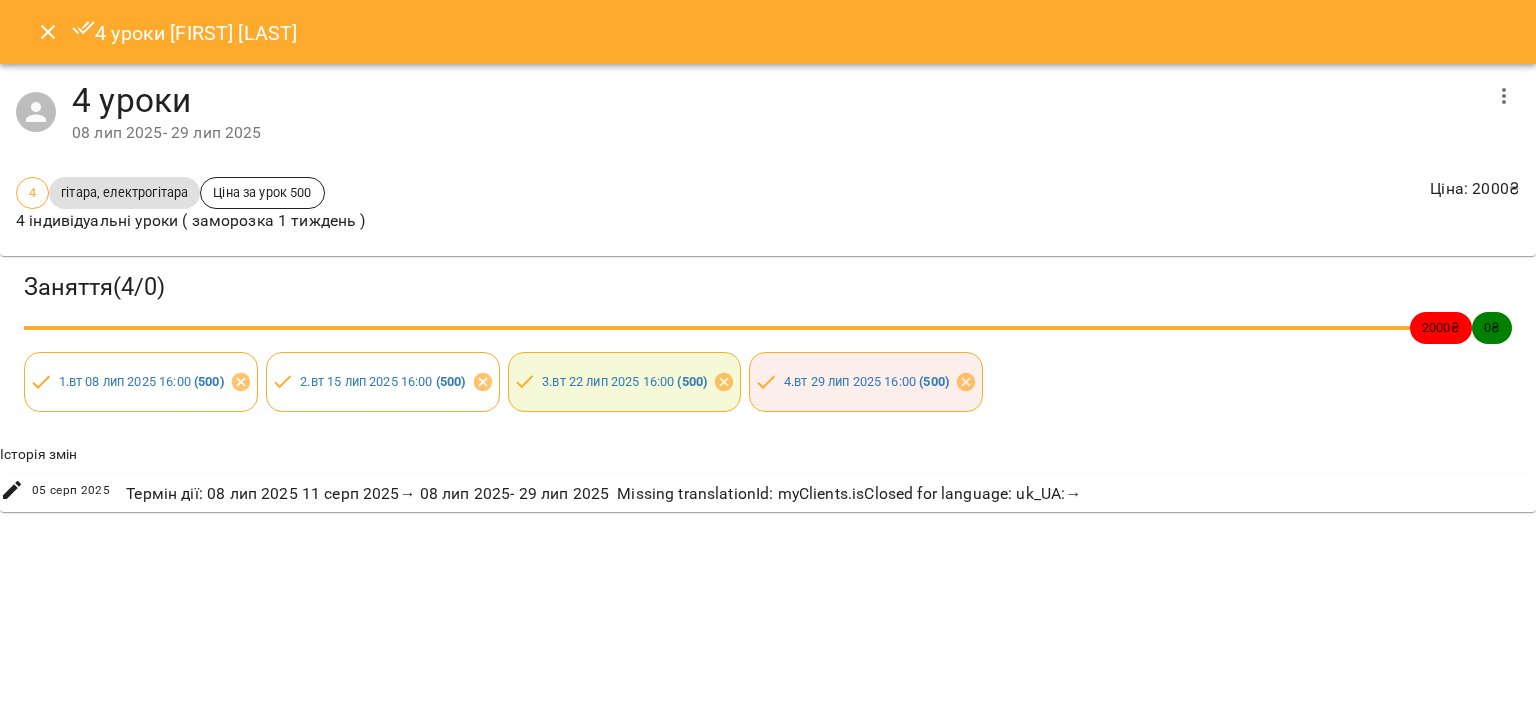 click 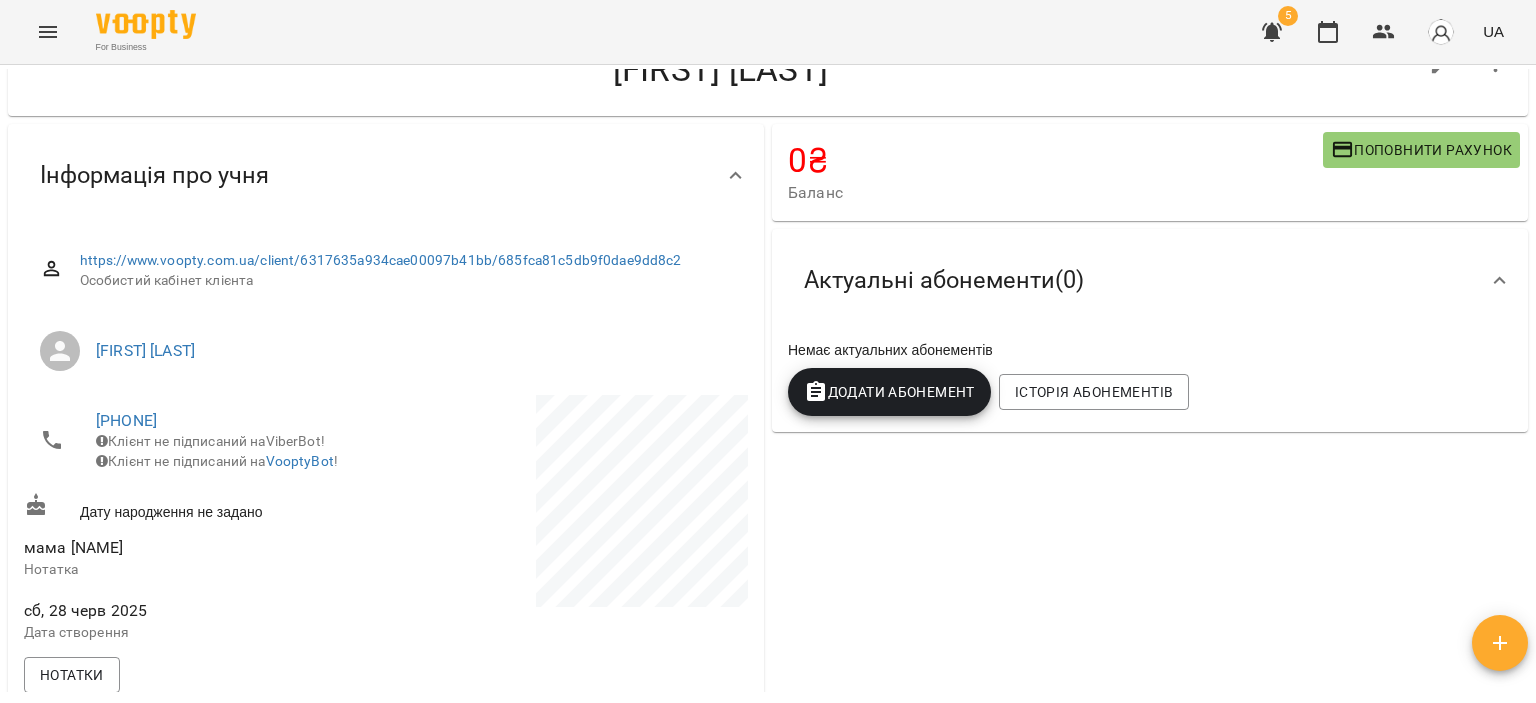 scroll, scrollTop: 0, scrollLeft: 0, axis: both 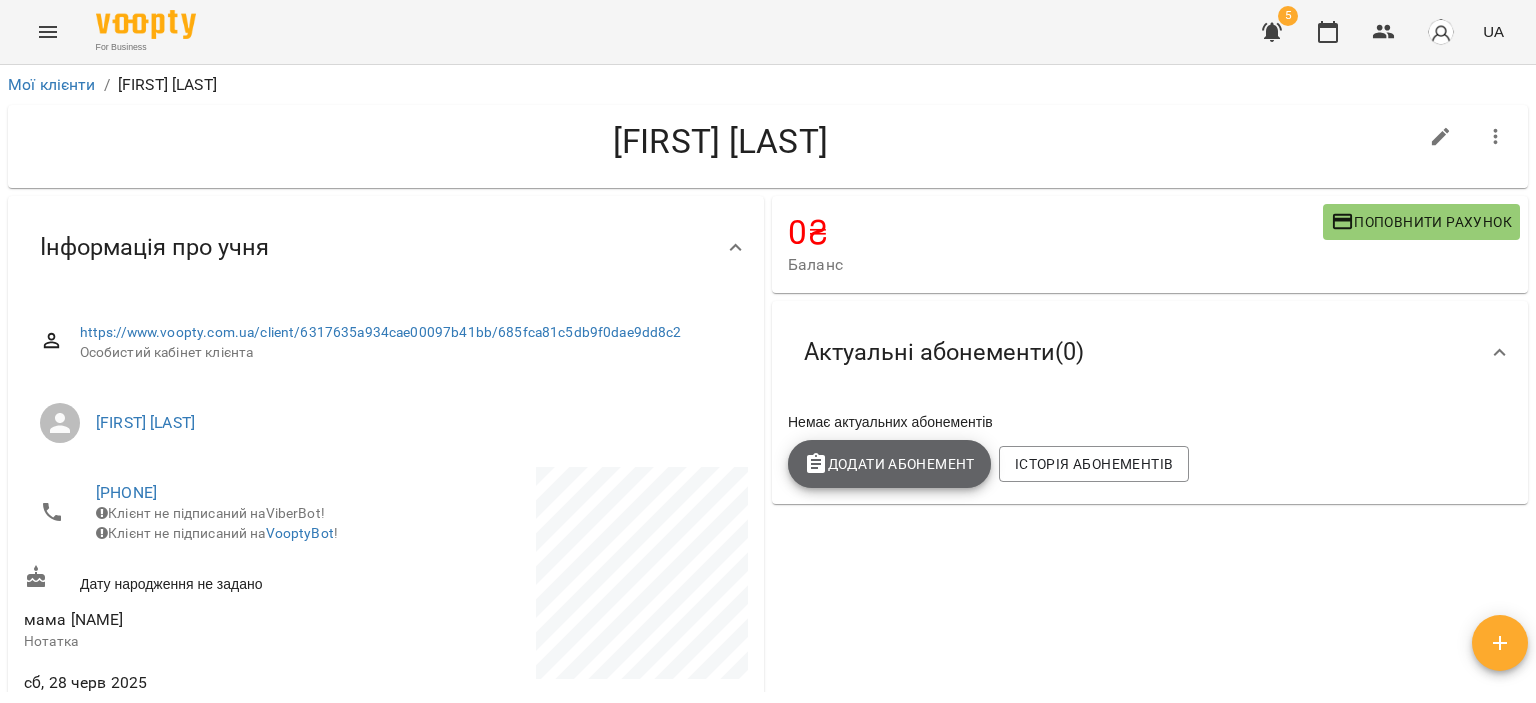 click on "Додати Абонемент" at bounding box center [889, 464] 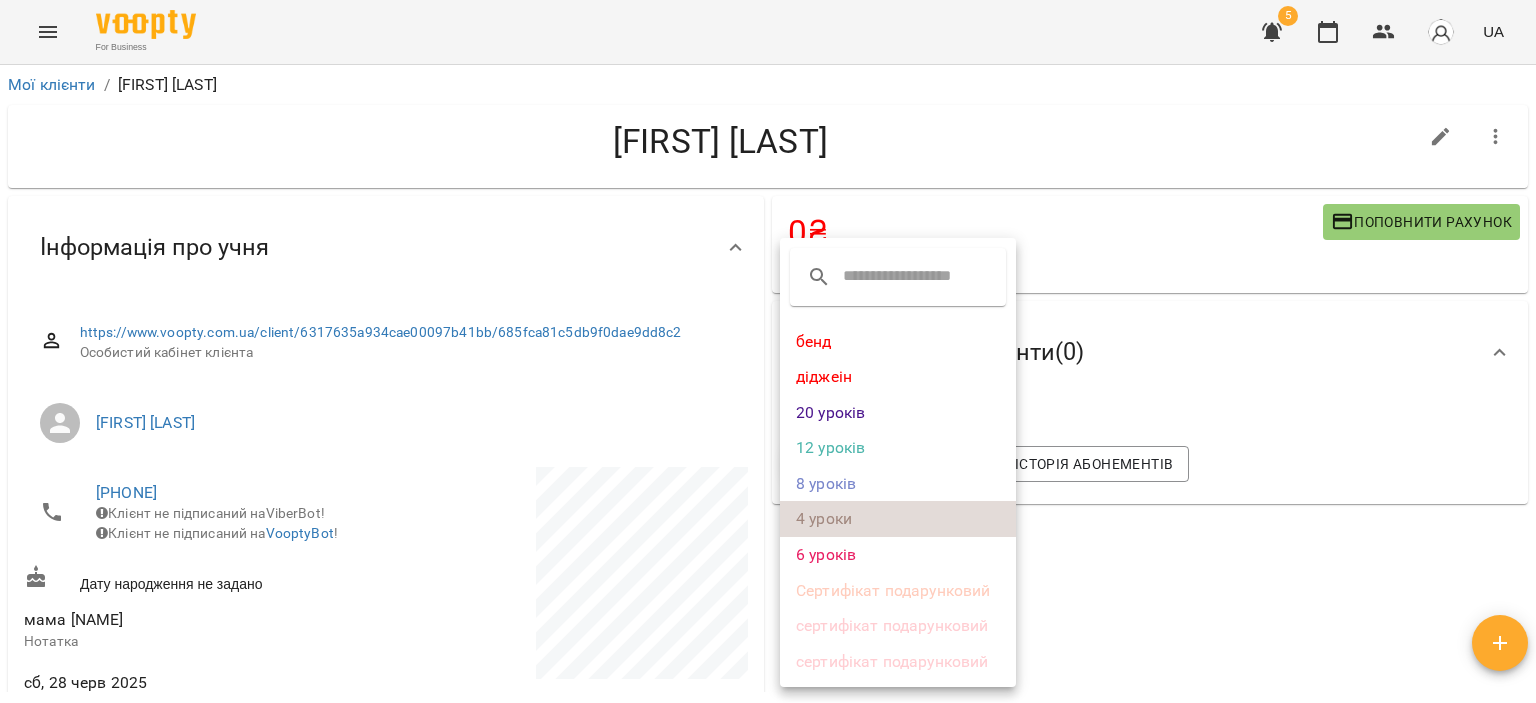 click on "4 уроки" at bounding box center (898, 519) 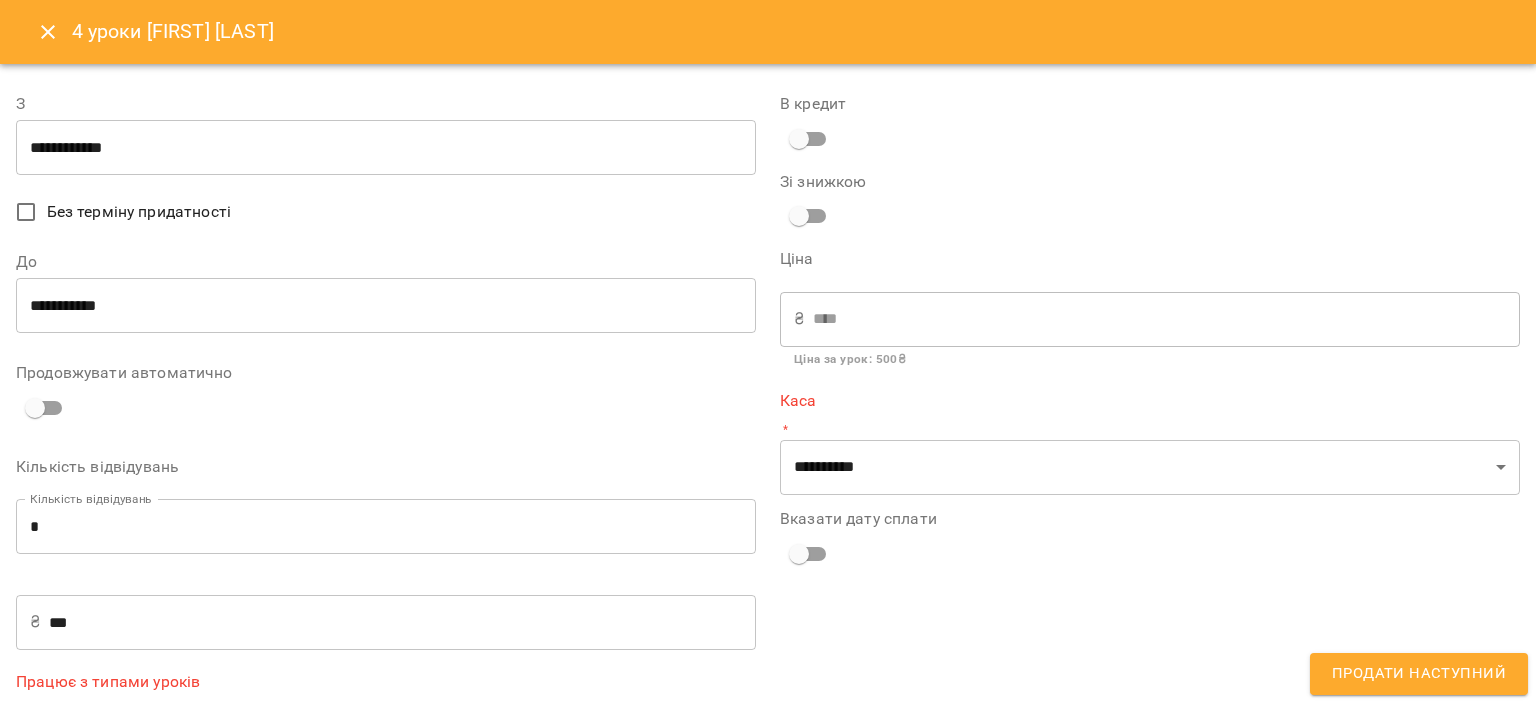 click on "**********" at bounding box center (386, 148) 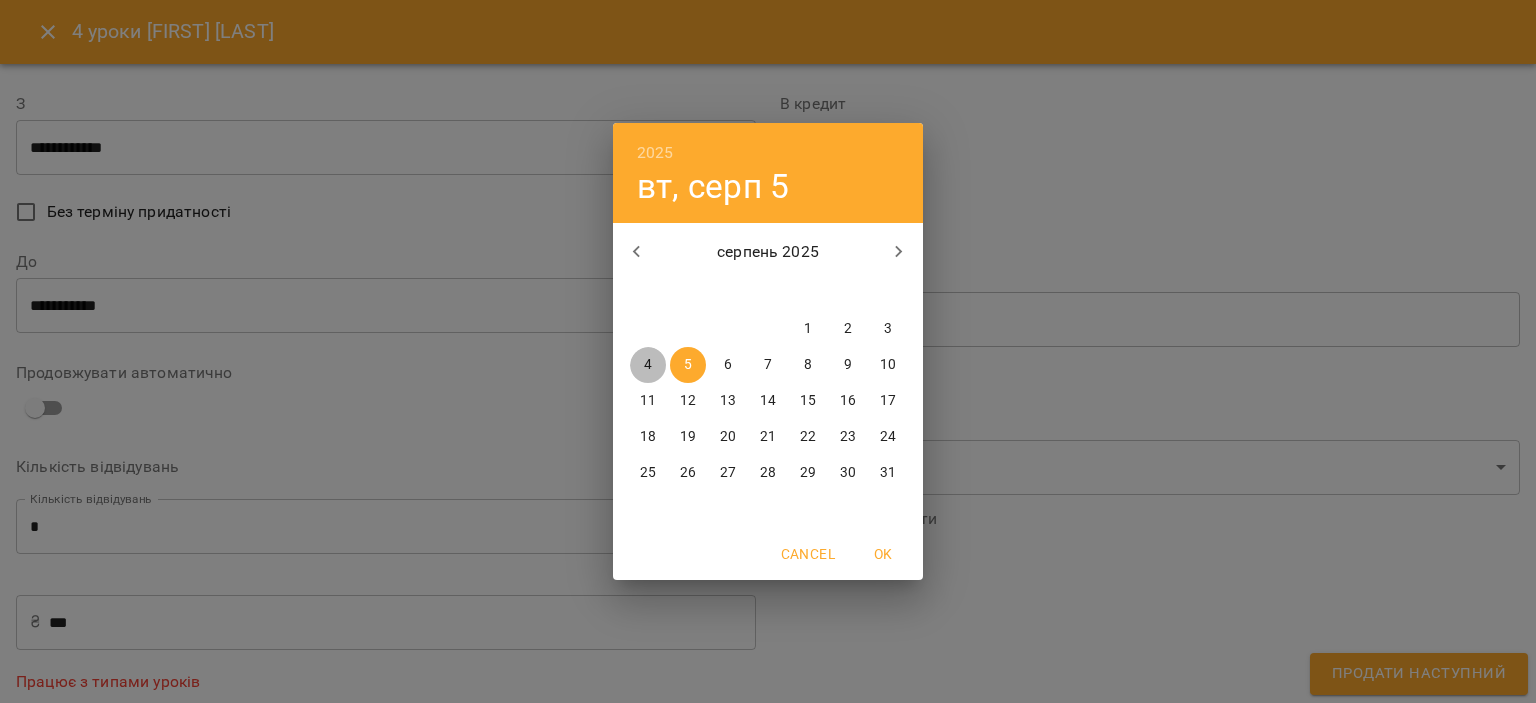 click on "4" at bounding box center (648, 365) 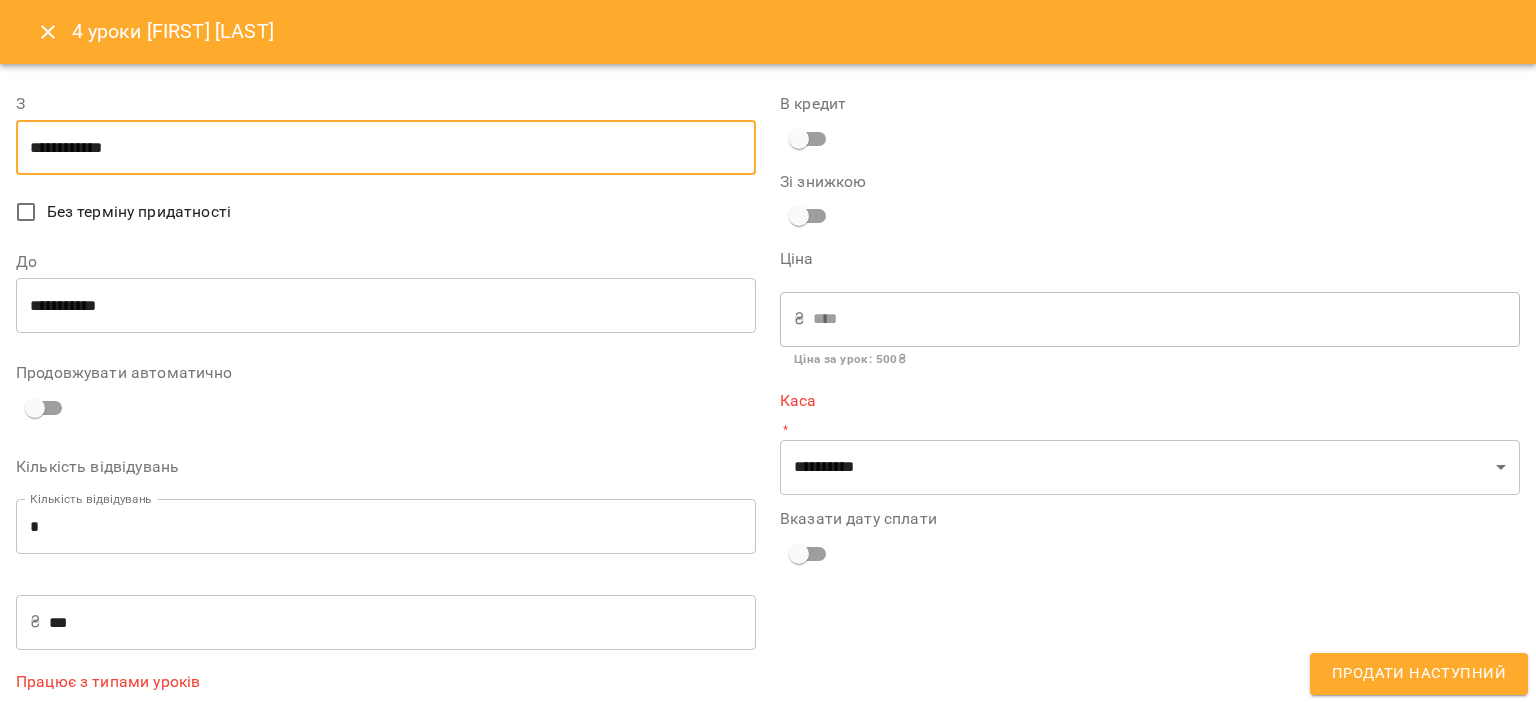 scroll, scrollTop: 80, scrollLeft: 0, axis: vertical 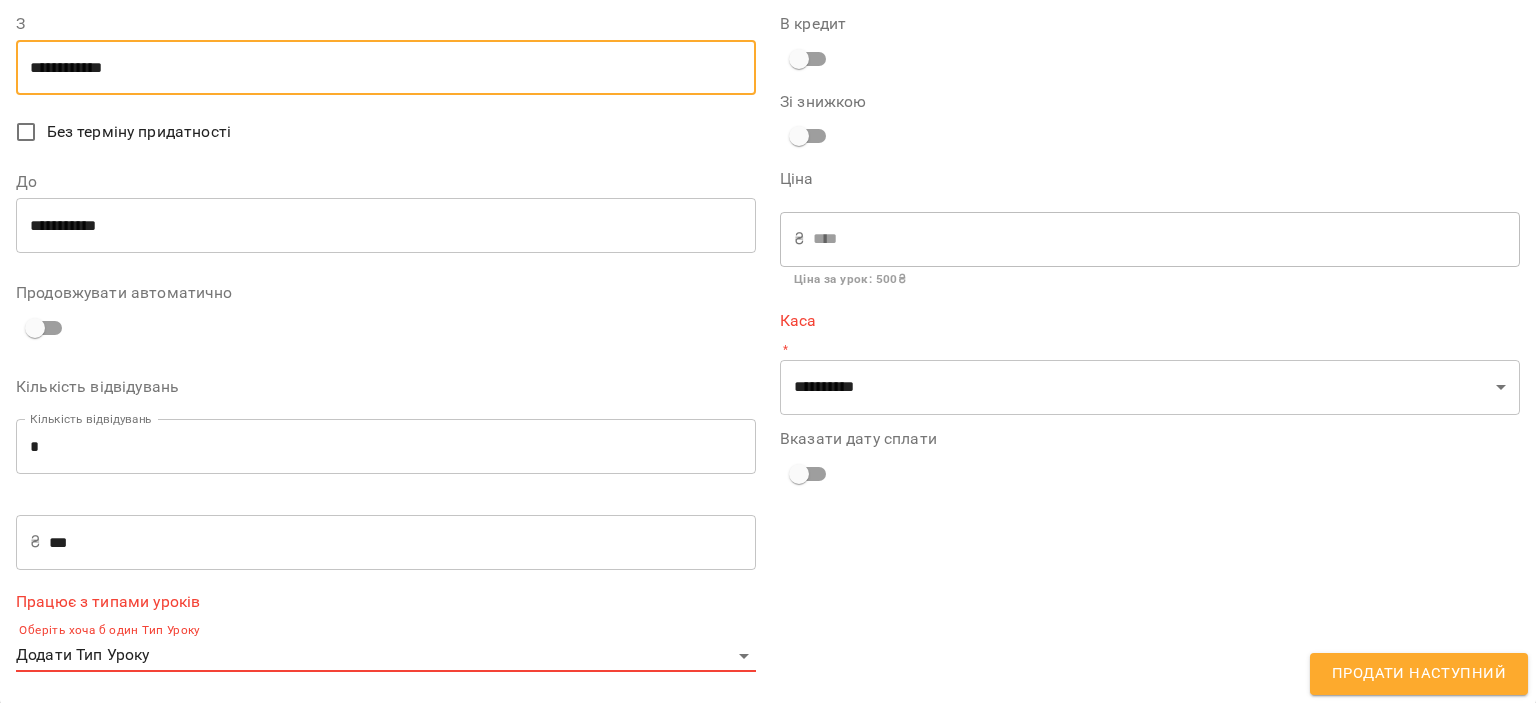 click on "**********" at bounding box center [768, 384] 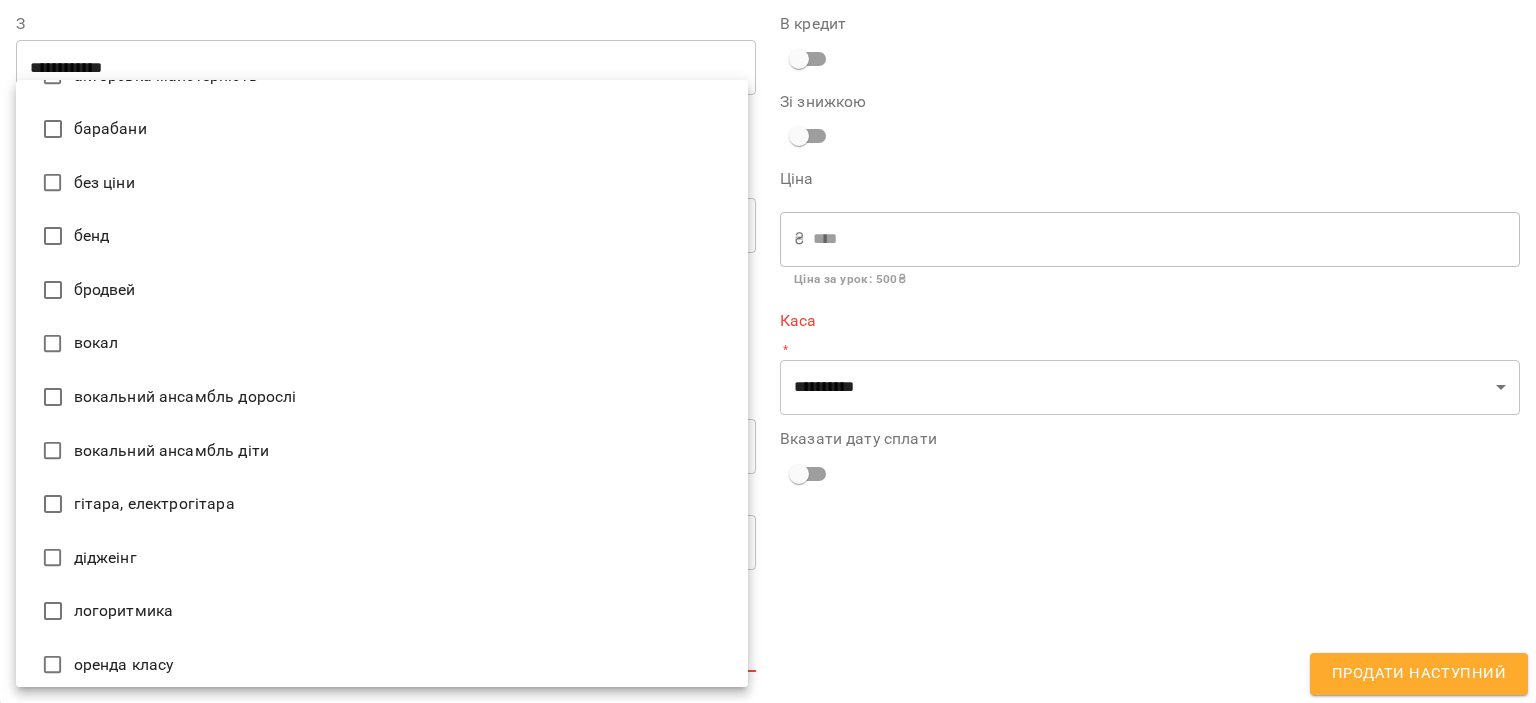 scroll, scrollTop: 300, scrollLeft: 0, axis: vertical 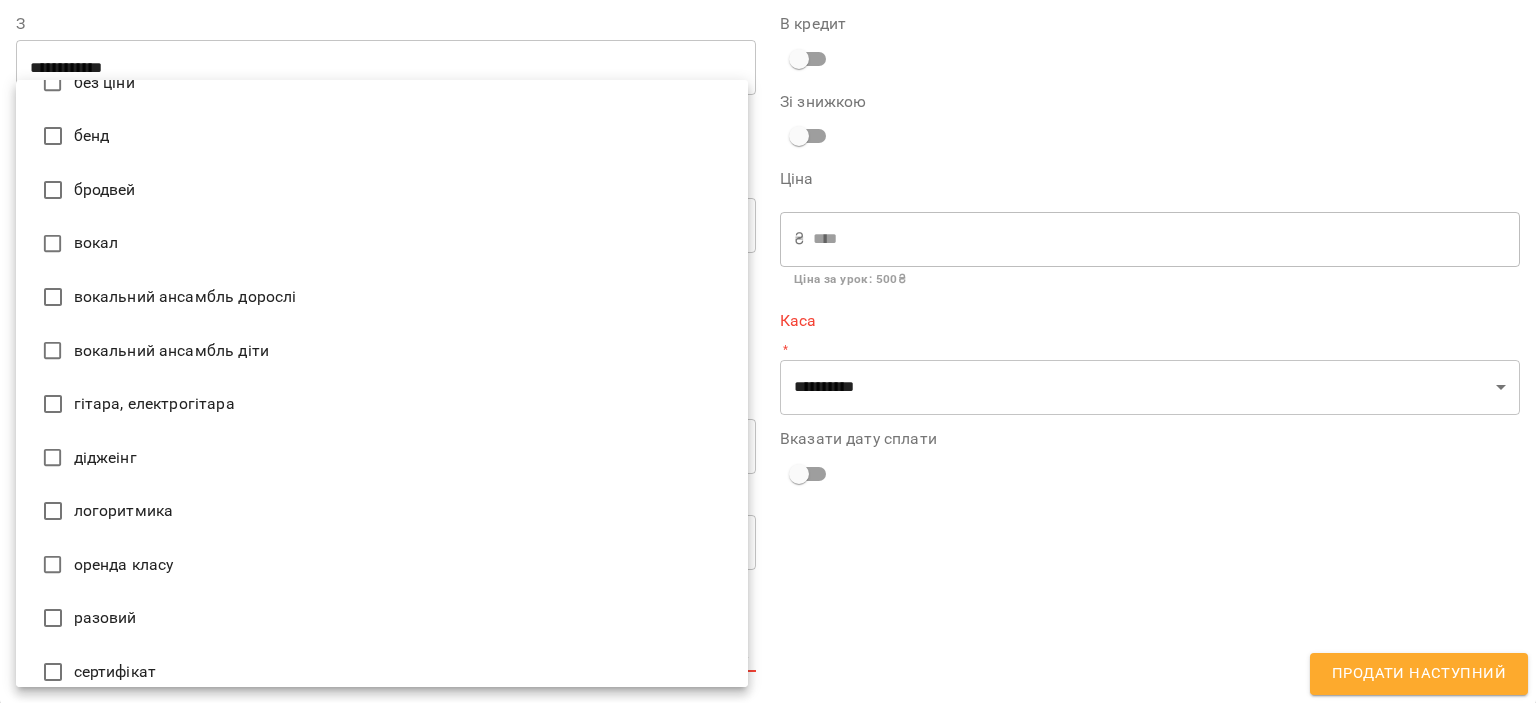 click on "гітара, електрогітара" at bounding box center [382, 404] 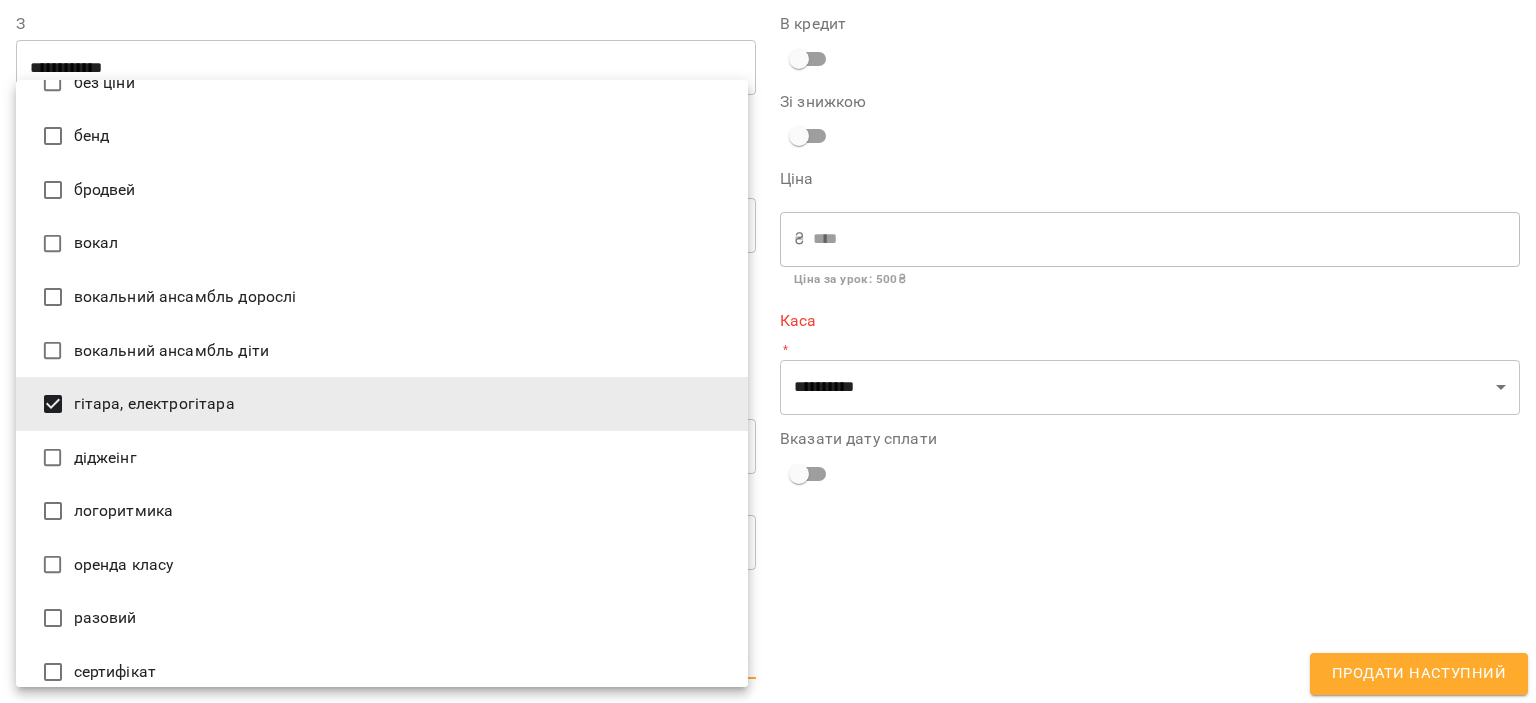 drag, startPoint x: 1003, startPoint y: 585, endPoint x: 968, endPoint y: 569, distance: 38.483765 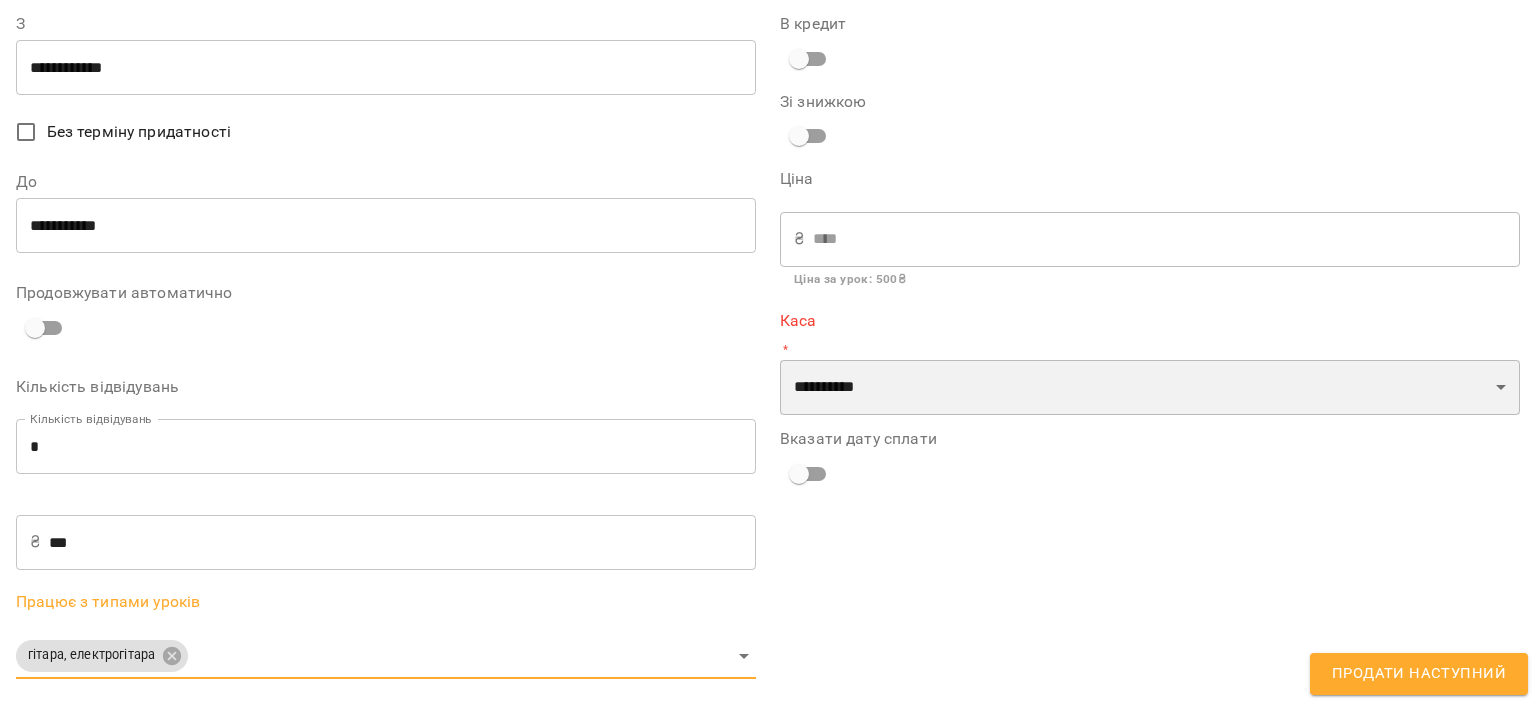click on "**********" at bounding box center (1150, 388) 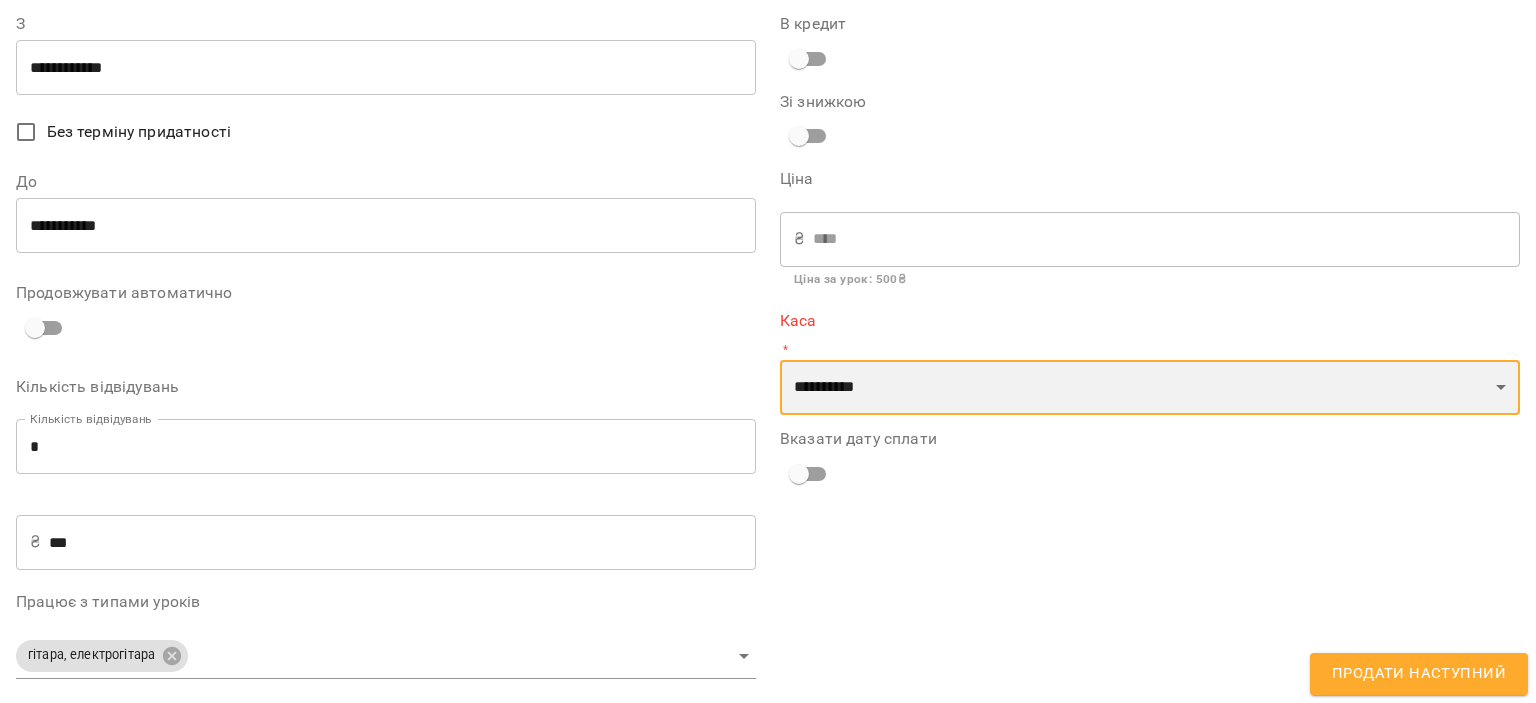 select on "****" 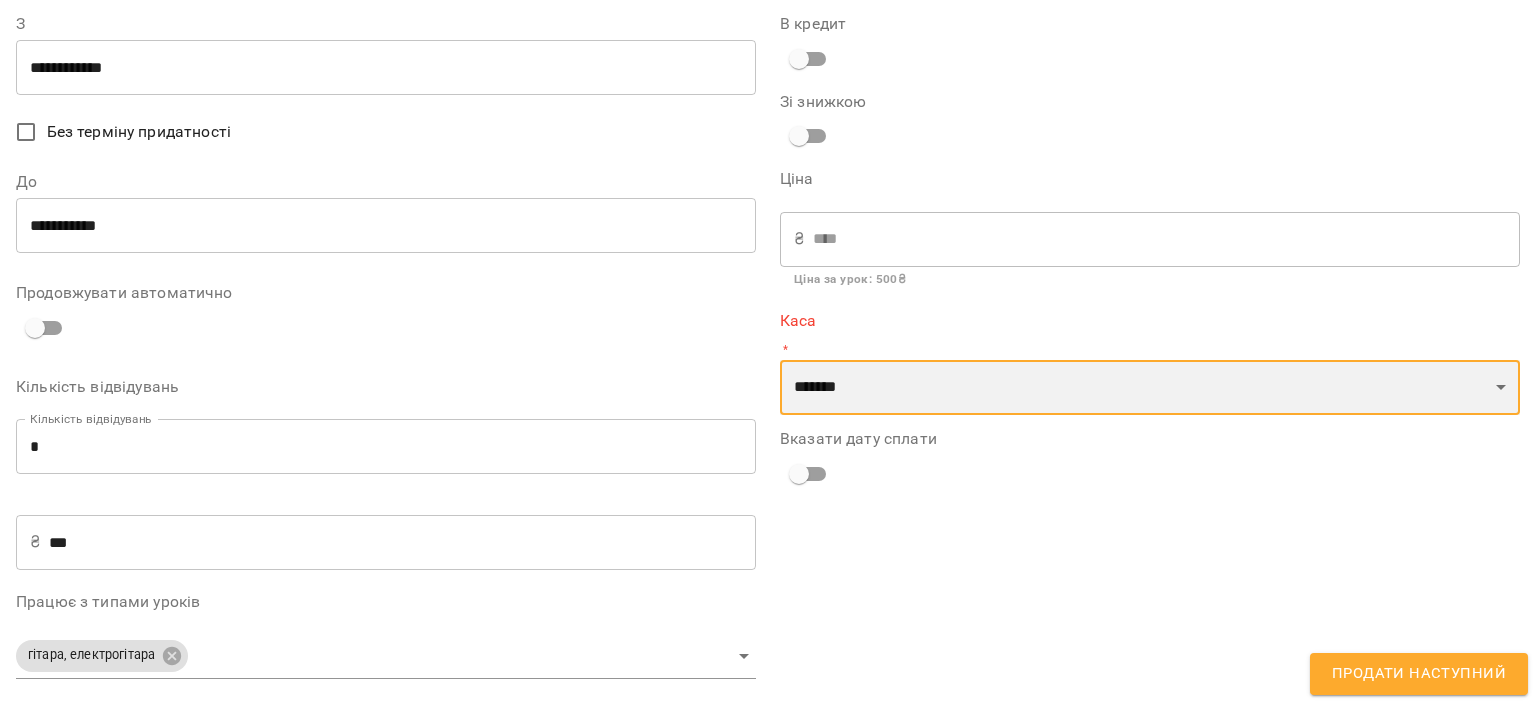 click on "**********" at bounding box center (1150, 388) 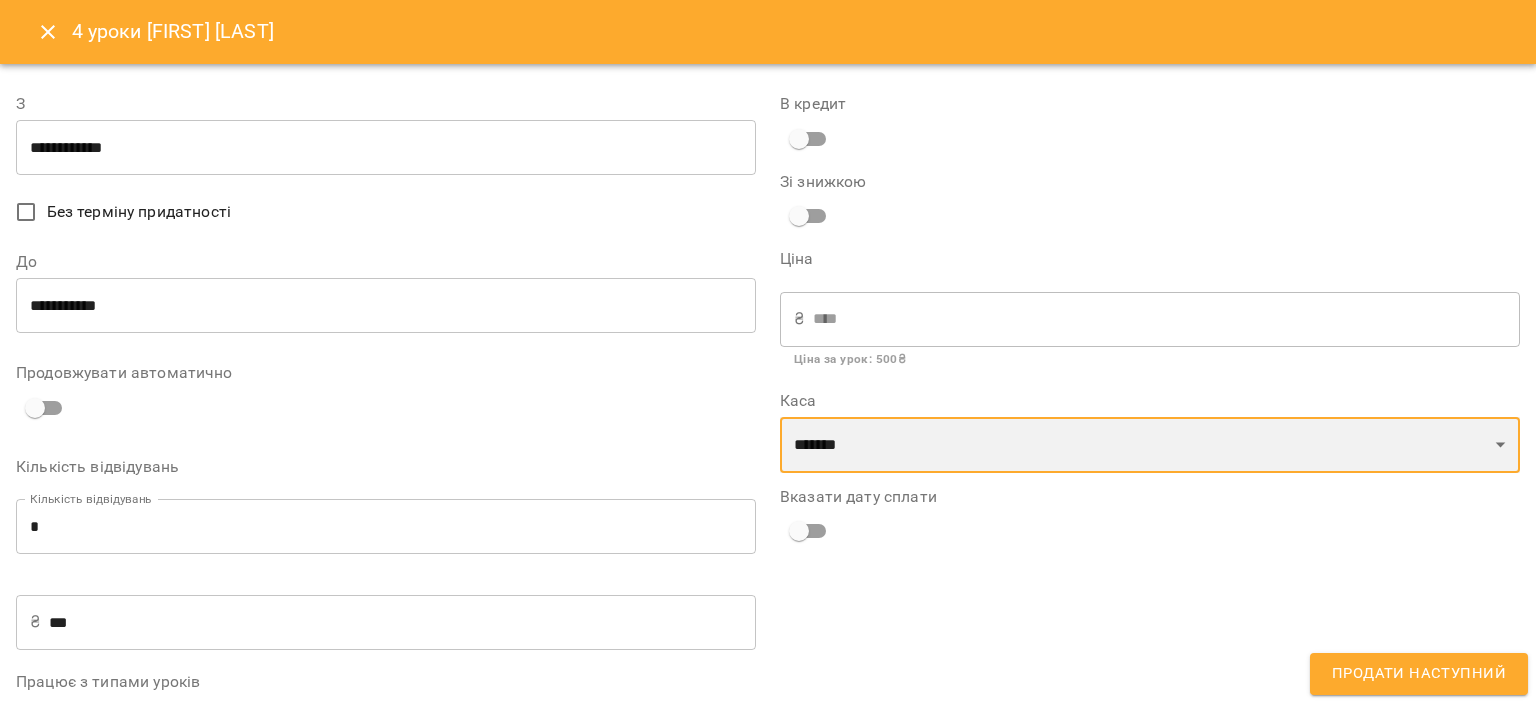 scroll, scrollTop: 87, scrollLeft: 0, axis: vertical 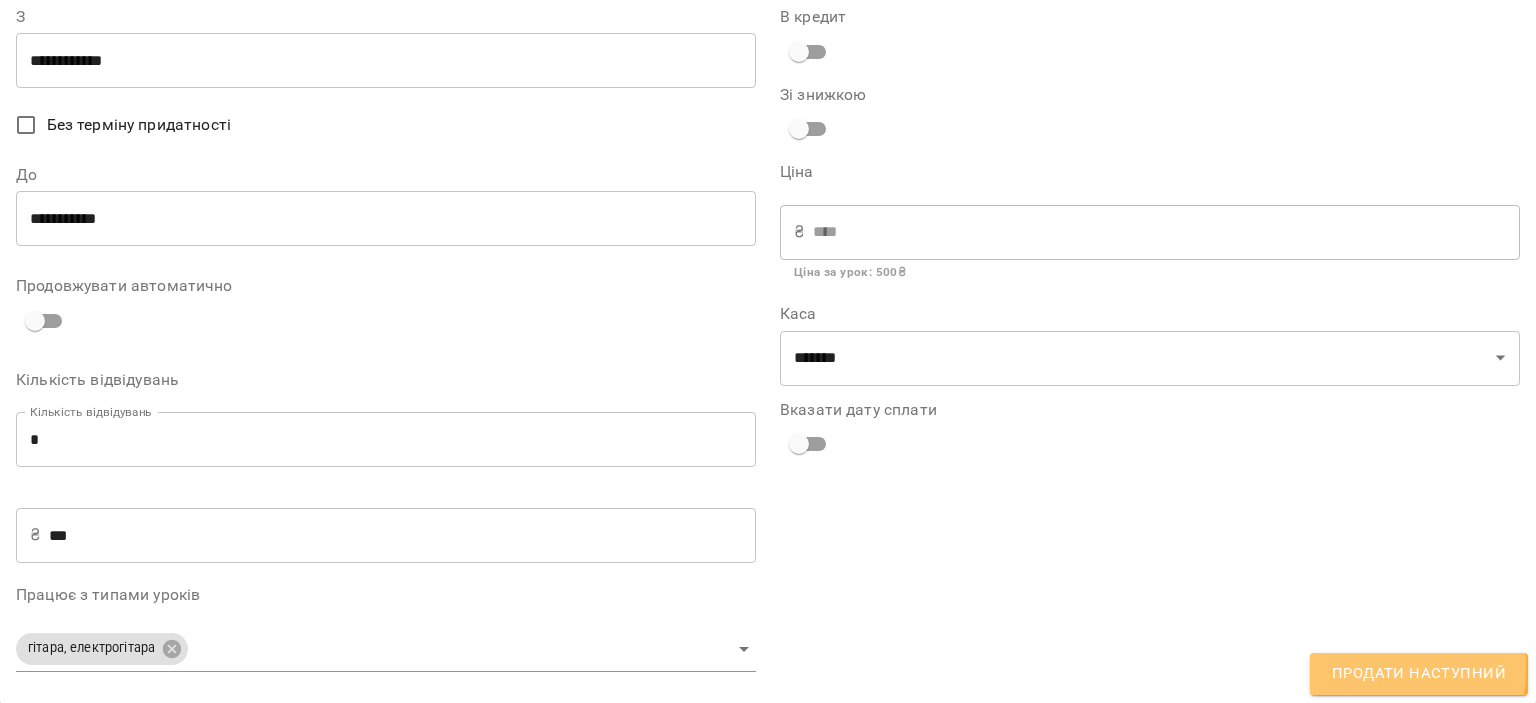 click on "Продати наступний" at bounding box center (1419, 674) 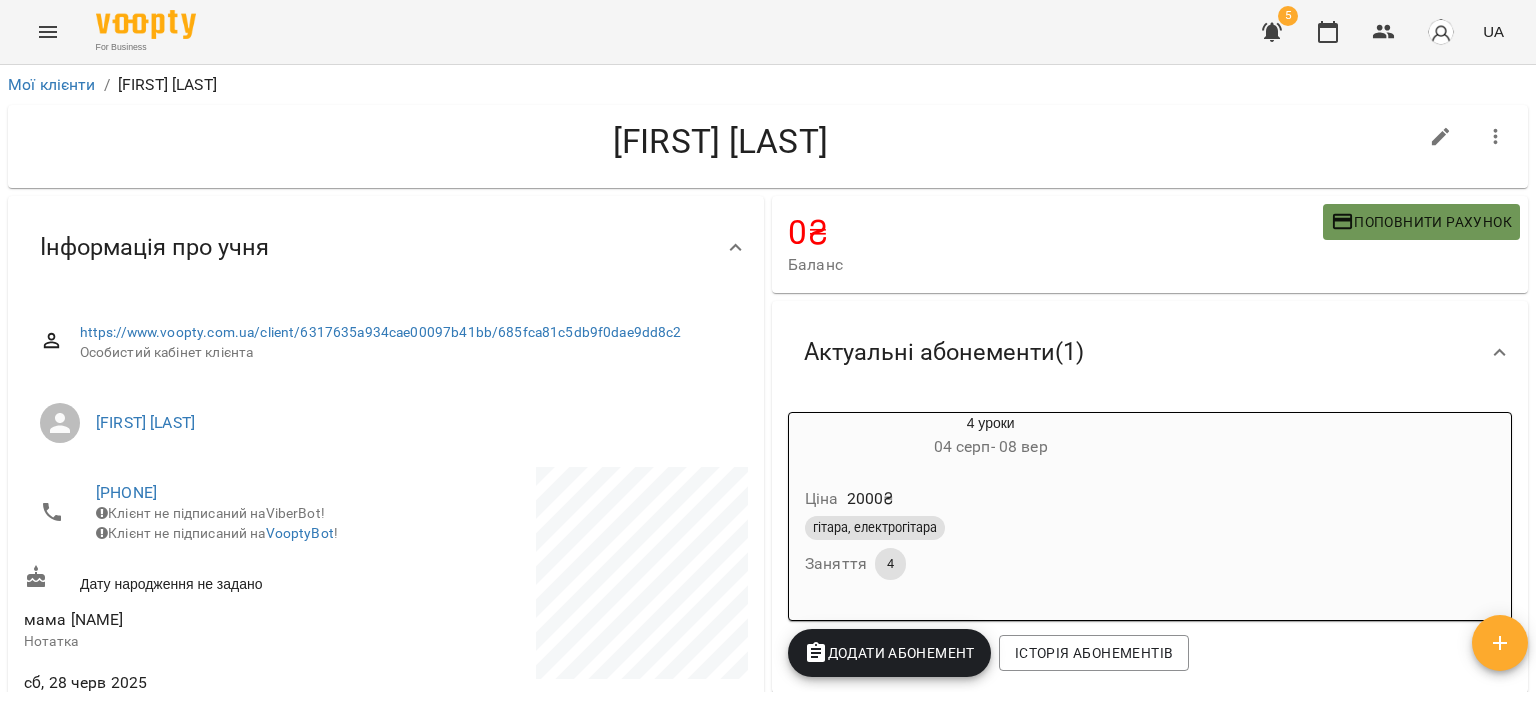 click on "Поповнити рахунок" at bounding box center [1421, 222] 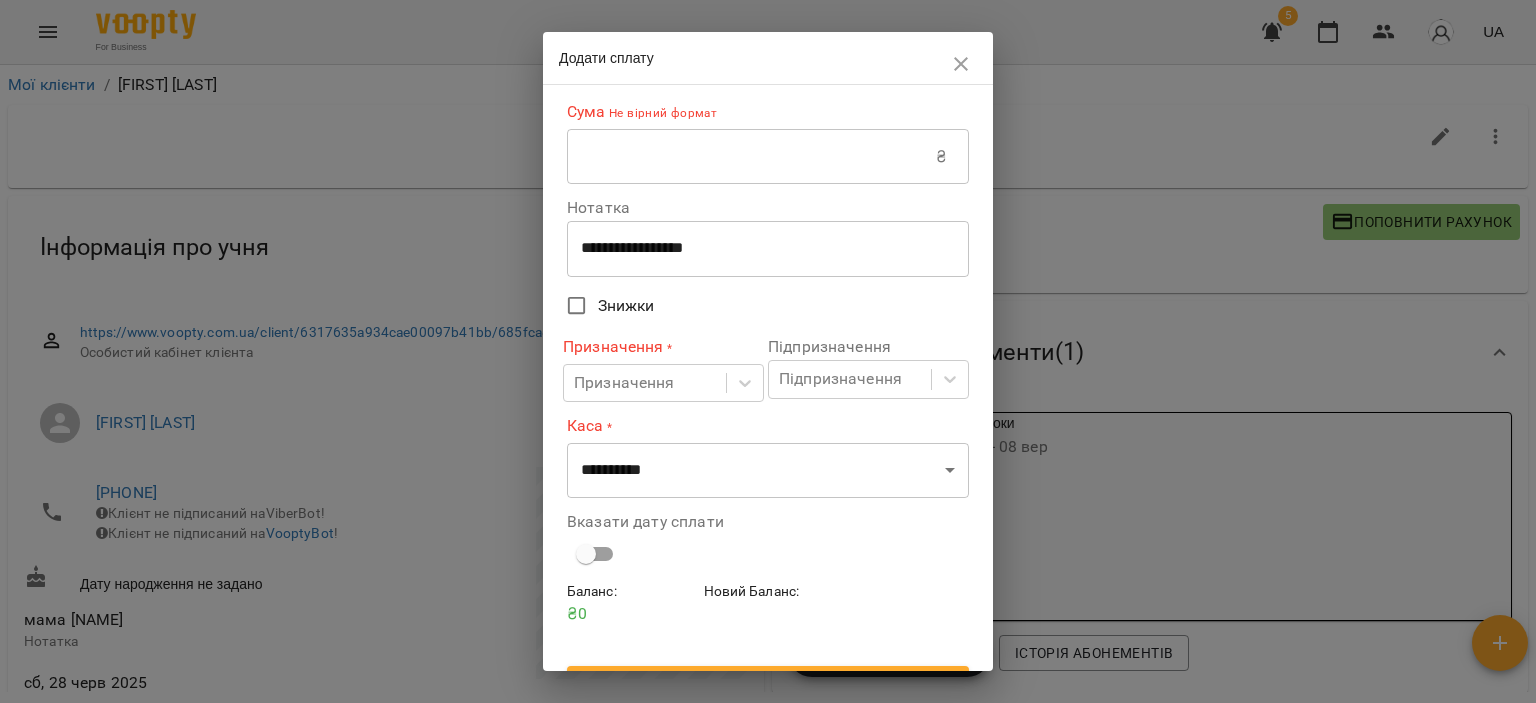click at bounding box center [751, 157] 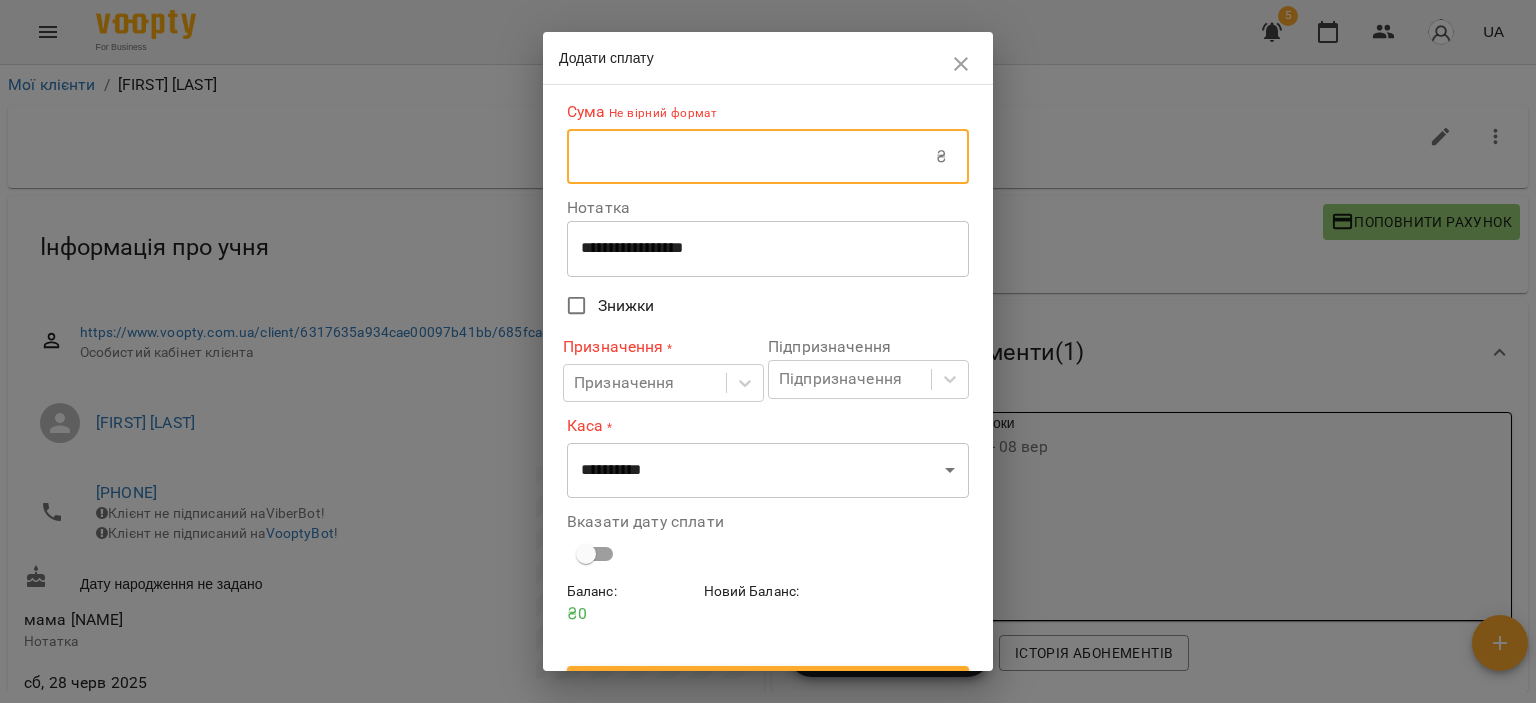 type on "***" 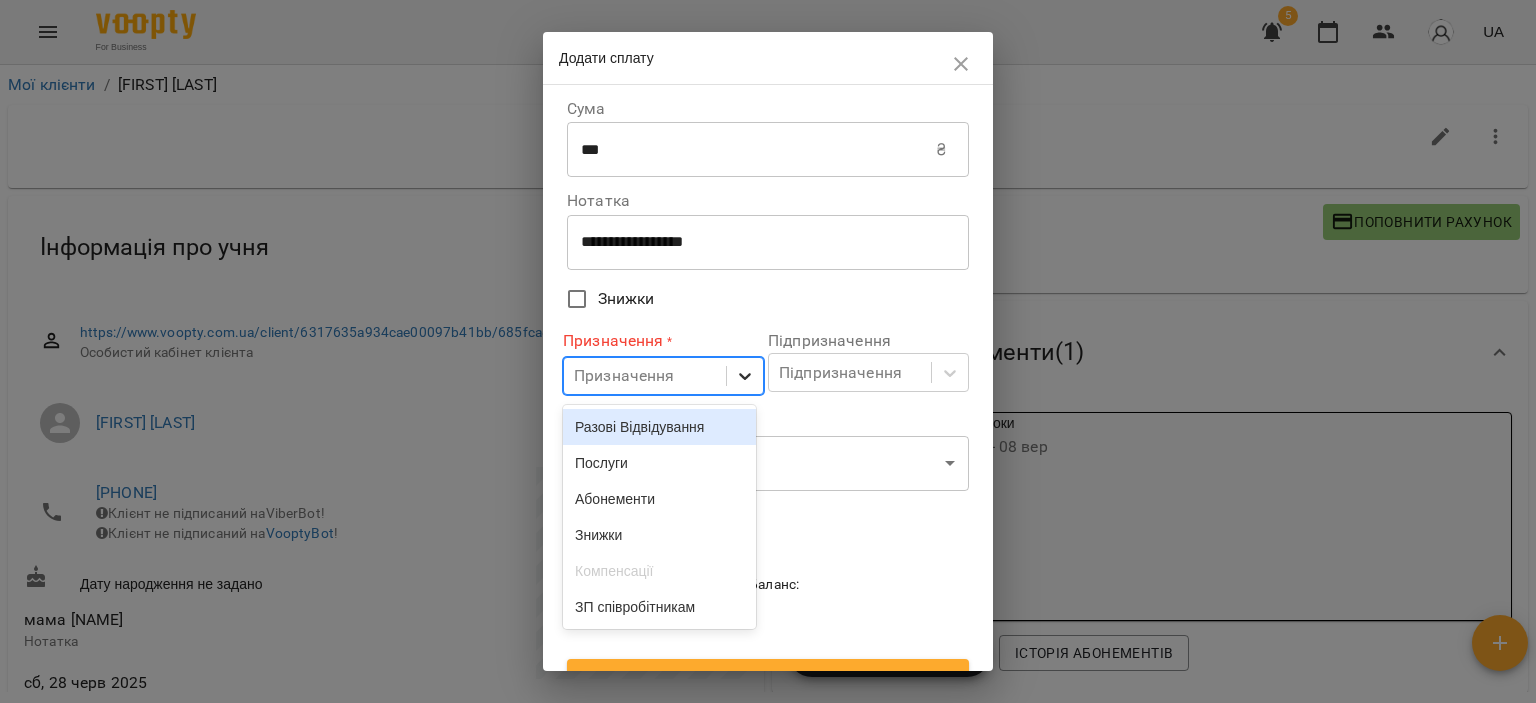 click 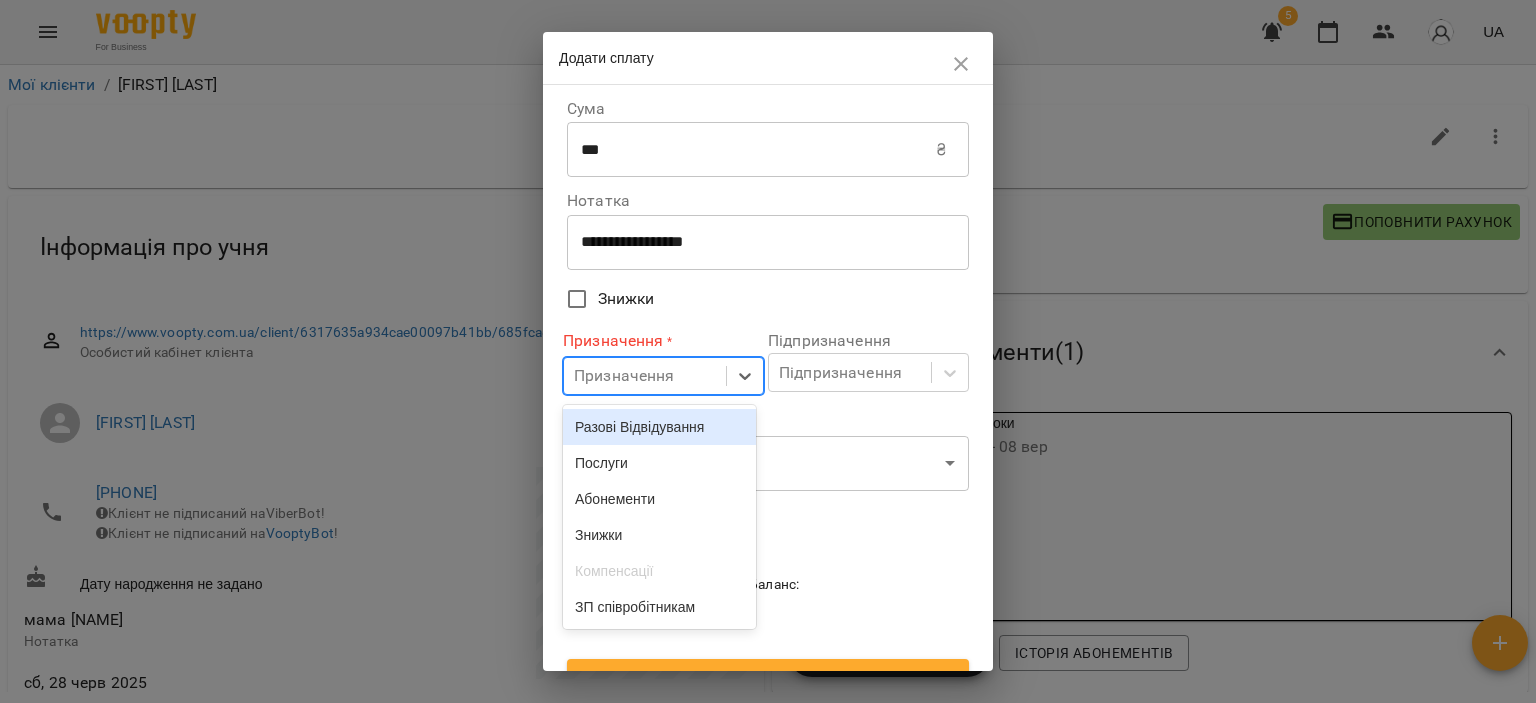 click on "Разові Відвідування" at bounding box center [659, 427] 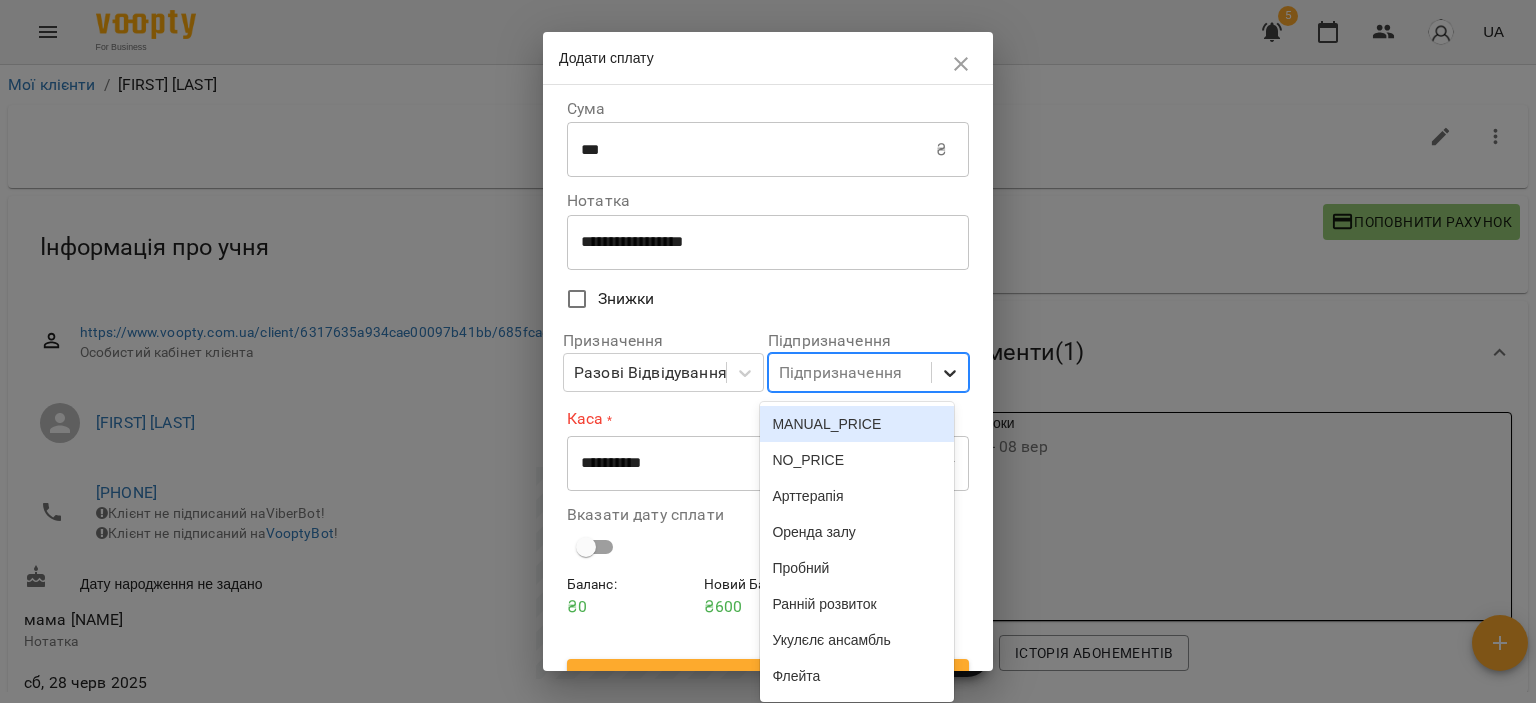 click 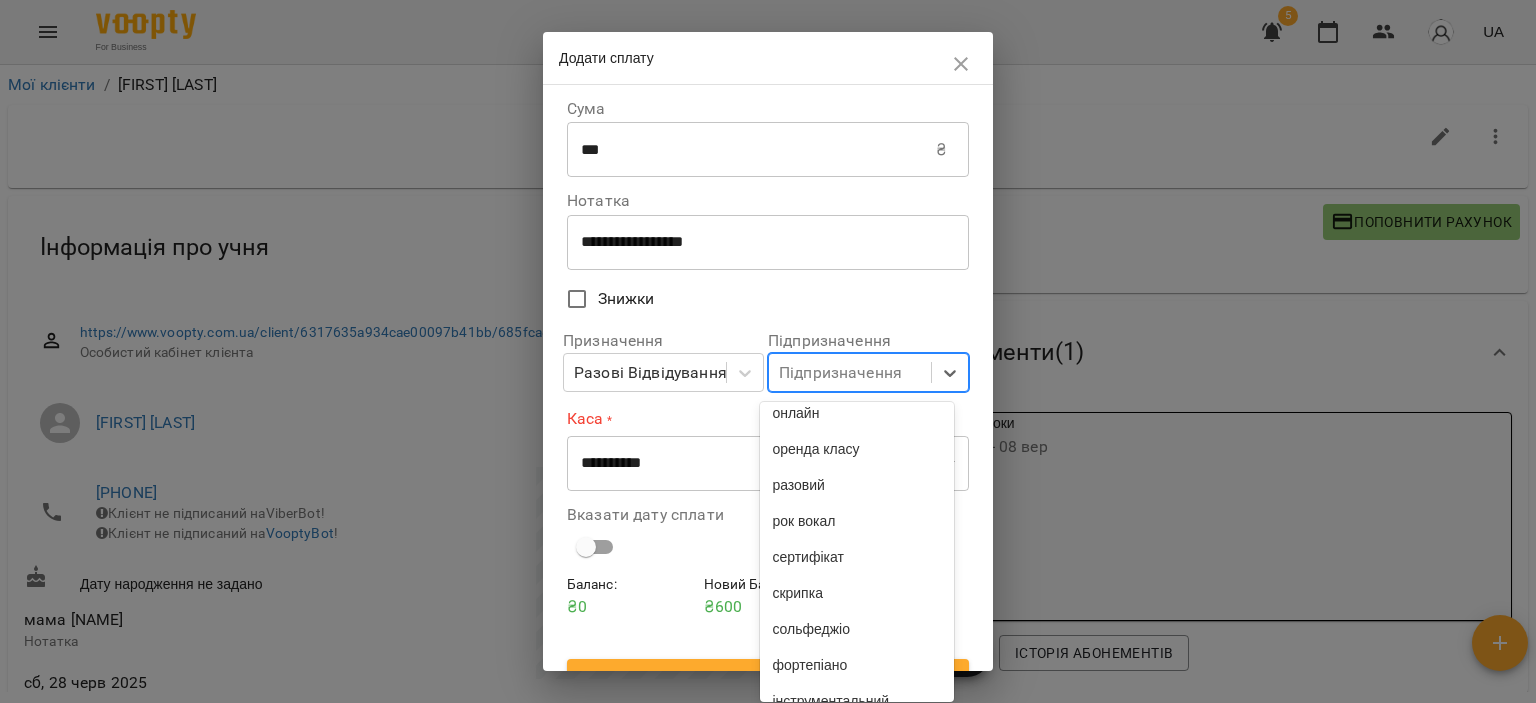 scroll, scrollTop: 800, scrollLeft: 0, axis: vertical 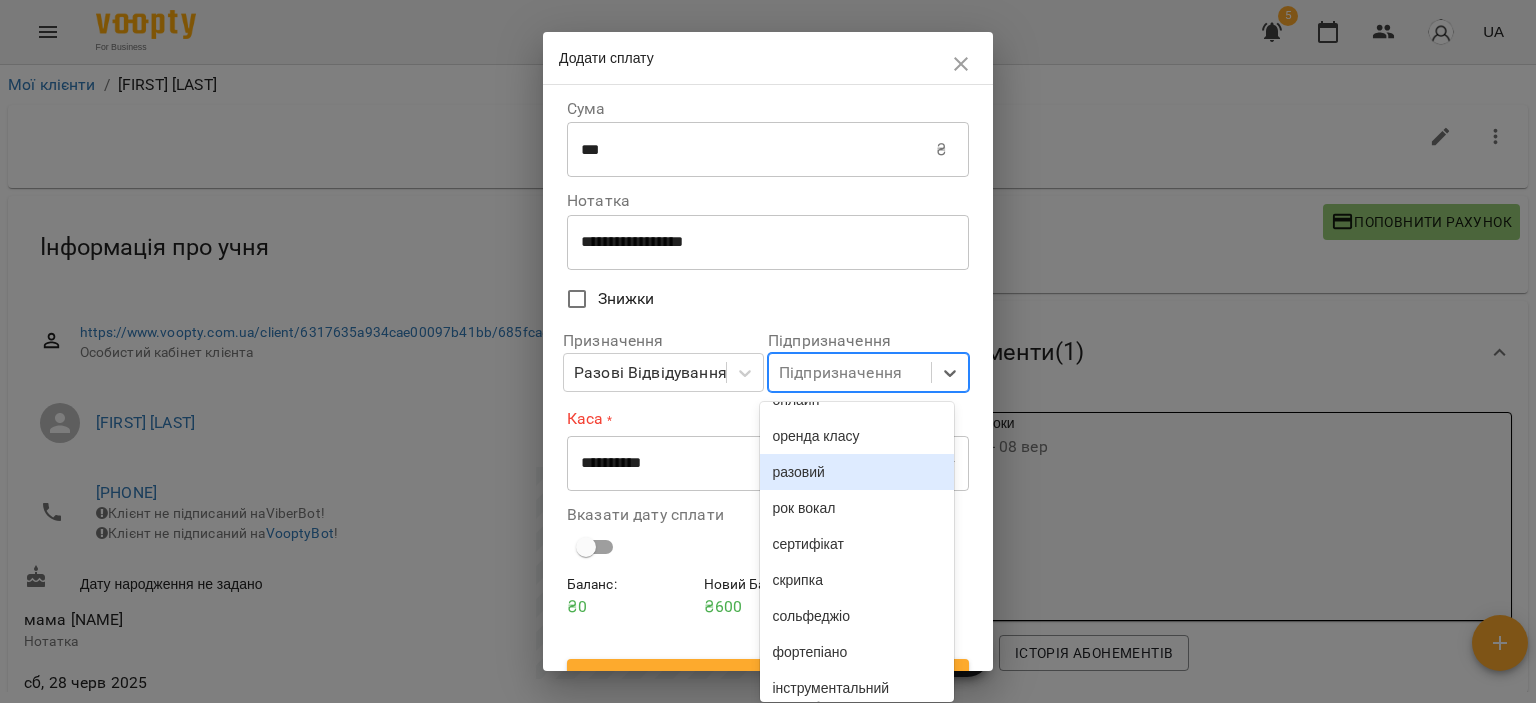 click on "разовий" at bounding box center (856, 472) 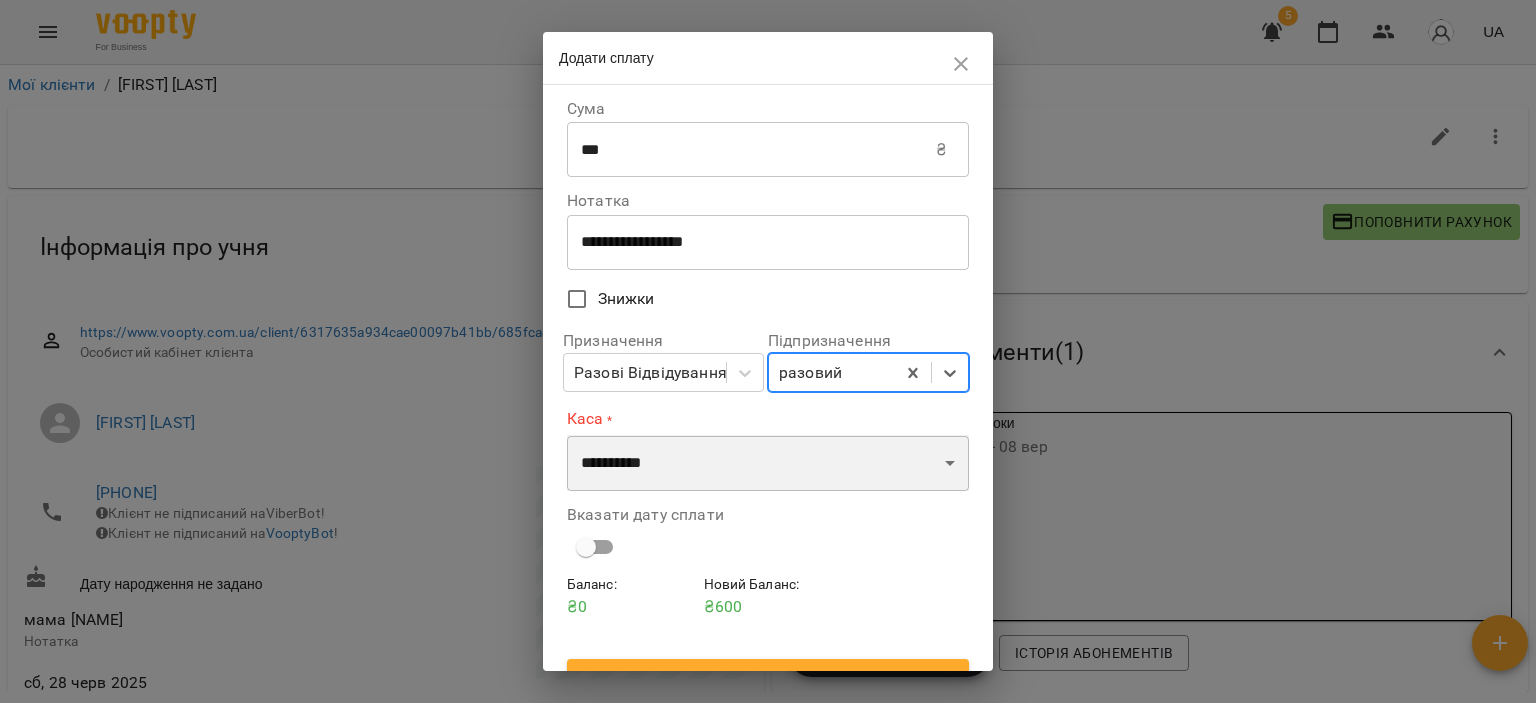 click on "**********" at bounding box center [768, 463] 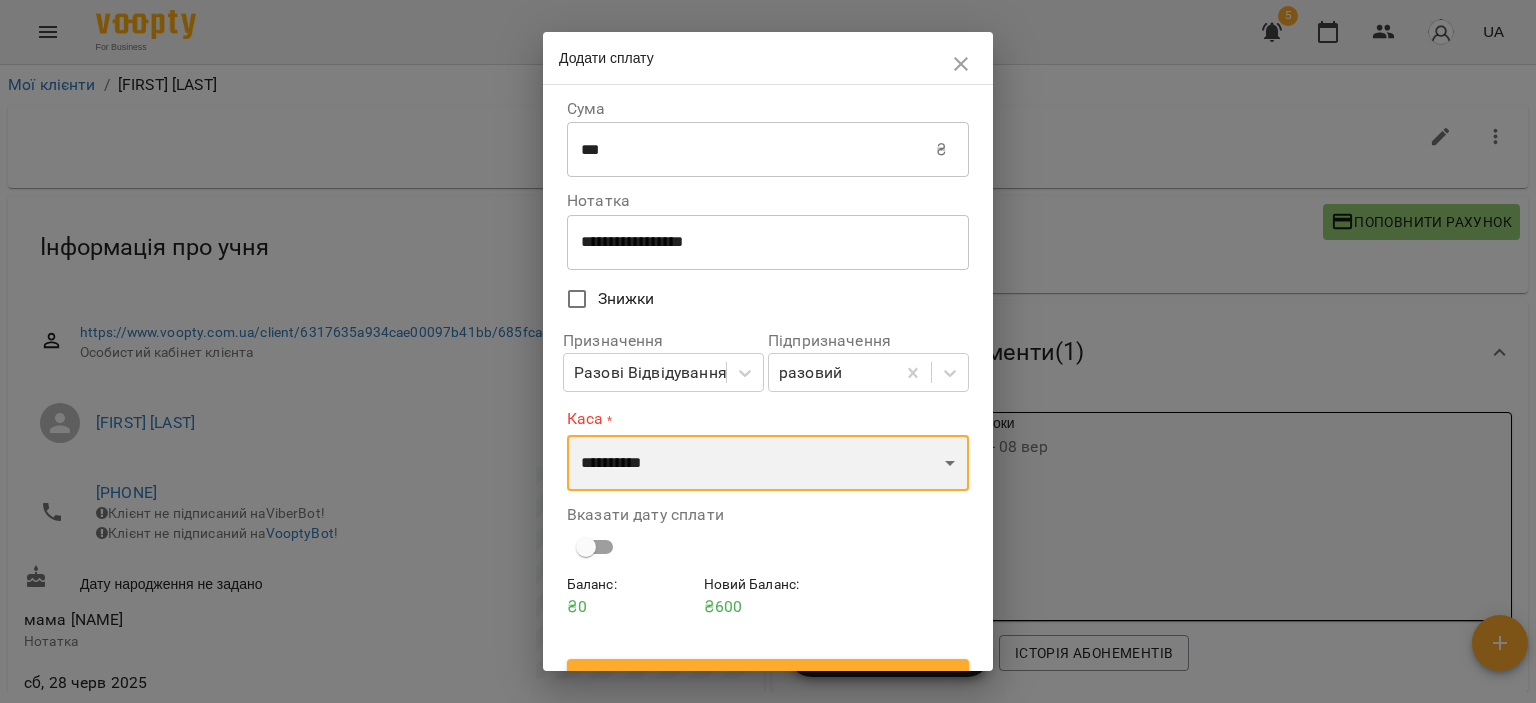 select on "****" 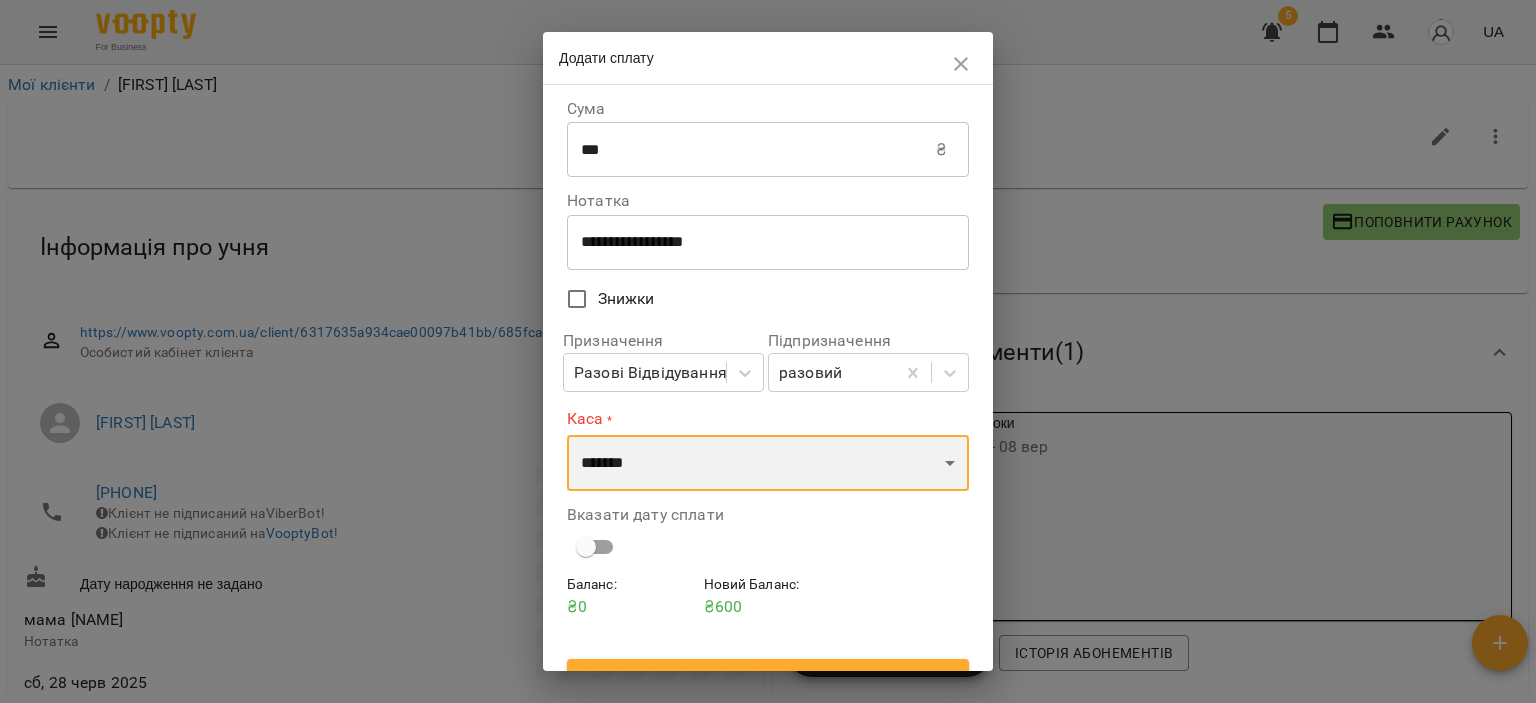 click on "**********" at bounding box center (768, 463) 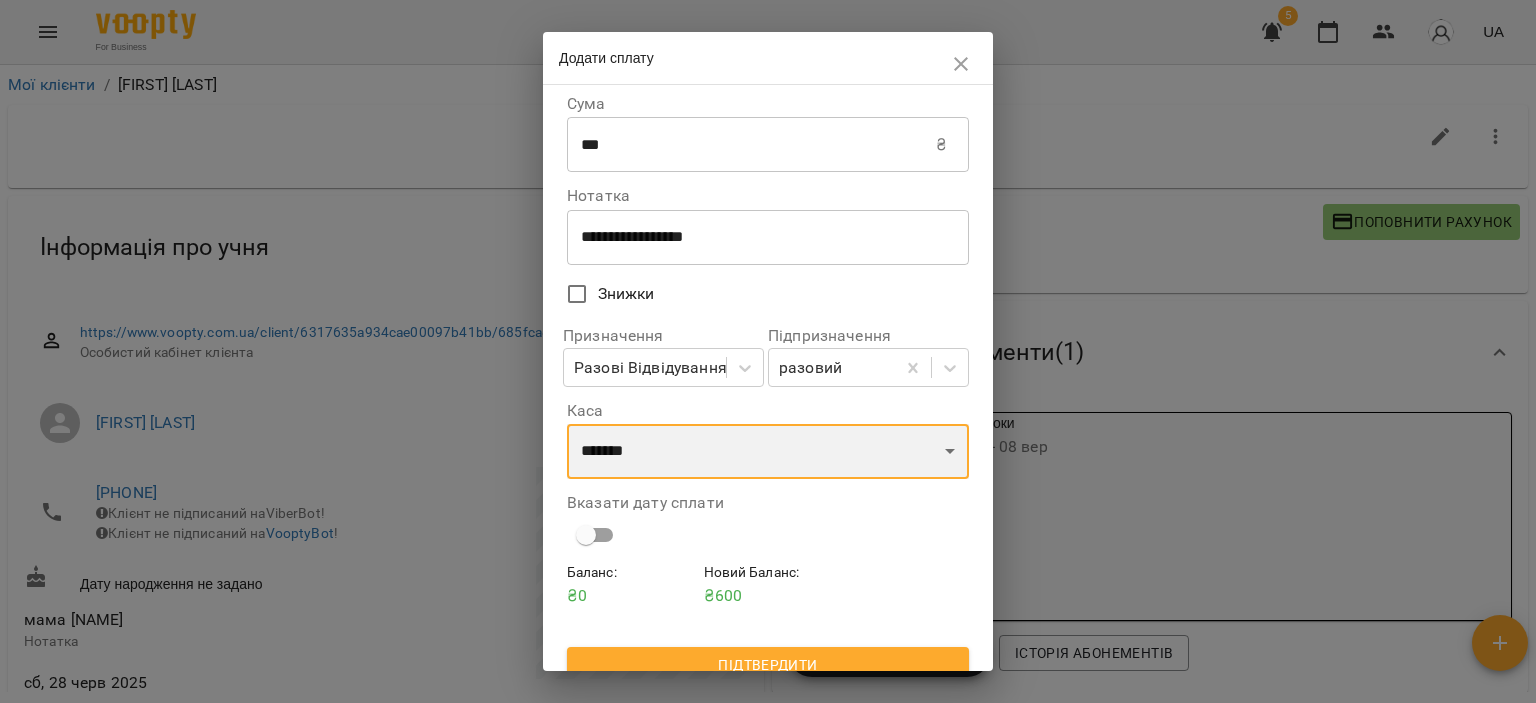 scroll, scrollTop: 0, scrollLeft: 0, axis: both 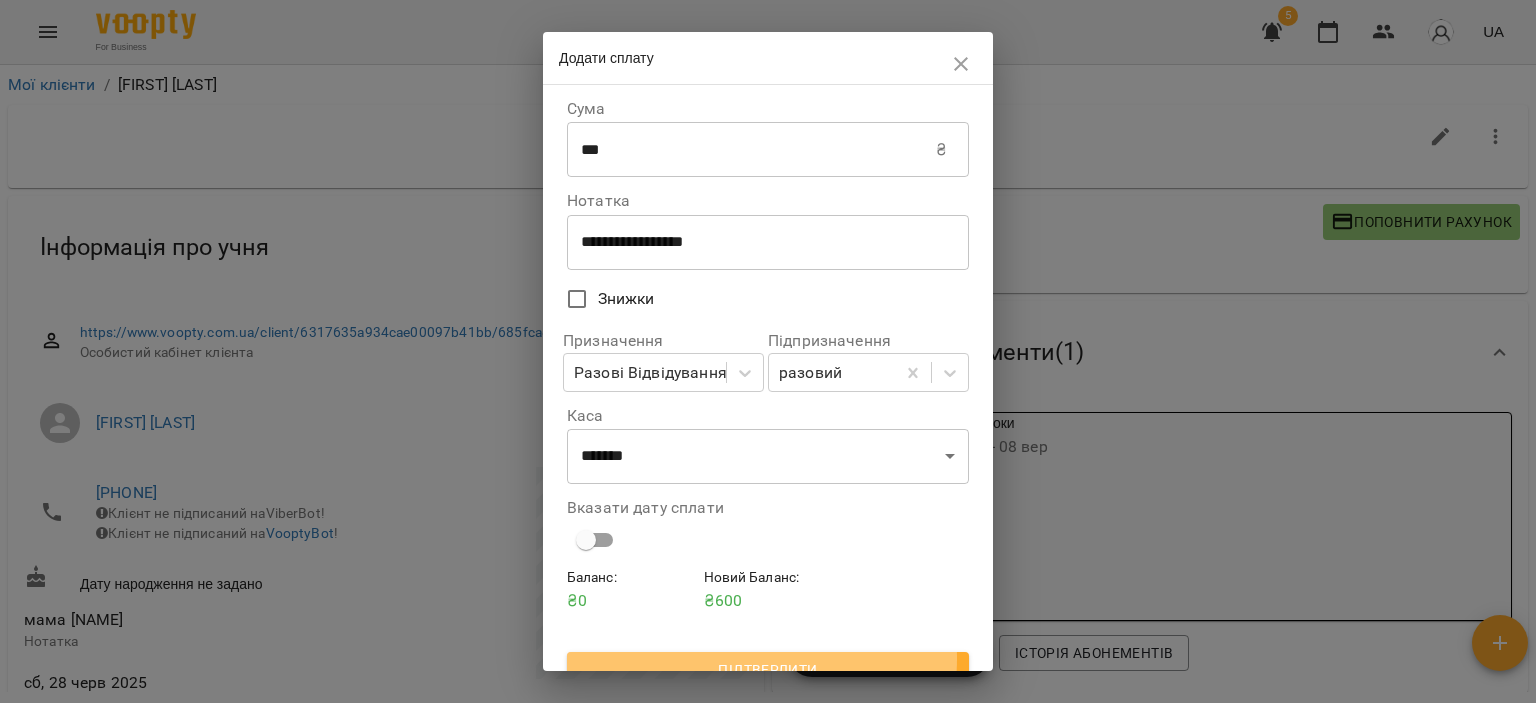 click on "Підтвердити" at bounding box center [768, 670] 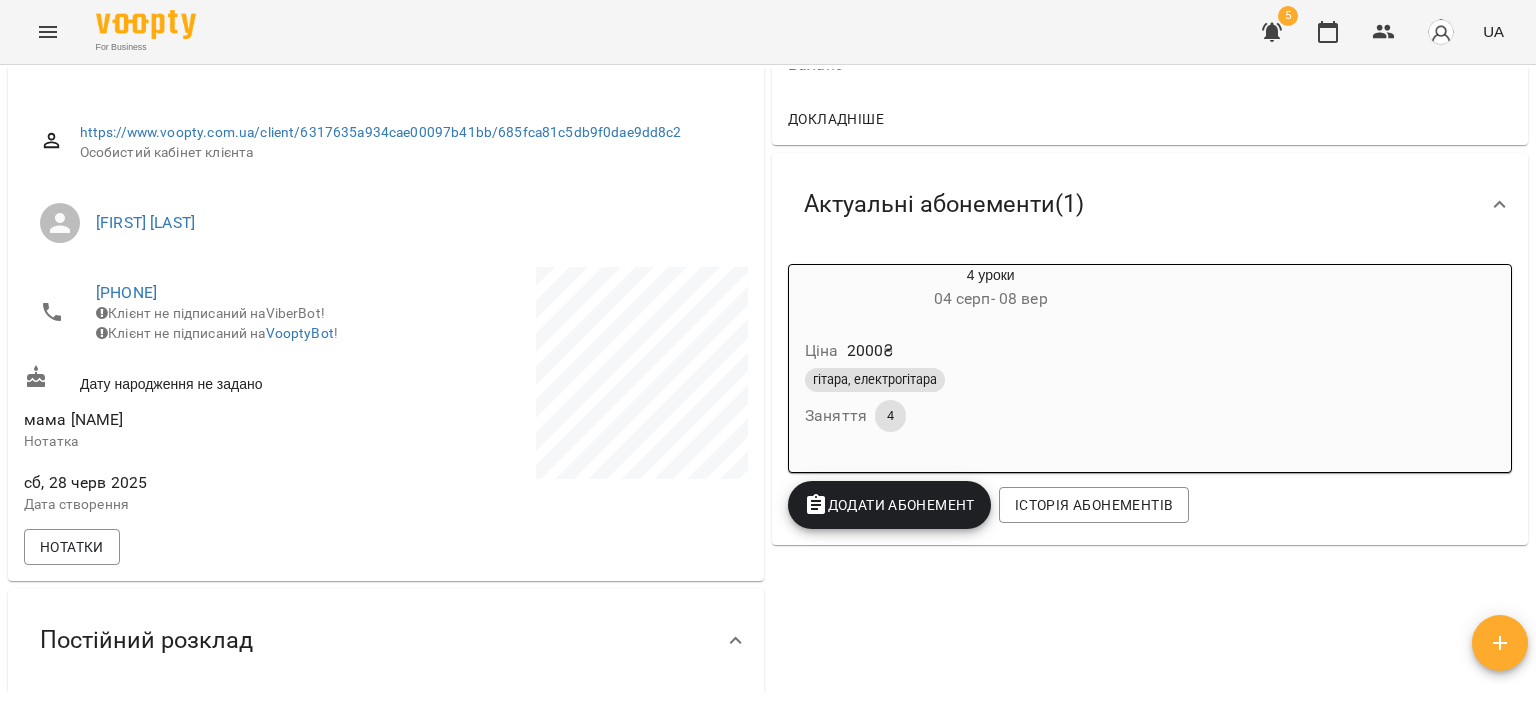 scroll, scrollTop: 0, scrollLeft: 0, axis: both 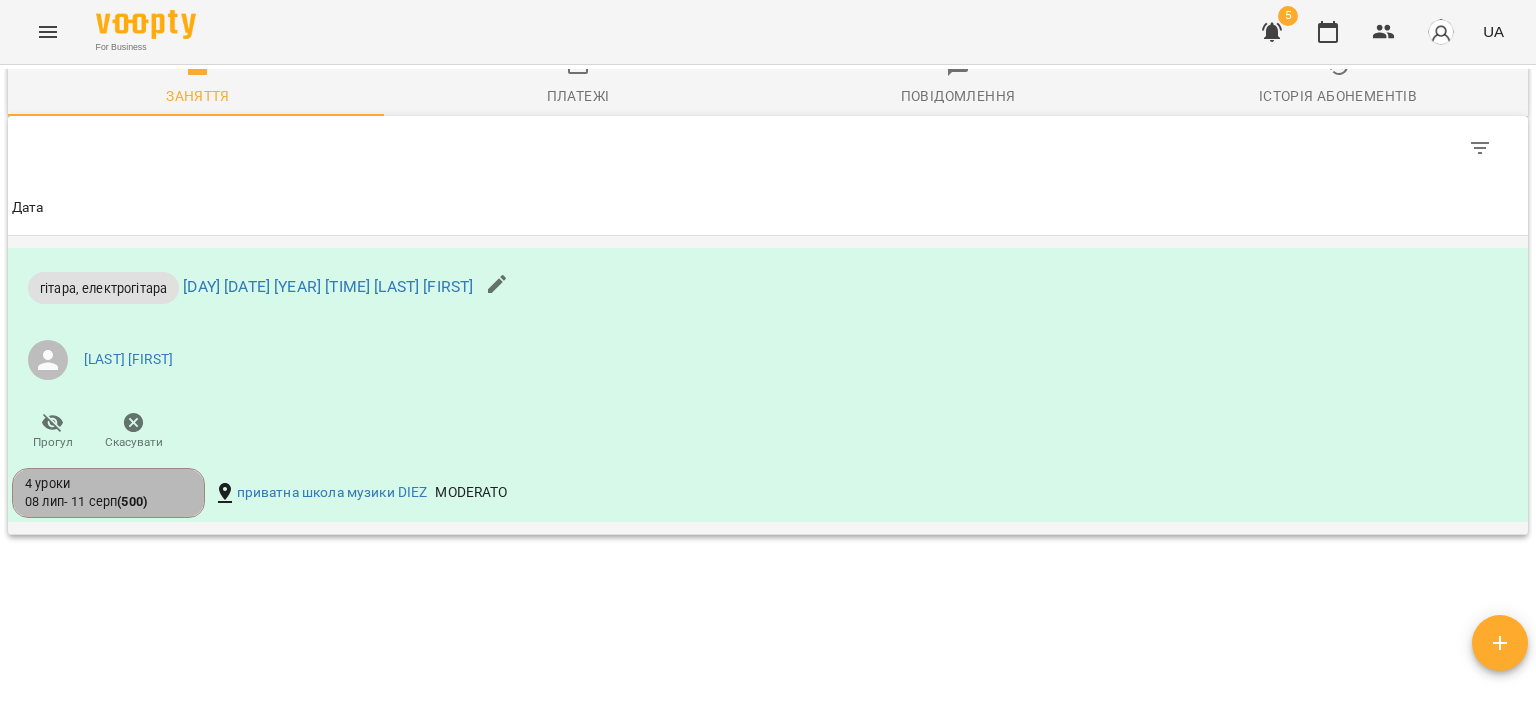click on "4 уроки 08 лип -   11 серп ( 500 )" at bounding box center (108, 493) 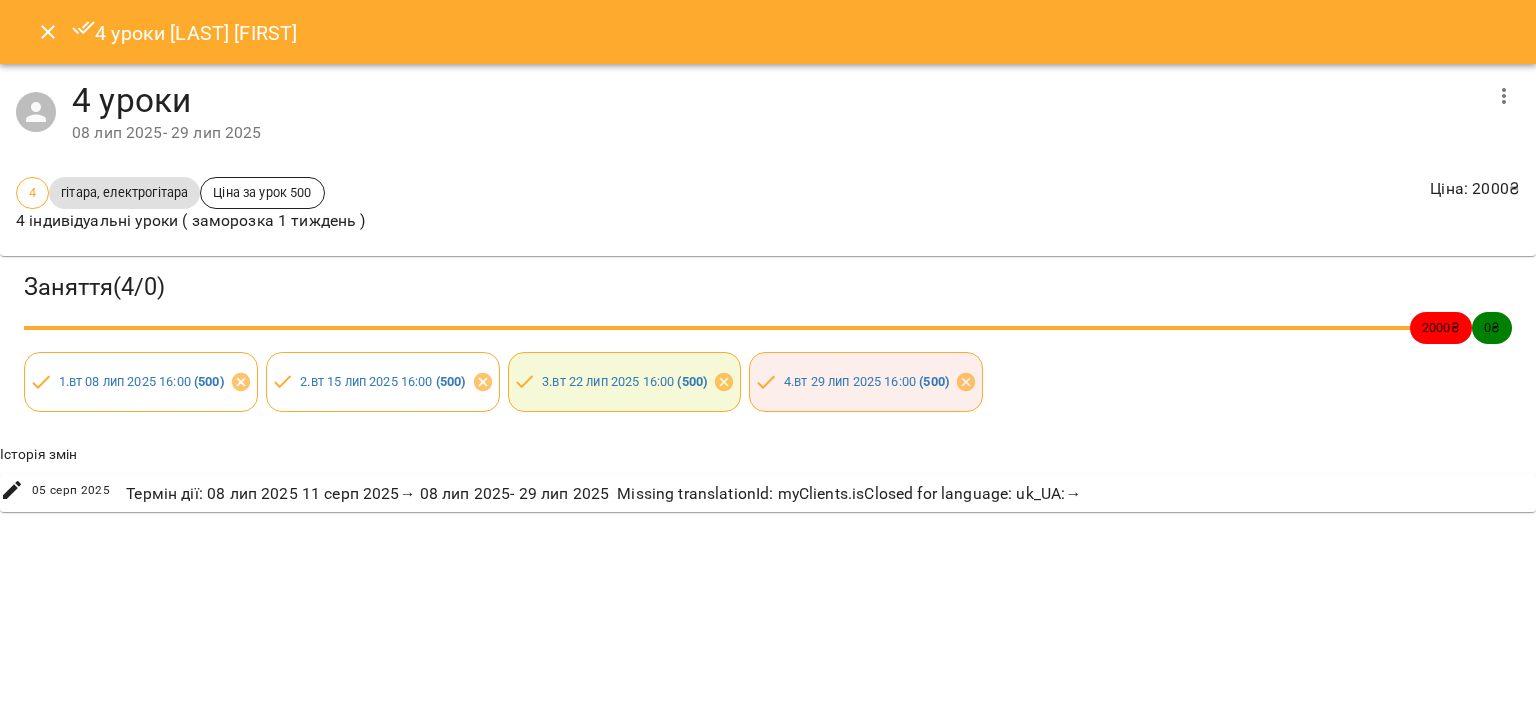 click at bounding box center (48, 32) 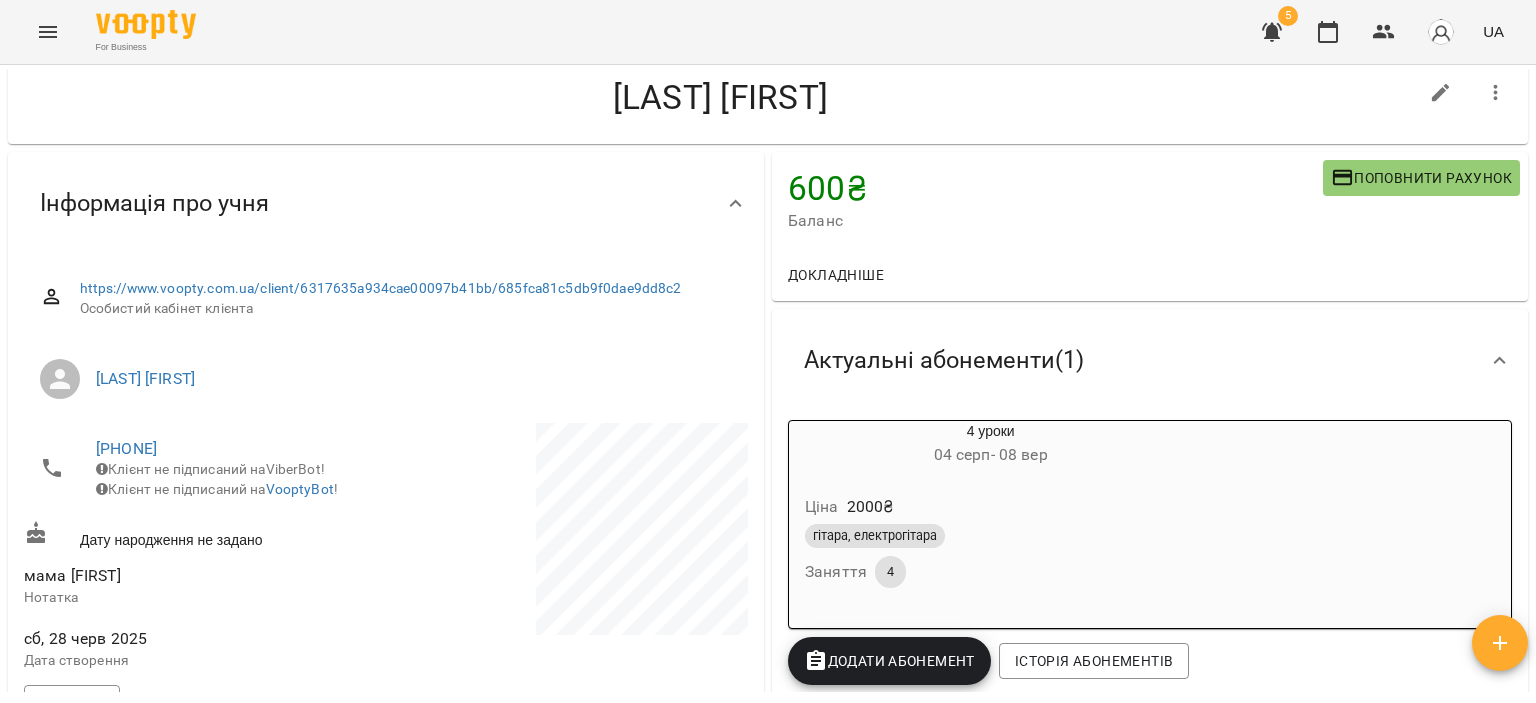 scroll, scrollTop: 0, scrollLeft: 0, axis: both 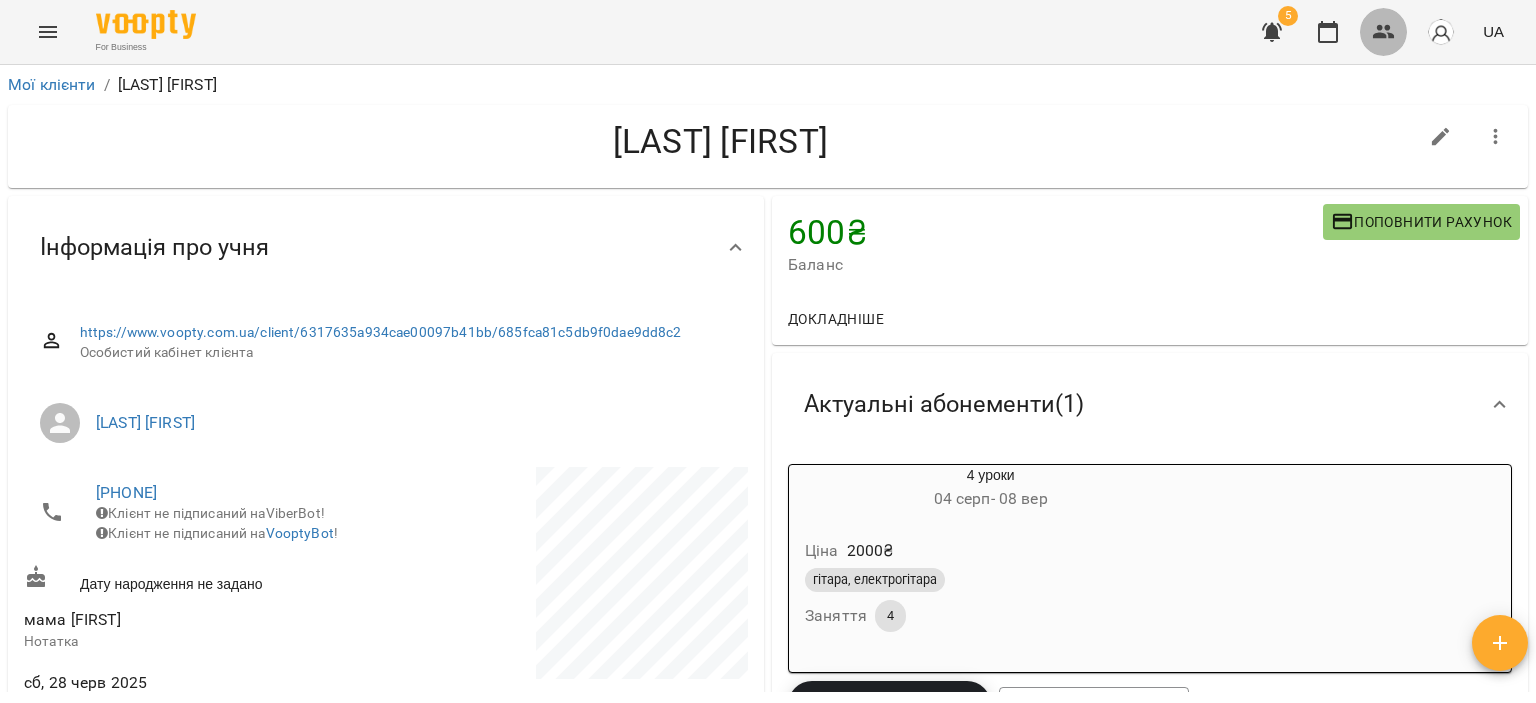 click 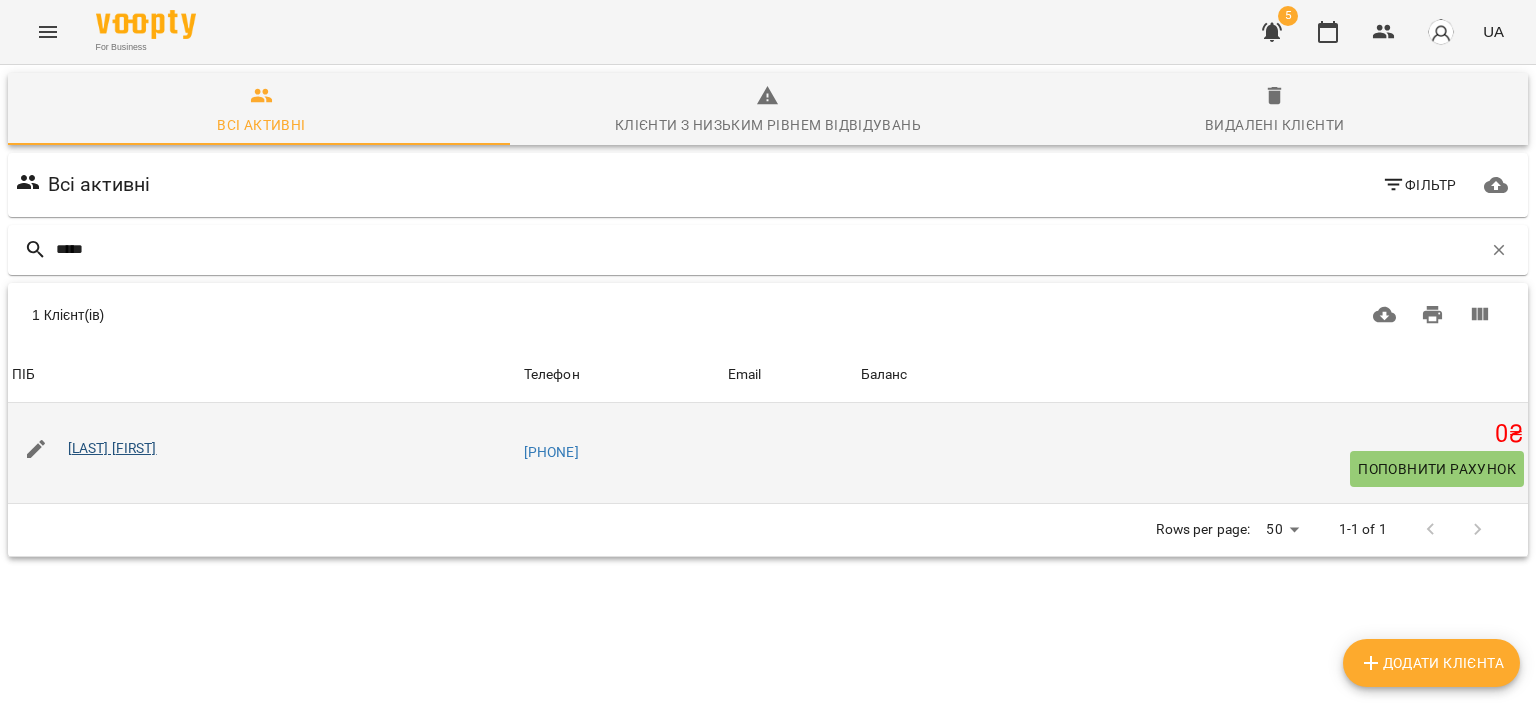 type on "*****" 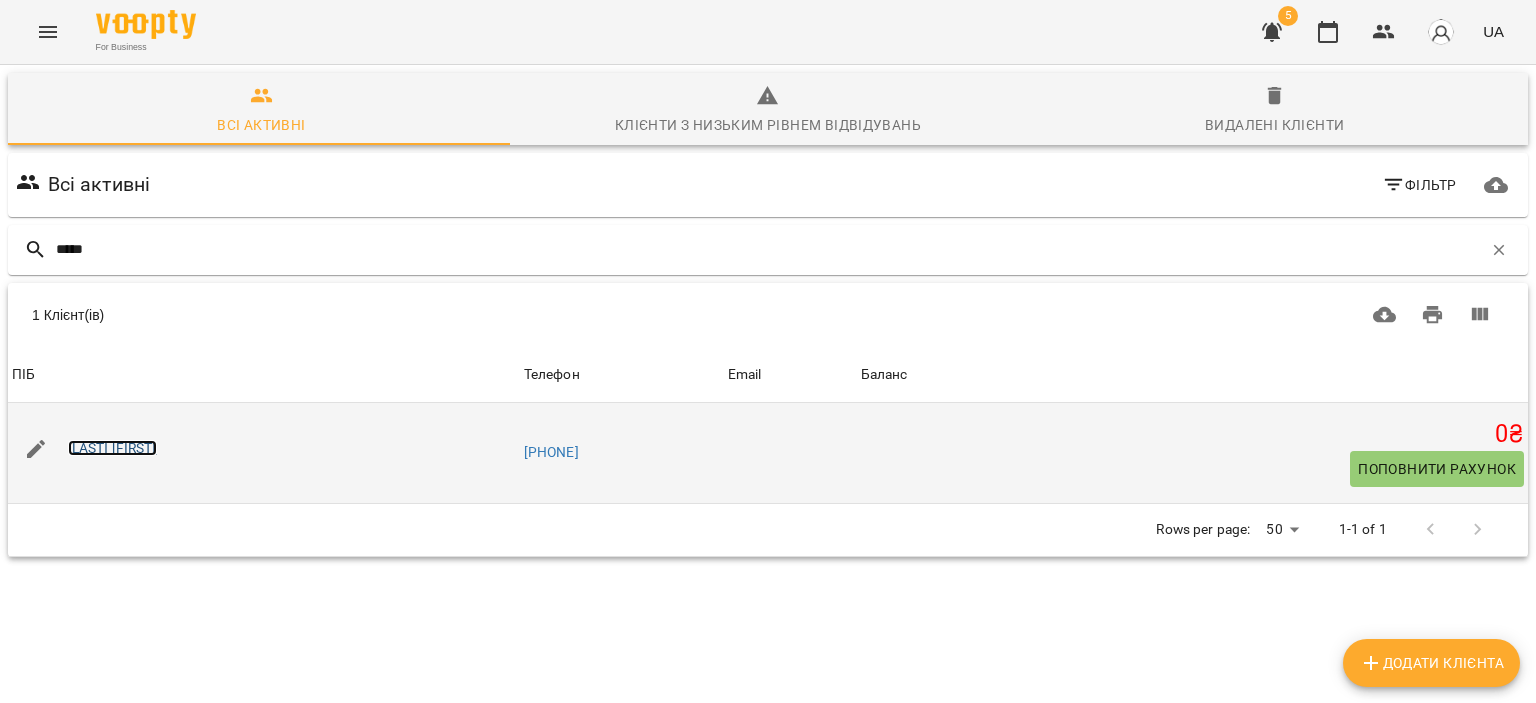 click on "Юшина Ольга" at bounding box center [112, 448] 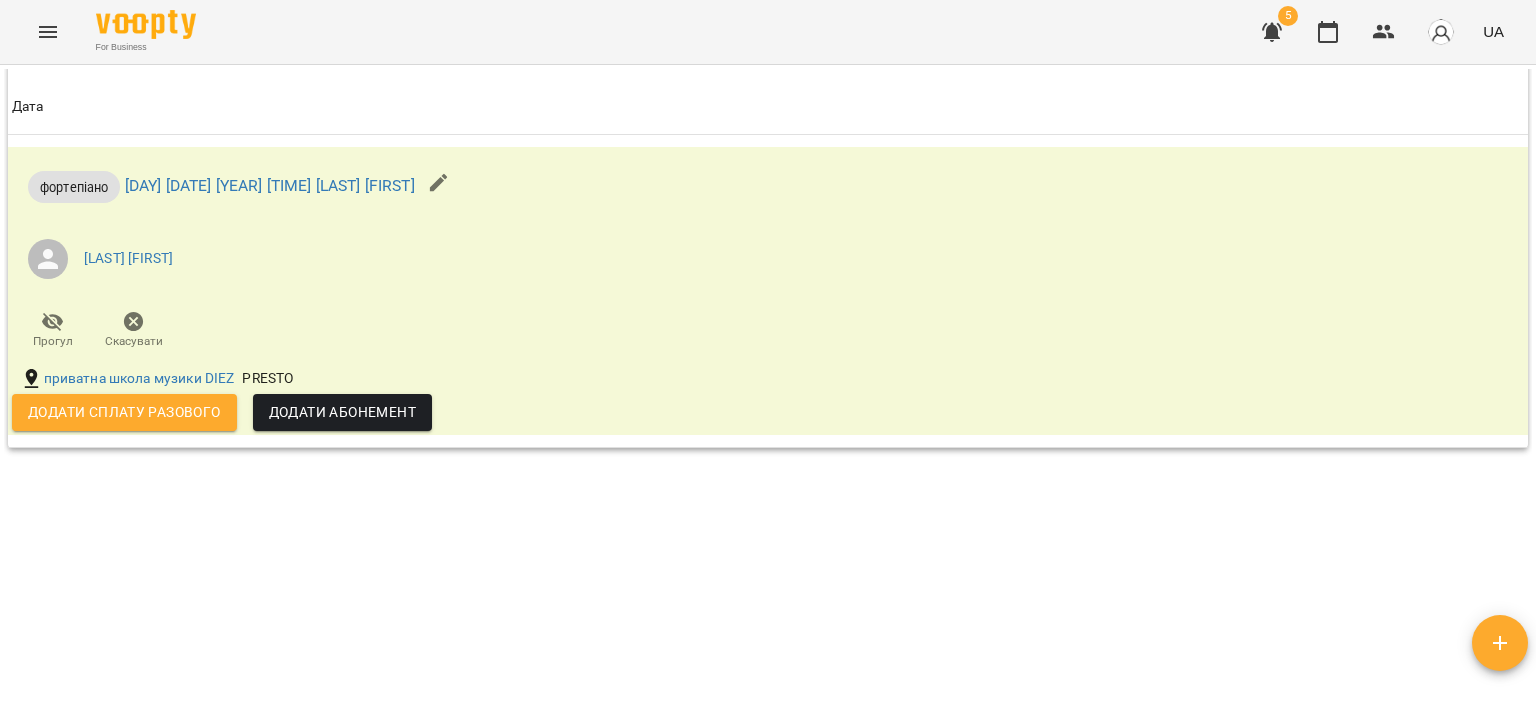 scroll, scrollTop: 990, scrollLeft: 0, axis: vertical 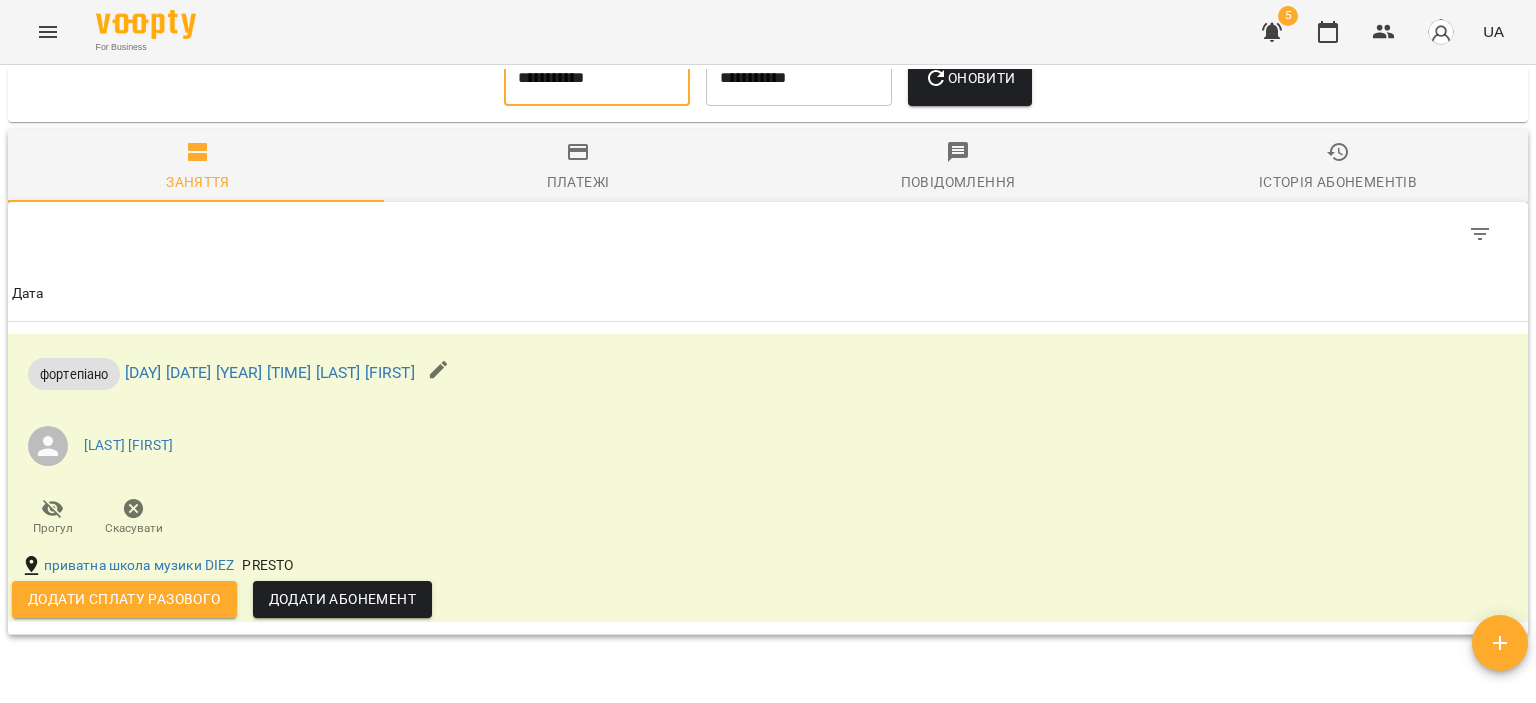 click on "**********" at bounding box center (597, 78) 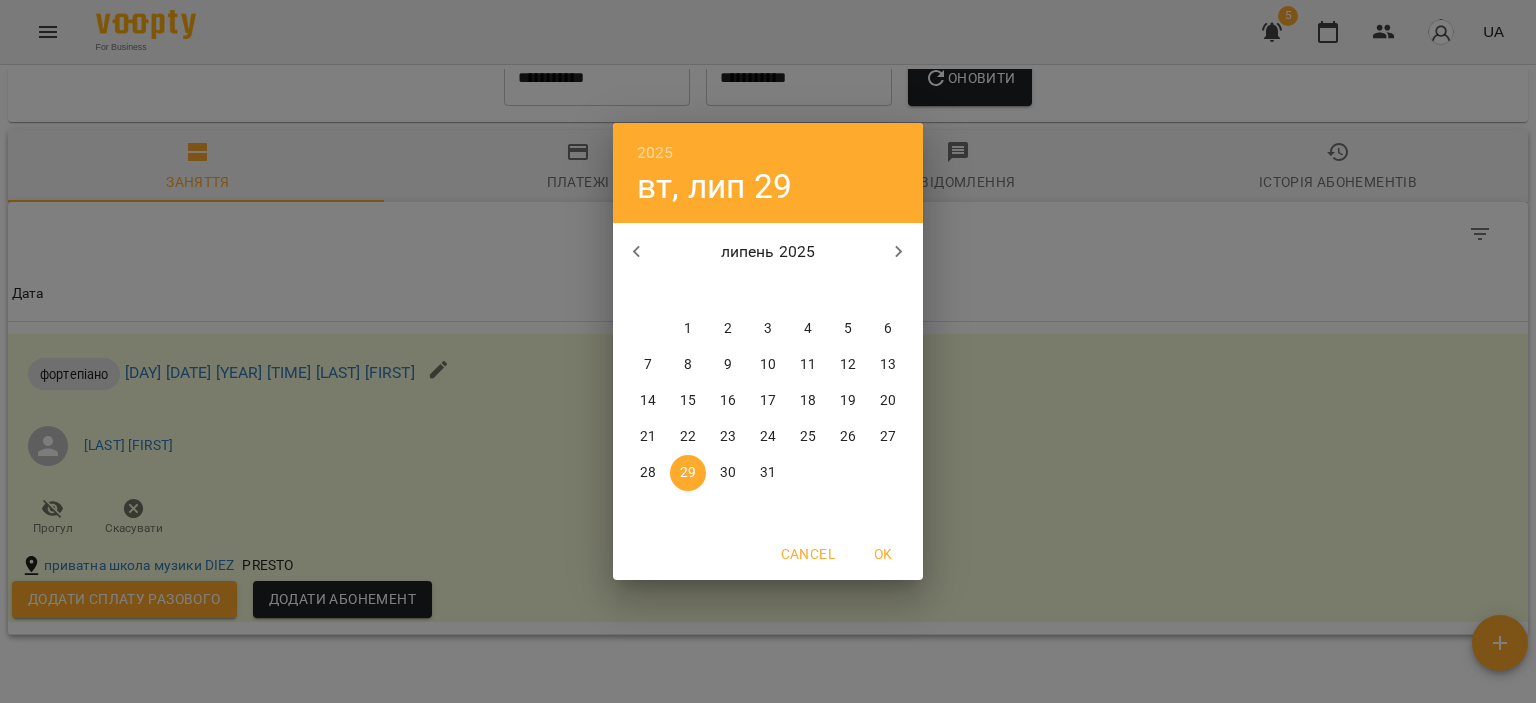 click on "1" at bounding box center [688, 329] 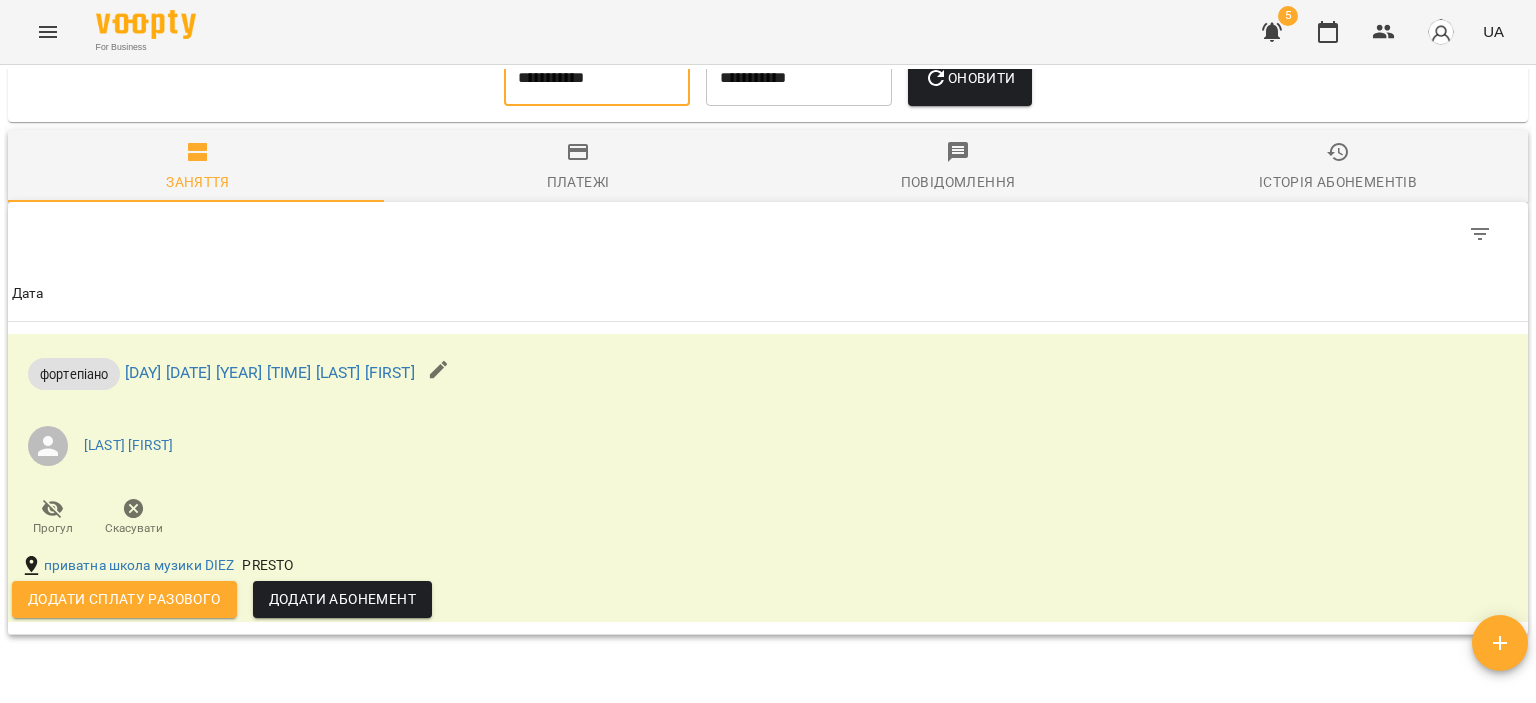 type on "**********" 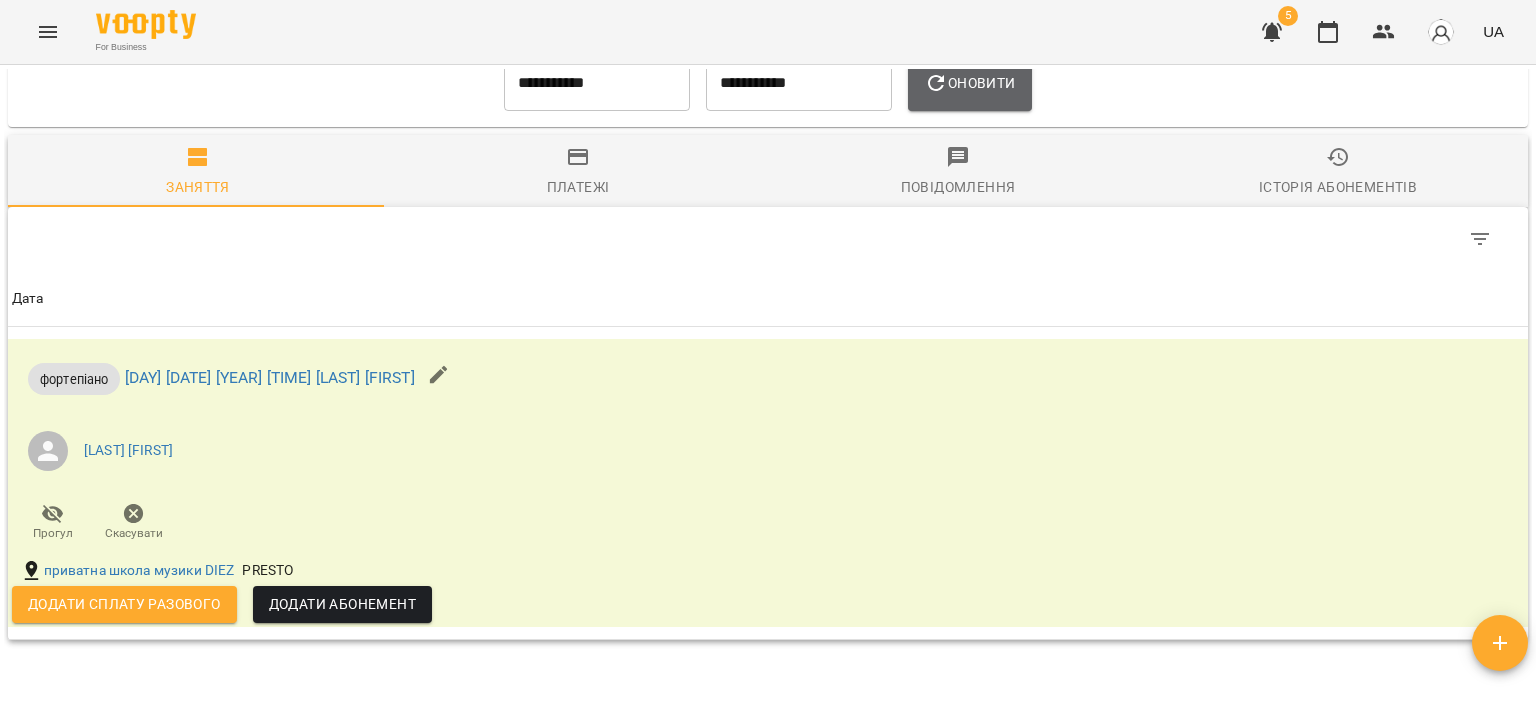 click on "Оновити" at bounding box center [969, 83] 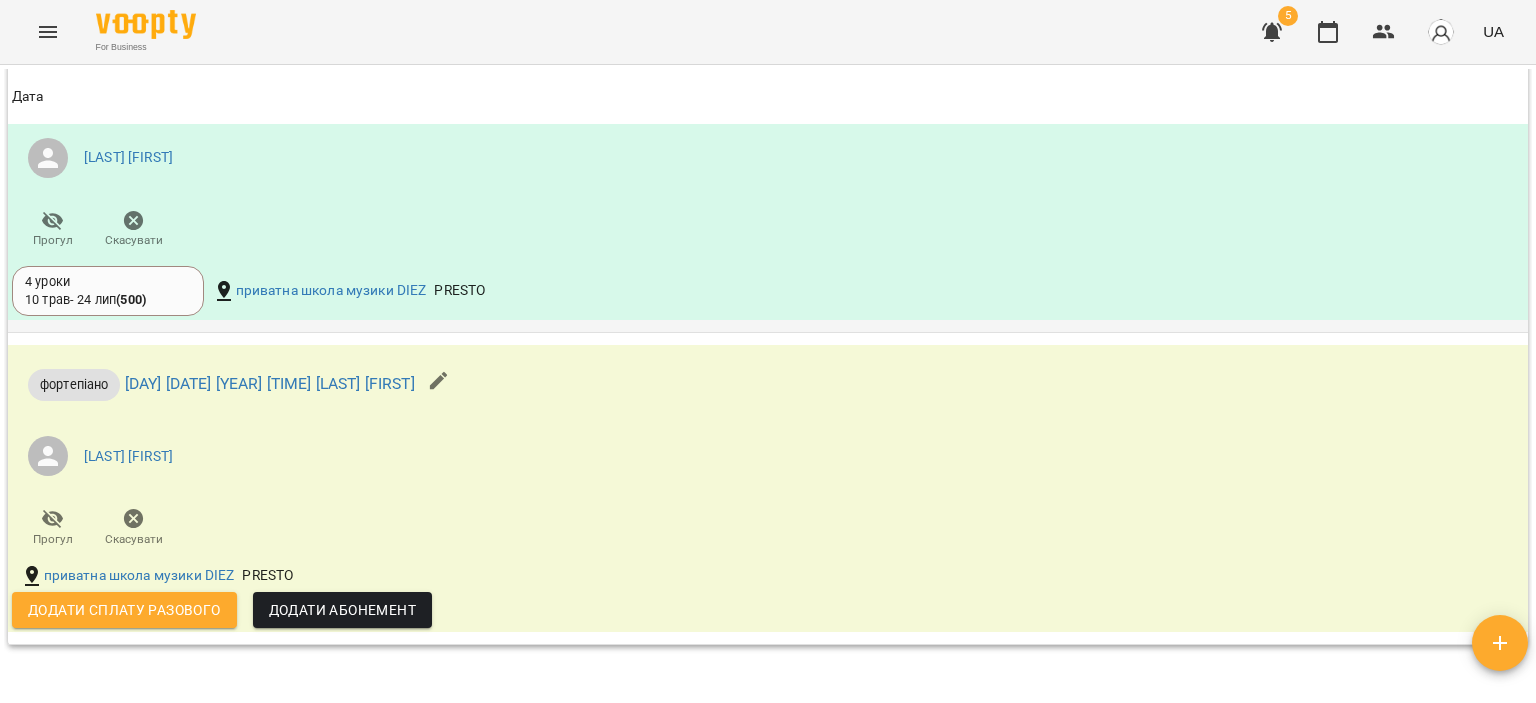 scroll, scrollTop: 1285, scrollLeft: 0, axis: vertical 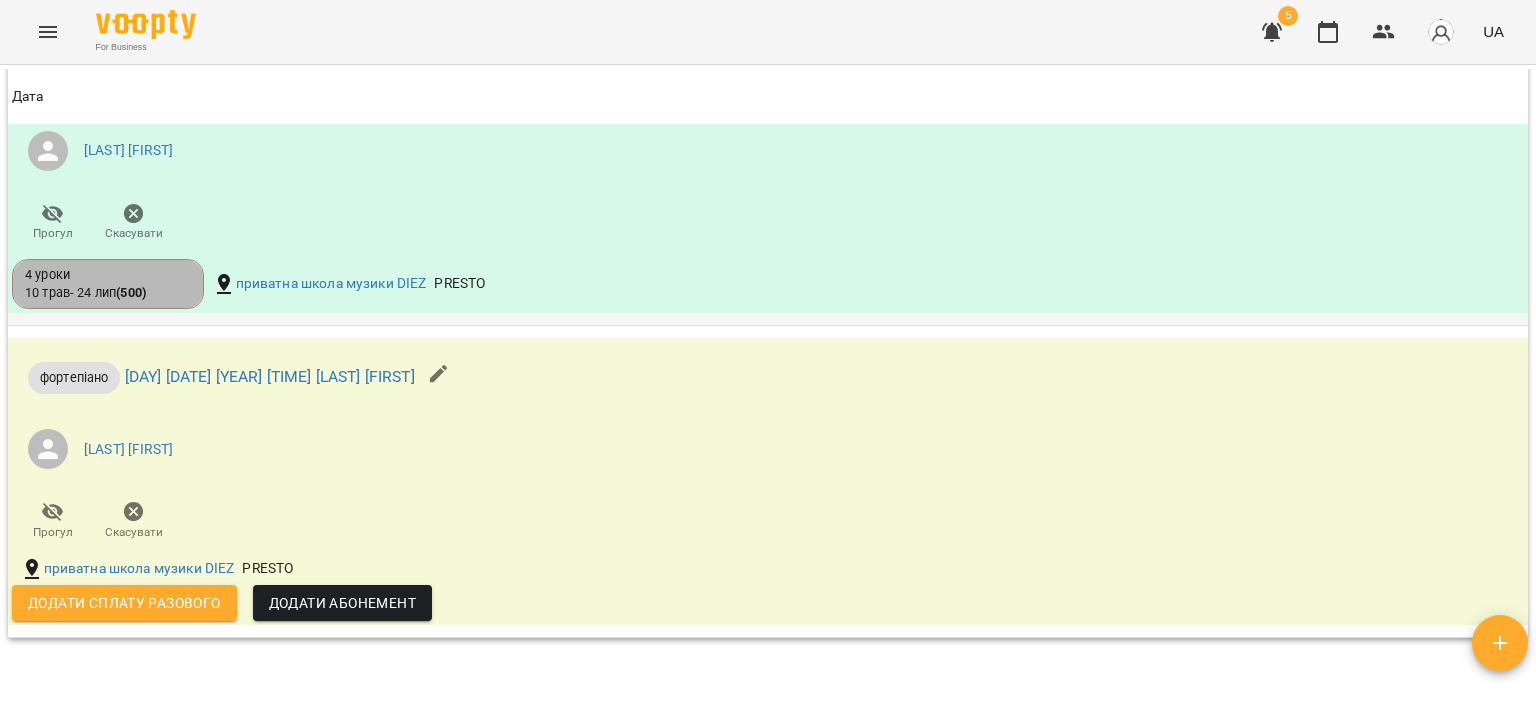 click on "4 уроки 10 трав -   24 лип ( 500 )" at bounding box center [108, 284] 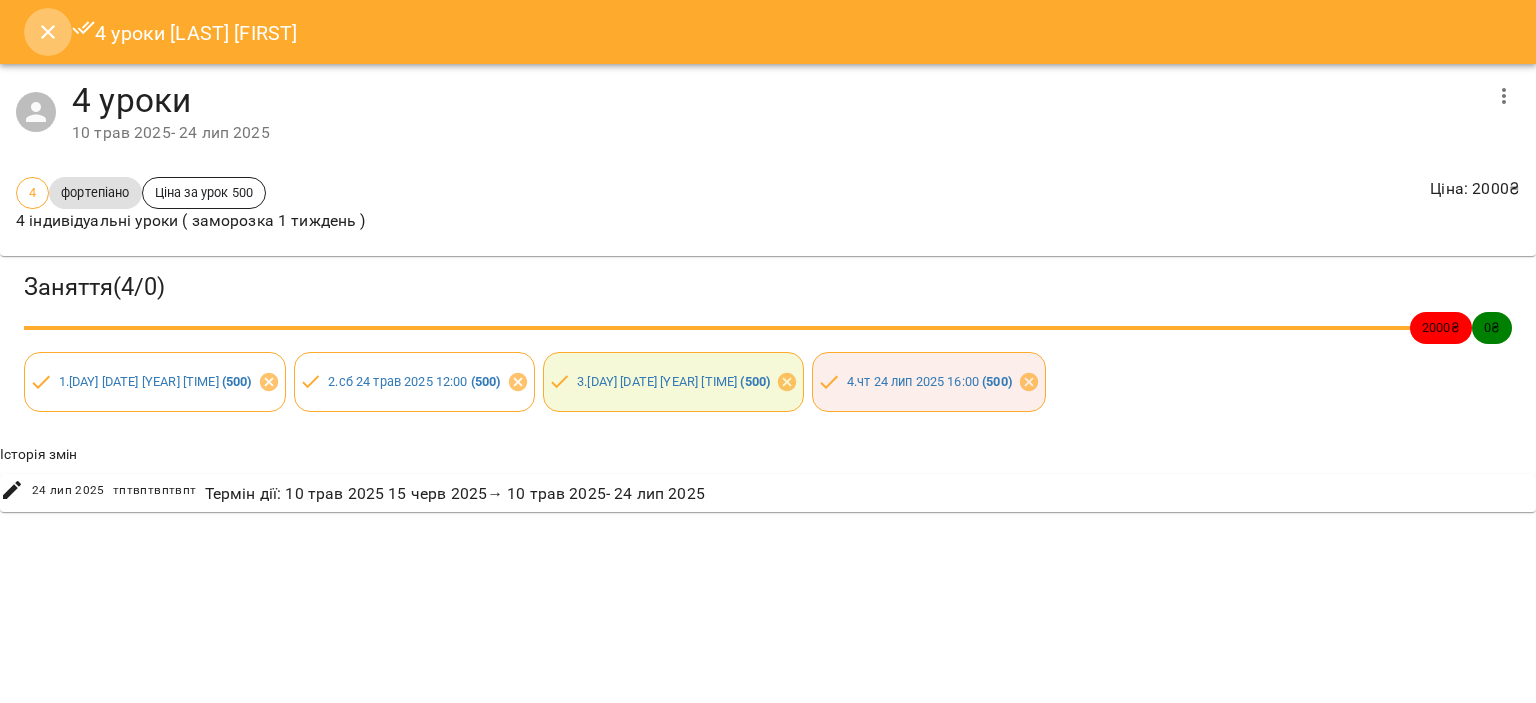 click at bounding box center [48, 32] 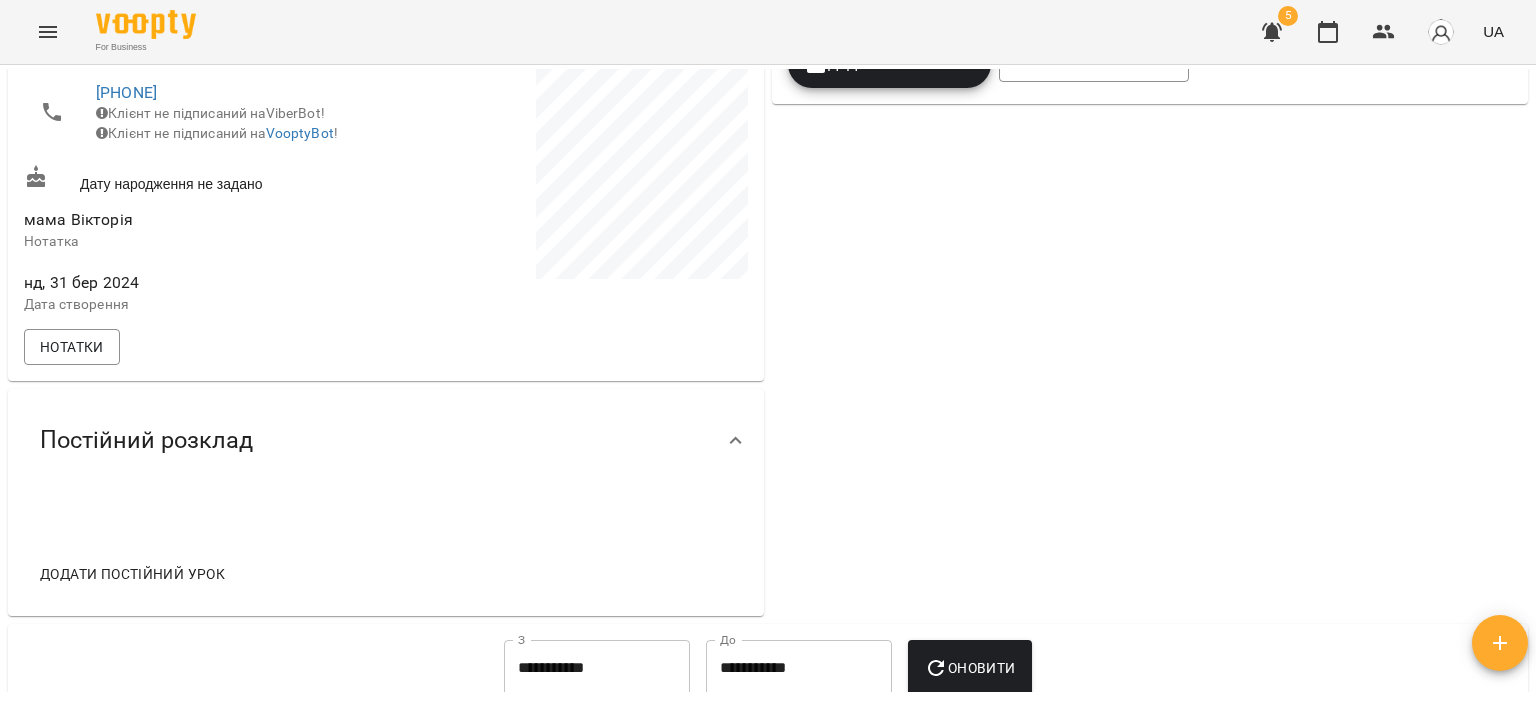 scroll, scrollTop: 0, scrollLeft: 0, axis: both 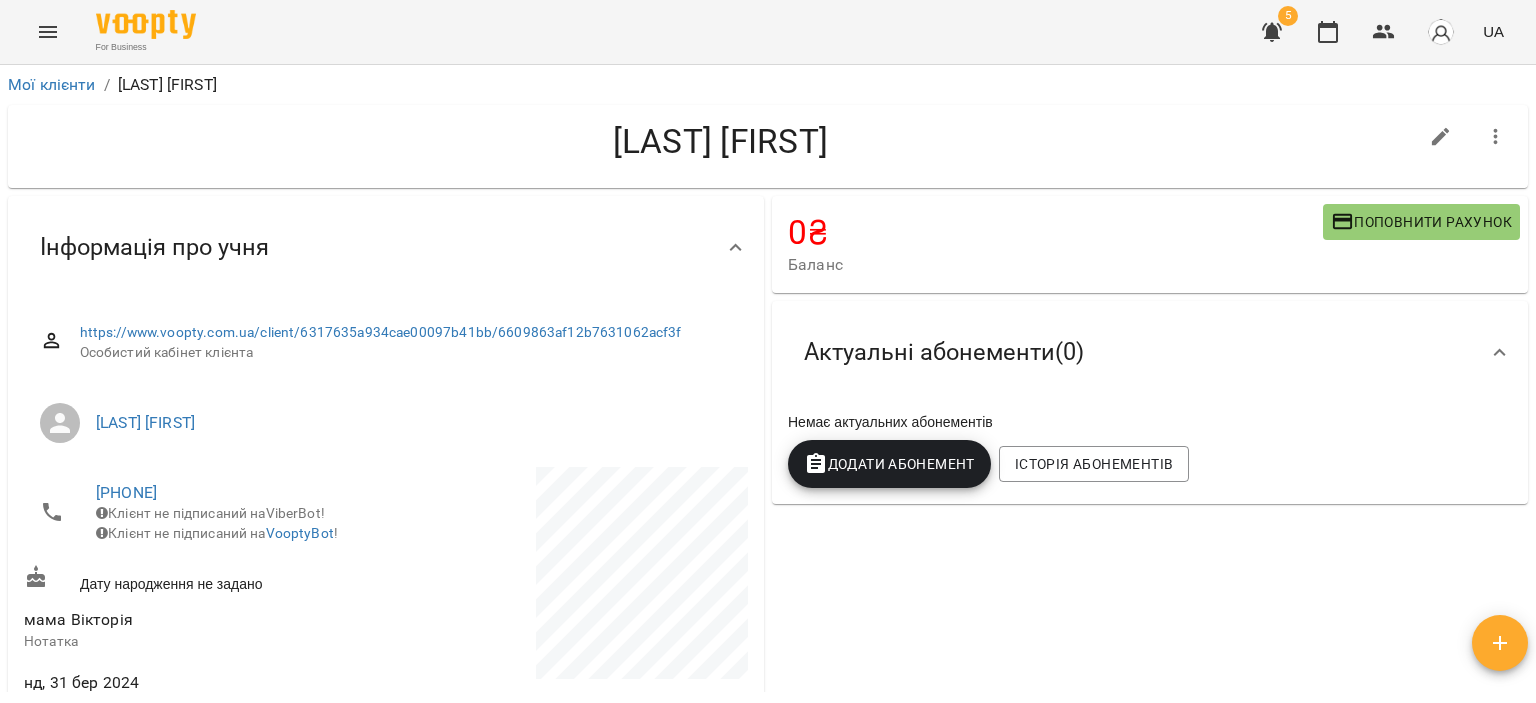 click on "Додати Абонемент" at bounding box center [889, 464] 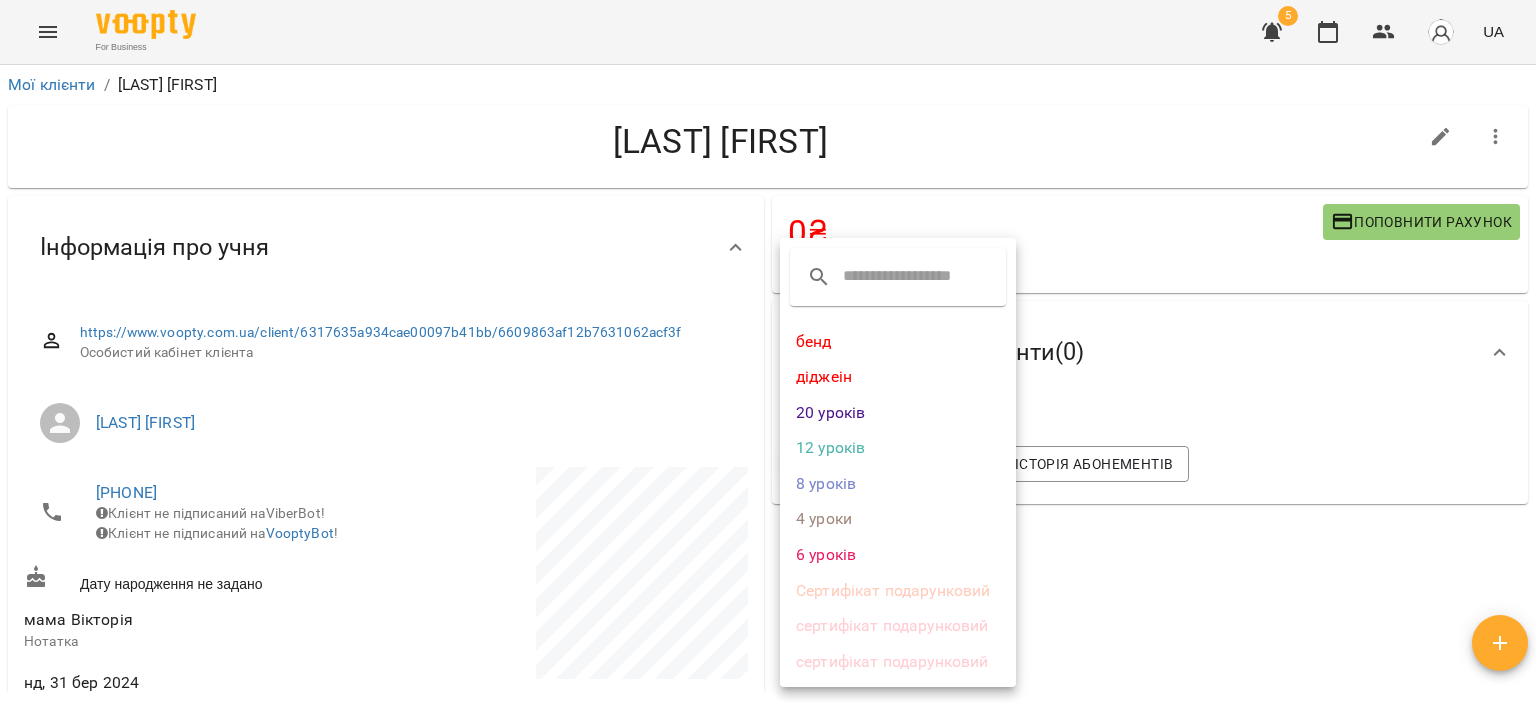 click on "4 уроки" at bounding box center [898, 519] 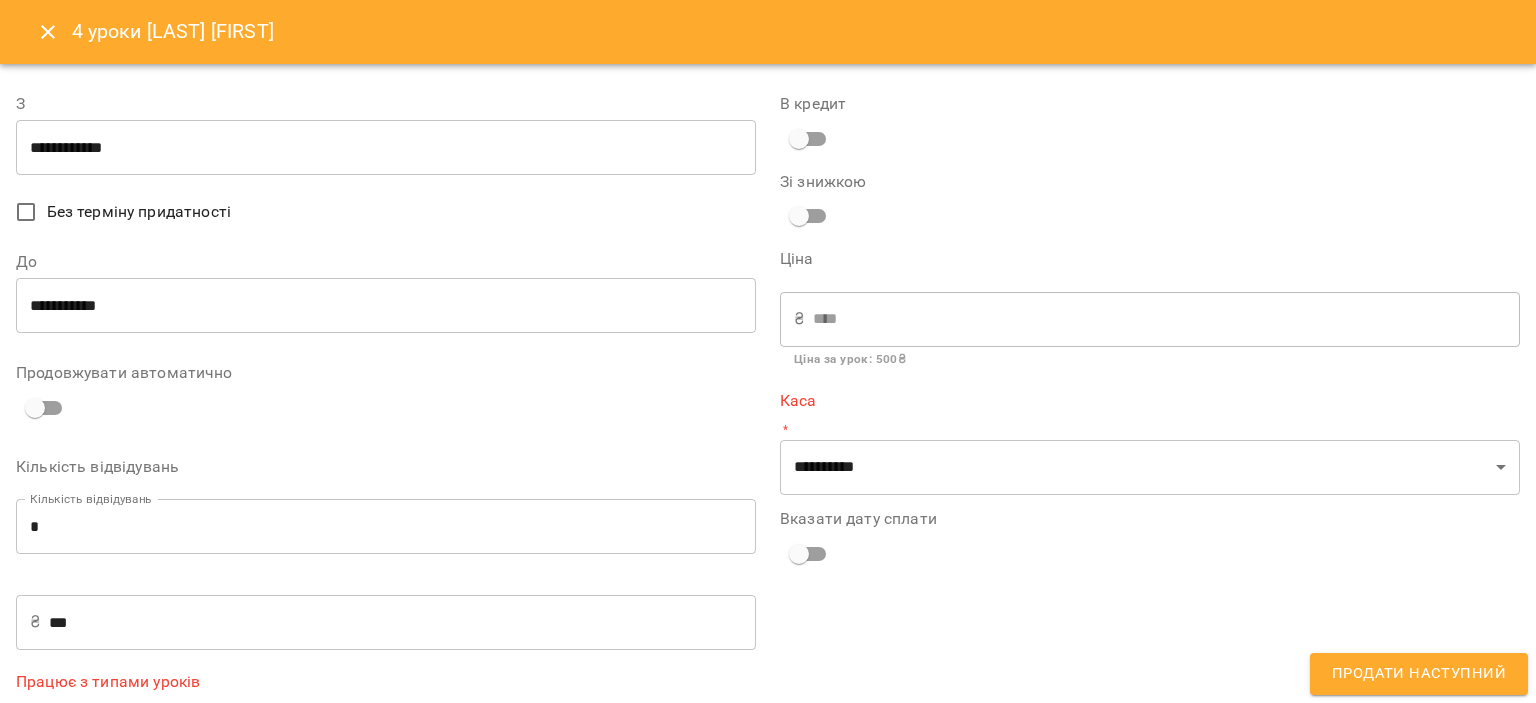 click on "**********" at bounding box center [386, 148] 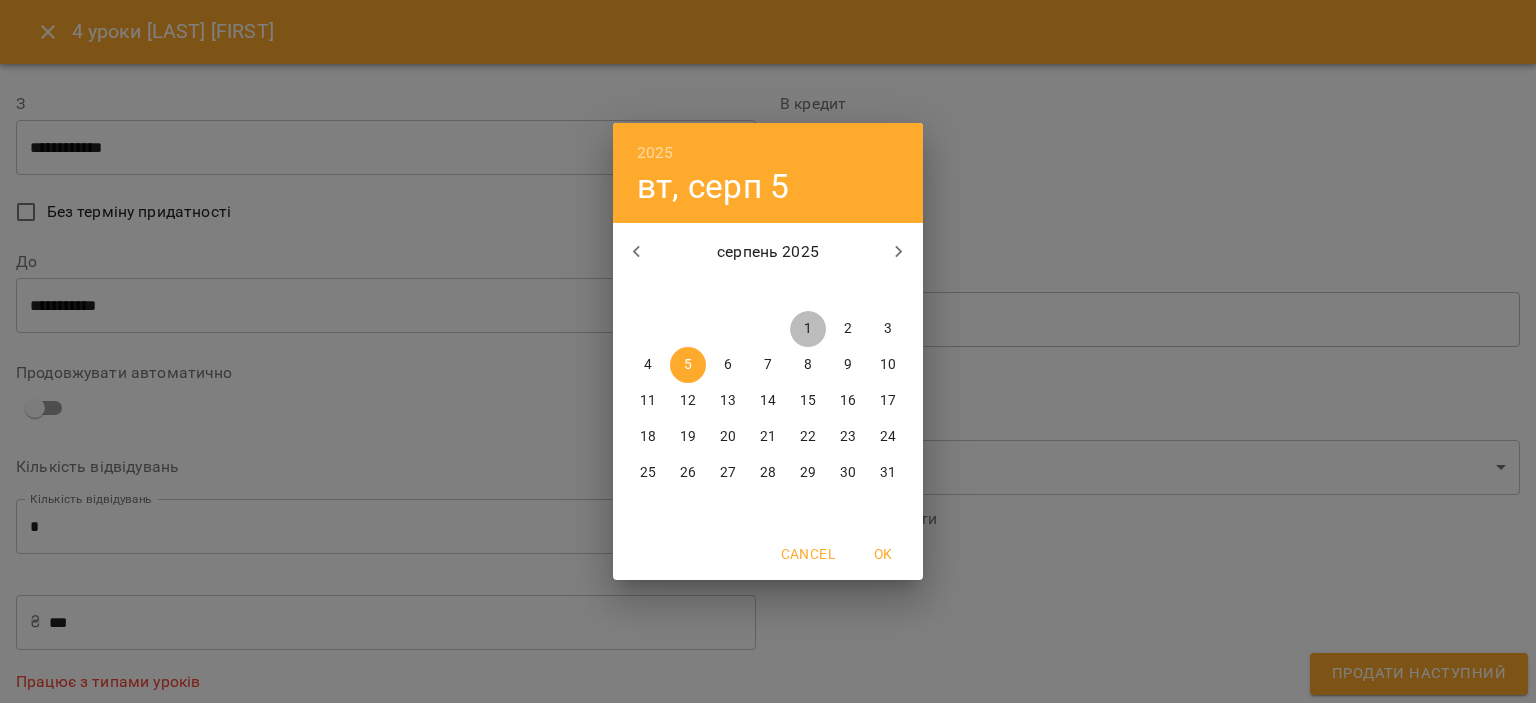click on "1" at bounding box center (808, 329) 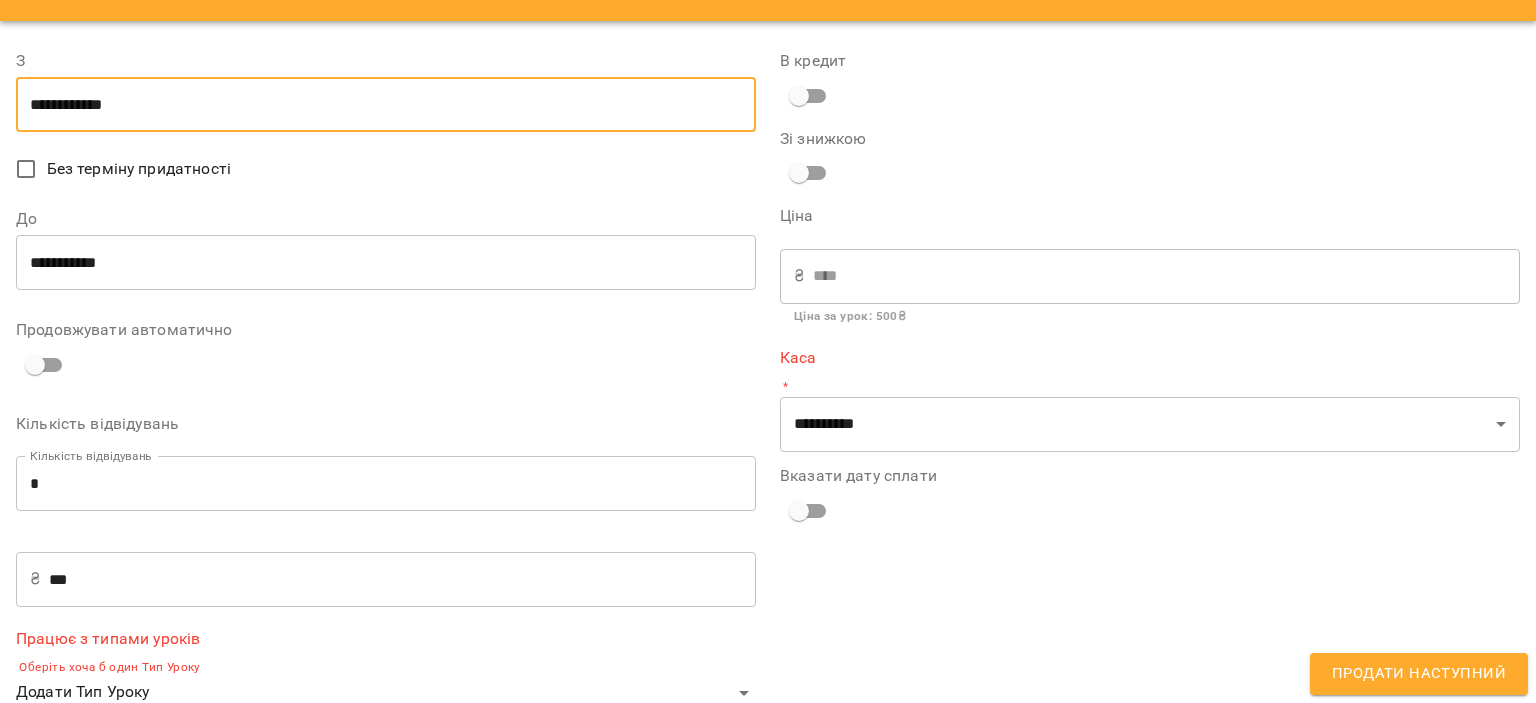 scroll, scrollTop: 80, scrollLeft: 0, axis: vertical 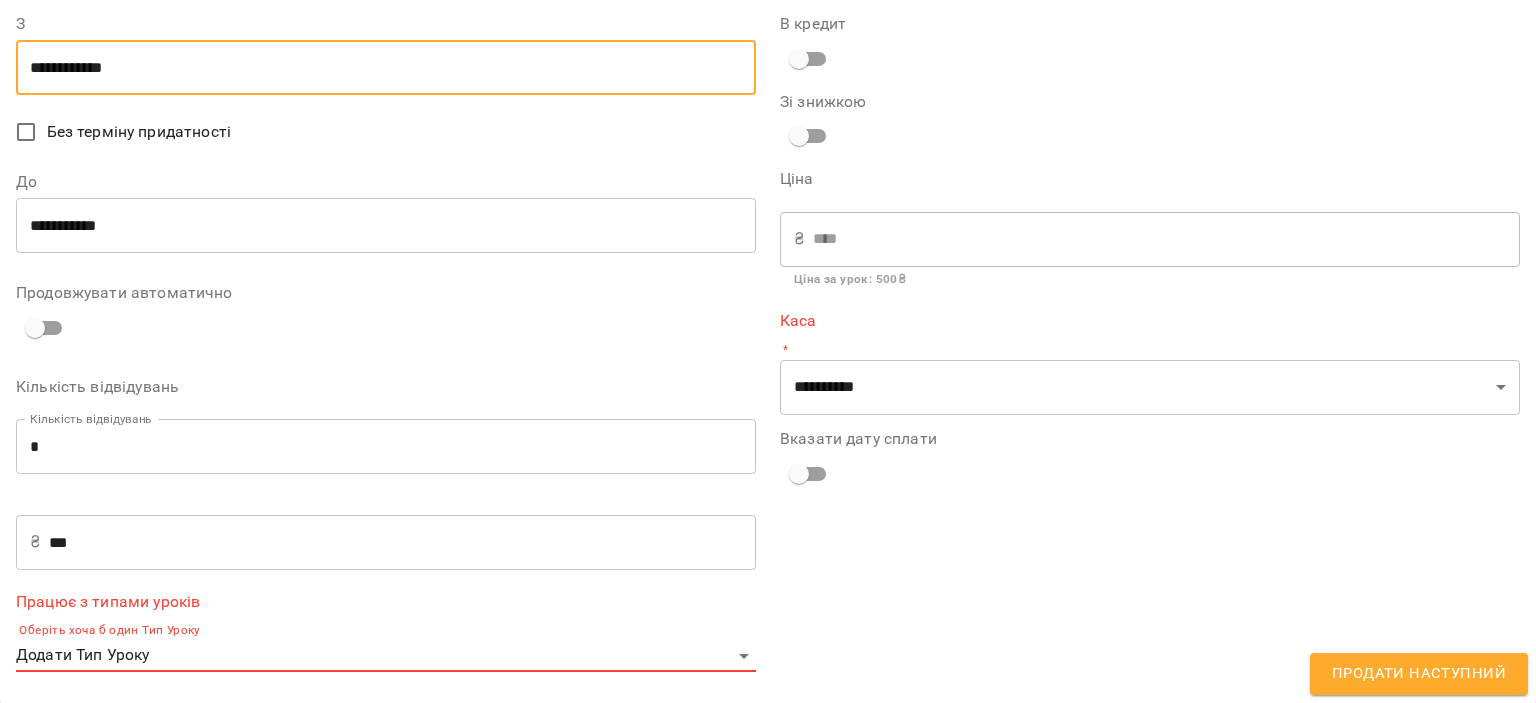 click on "**********" at bounding box center [768, 384] 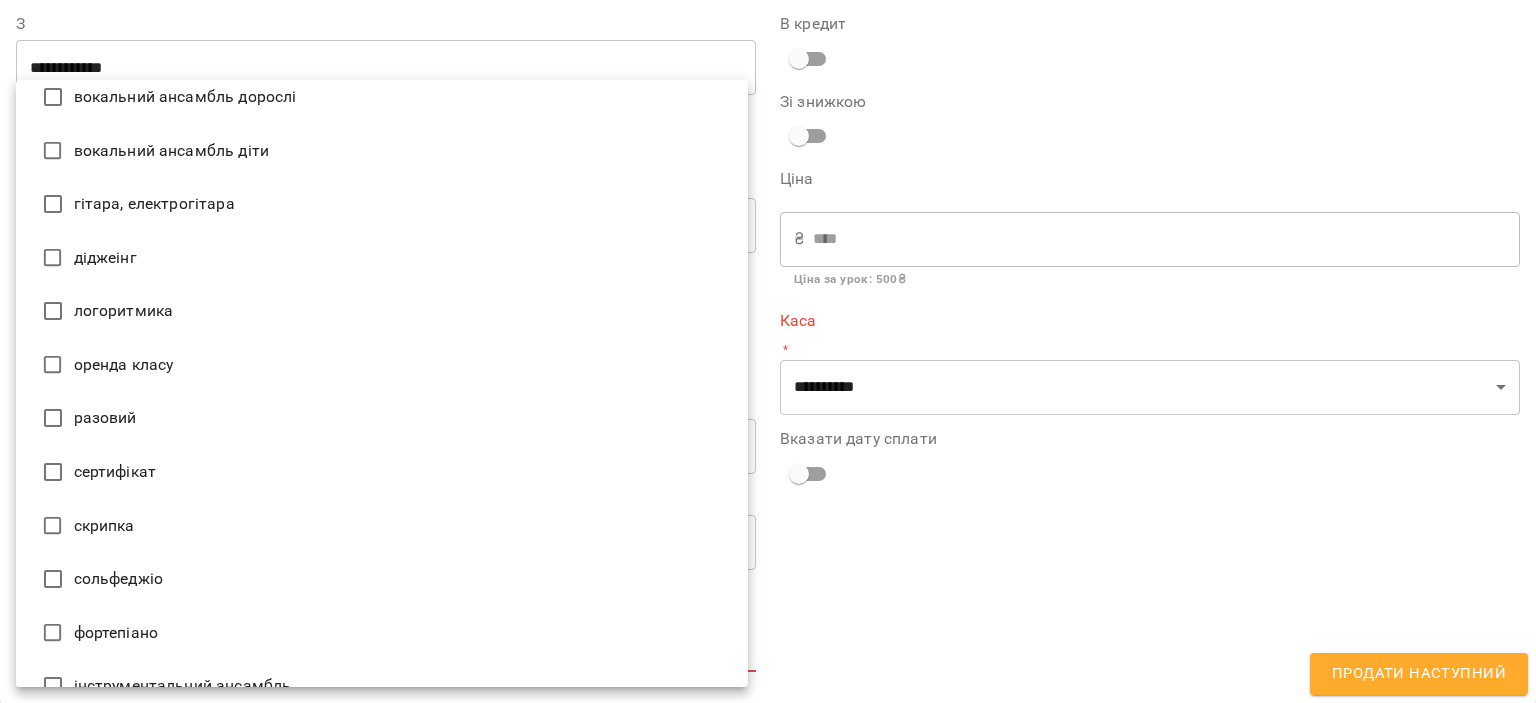 scroll, scrollTop: 533, scrollLeft: 0, axis: vertical 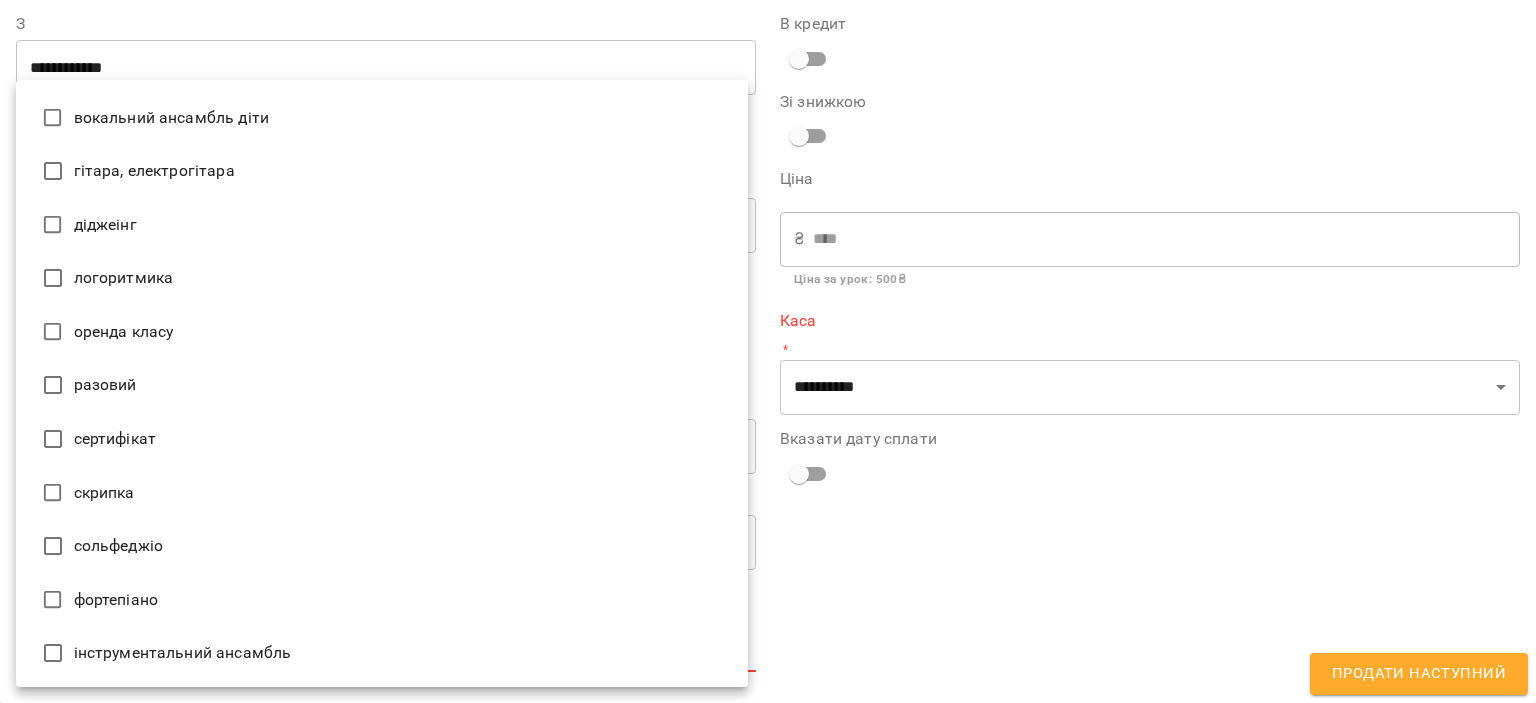click on "фортепіано" at bounding box center (382, 600) 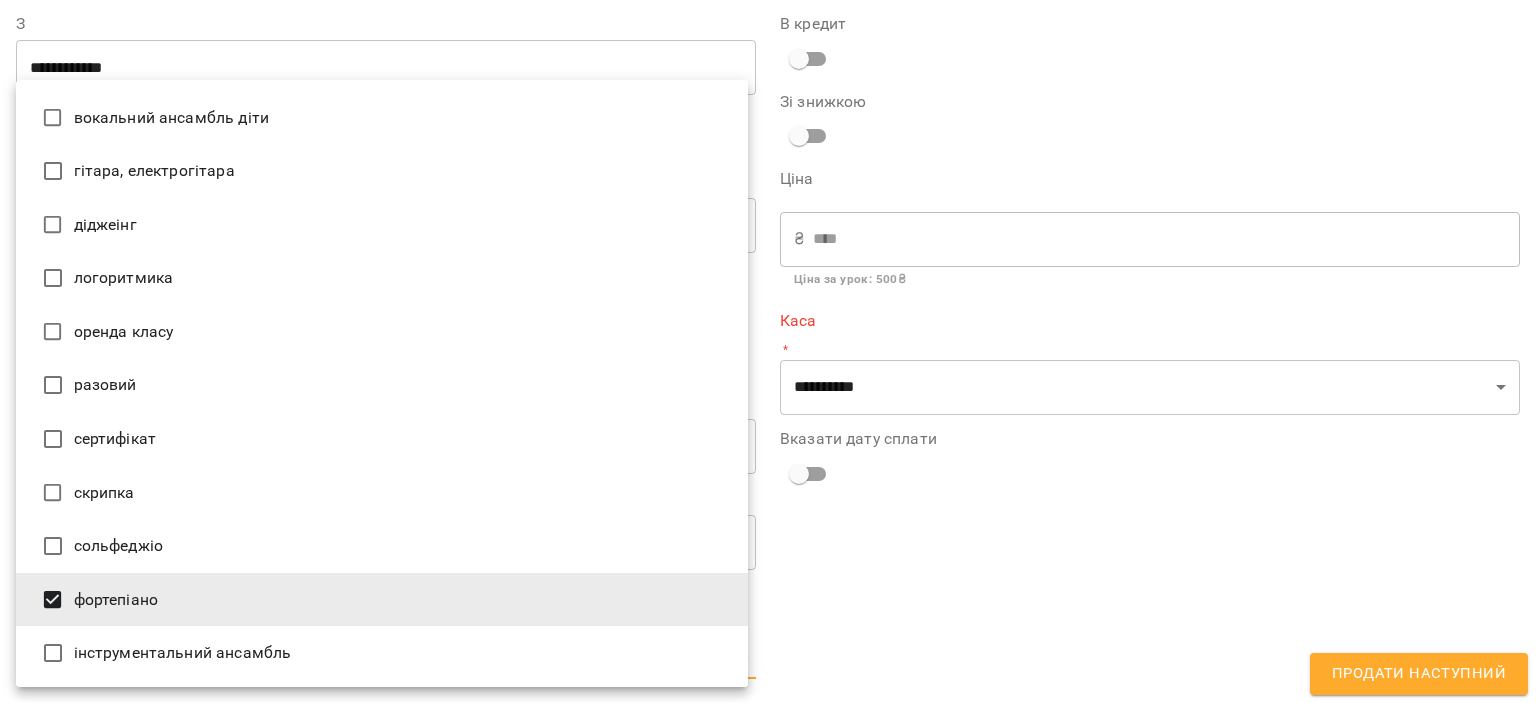 click at bounding box center (768, 351) 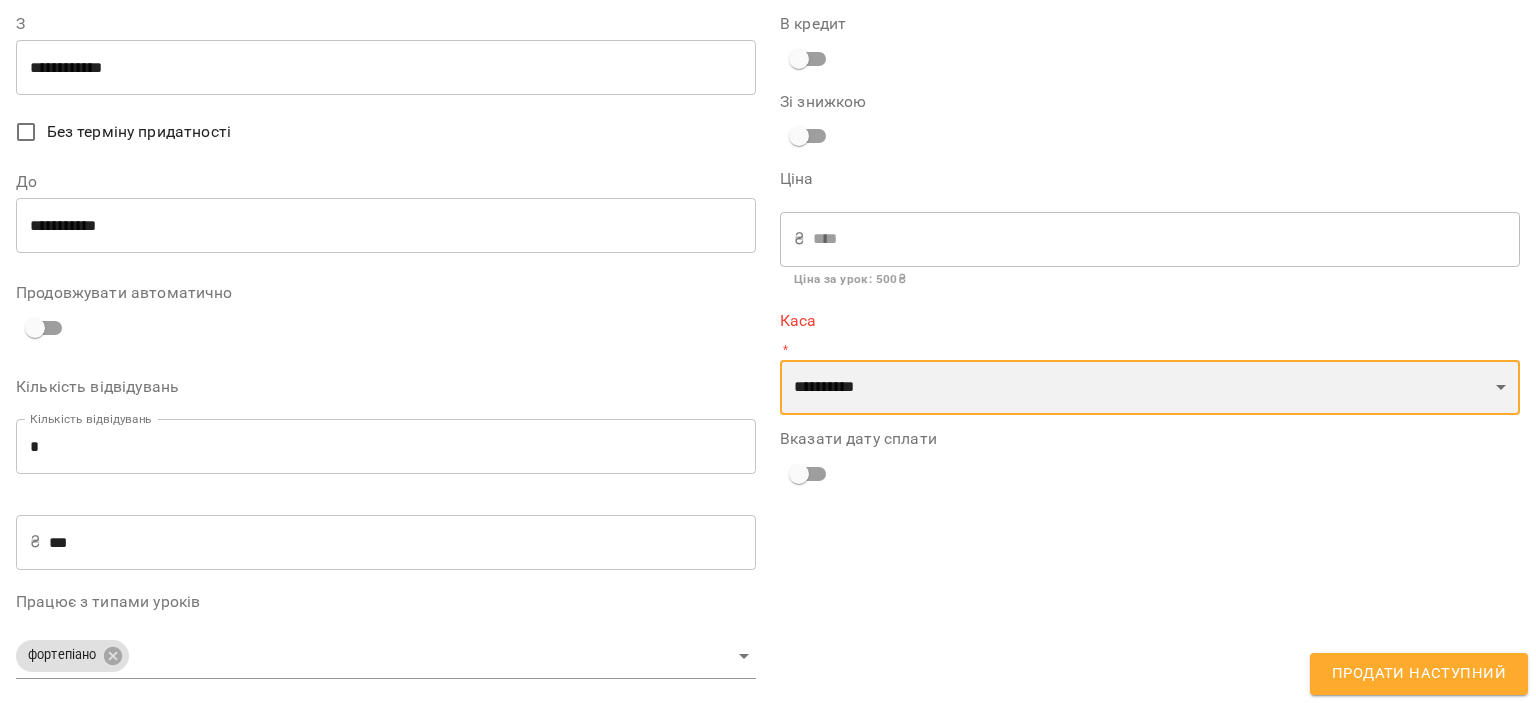 click on "**********" at bounding box center (1150, 388) 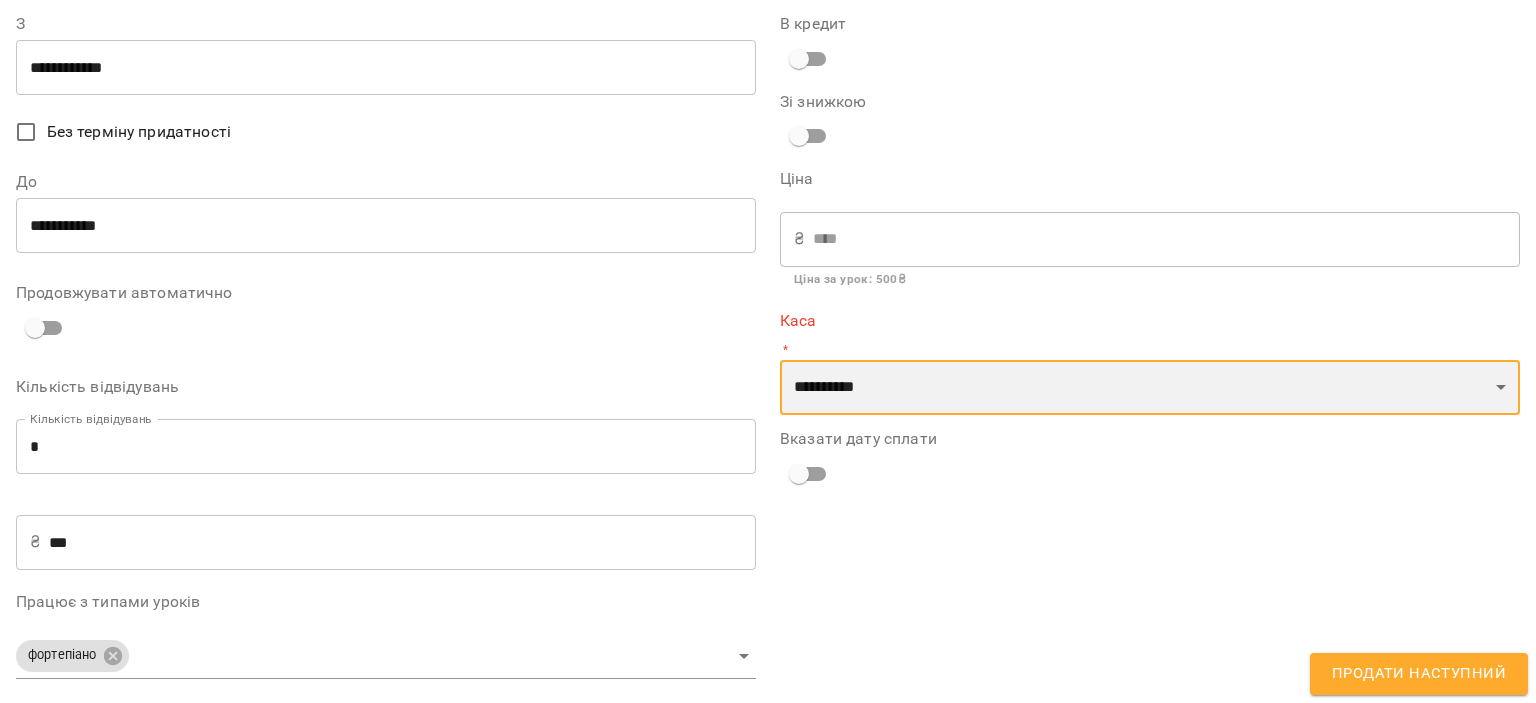 select on "****" 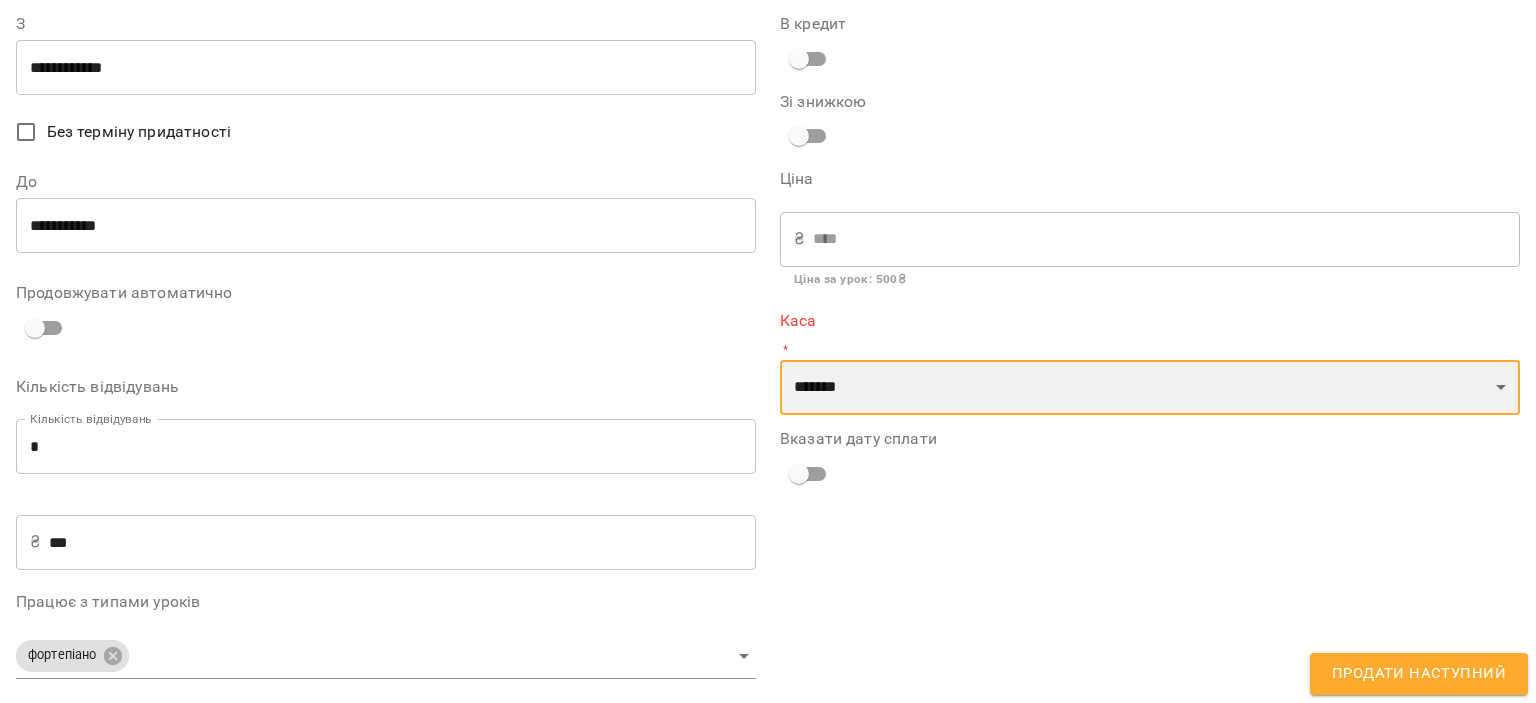 click on "**********" at bounding box center [1150, 388] 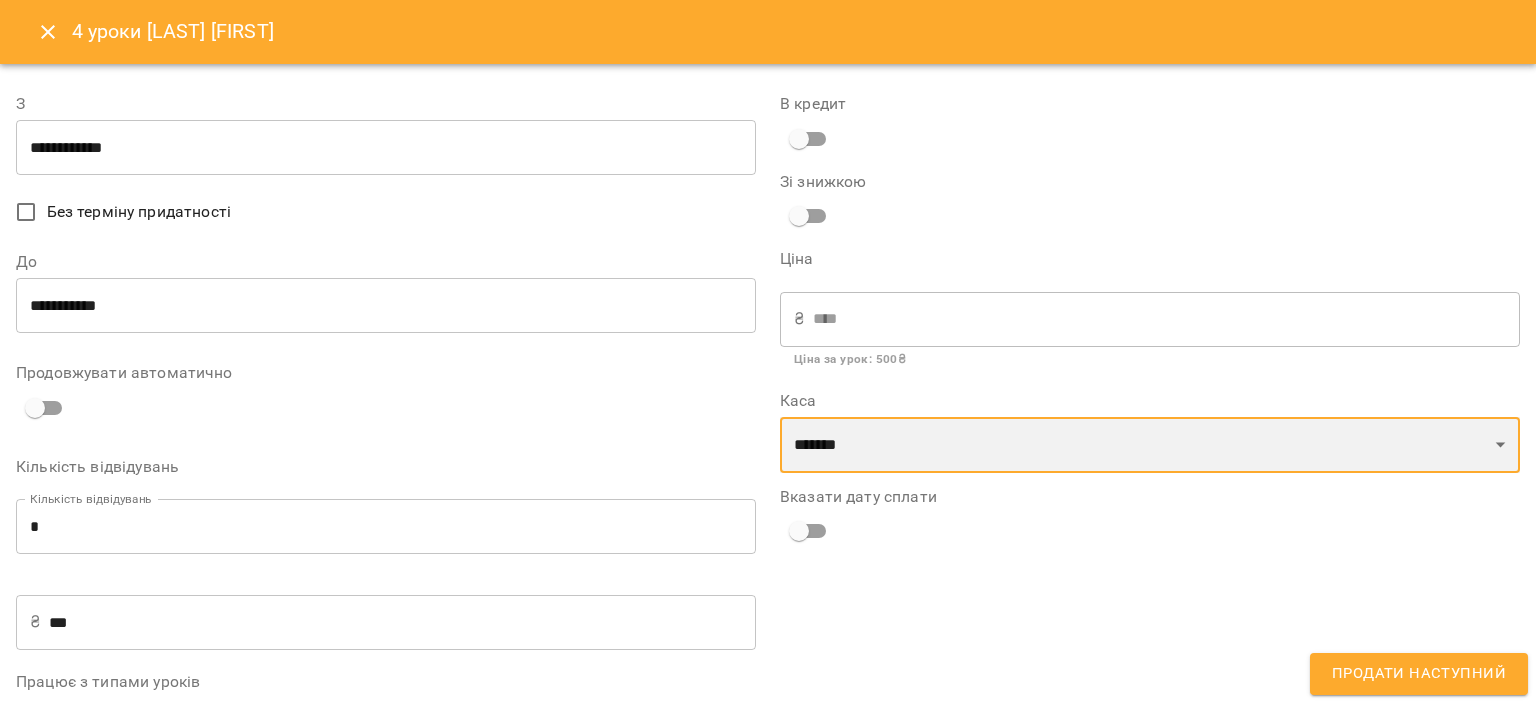 scroll, scrollTop: 87, scrollLeft: 0, axis: vertical 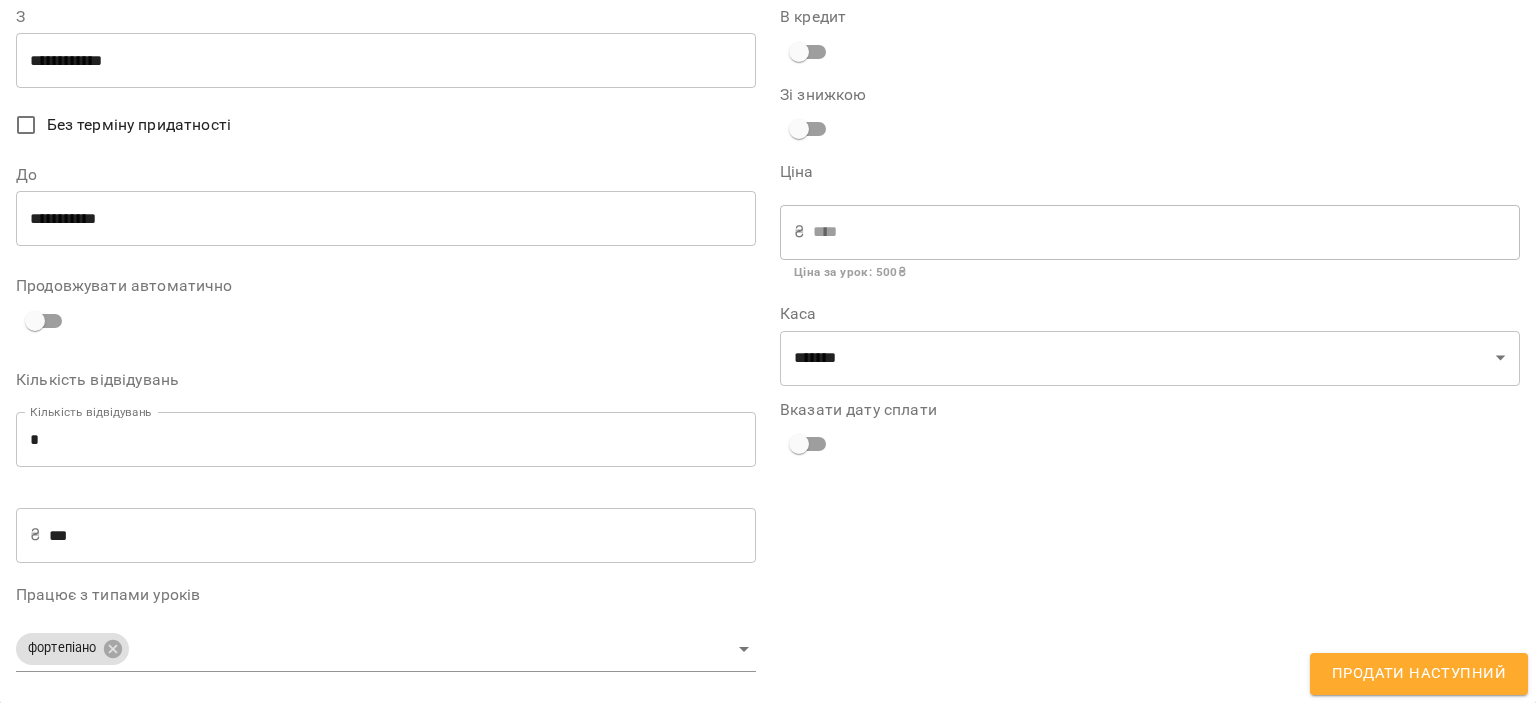 click on "**********" at bounding box center [1150, 340] 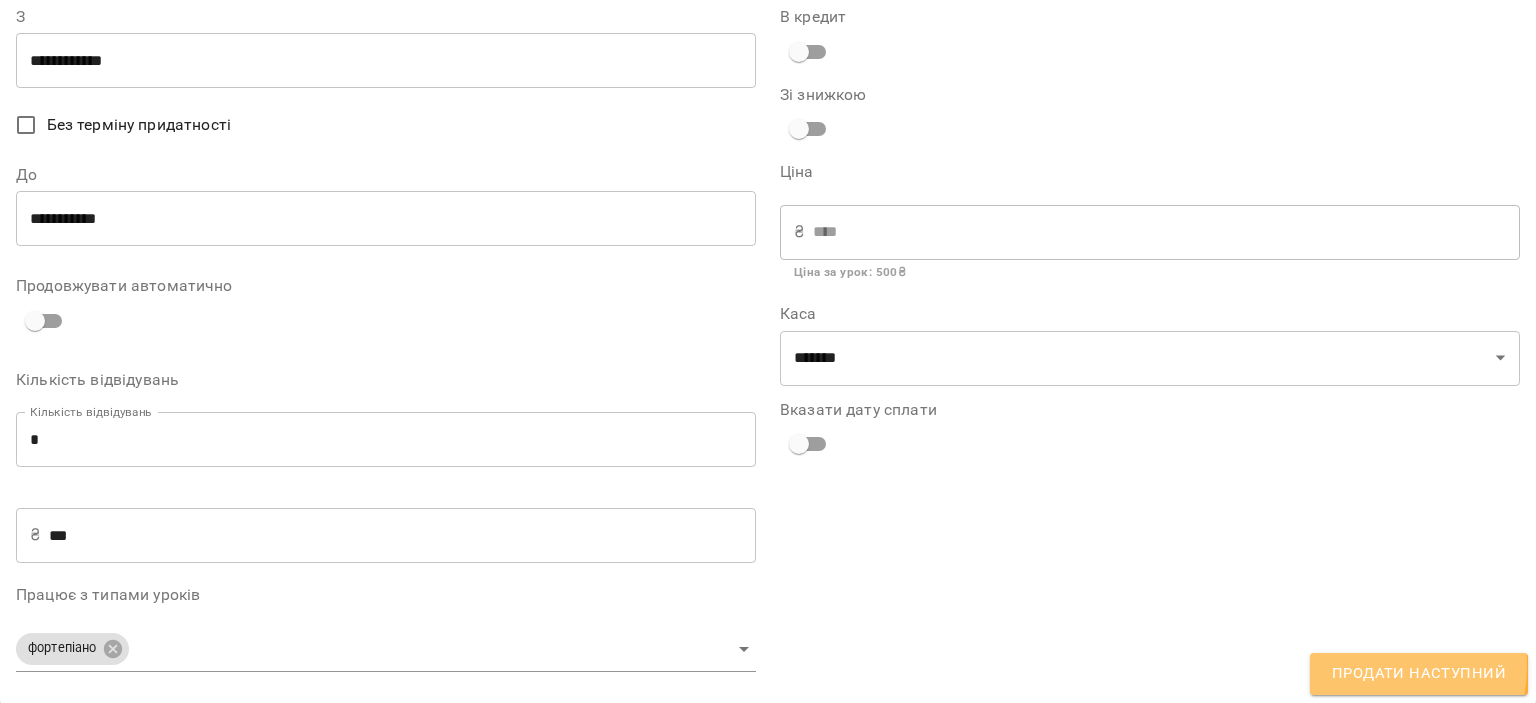 click on "Продати наступний" at bounding box center (1419, 674) 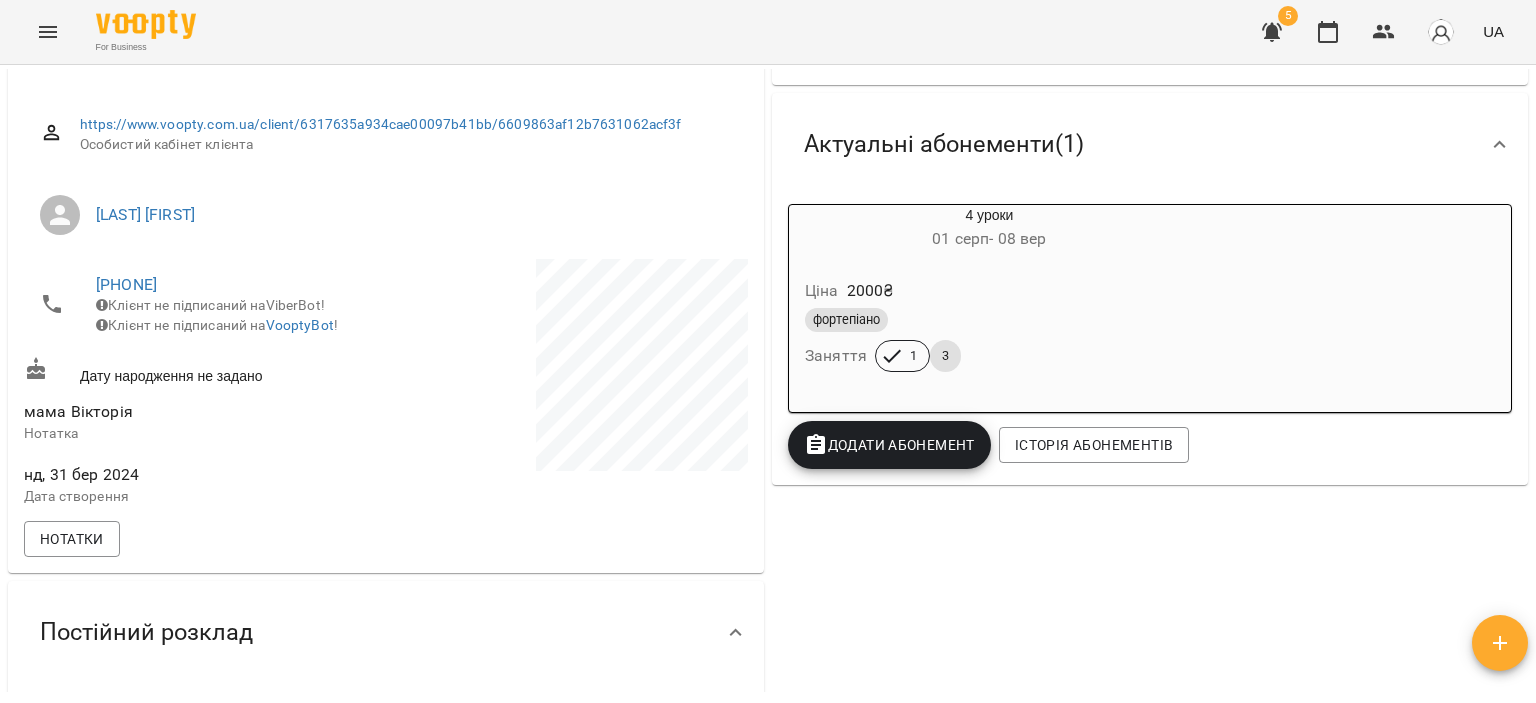 scroll, scrollTop: 0, scrollLeft: 0, axis: both 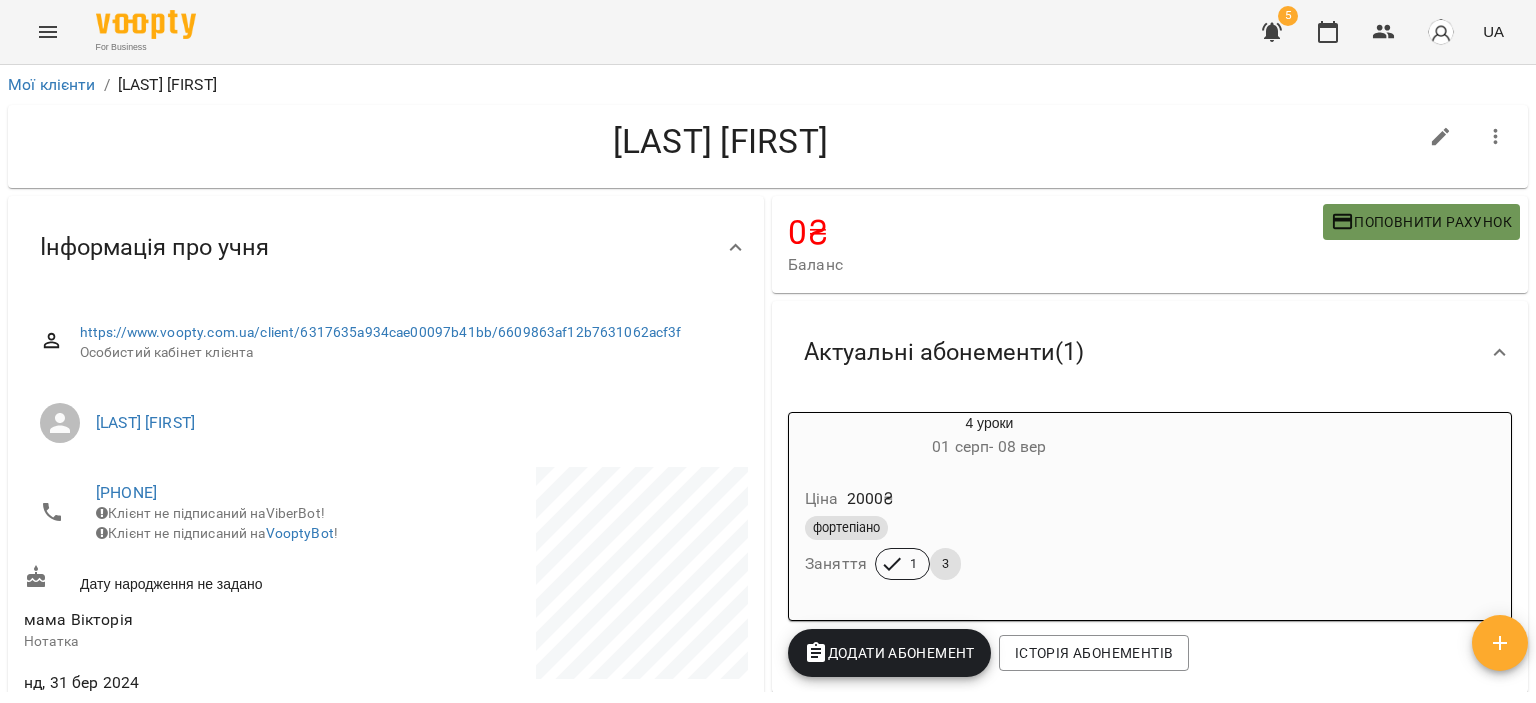 click on "Поповнити рахунок" at bounding box center (1421, 222) 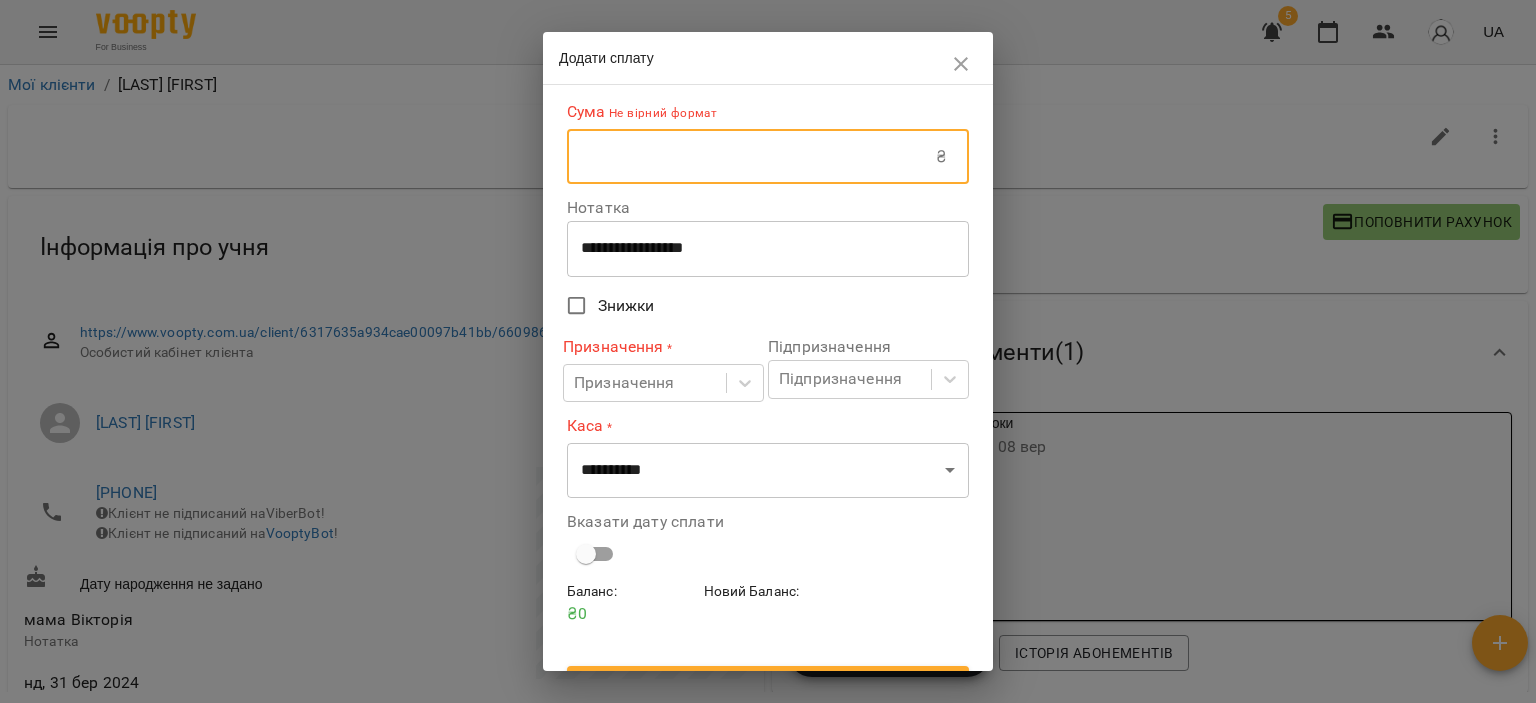click at bounding box center (751, 157) 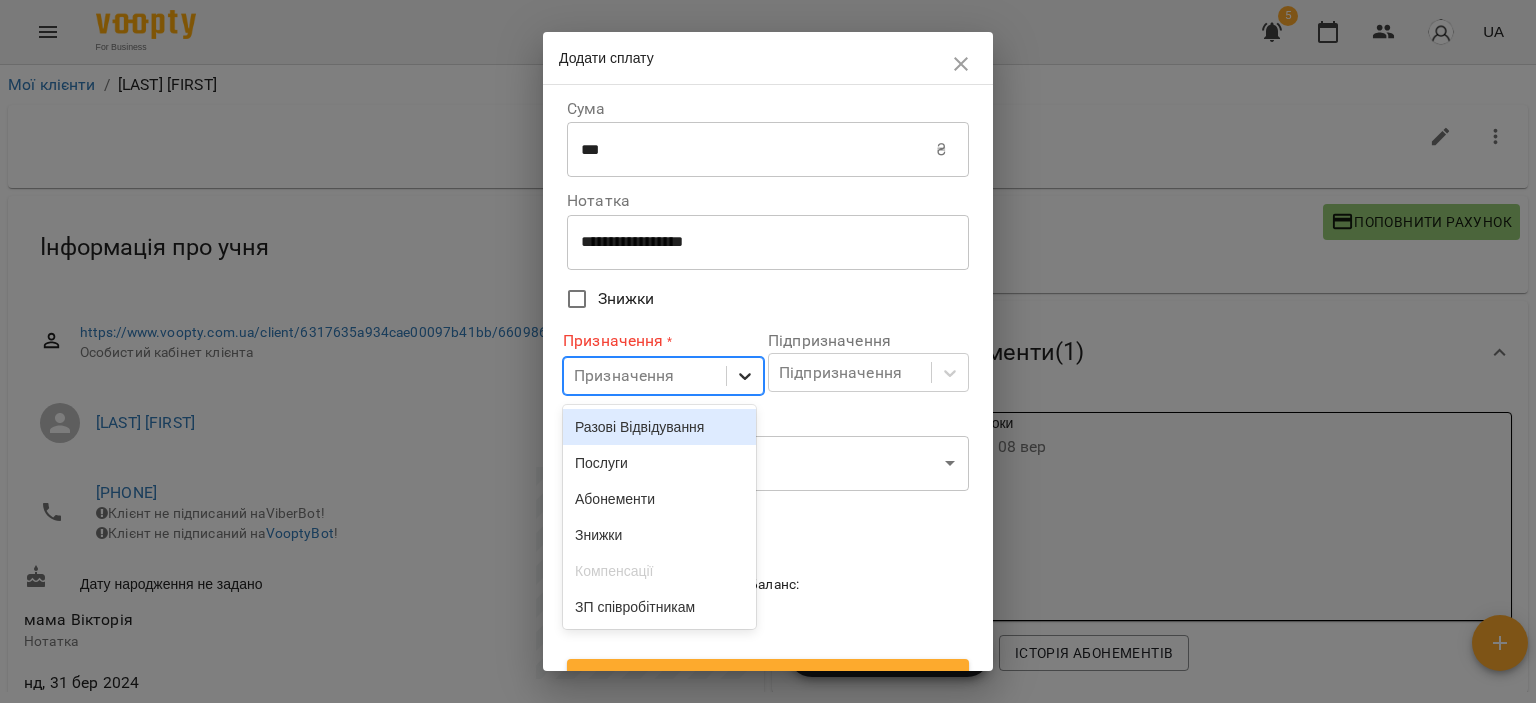 click 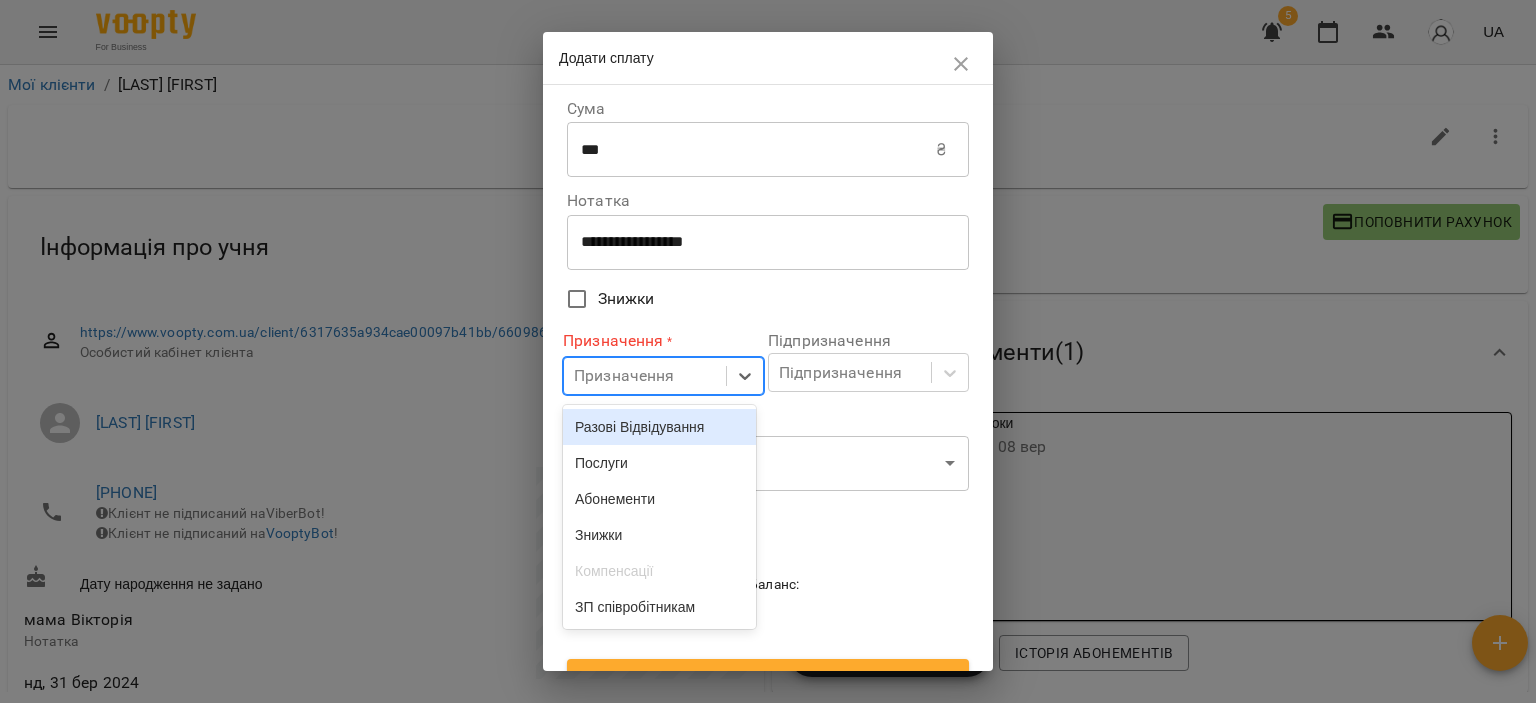 click on "Разові Відвідування" at bounding box center [659, 427] 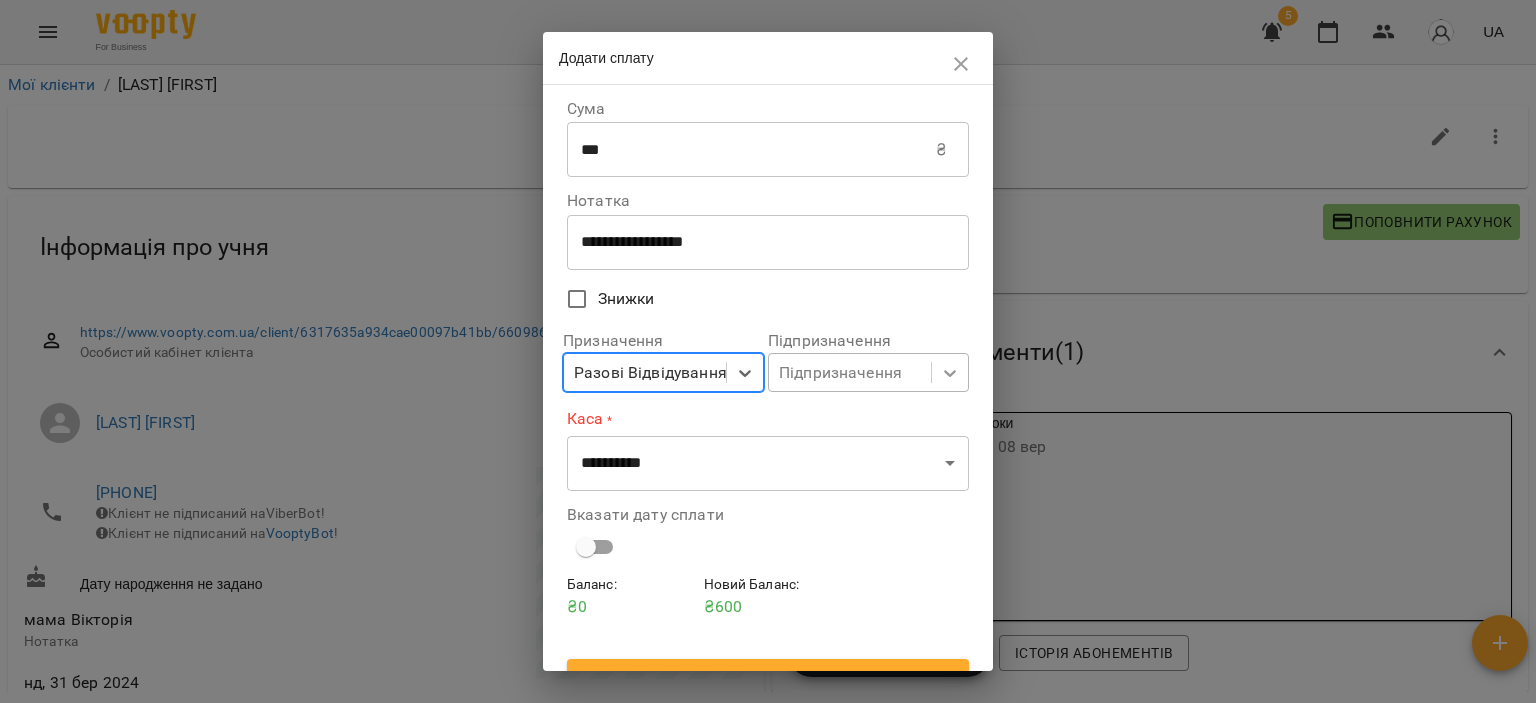 click 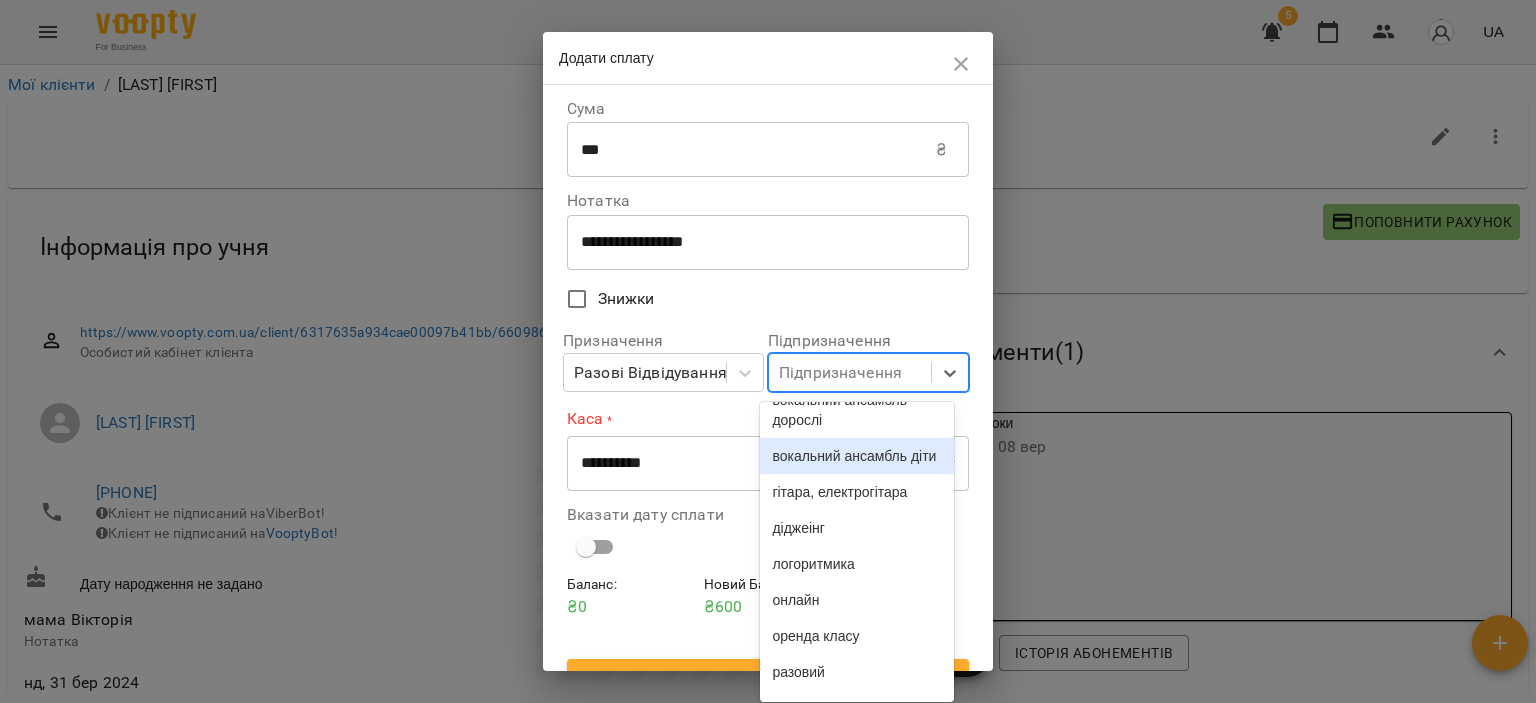 scroll, scrollTop: 800, scrollLeft: 0, axis: vertical 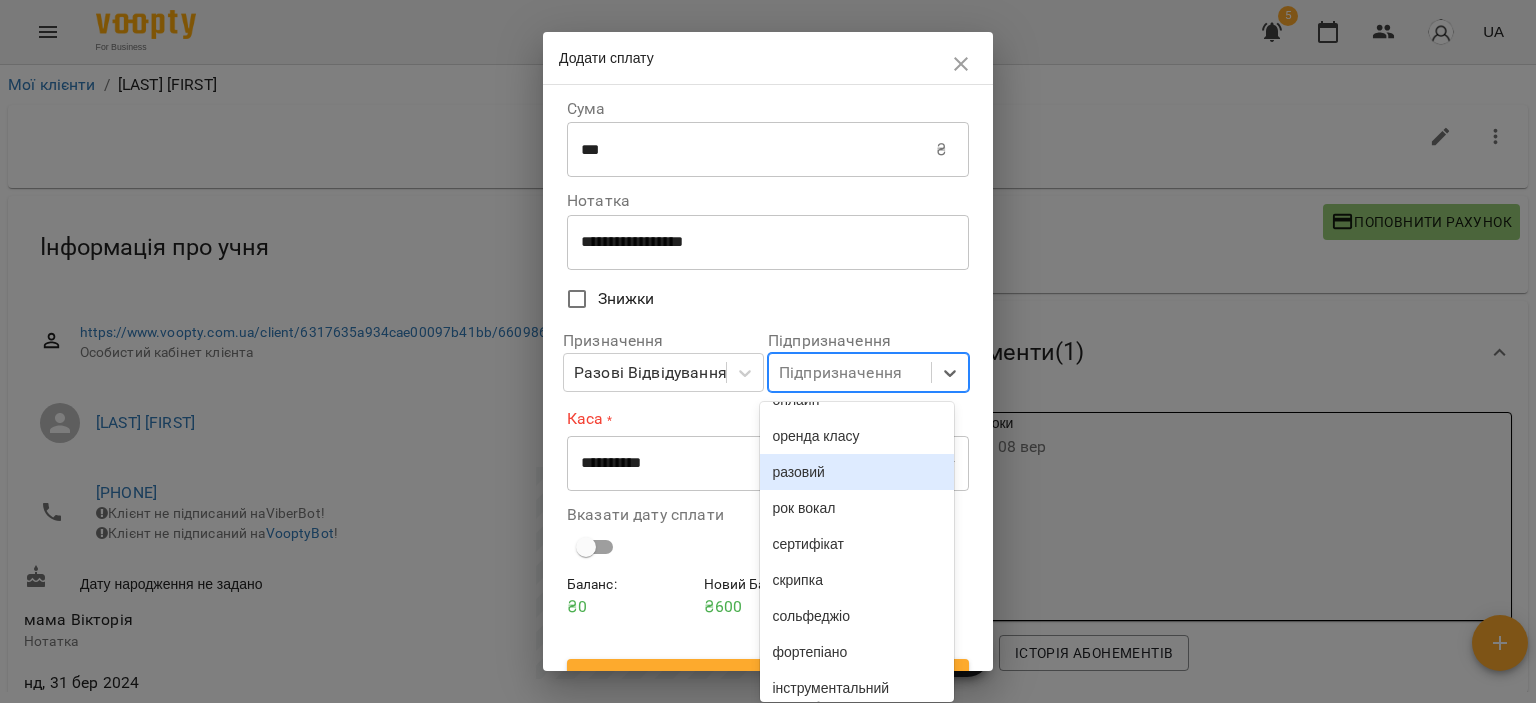 click on "разовий" at bounding box center (856, 472) 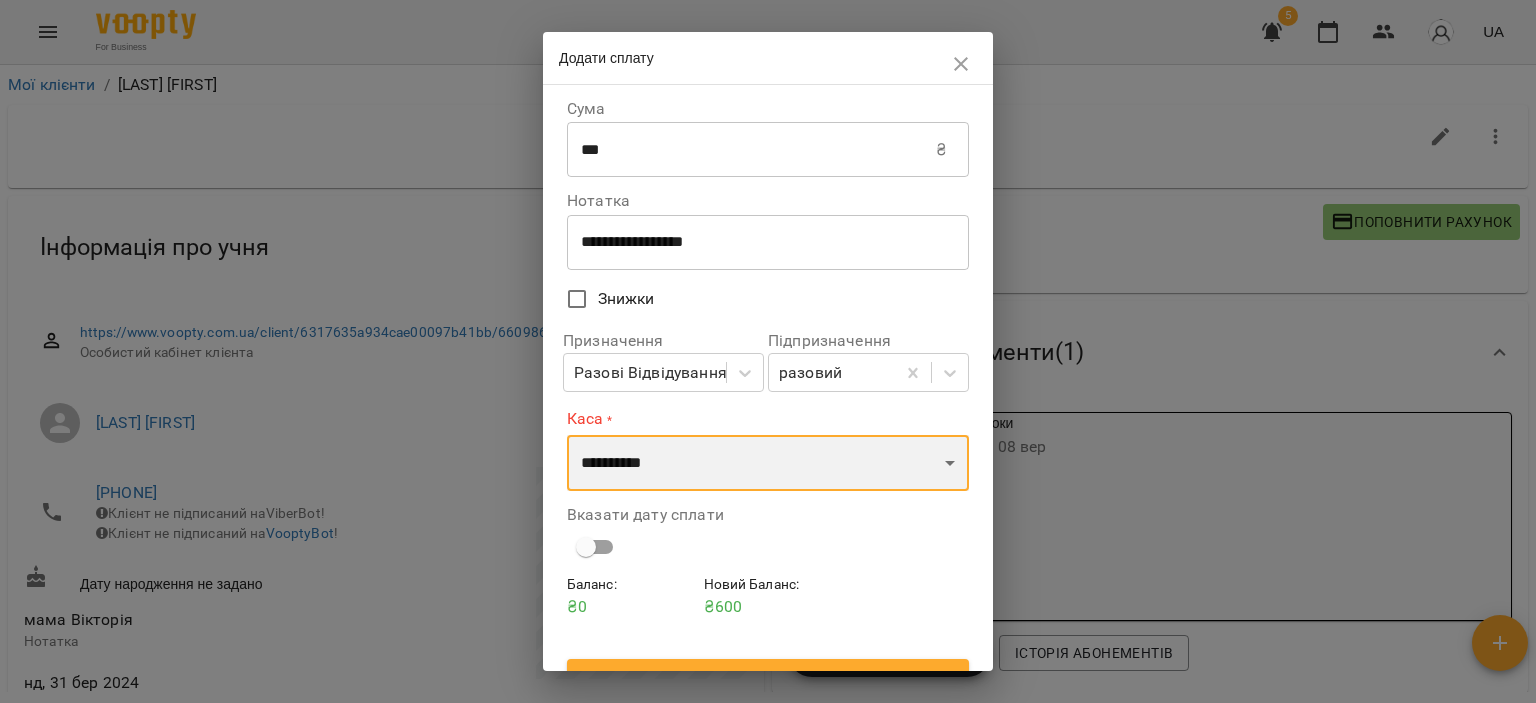 click on "**********" at bounding box center (768, 463) 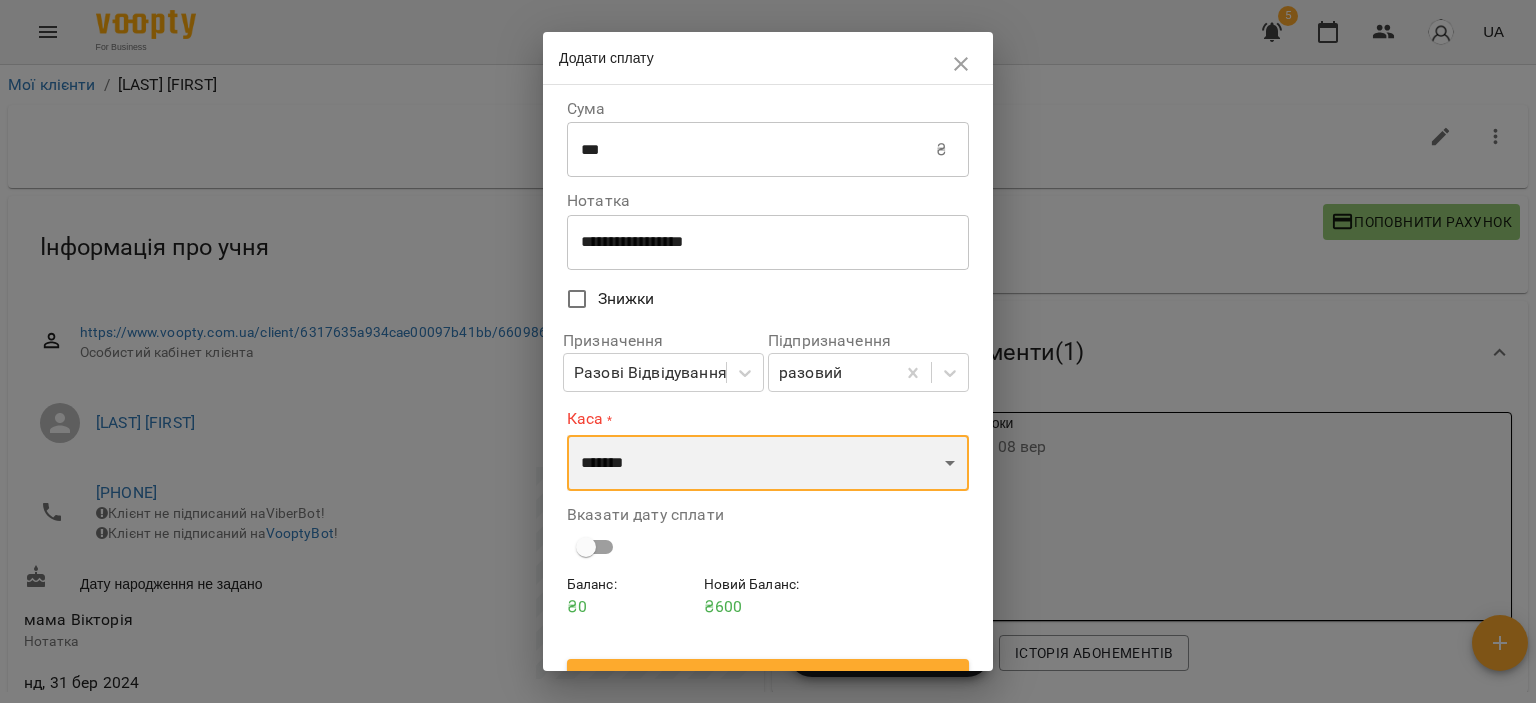 click on "**********" at bounding box center (768, 463) 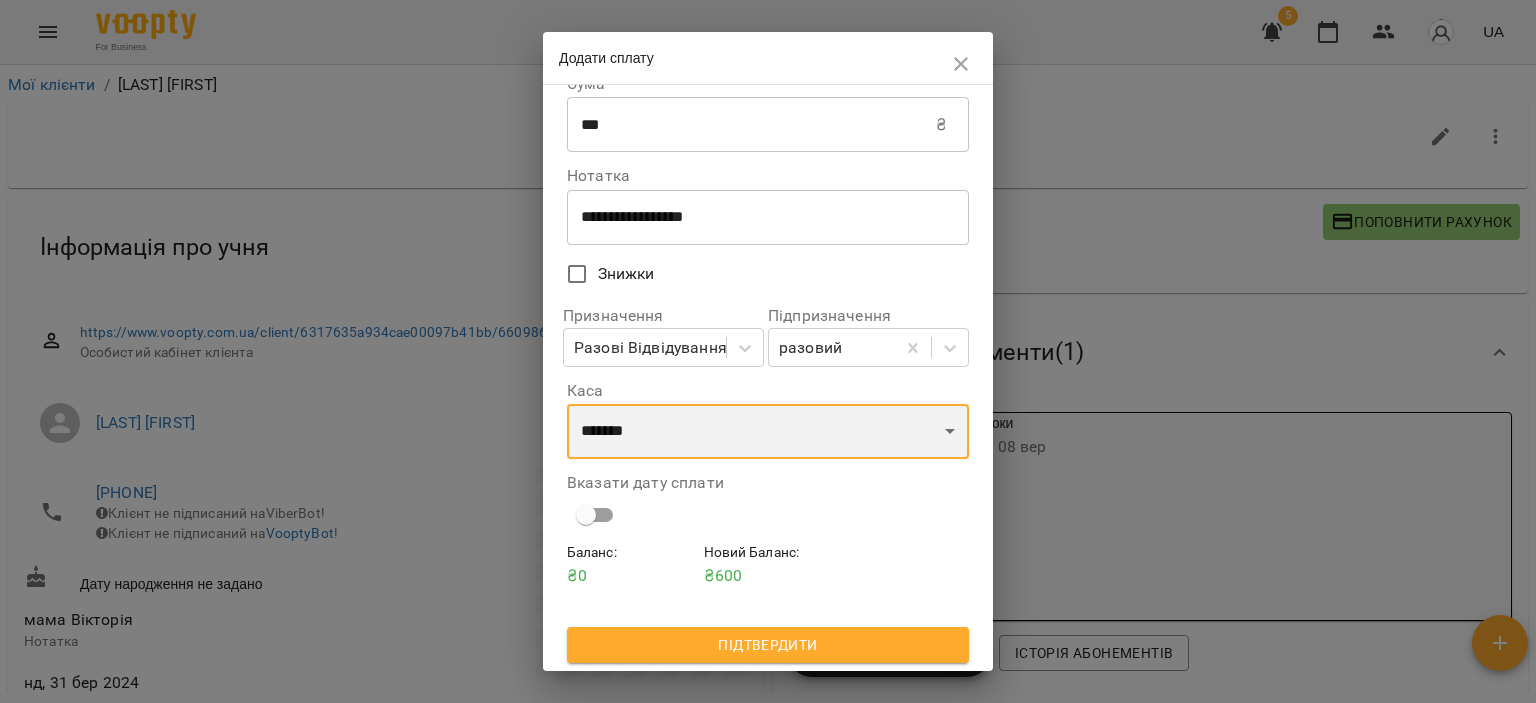 scroll, scrollTop: 0, scrollLeft: 0, axis: both 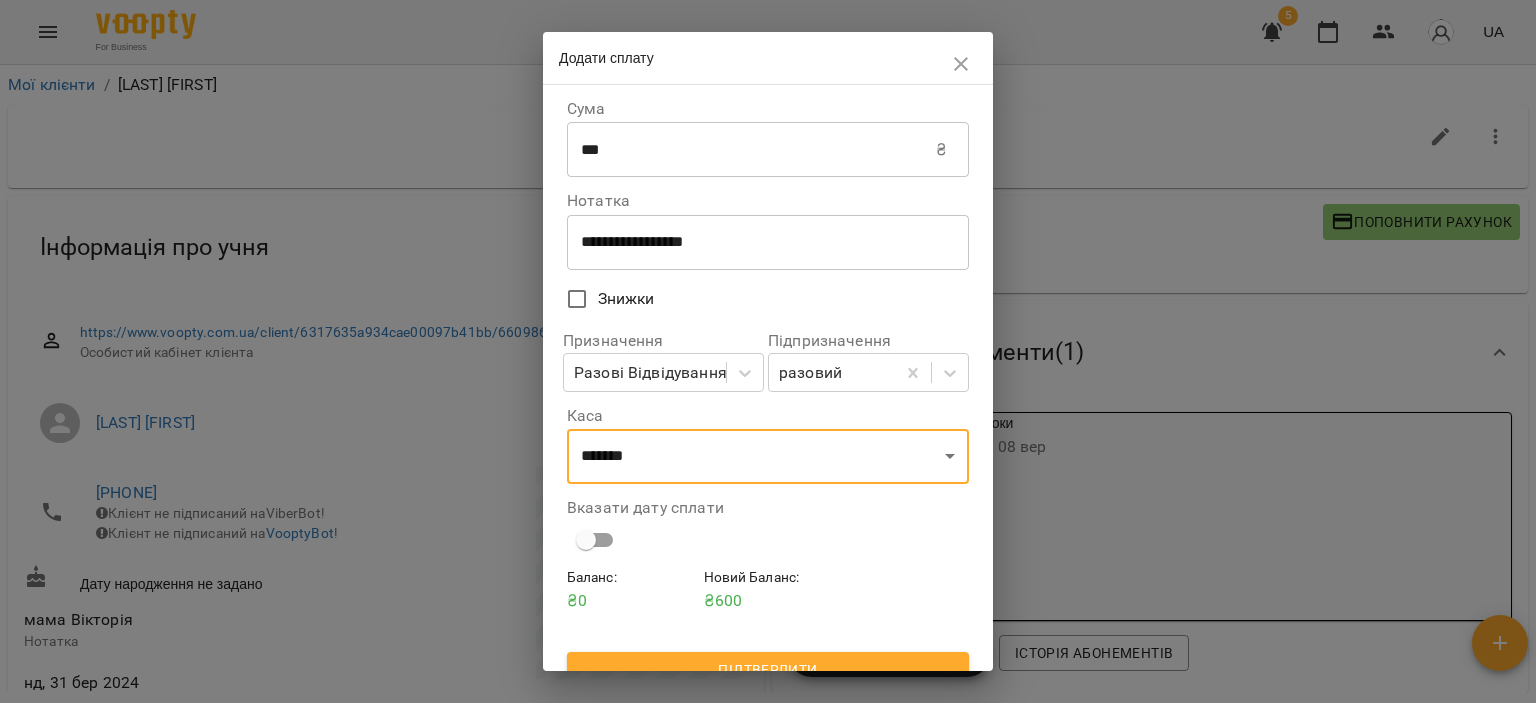 click on "Вказати дату сплати" at bounding box center [768, 529] 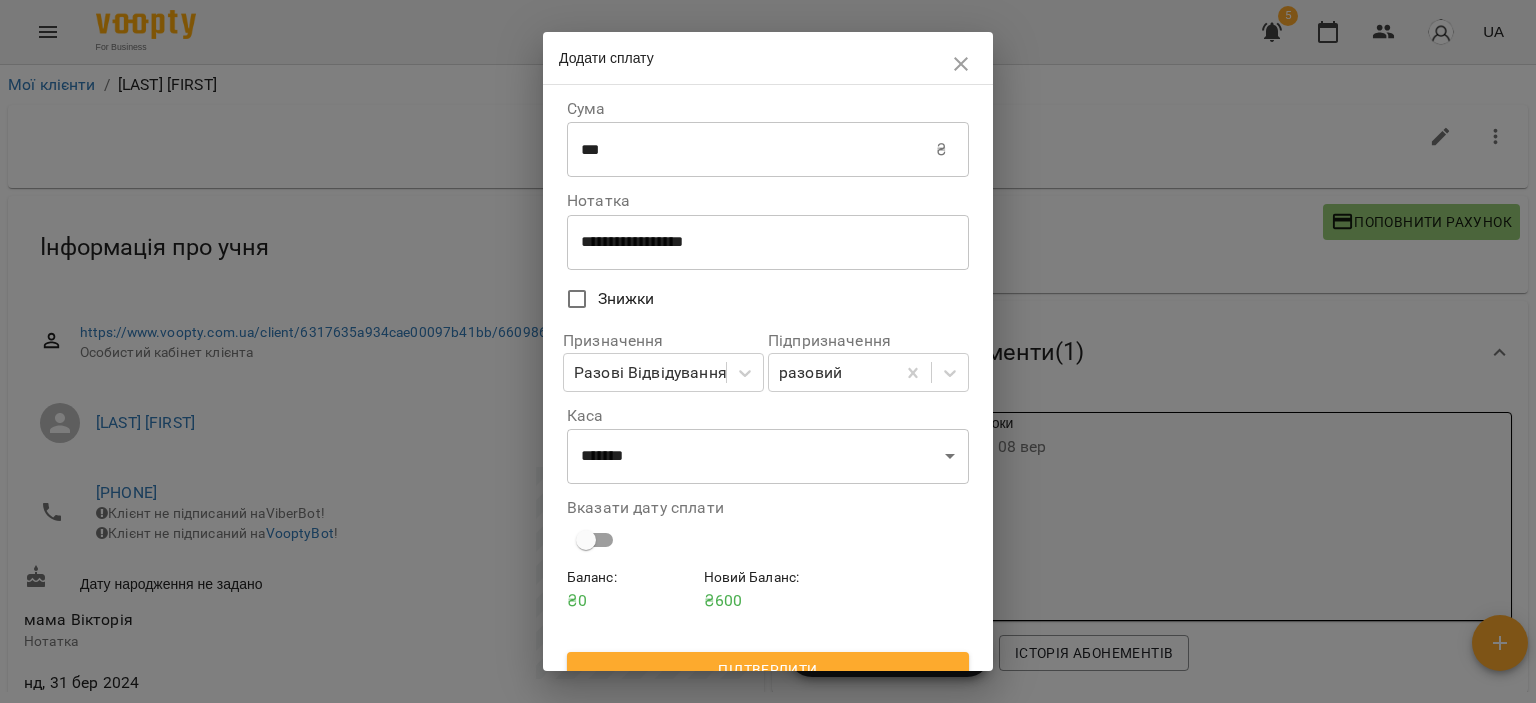 click on "**********" at bounding box center [768, 390] 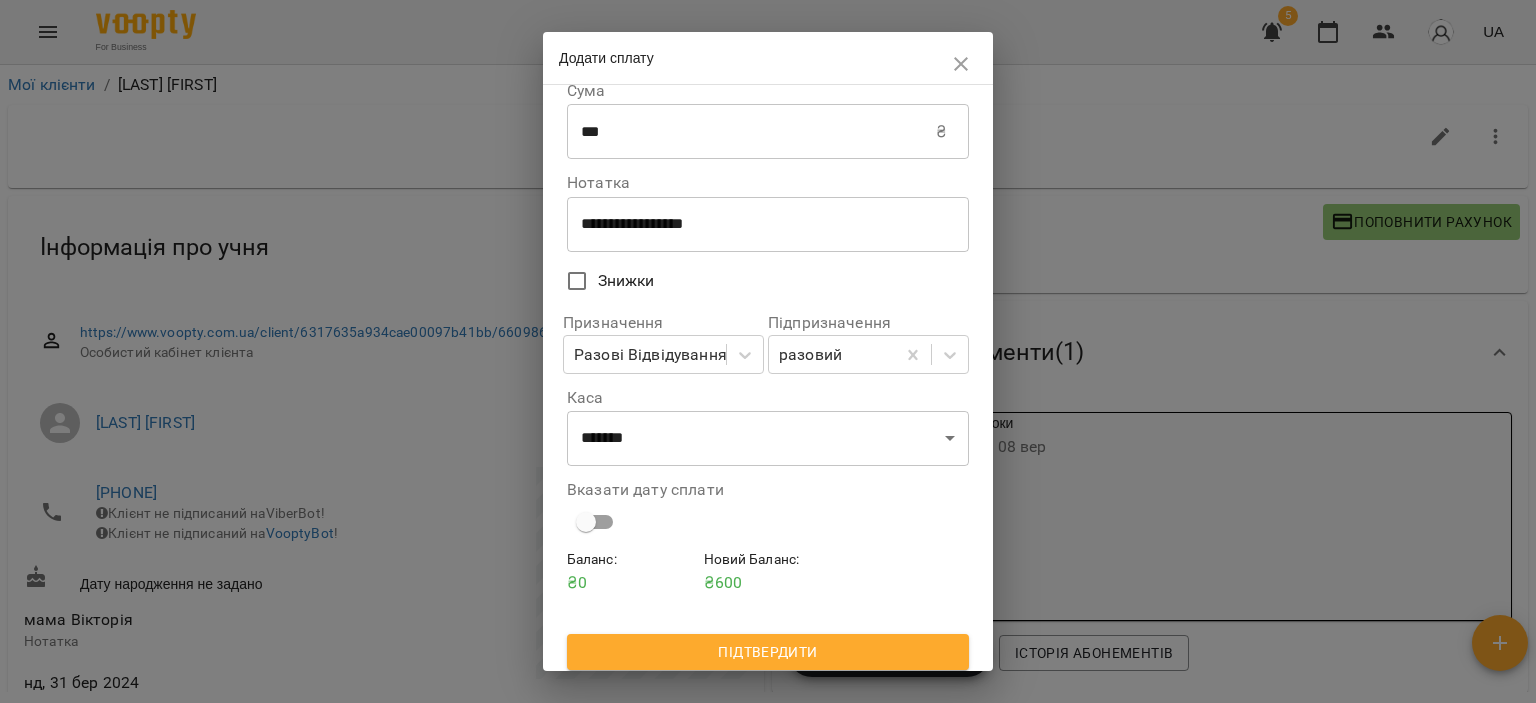 scroll, scrollTop: 27, scrollLeft: 0, axis: vertical 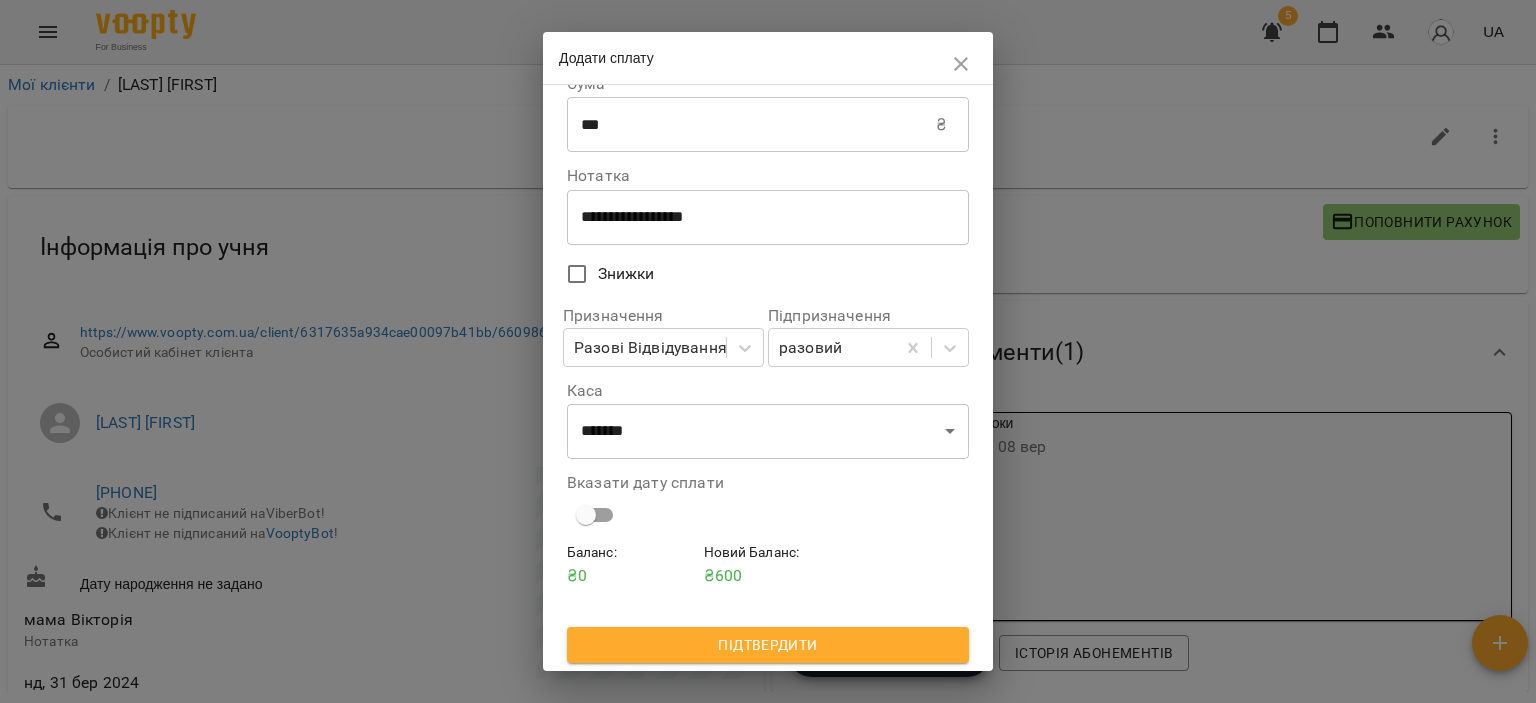 click on "Підтвердити" at bounding box center [768, 645] 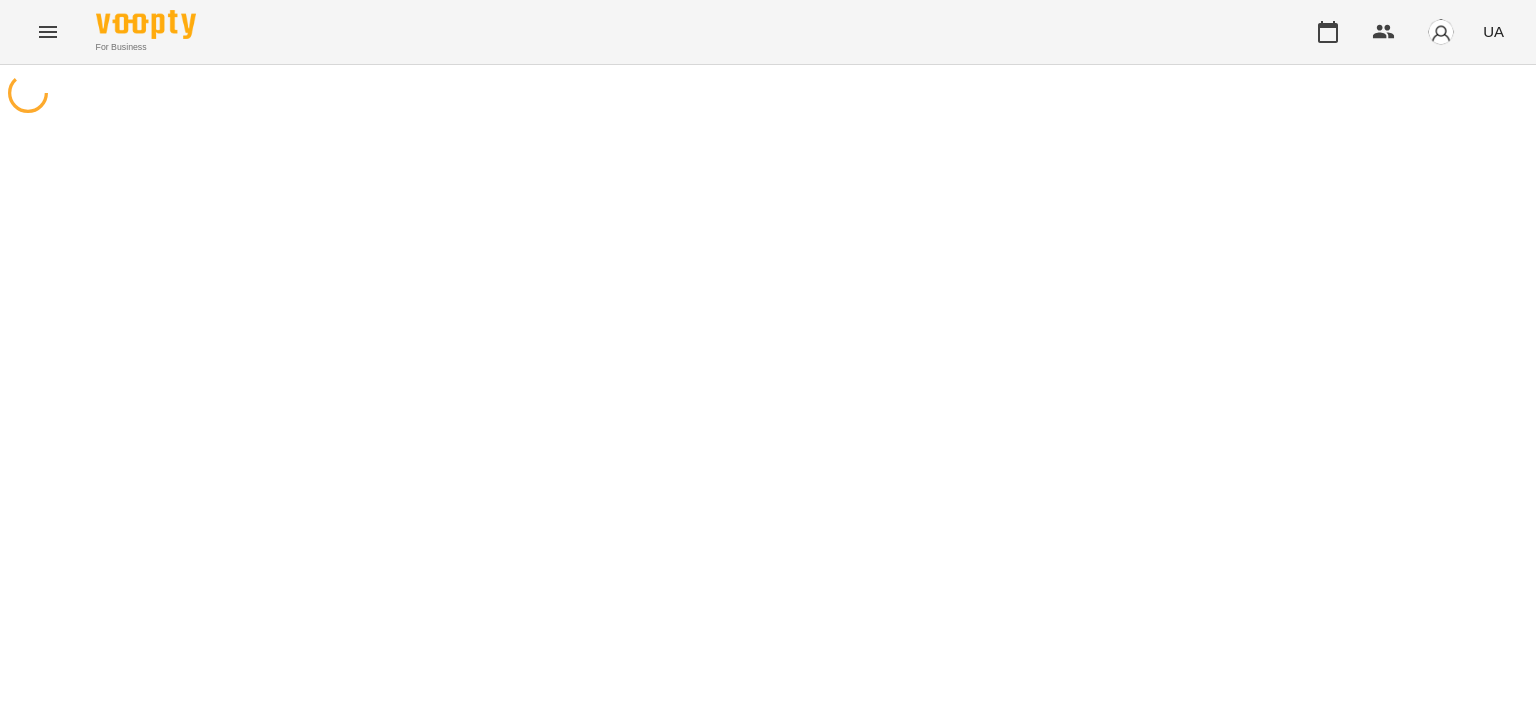scroll, scrollTop: 0, scrollLeft: 0, axis: both 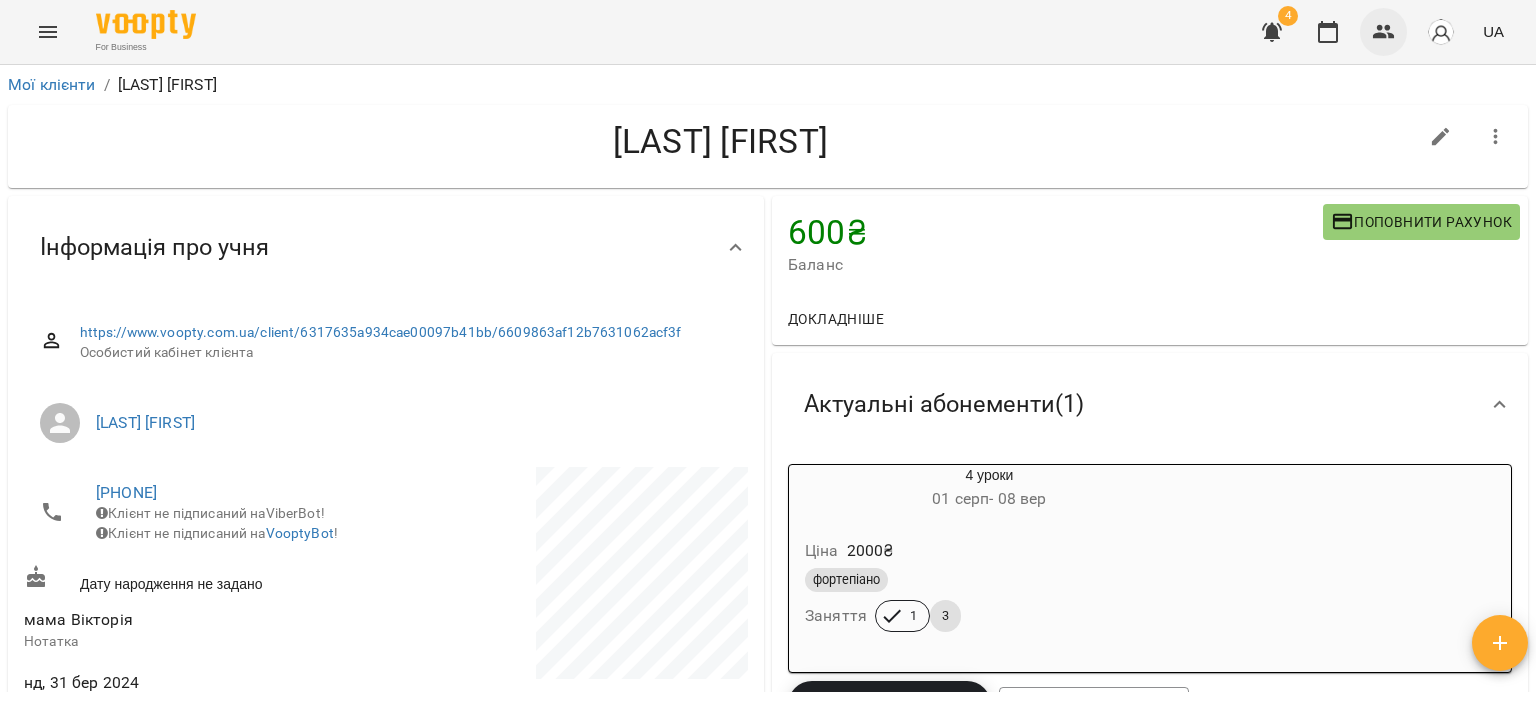 click 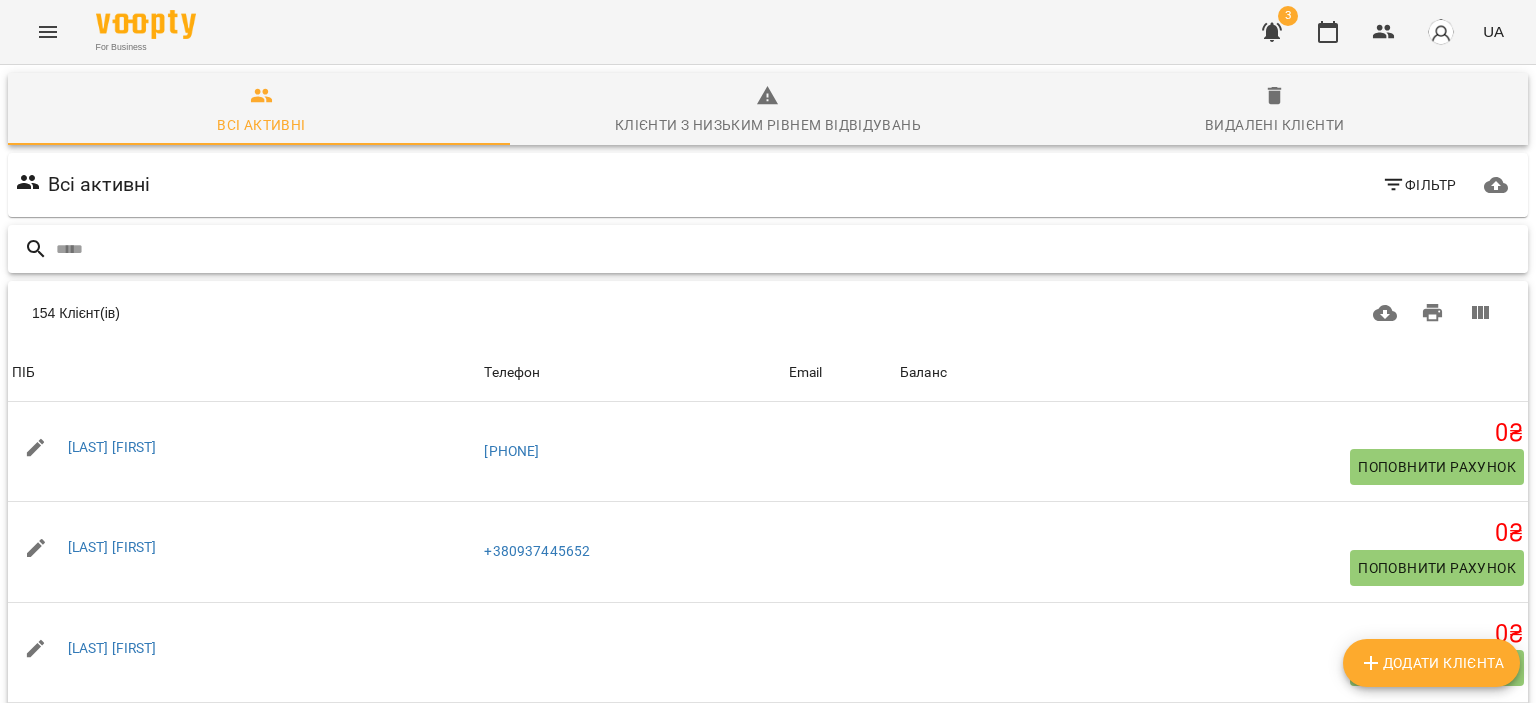 click at bounding box center [788, 249] 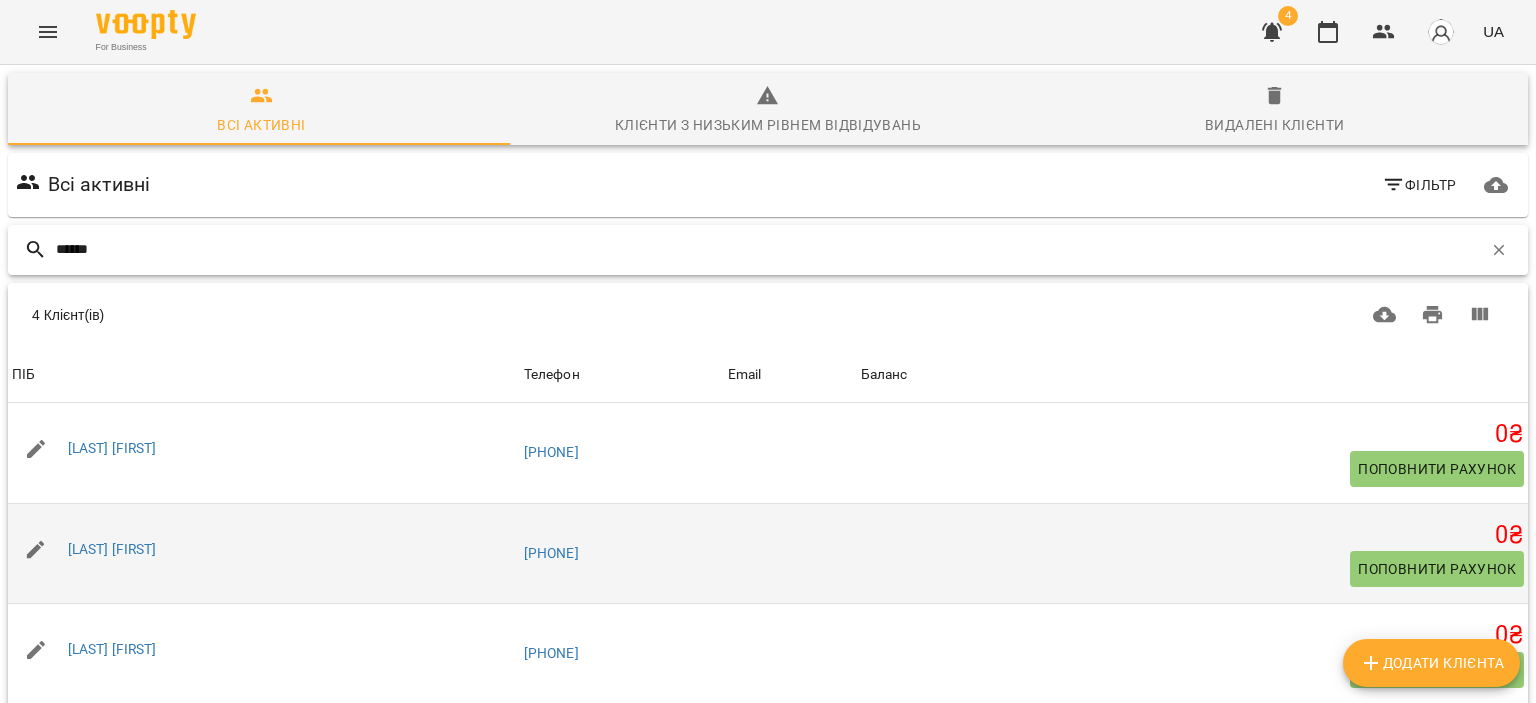 scroll, scrollTop: 223, scrollLeft: 0, axis: vertical 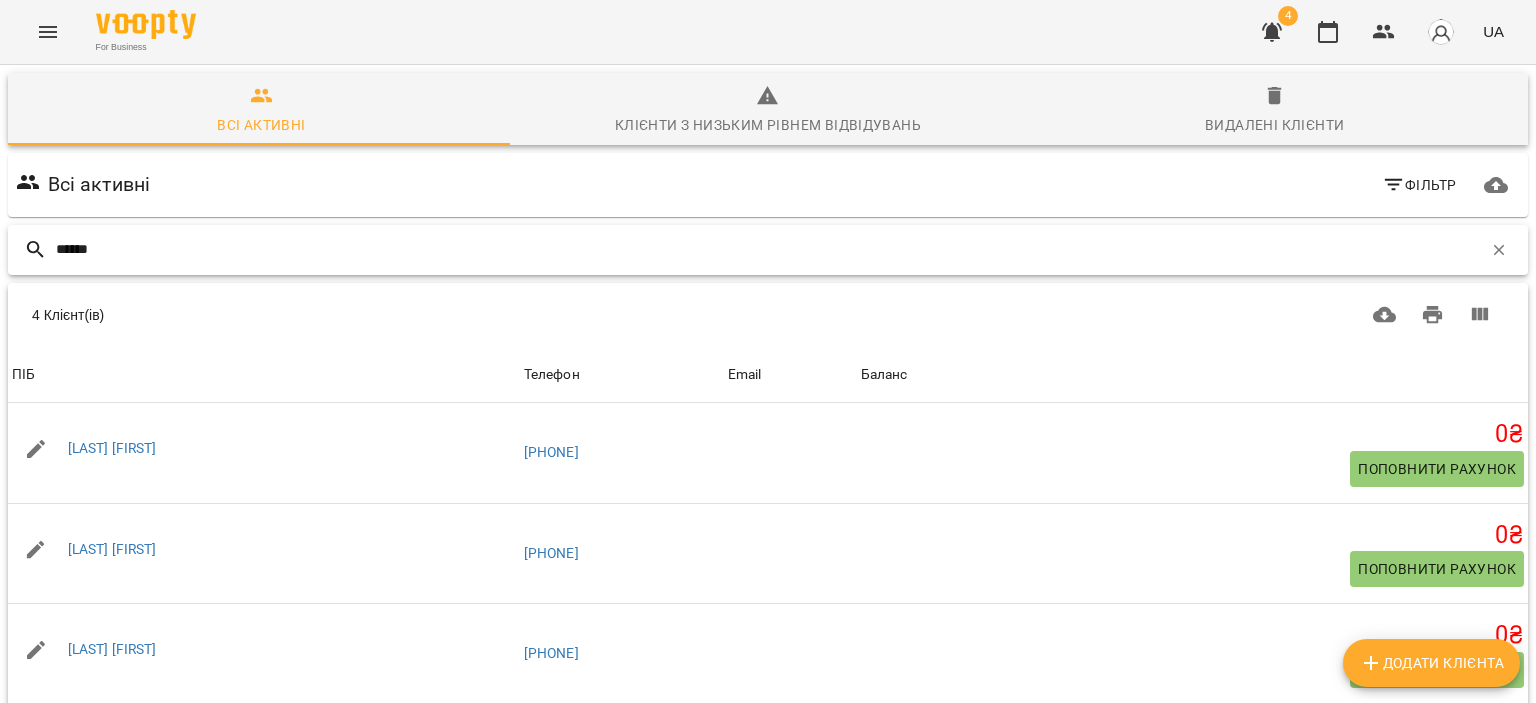 type on "******" 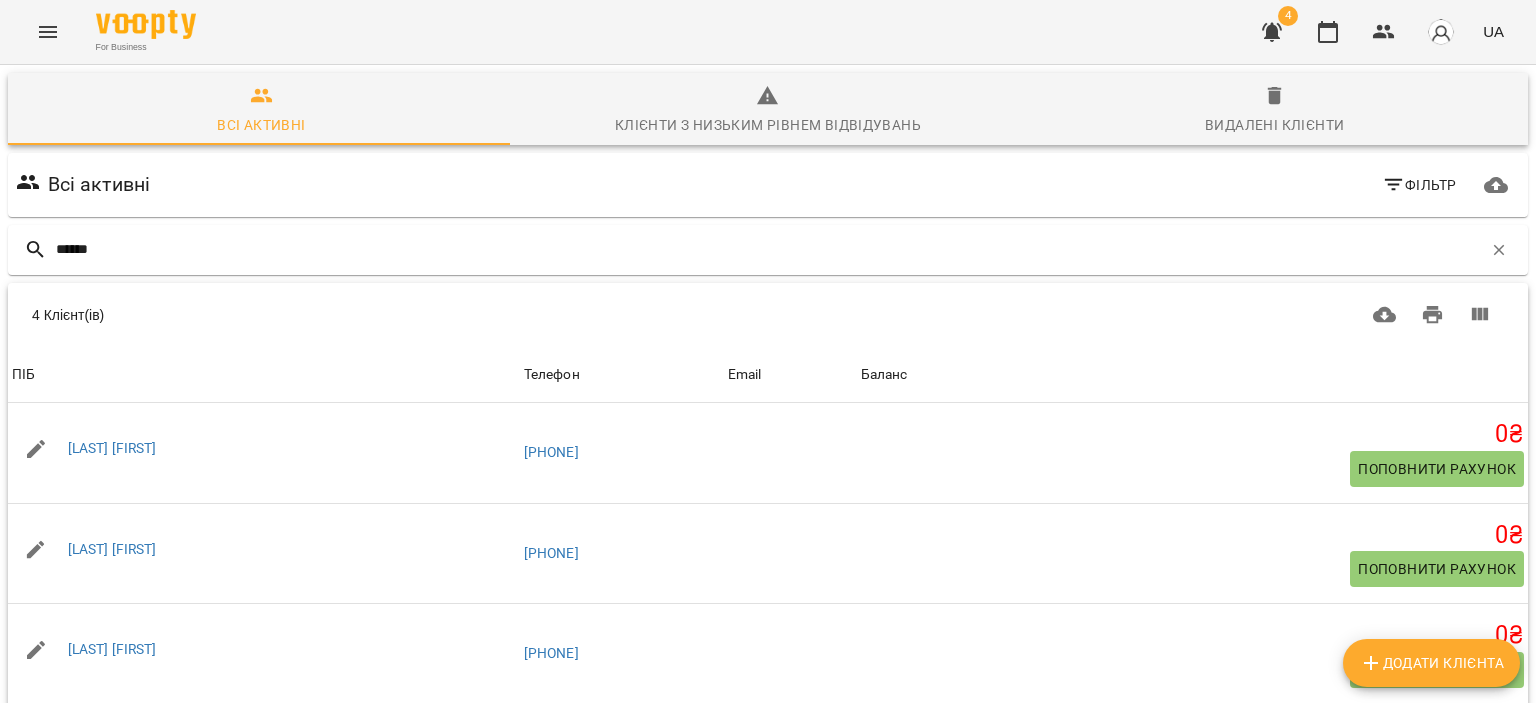 click on "[FIRST] [LAST]" at bounding box center (112, 750) 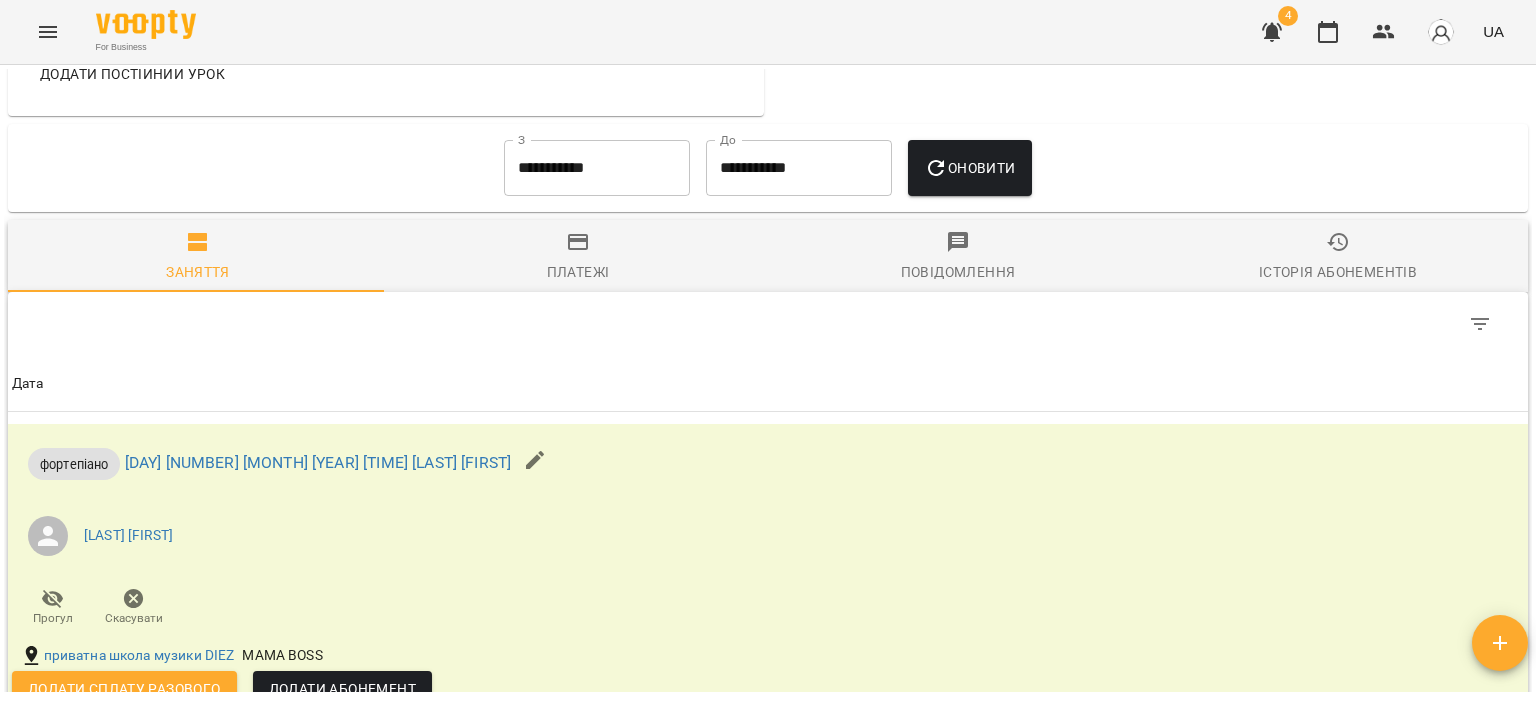 scroll, scrollTop: 1000, scrollLeft: 0, axis: vertical 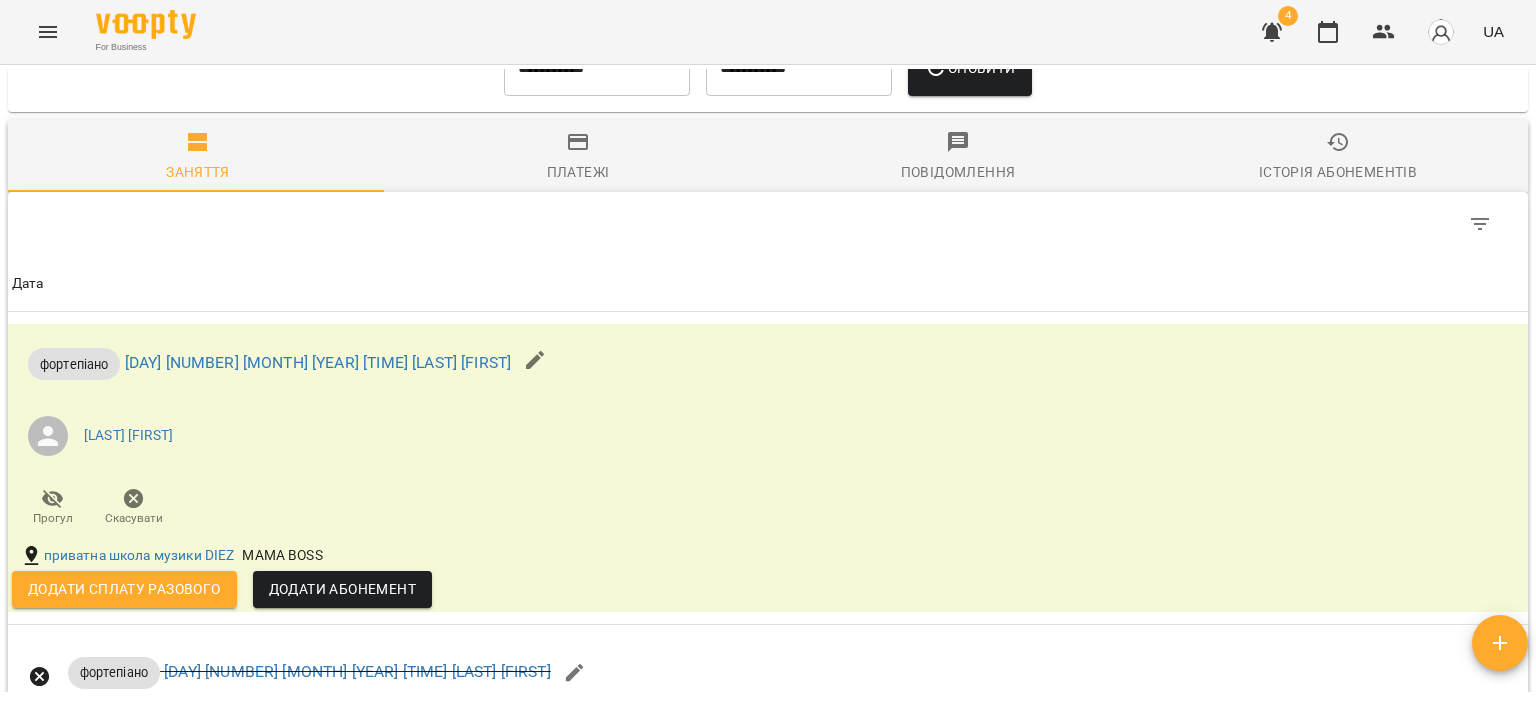 click on "**********" at bounding box center [597, 68] 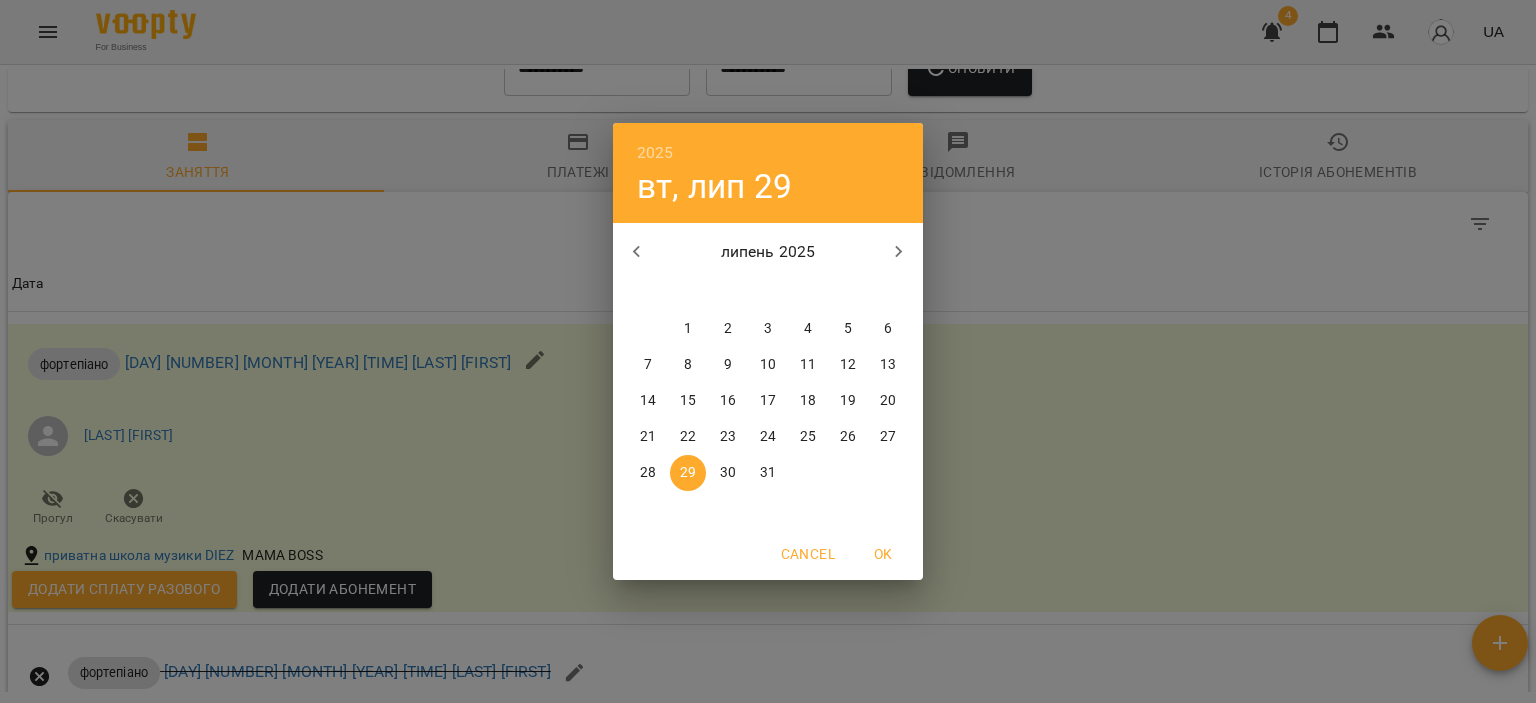 click at bounding box center (637, 252) 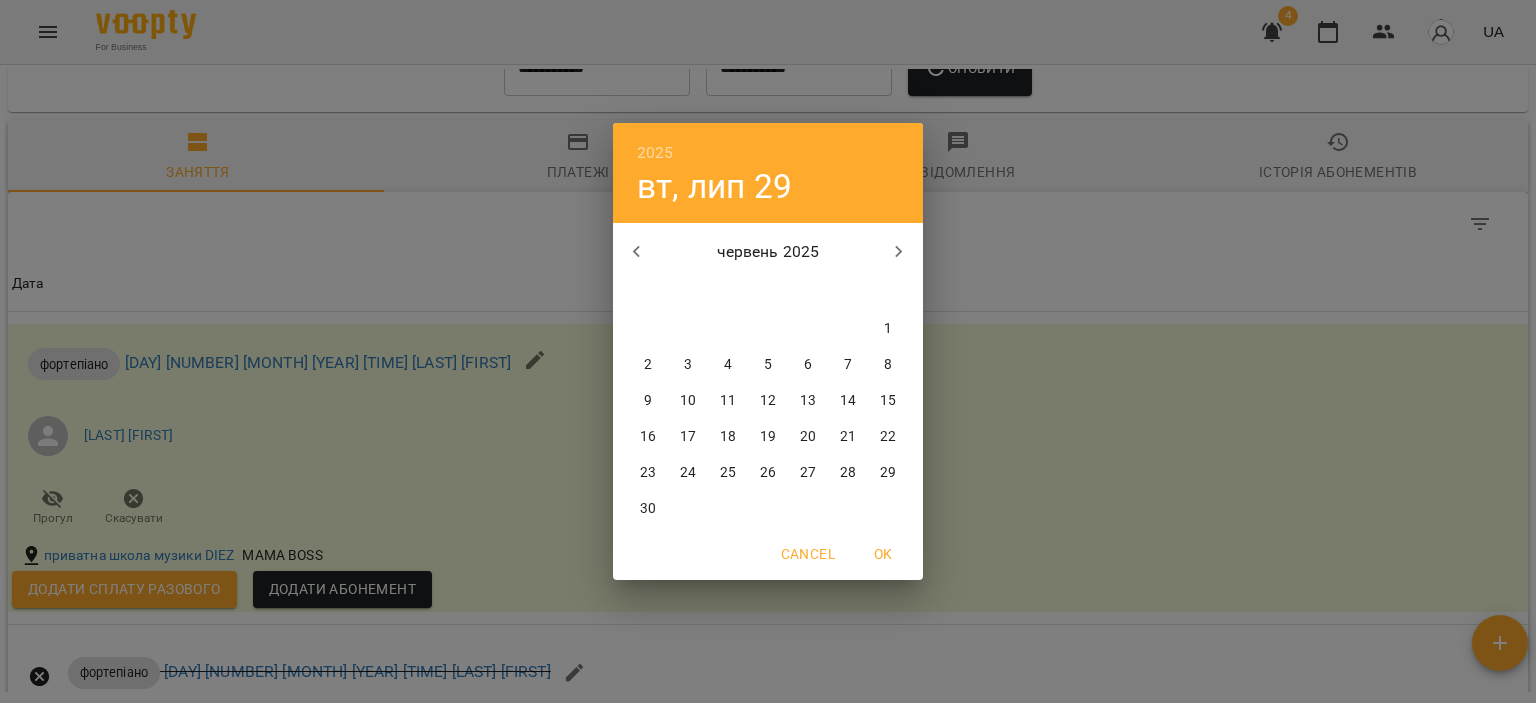 click on "19" at bounding box center (768, 437) 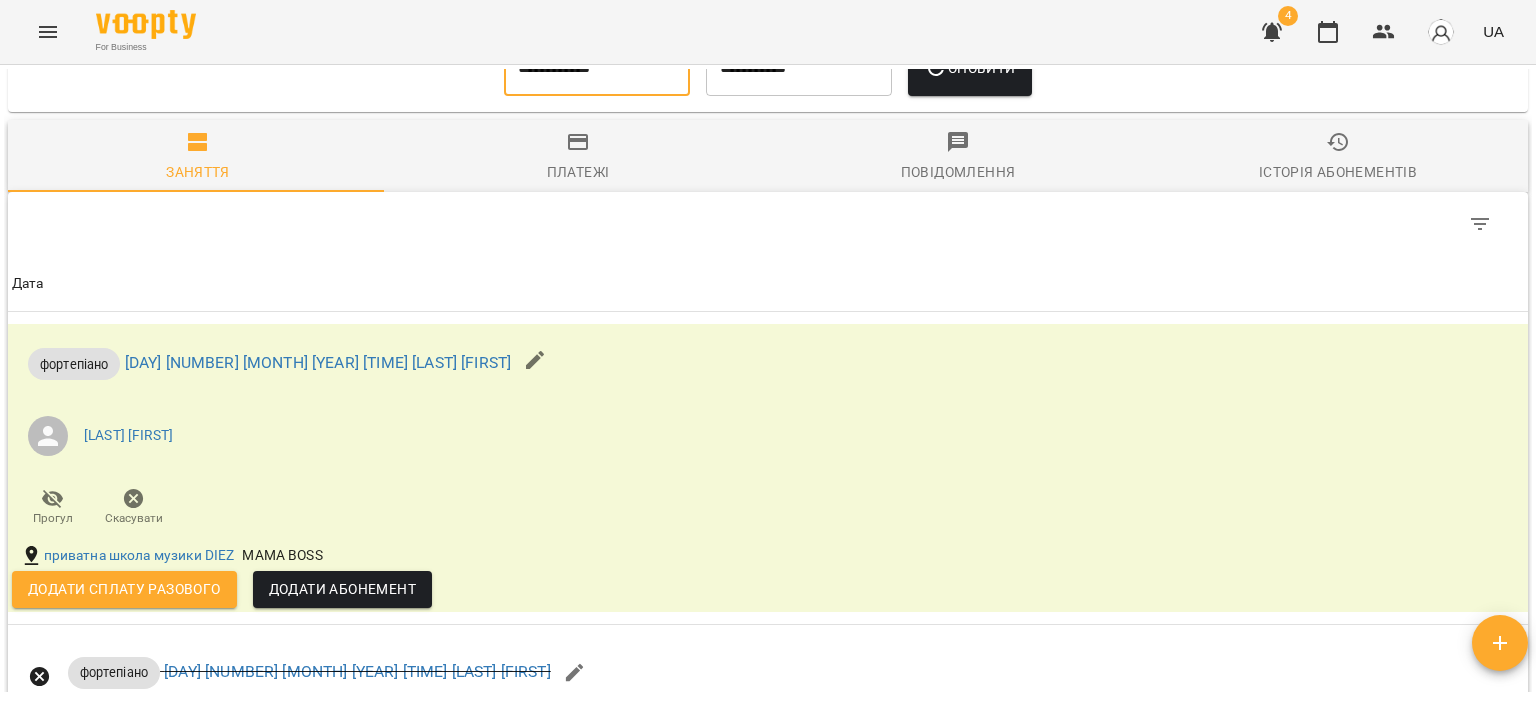 scroll, scrollTop: 985, scrollLeft: 0, axis: vertical 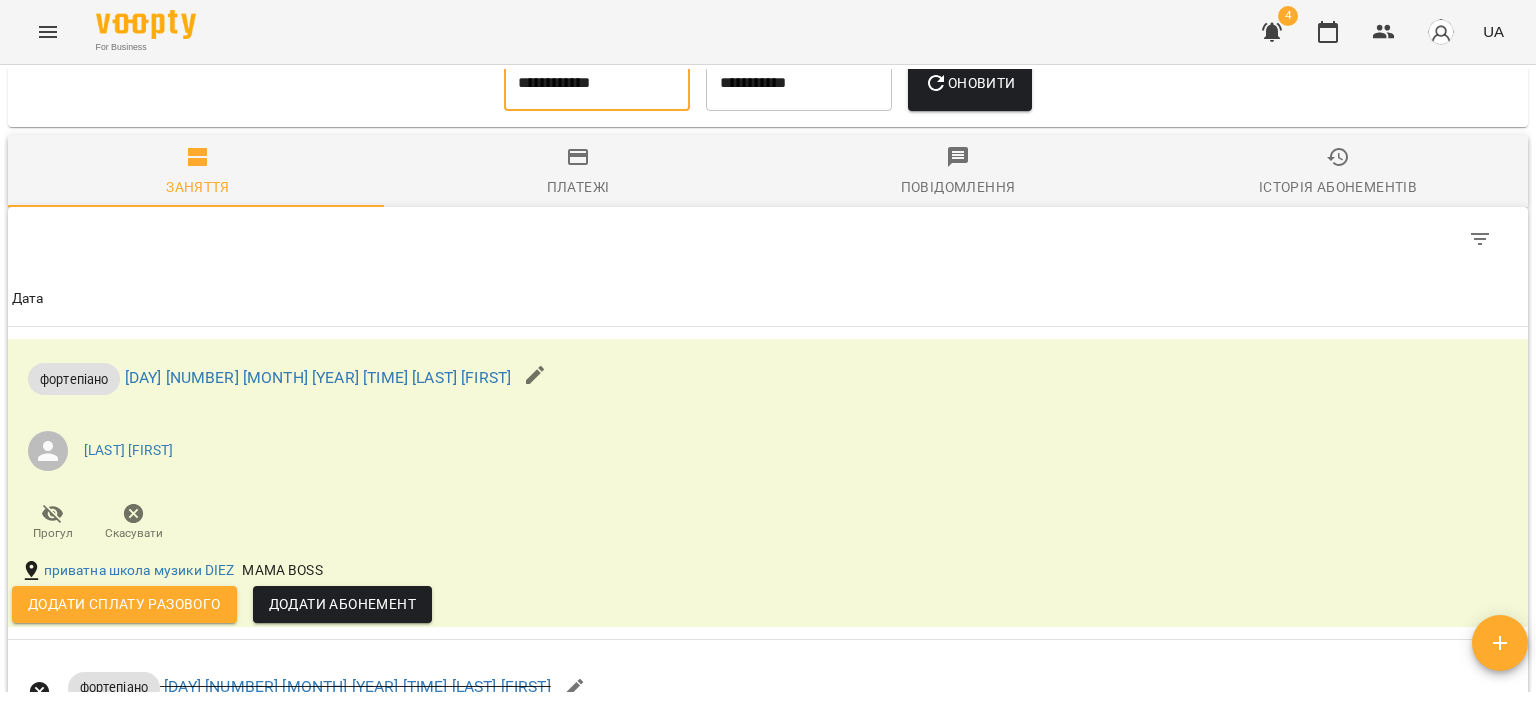 click 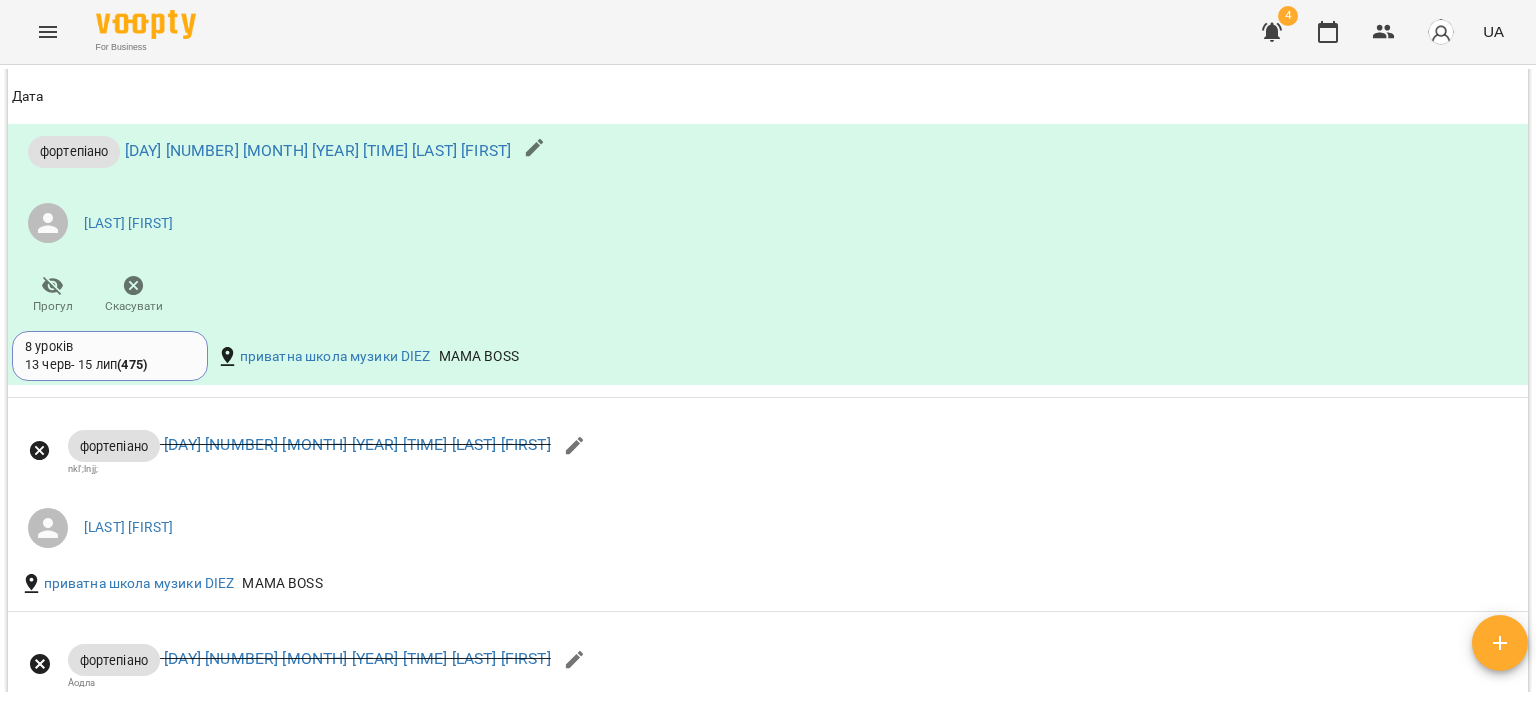 scroll, scrollTop: 3000, scrollLeft: 0, axis: vertical 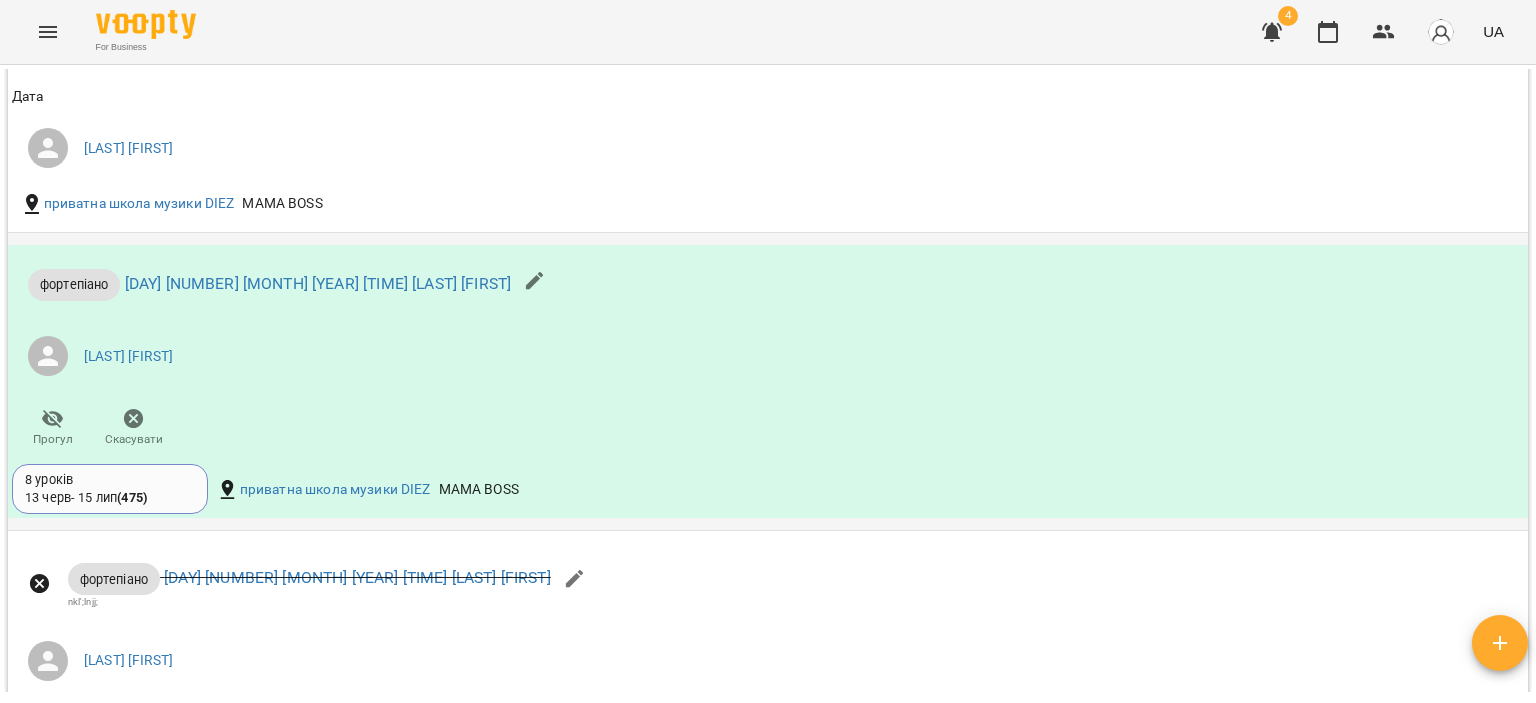 click on "8 уроків 13 черв -   15 лип ( 475 )" at bounding box center [110, 489] 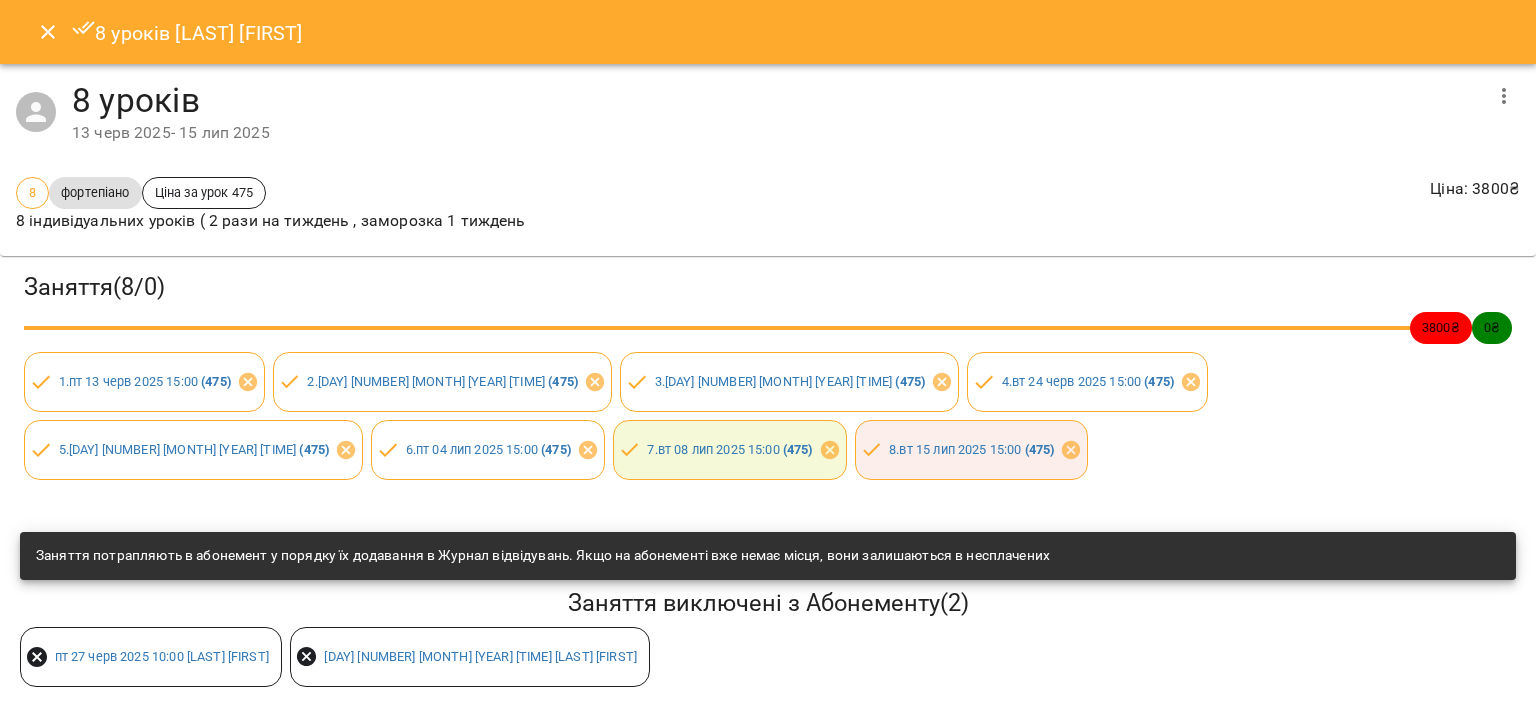 click at bounding box center (48, 32) 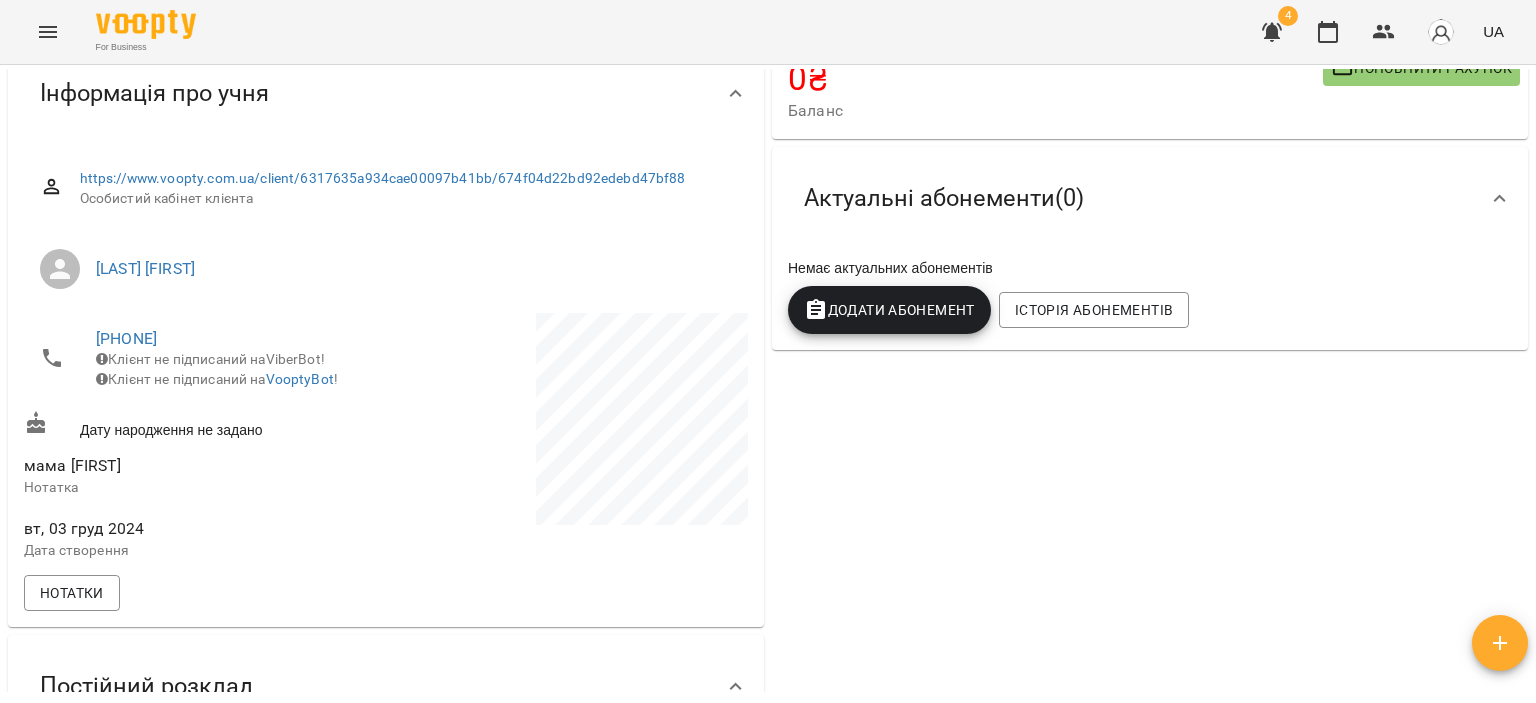 scroll, scrollTop: 0, scrollLeft: 0, axis: both 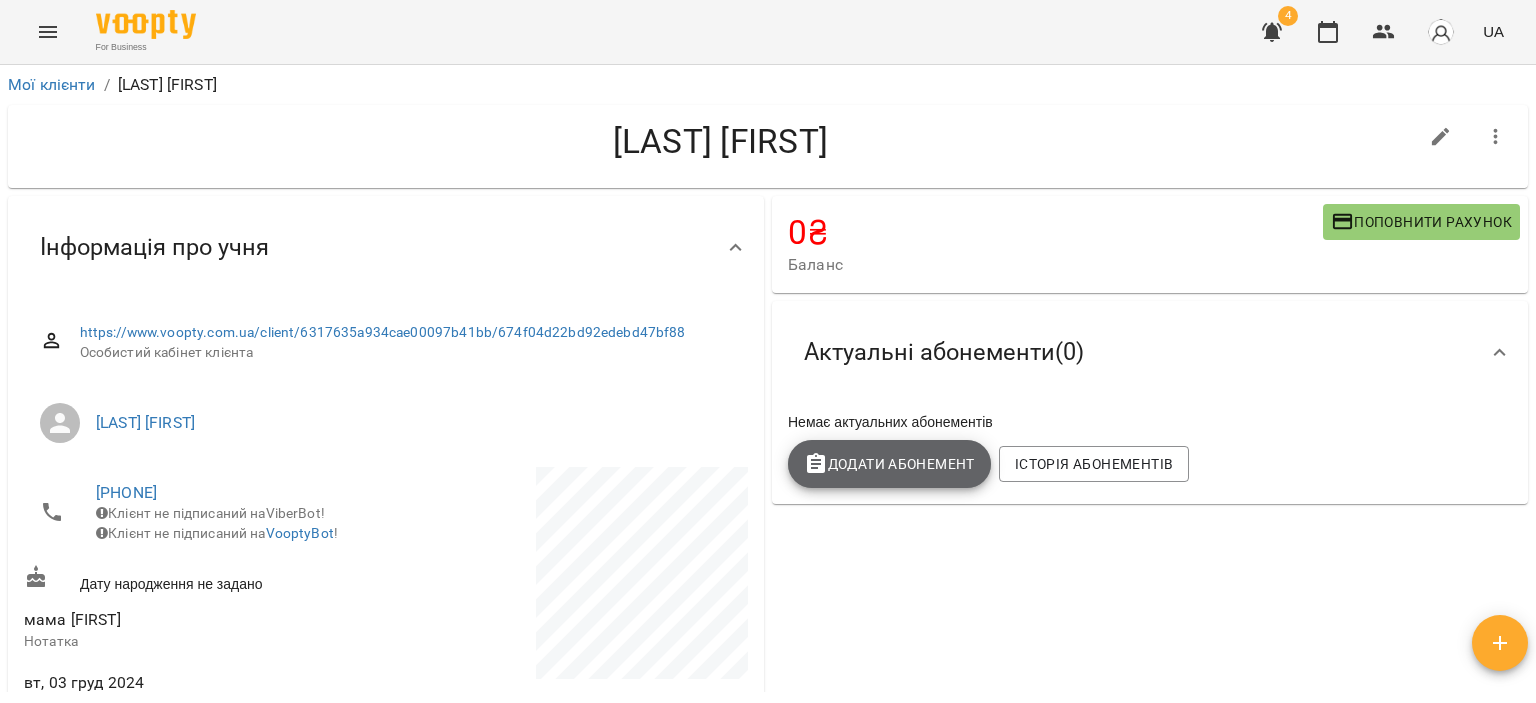 click on "Додати Абонемент" at bounding box center (889, 464) 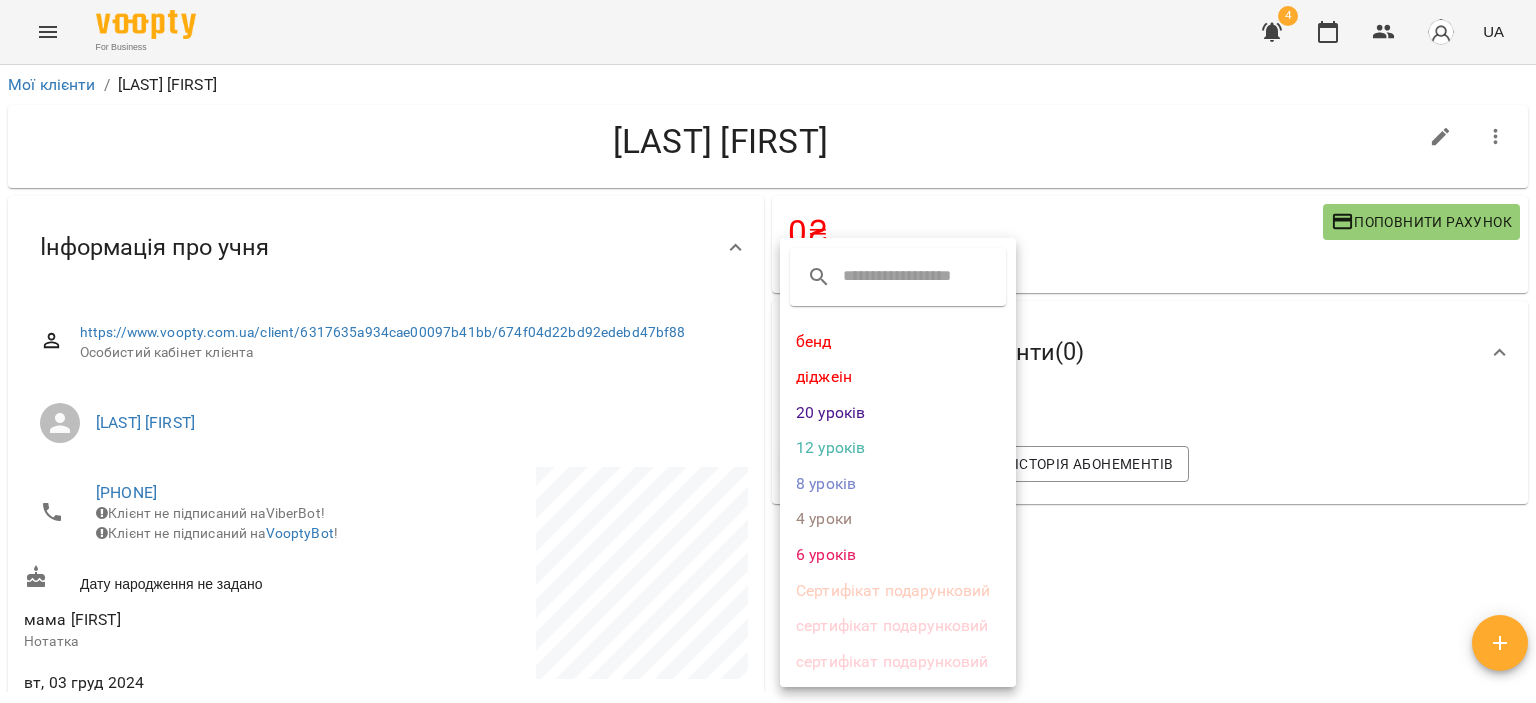 click on "8 уроків" at bounding box center [898, 484] 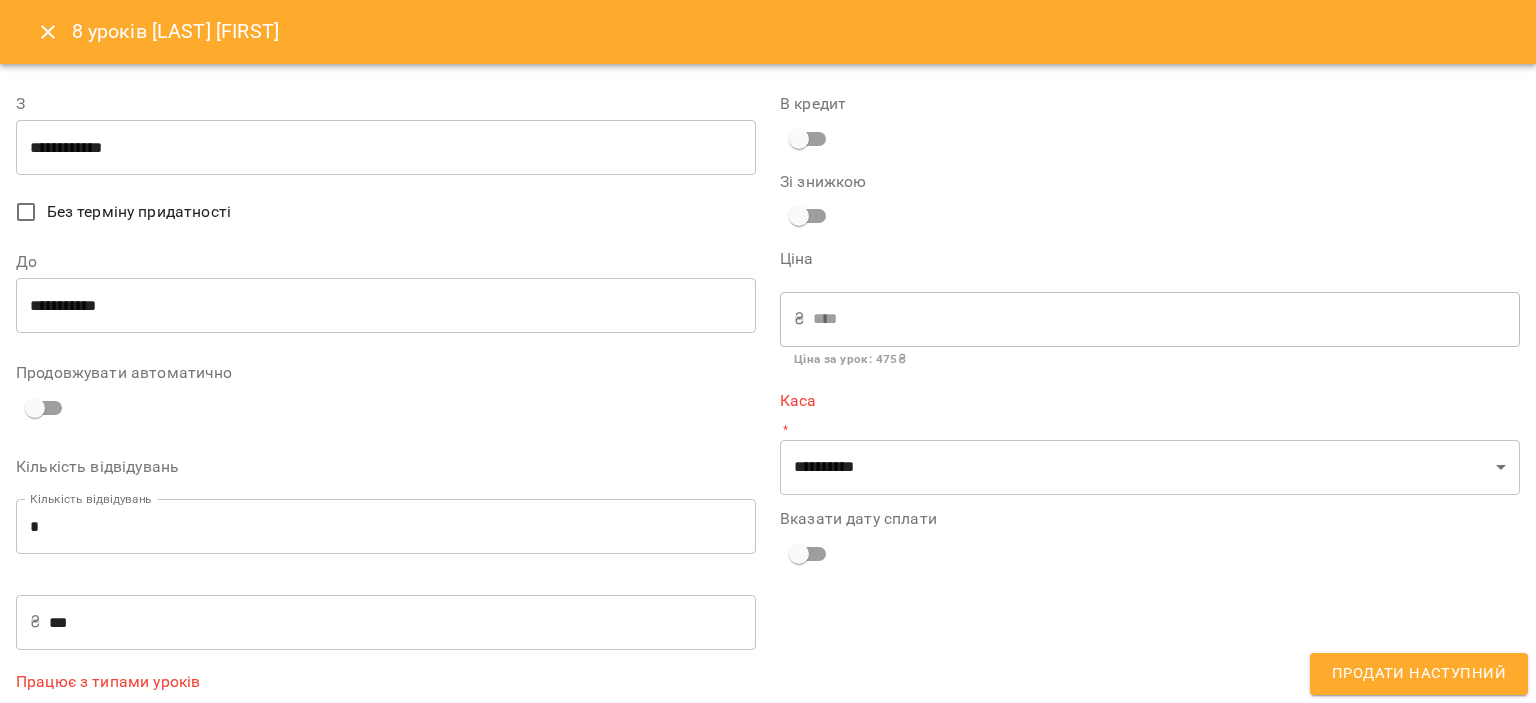 click on "**********" at bounding box center [386, 148] 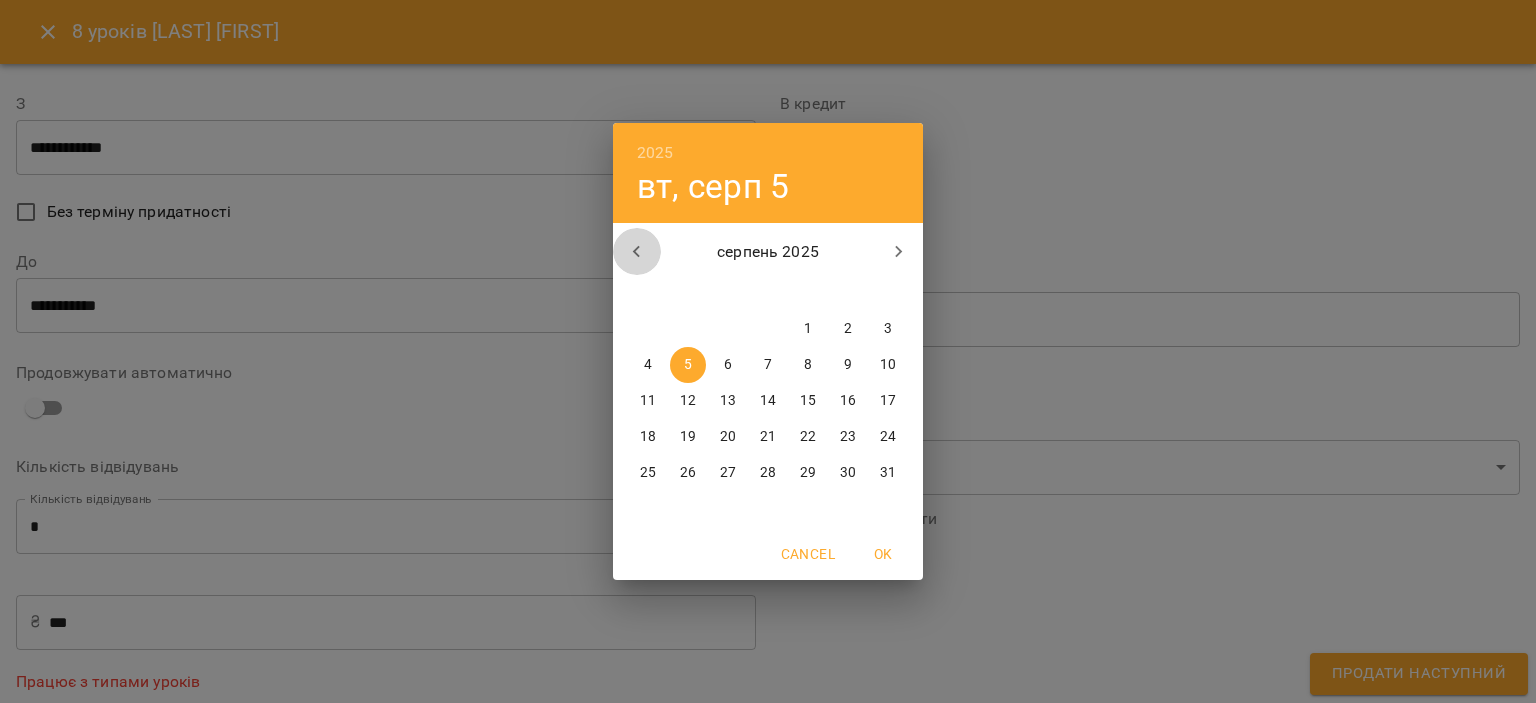 click 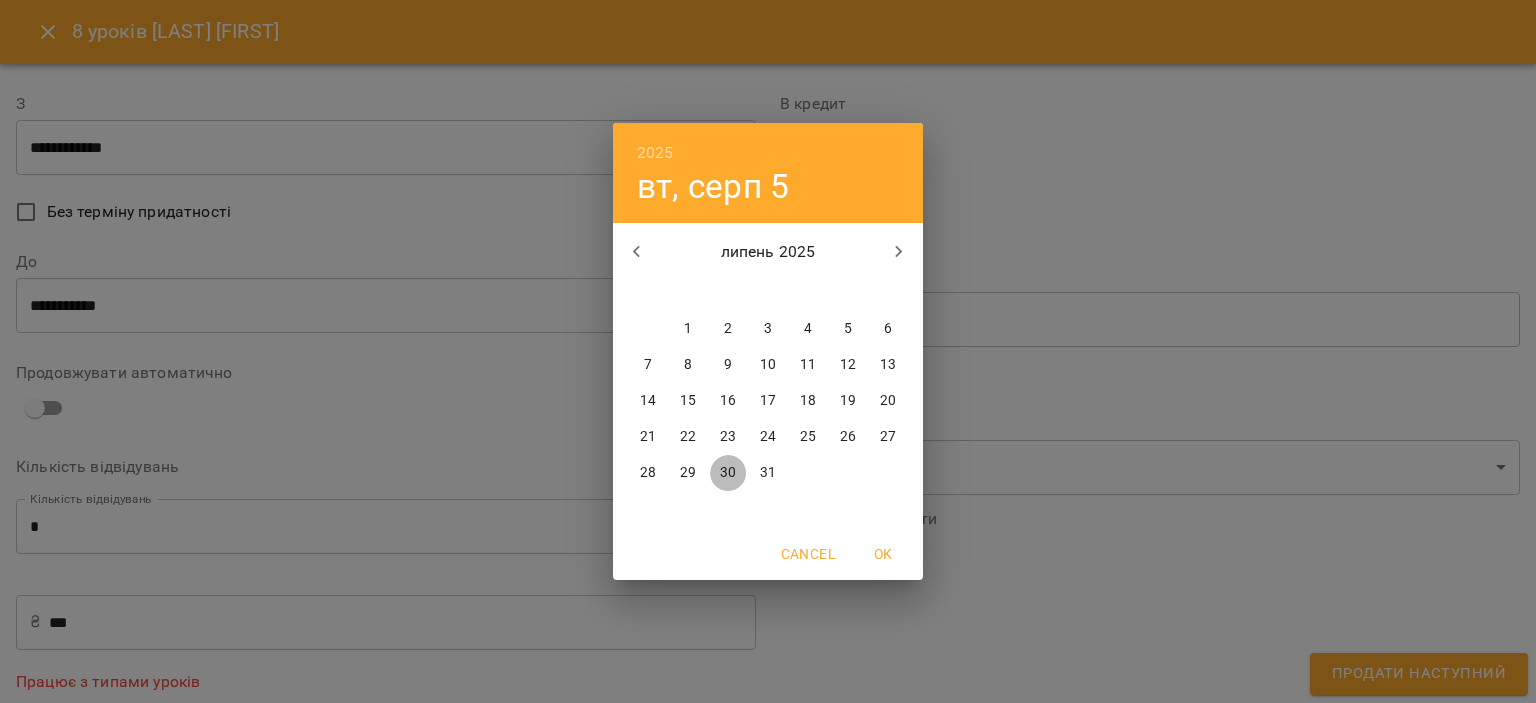click on "30" at bounding box center (728, 473) 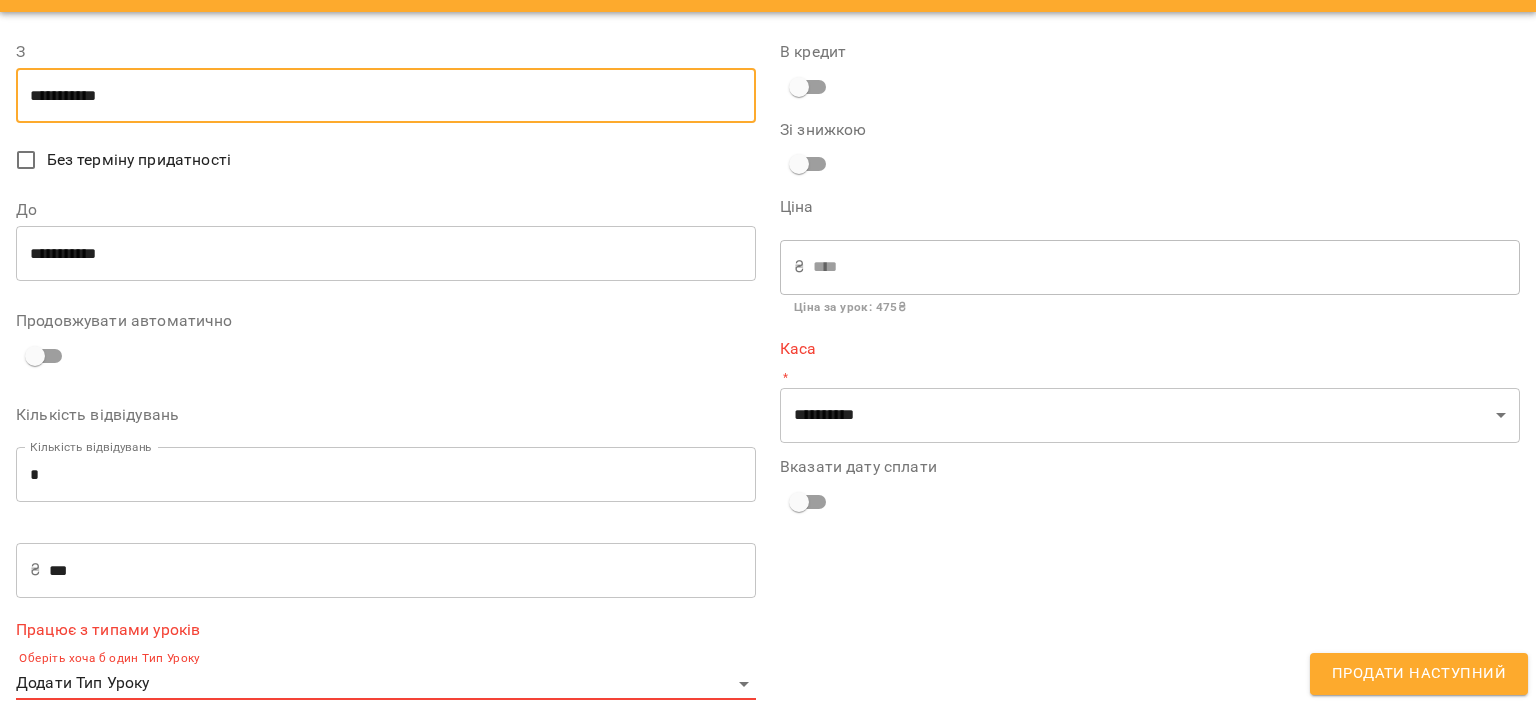 scroll, scrollTop: 80, scrollLeft: 0, axis: vertical 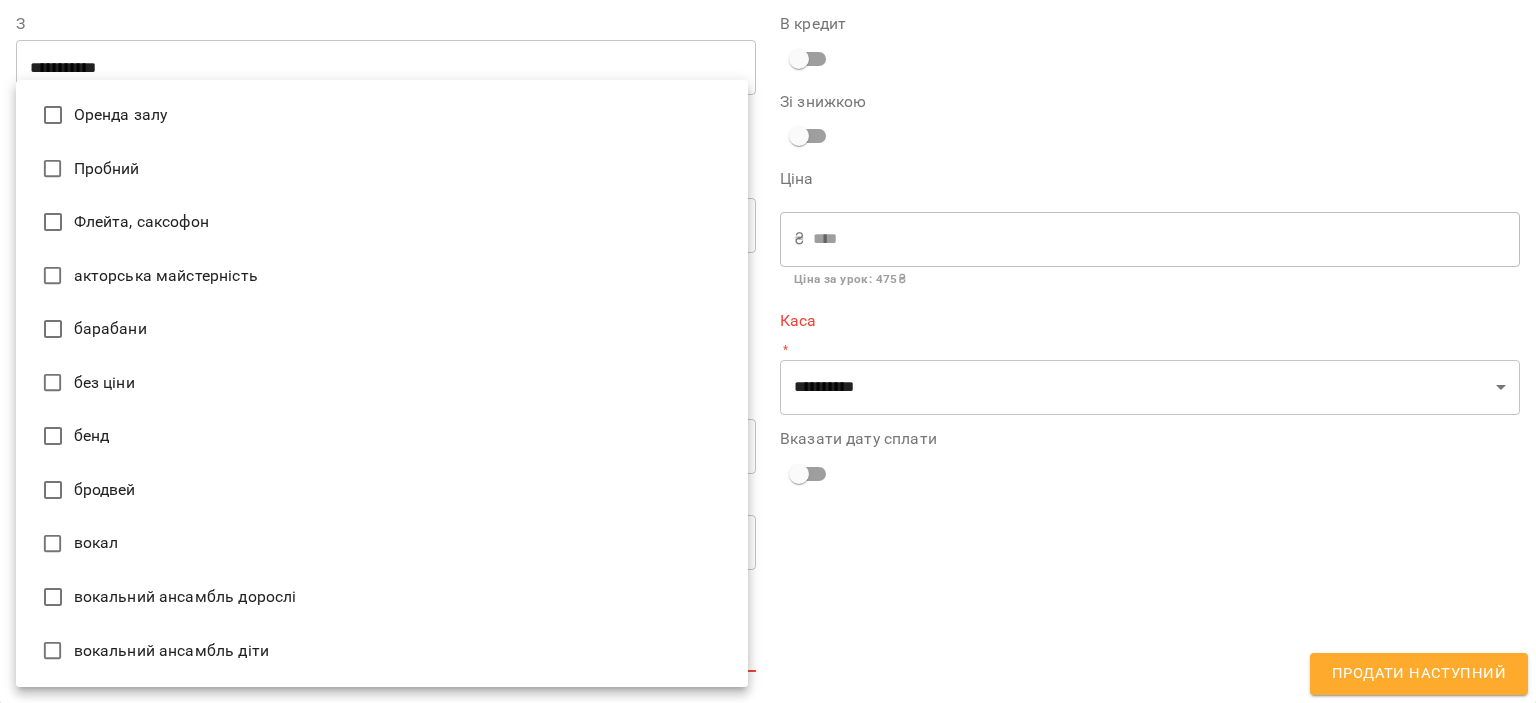 click on "**********" at bounding box center [768, 384] 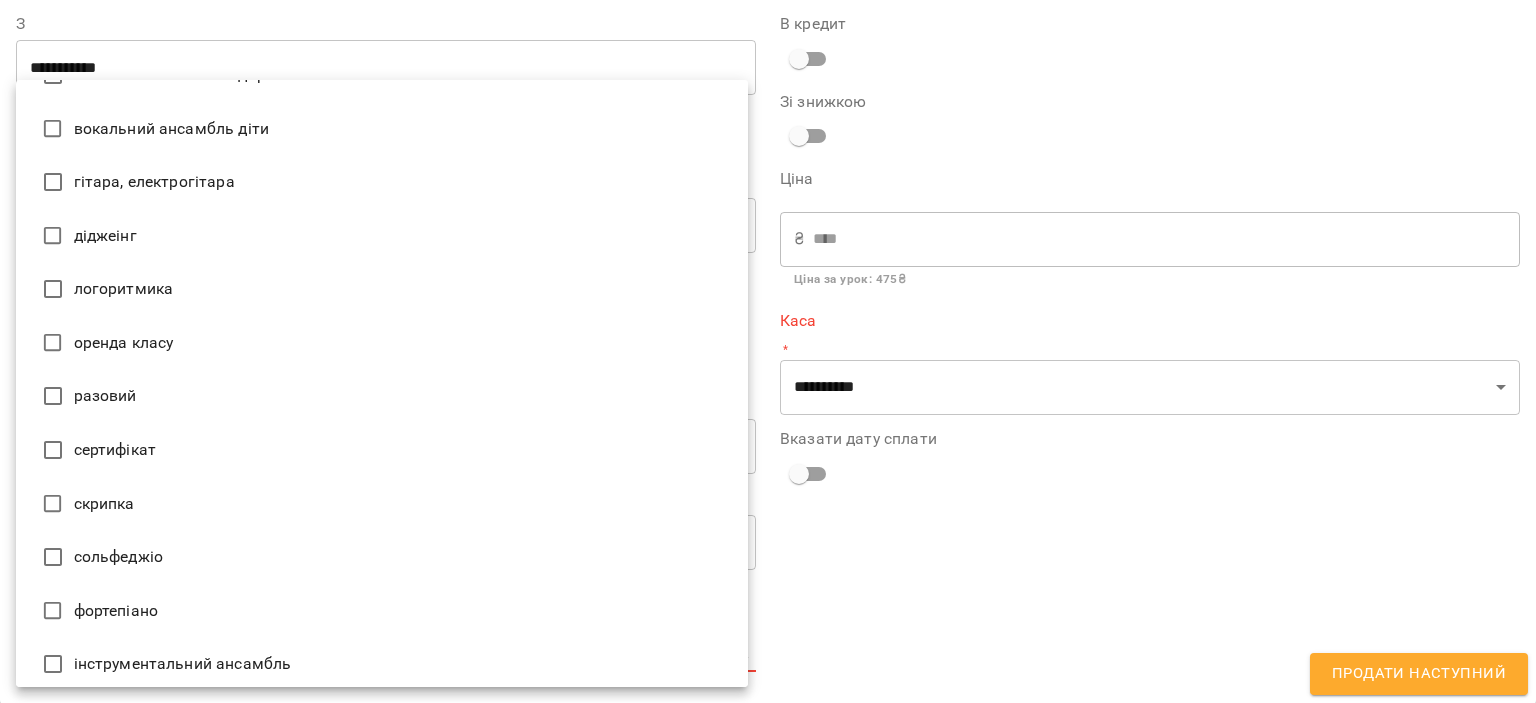scroll, scrollTop: 533, scrollLeft: 0, axis: vertical 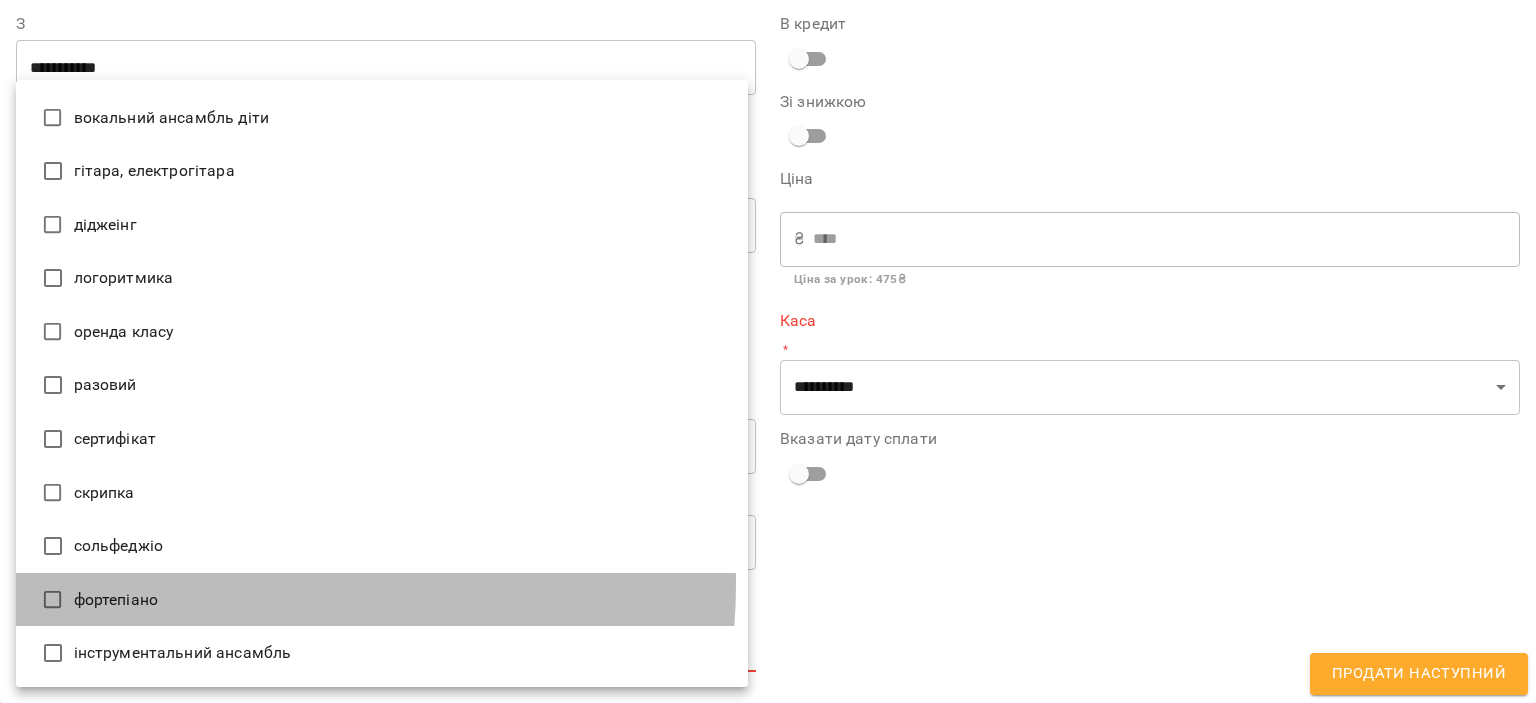 click on "фортепіано" at bounding box center [382, 600] 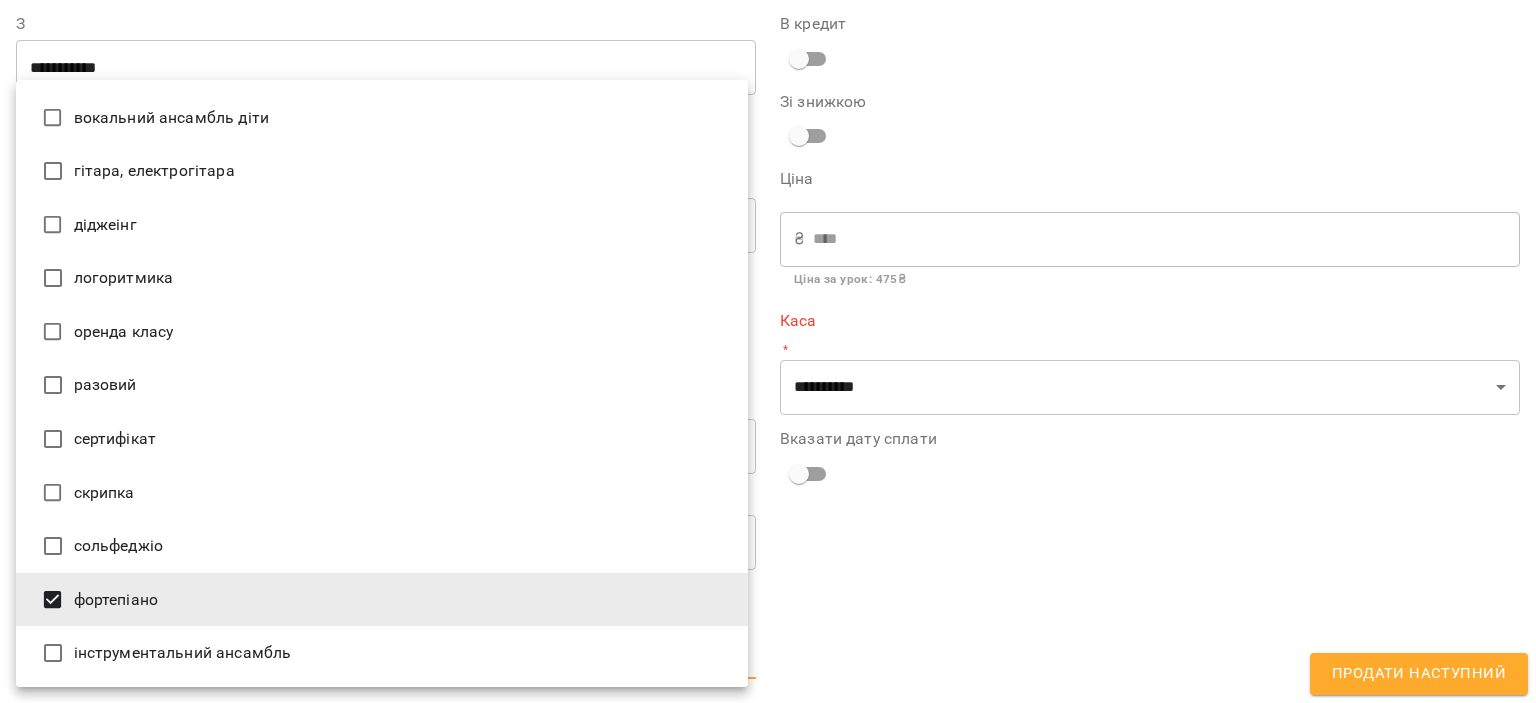 click at bounding box center [768, 351] 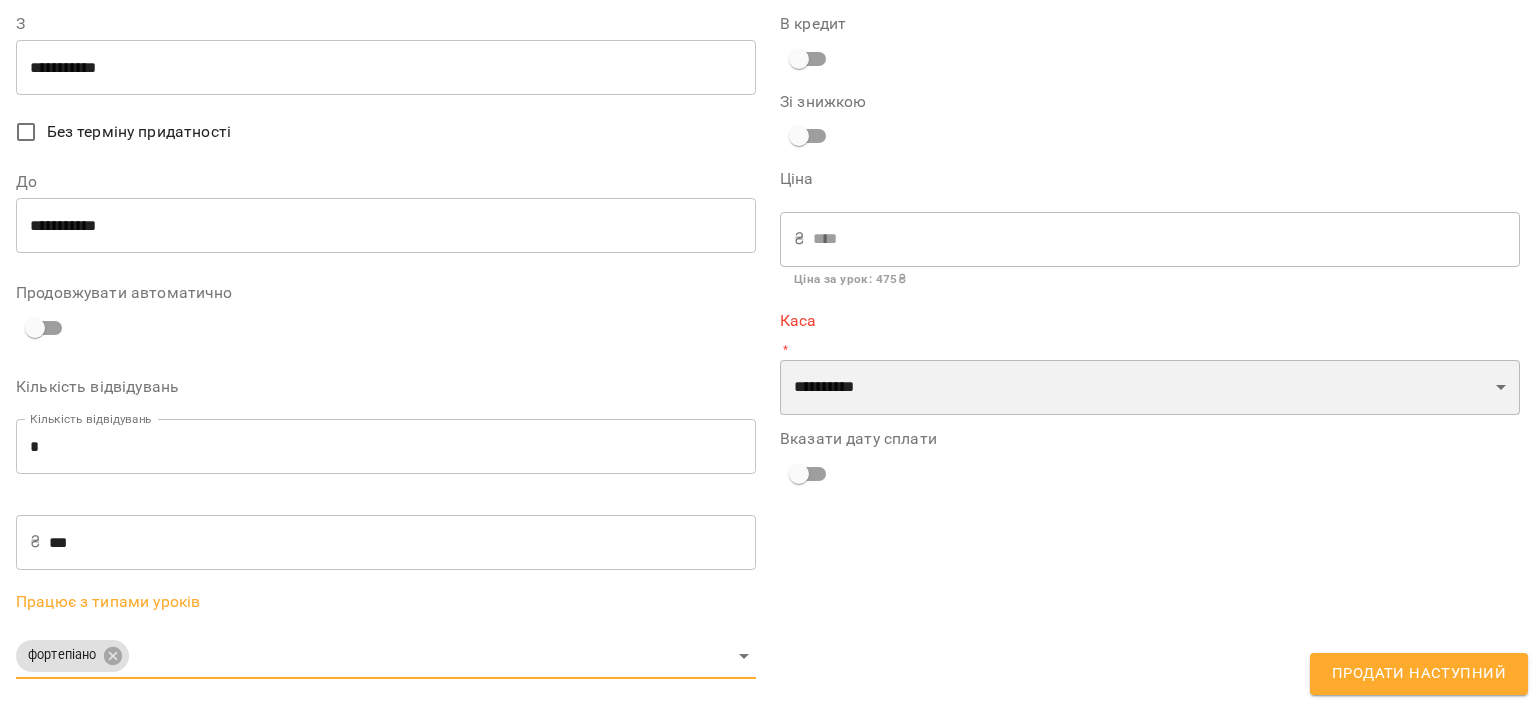click on "**********" at bounding box center [1150, 388] 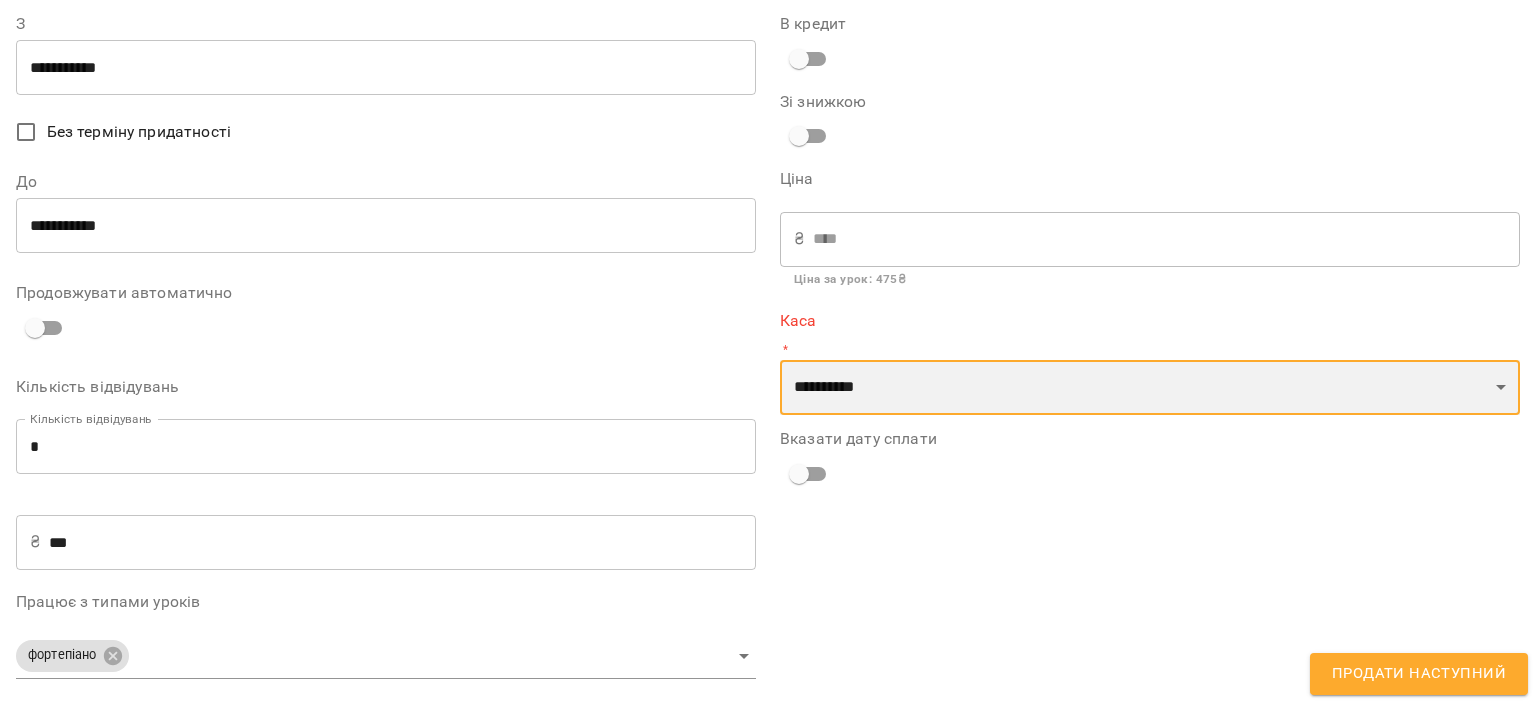 select on "****" 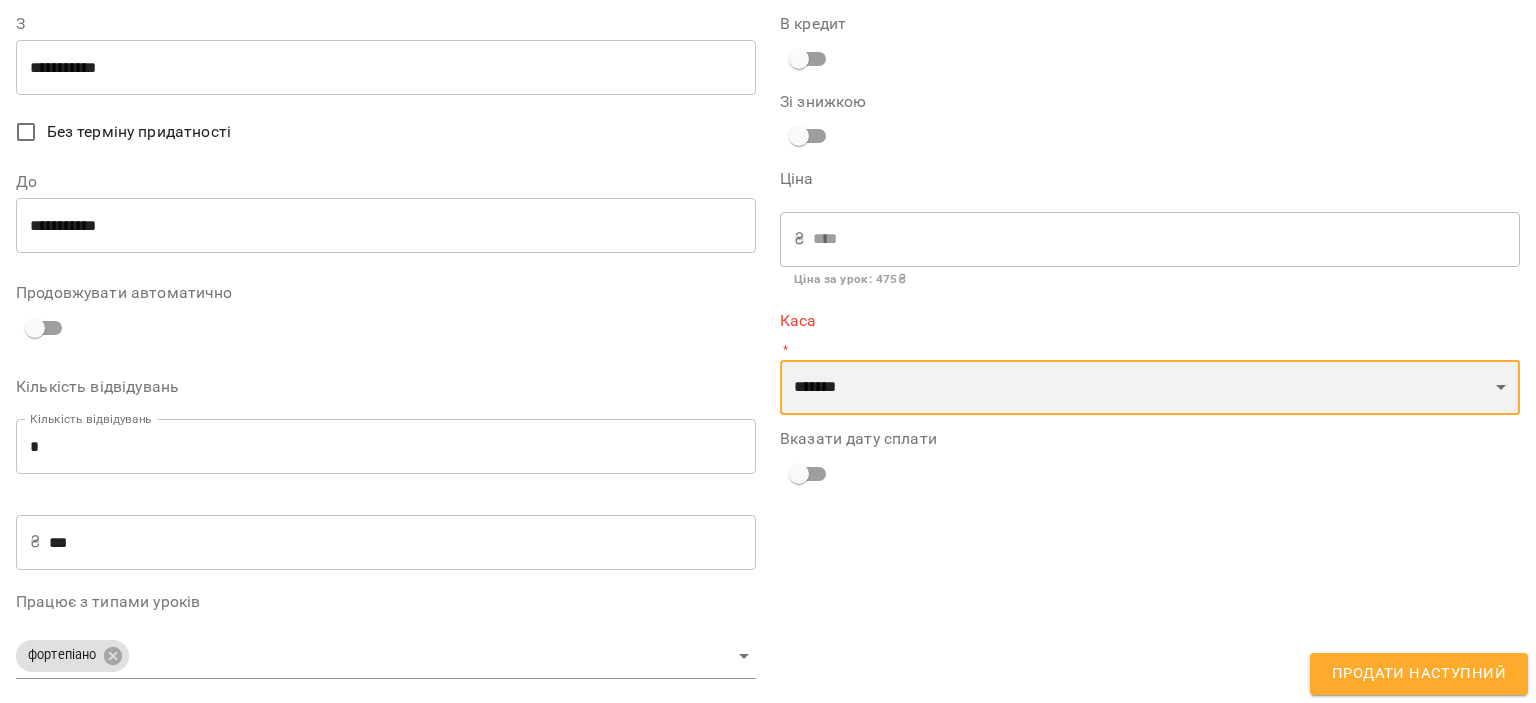 click on "**********" at bounding box center (1150, 388) 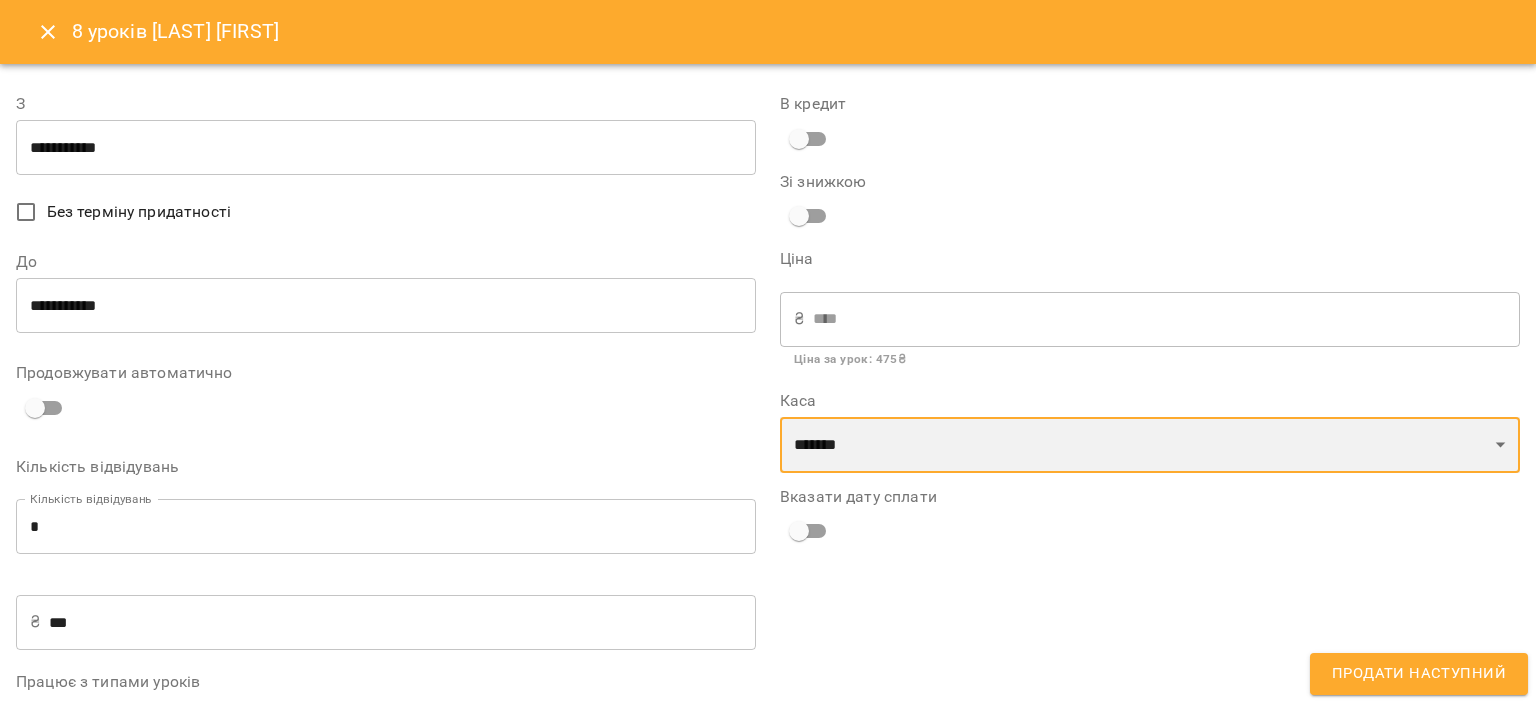scroll, scrollTop: 87, scrollLeft: 0, axis: vertical 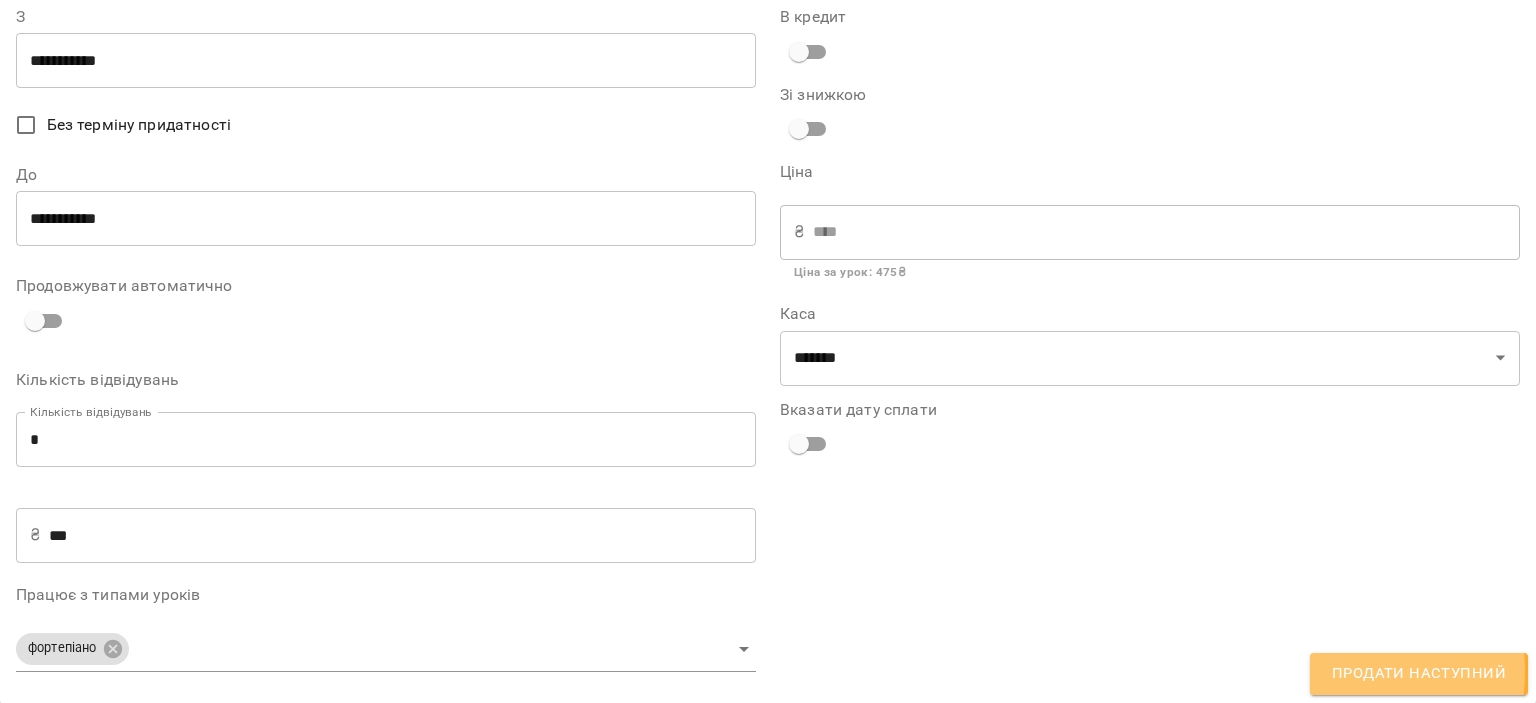 click on "Продати наступний" at bounding box center [1419, 674] 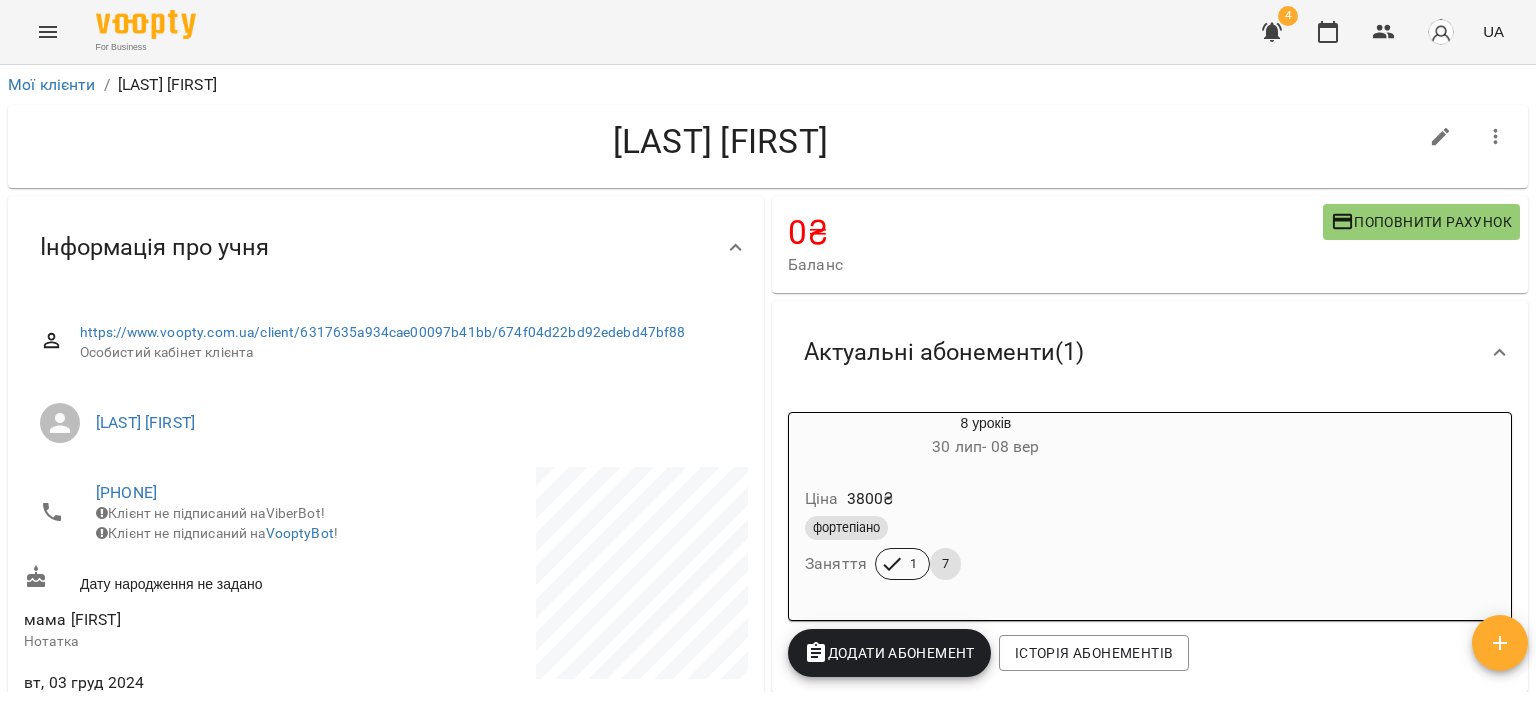 click on "Поповнити рахунок" at bounding box center [1421, 222] 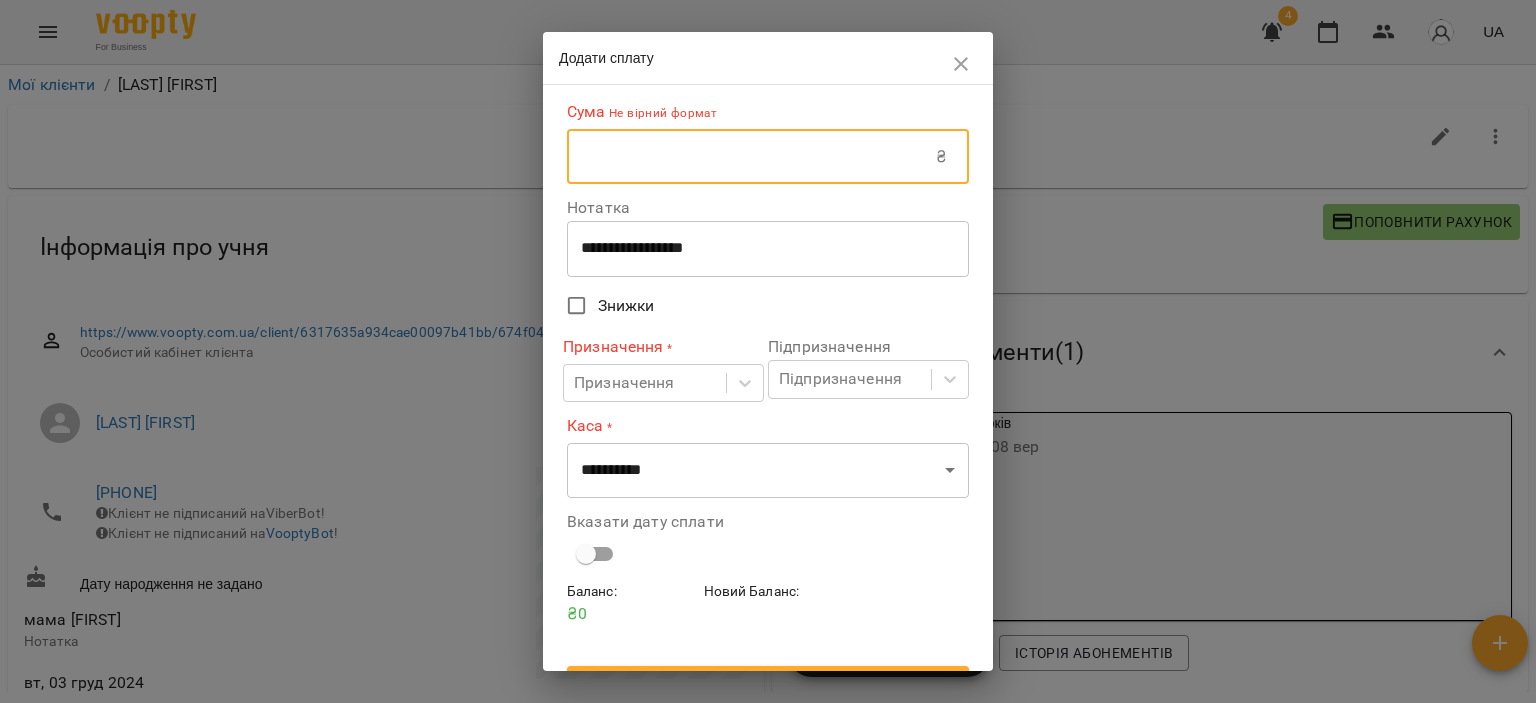 click at bounding box center [751, 157] 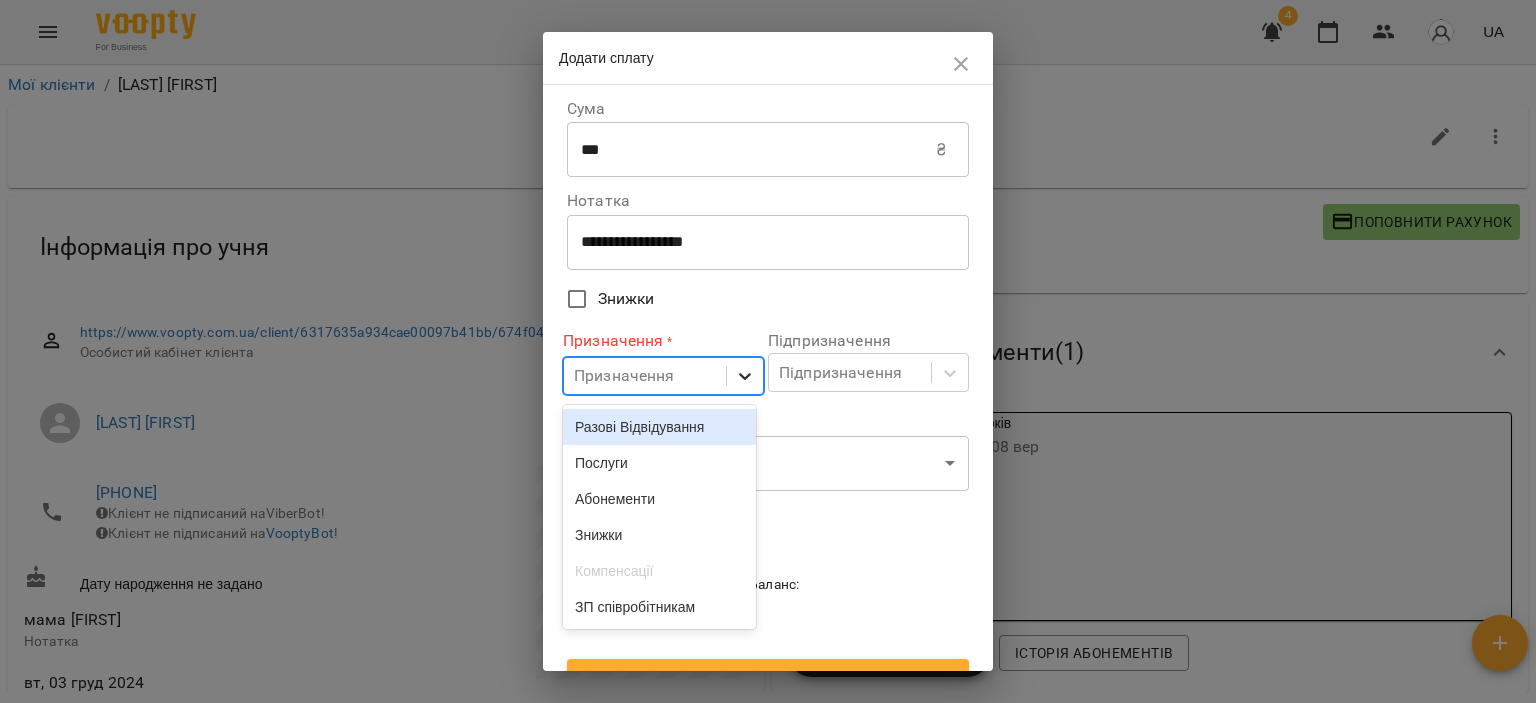 click 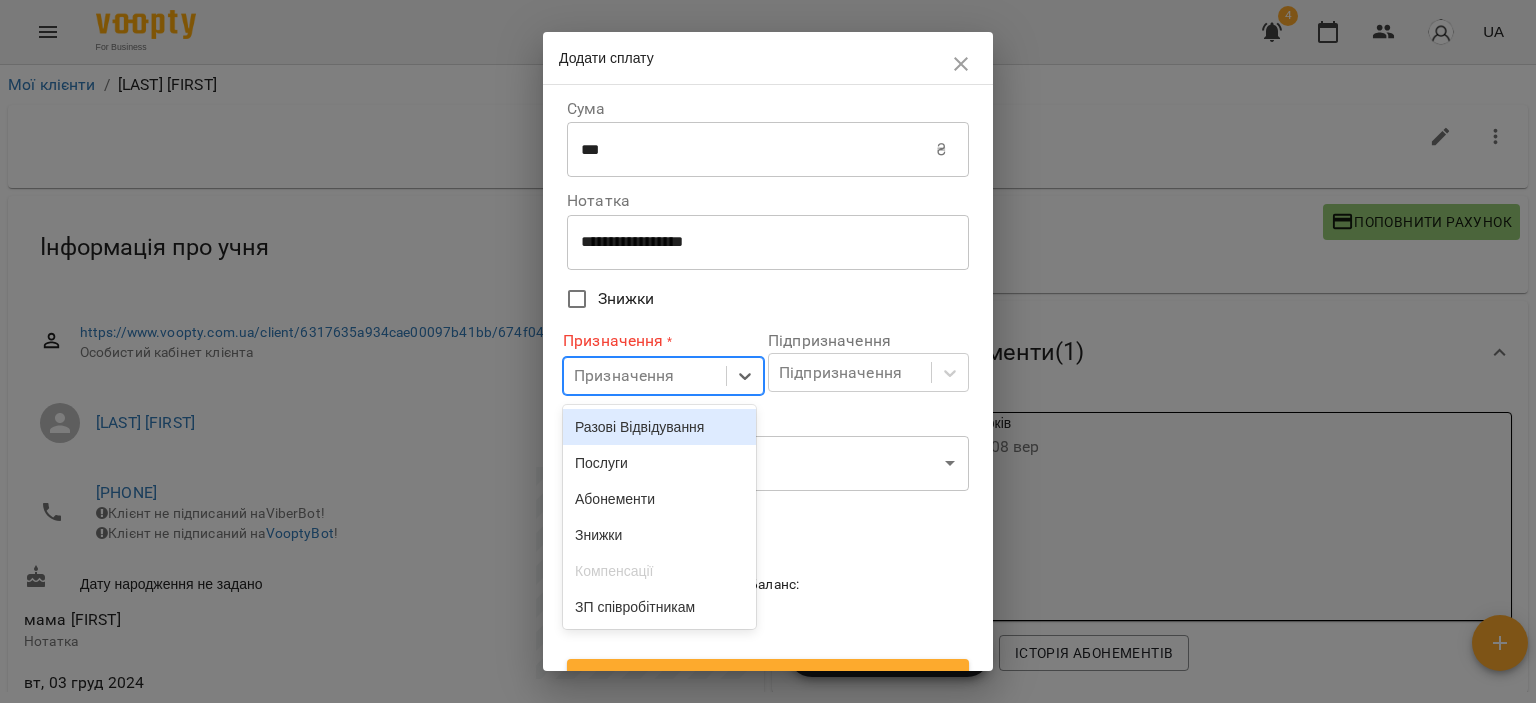 click on "Разові Відвідування" at bounding box center (659, 427) 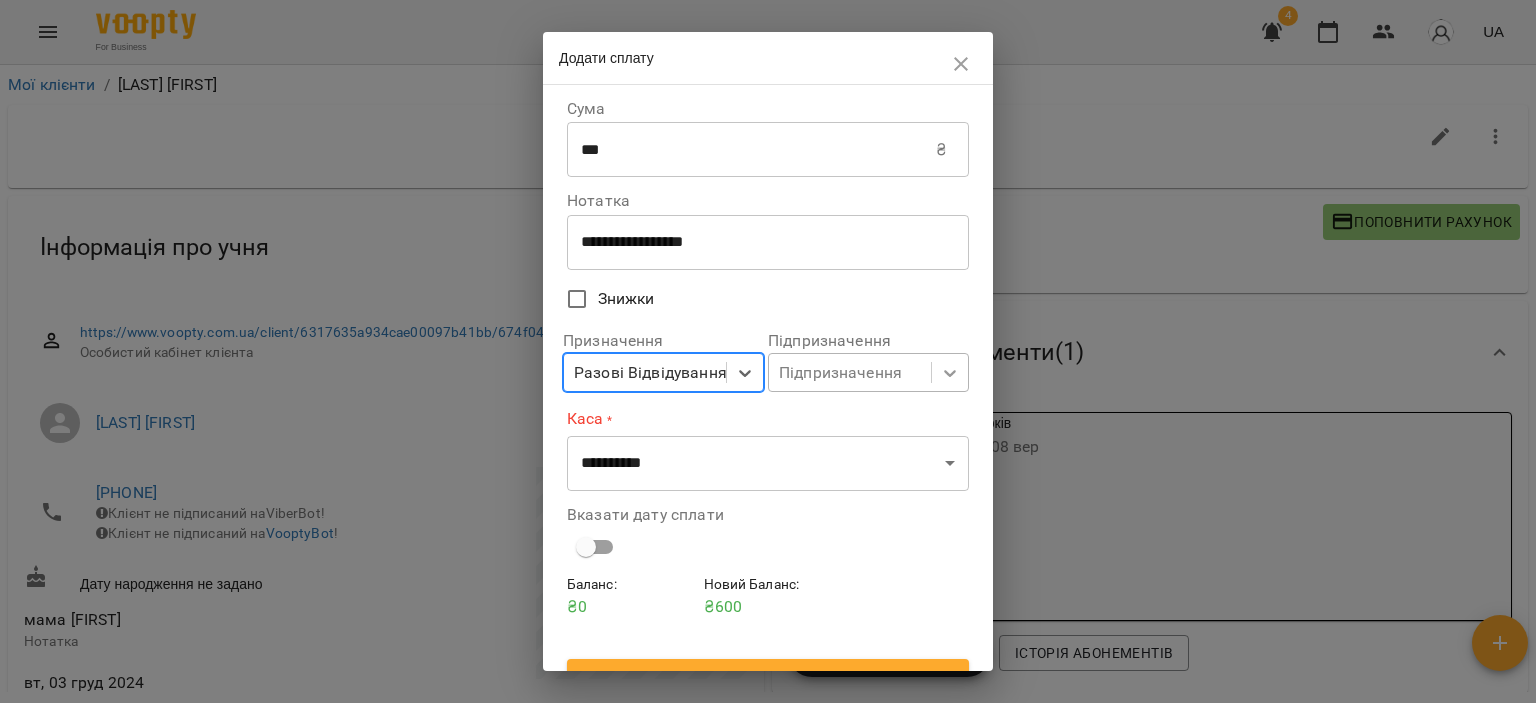 click 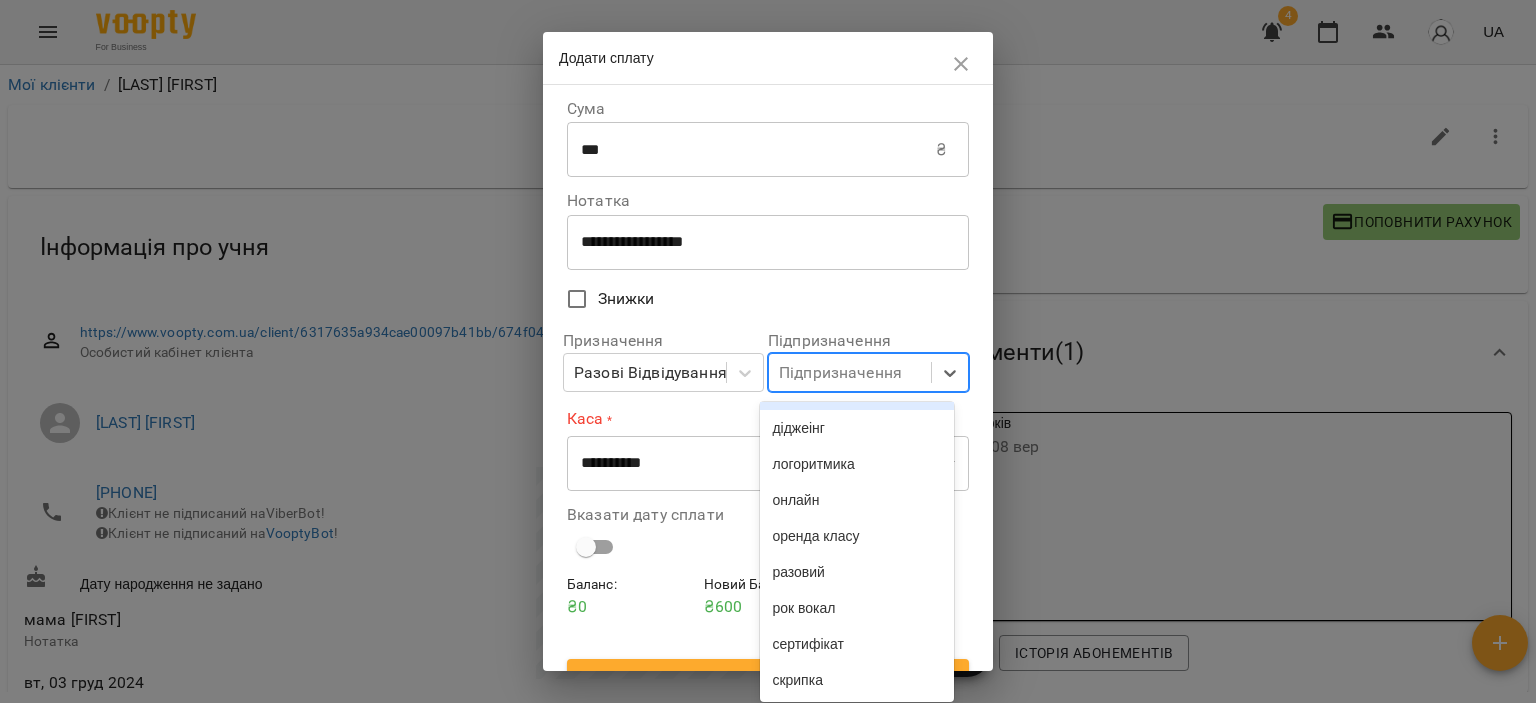 scroll, scrollTop: 900, scrollLeft: 0, axis: vertical 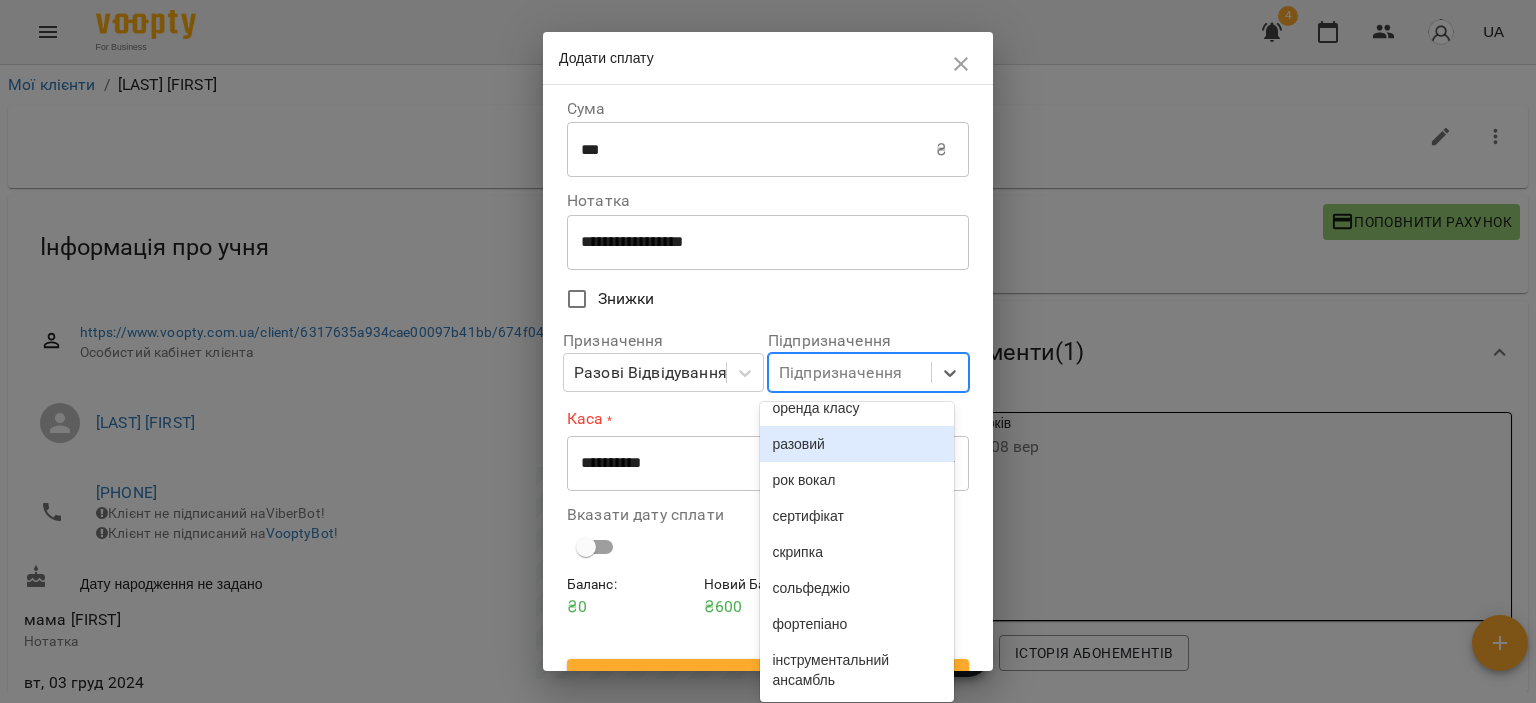 click on "разовий" at bounding box center (856, 444) 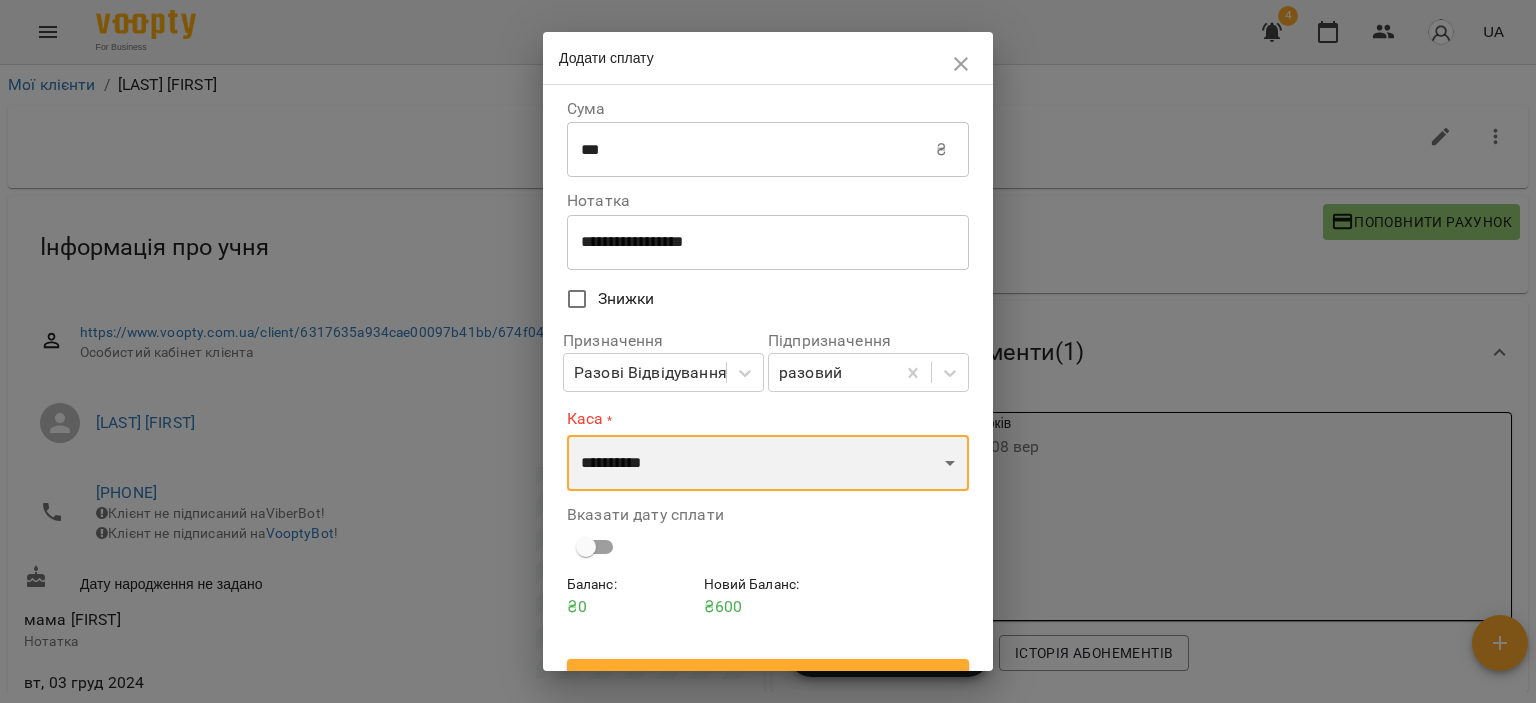 click on "**********" at bounding box center [768, 463] 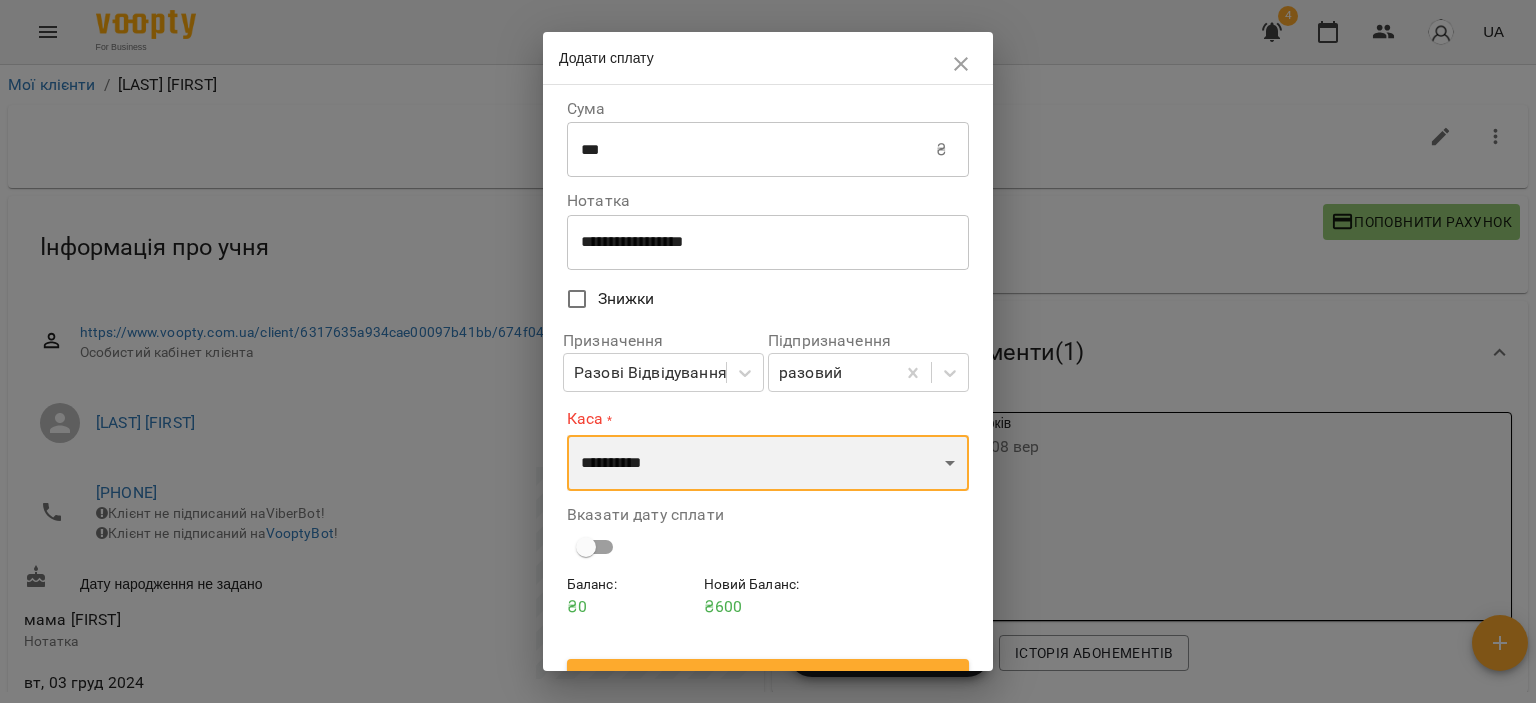 select on "****" 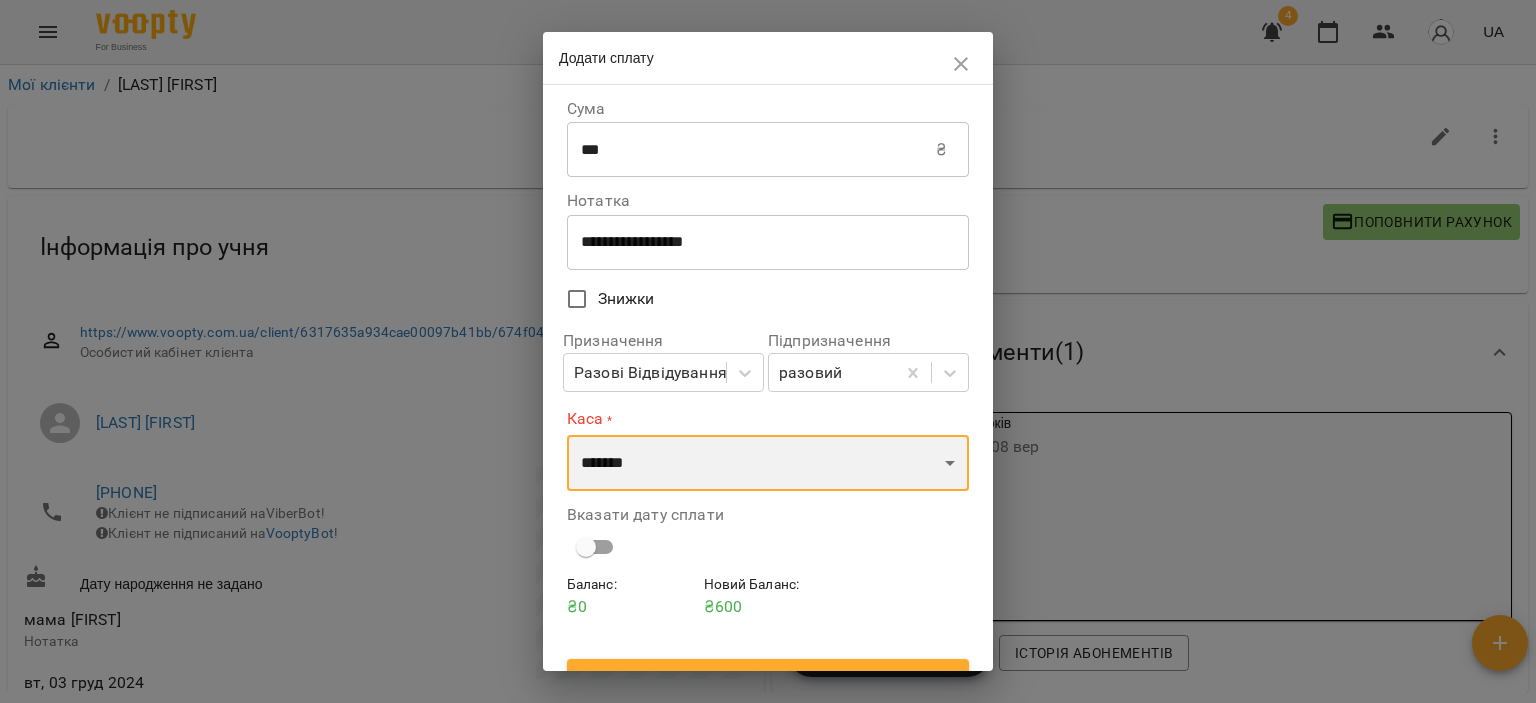 click on "**********" at bounding box center [768, 463] 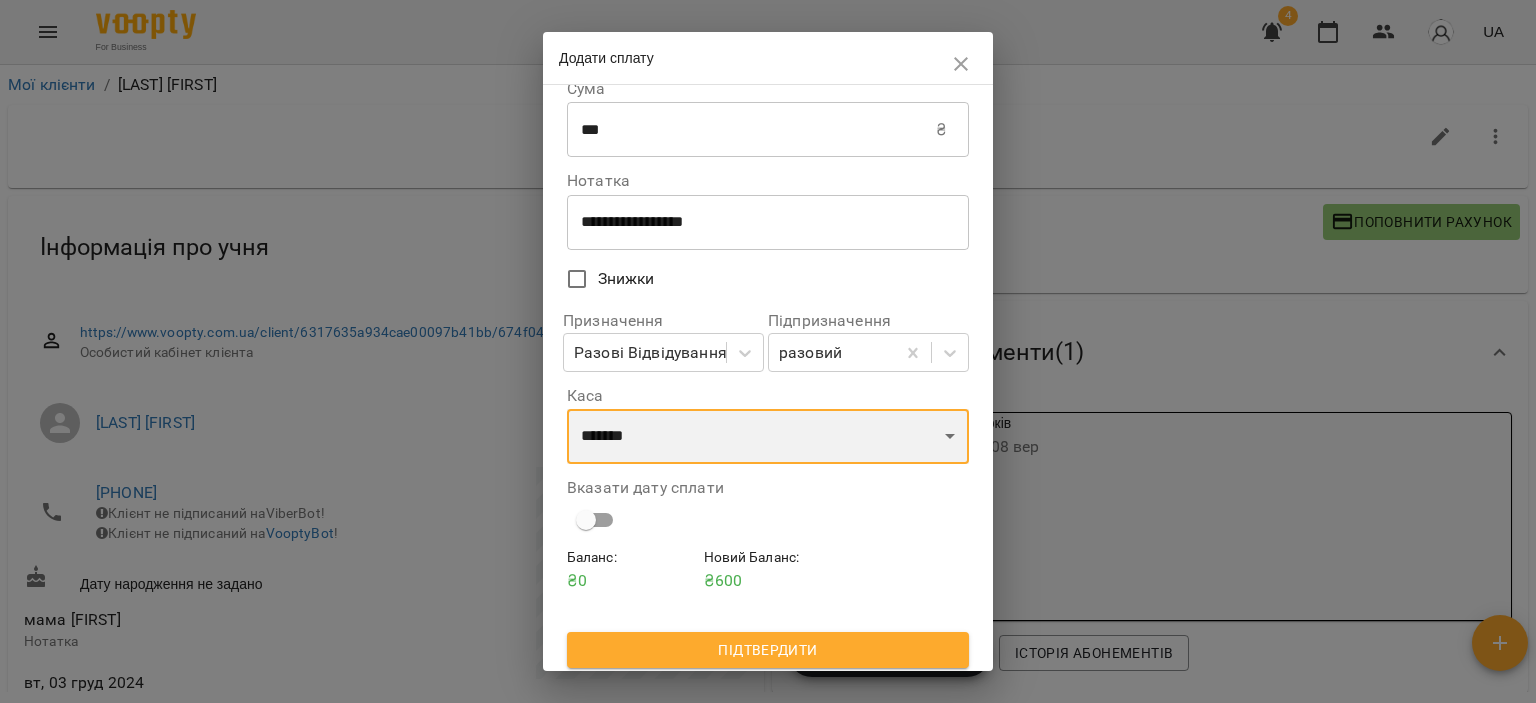 scroll, scrollTop: 27, scrollLeft: 0, axis: vertical 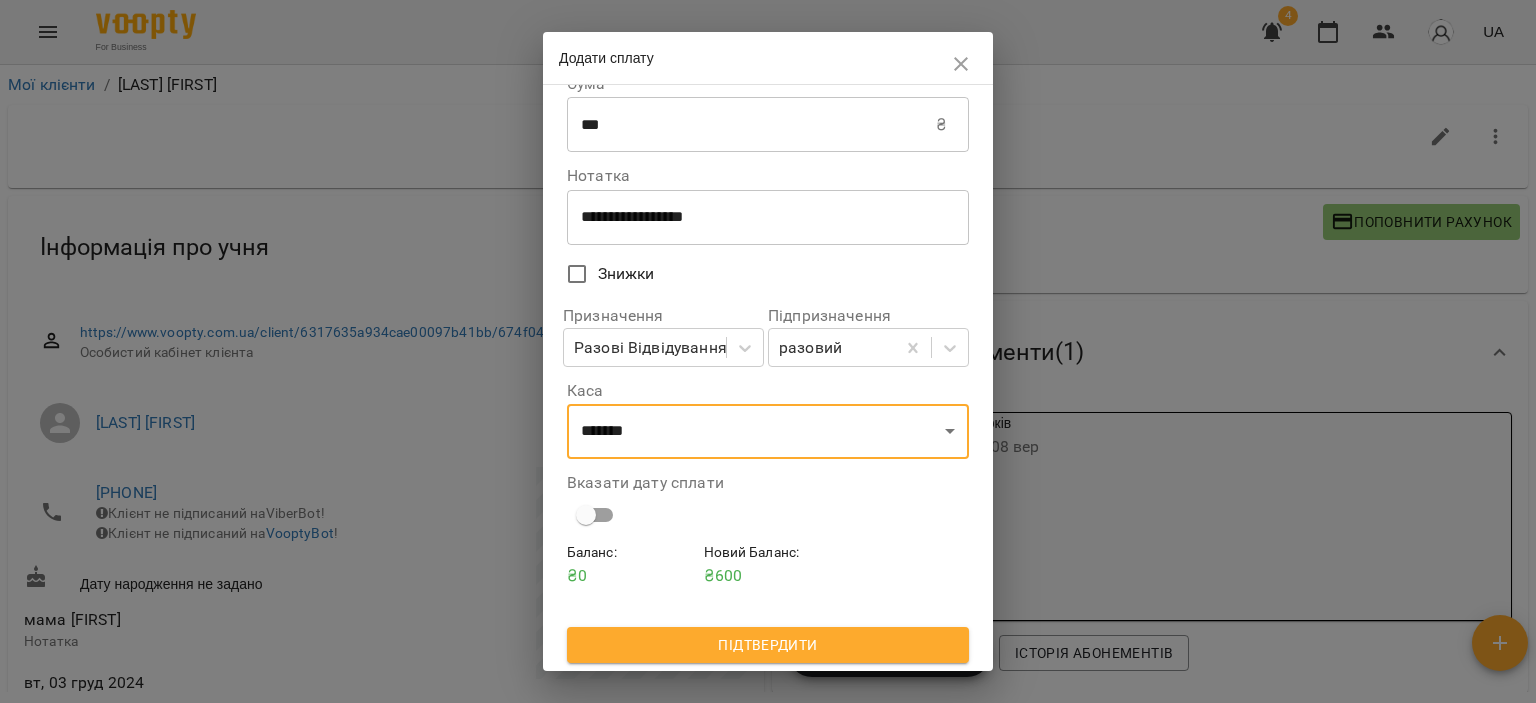 click on "Підтвердити" at bounding box center (768, 645) 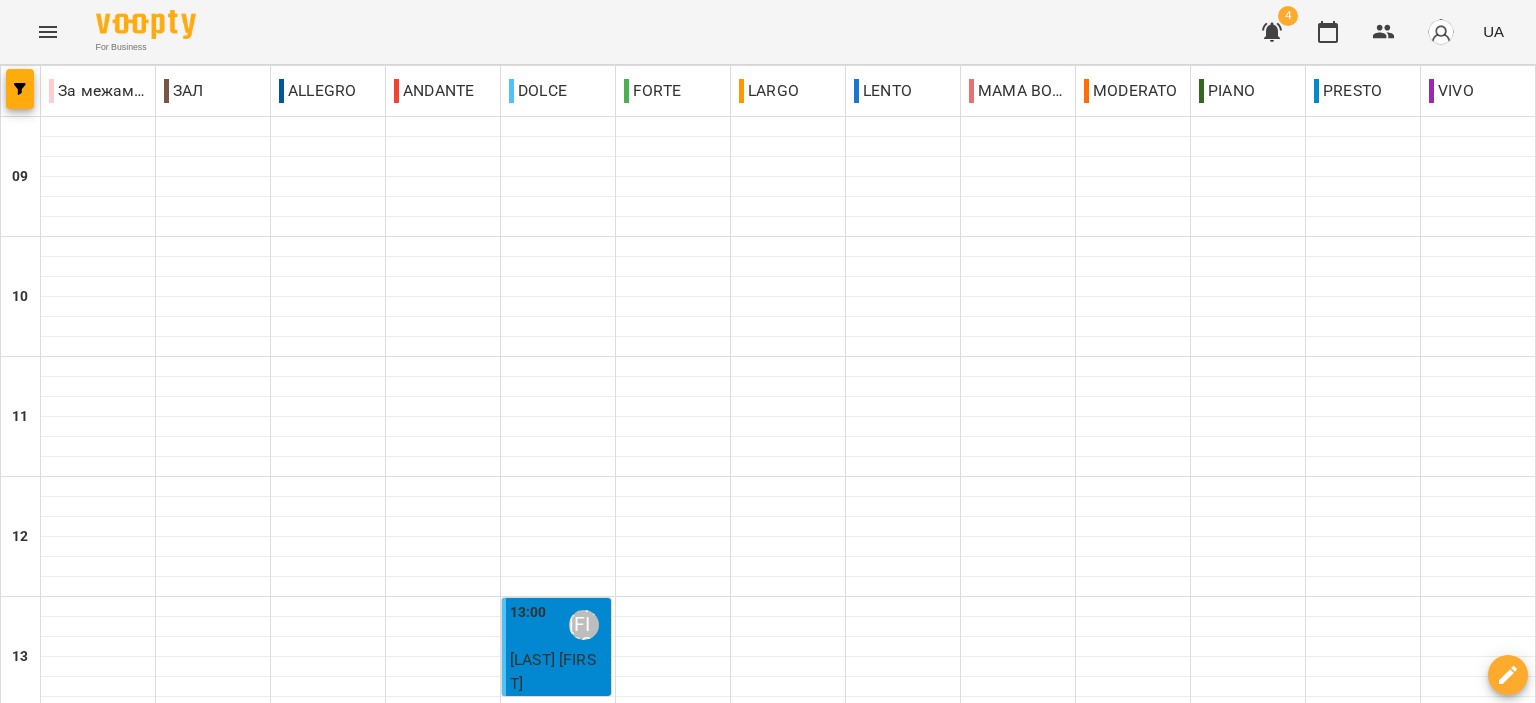 scroll, scrollTop: 0, scrollLeft: 0, axis: both 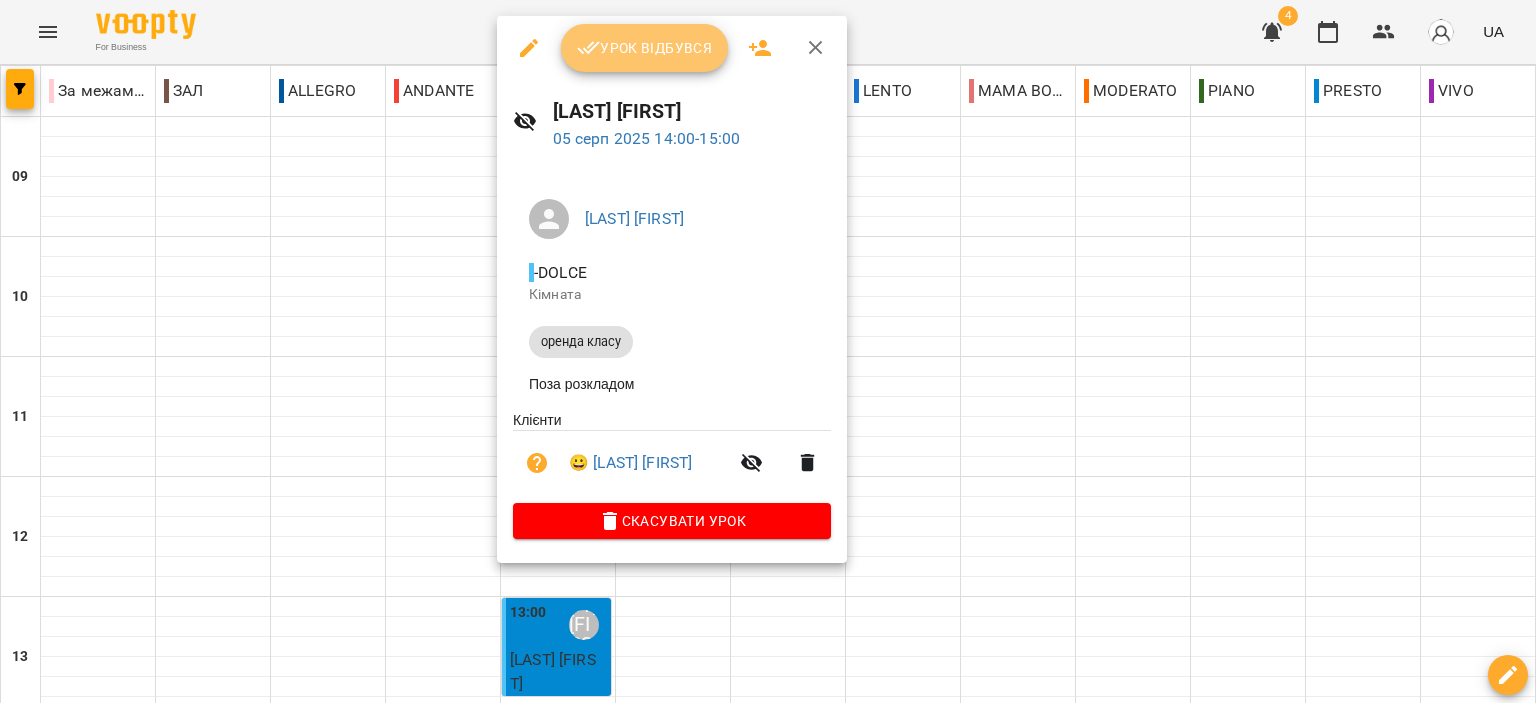 click on "Урок відбувся" at bounding box center (645, 48) 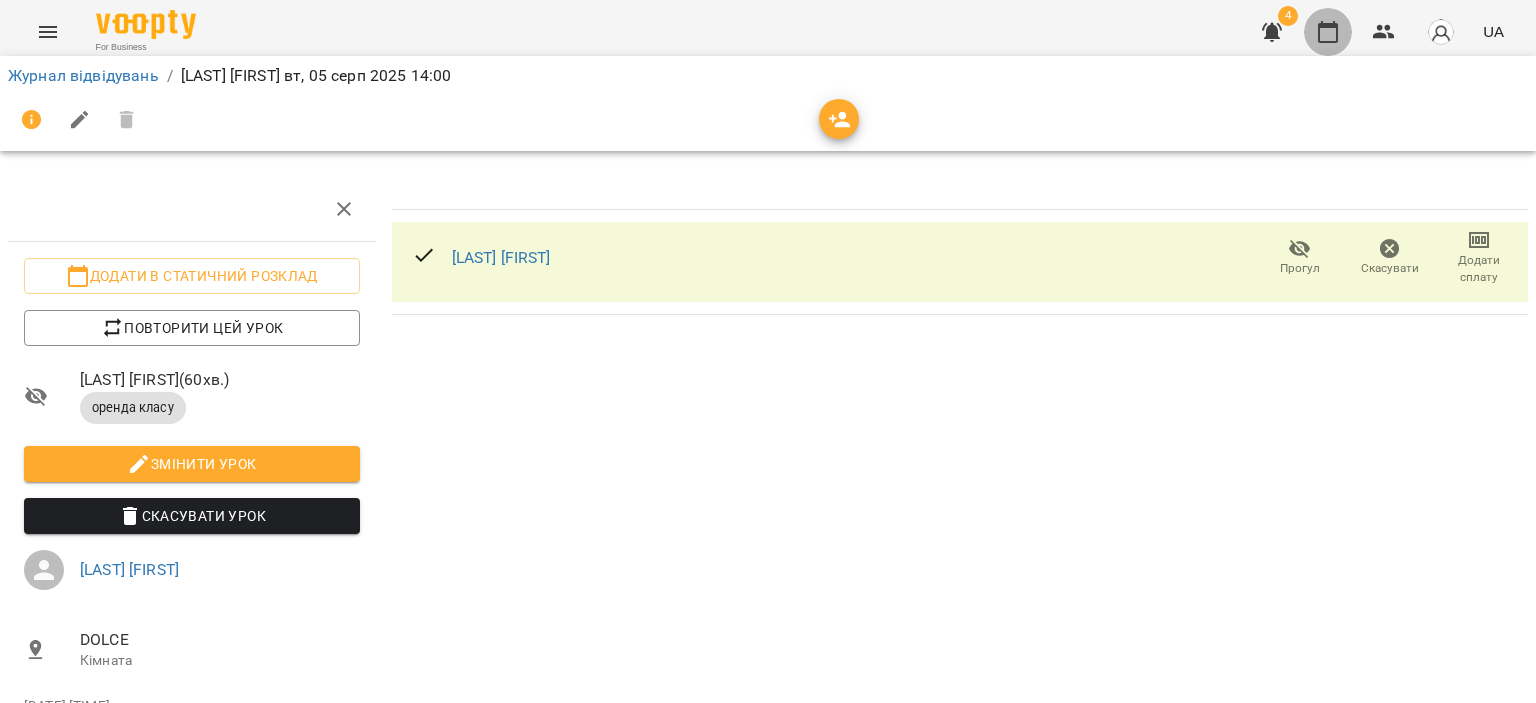 click at bounding box center (1328, 32) 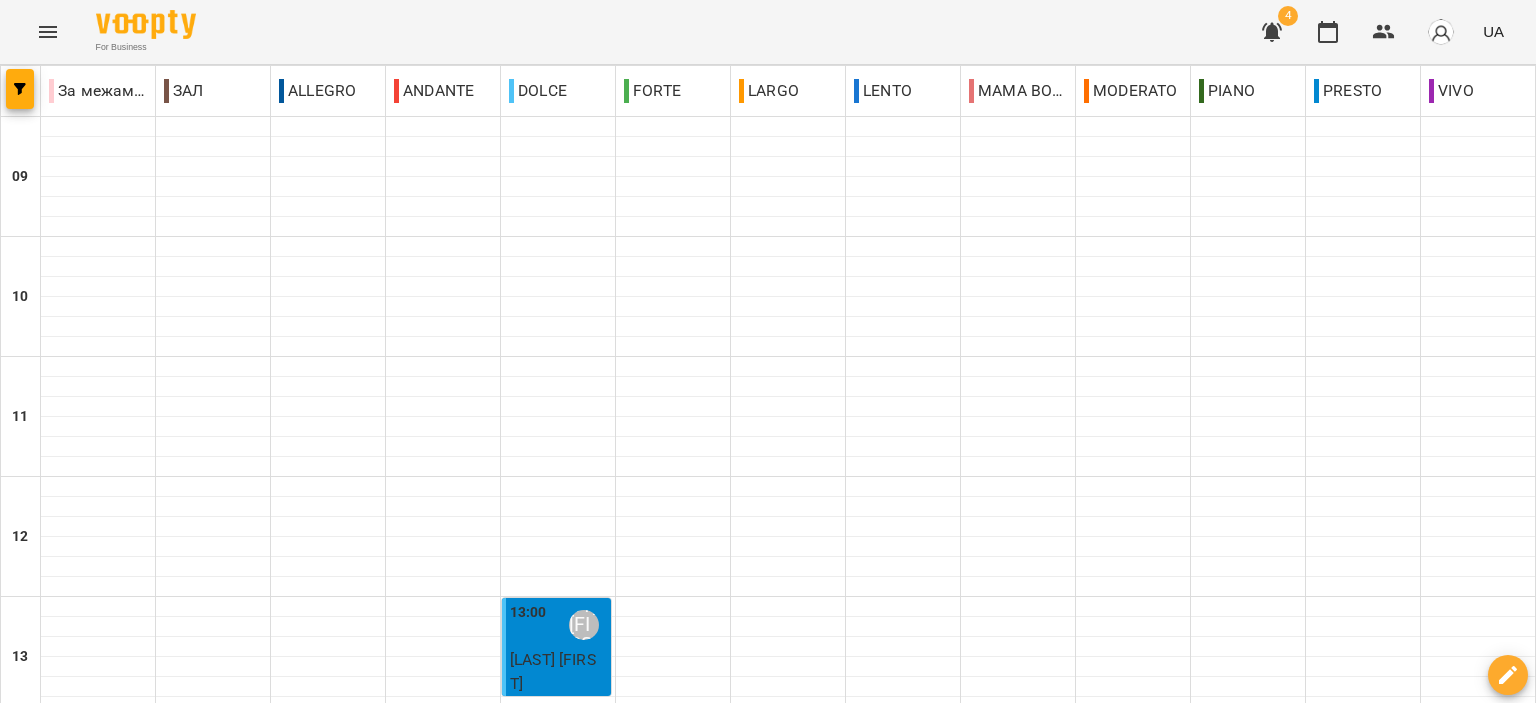 scroll, scrollTop: 500, scrollLeft: 0, axis: vertical 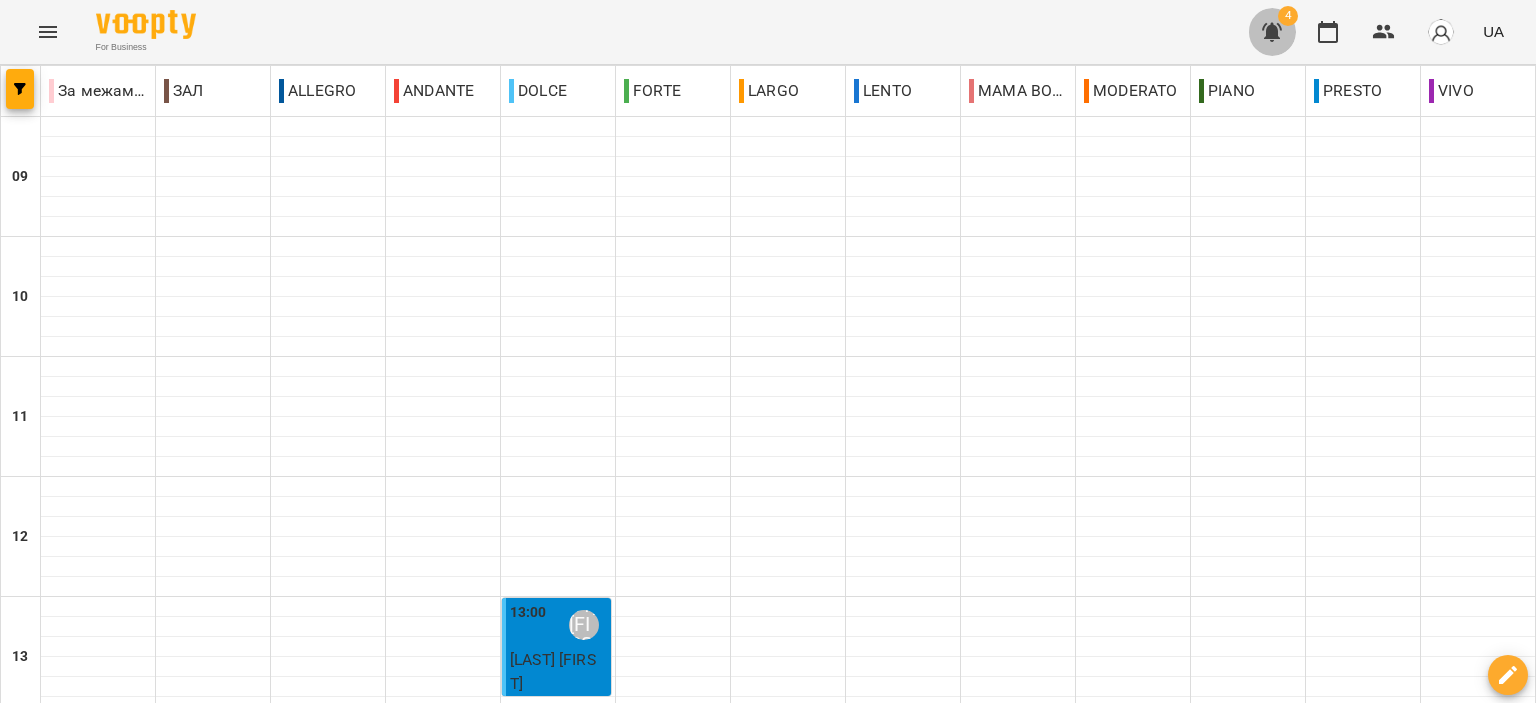 click 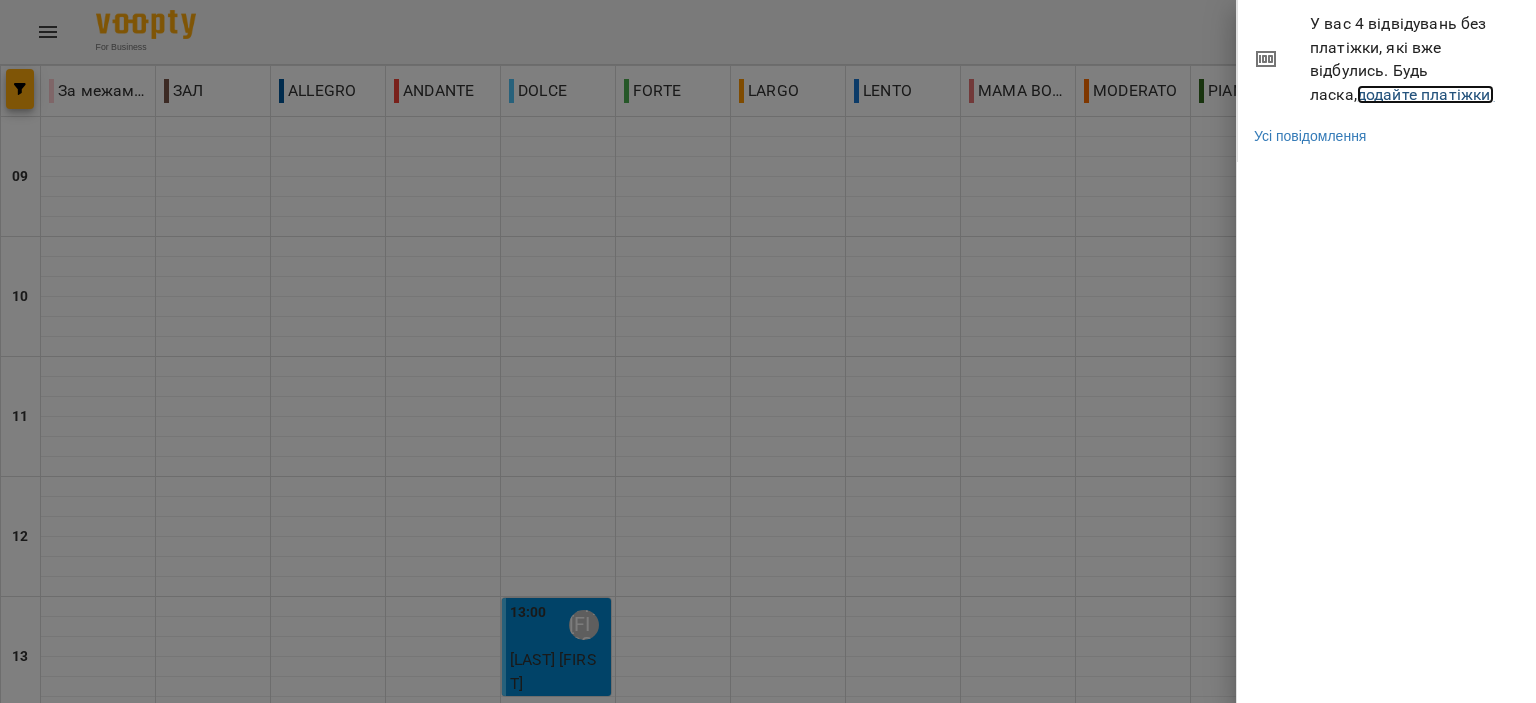 click on "додайте платіжки!" at bounding box center [1426, 94] 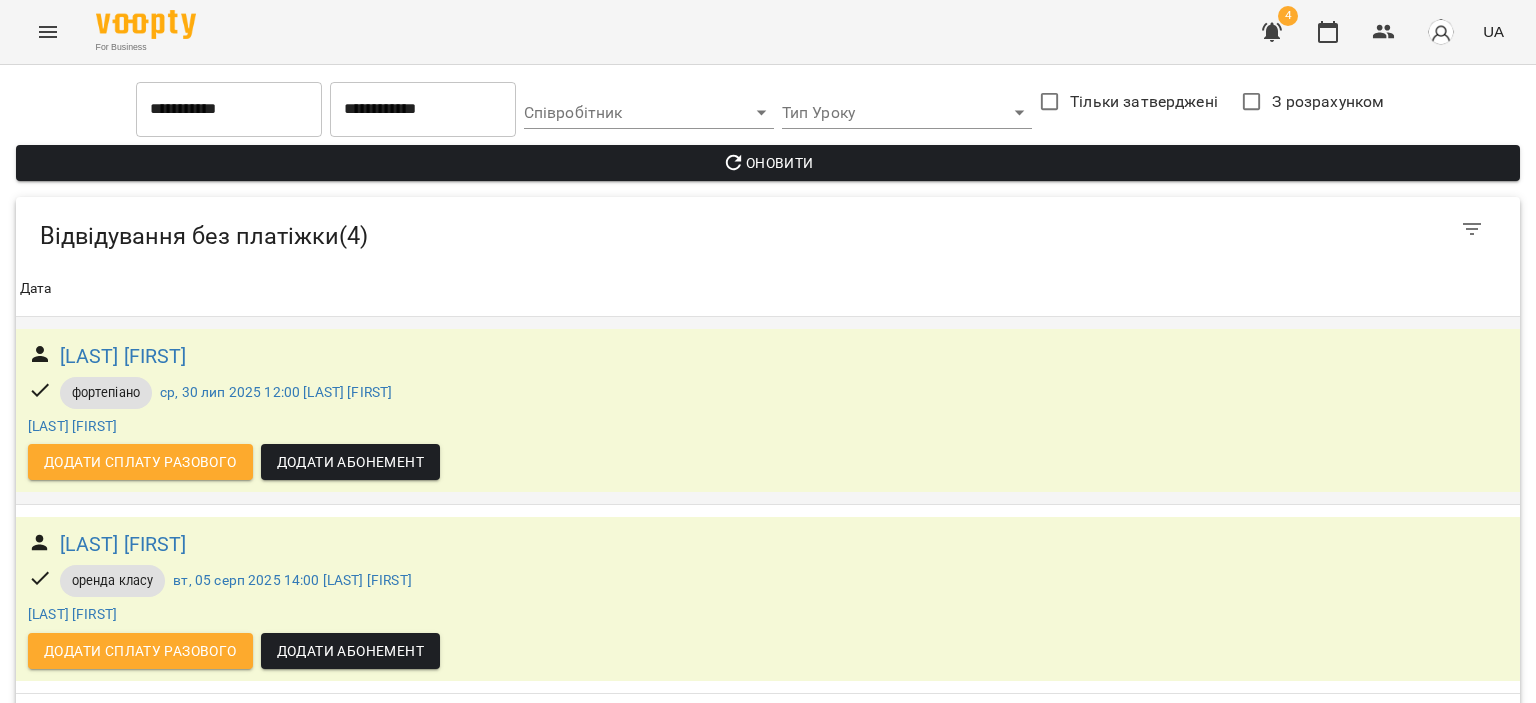 scroll, scrollTop: 300, scrollLeft: 0, axis: vertical 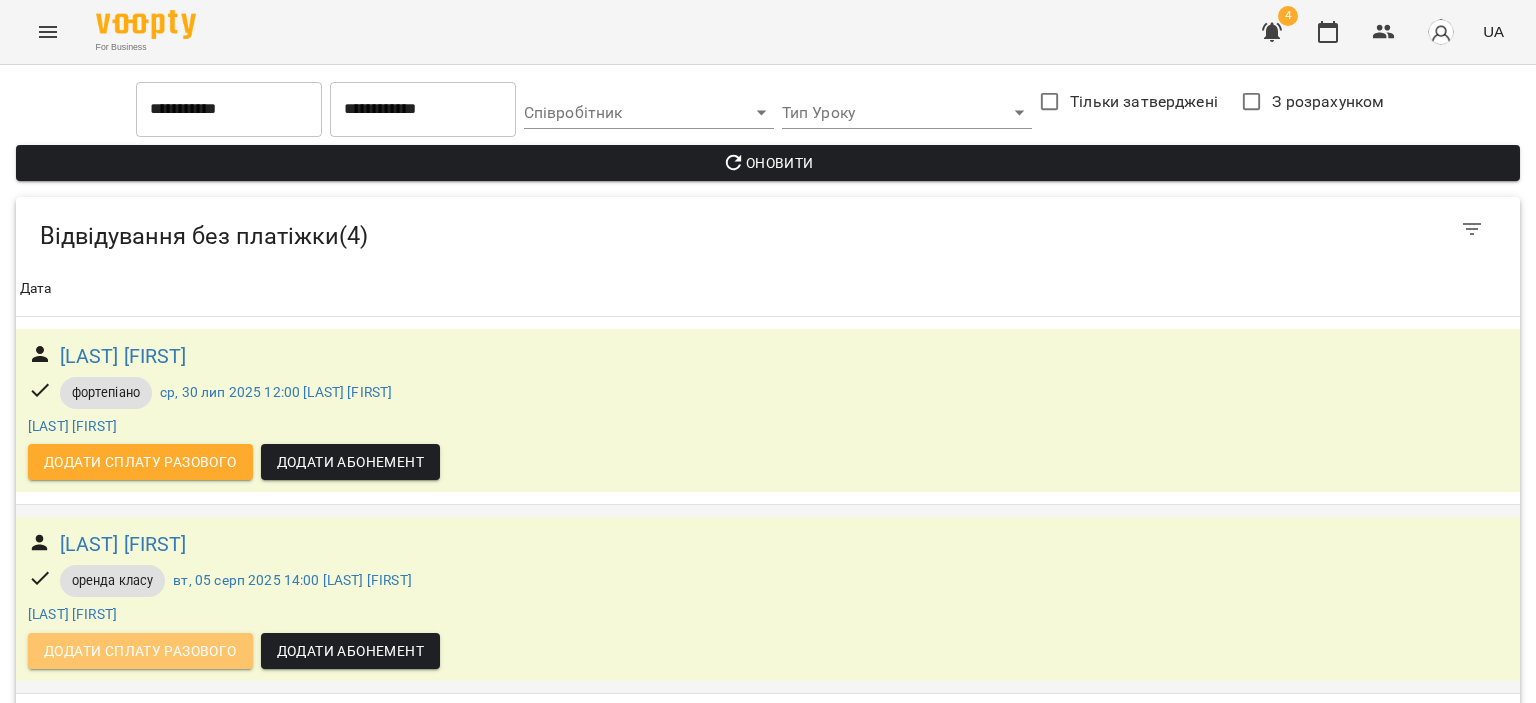 click on "Додати сплату разового" at bounding box center (140, 651) 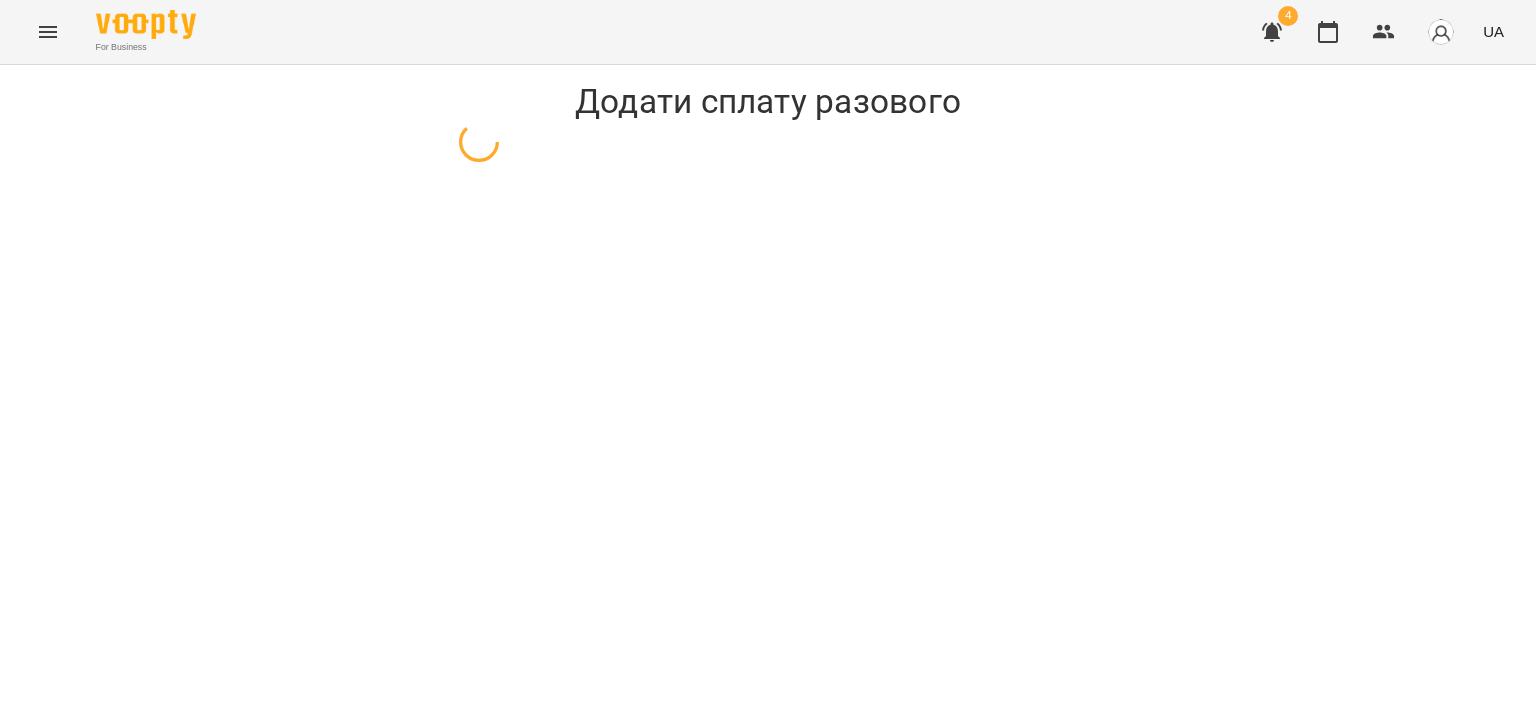 scroll, scrollTop: 0, scrollLeft: 0, axis: both 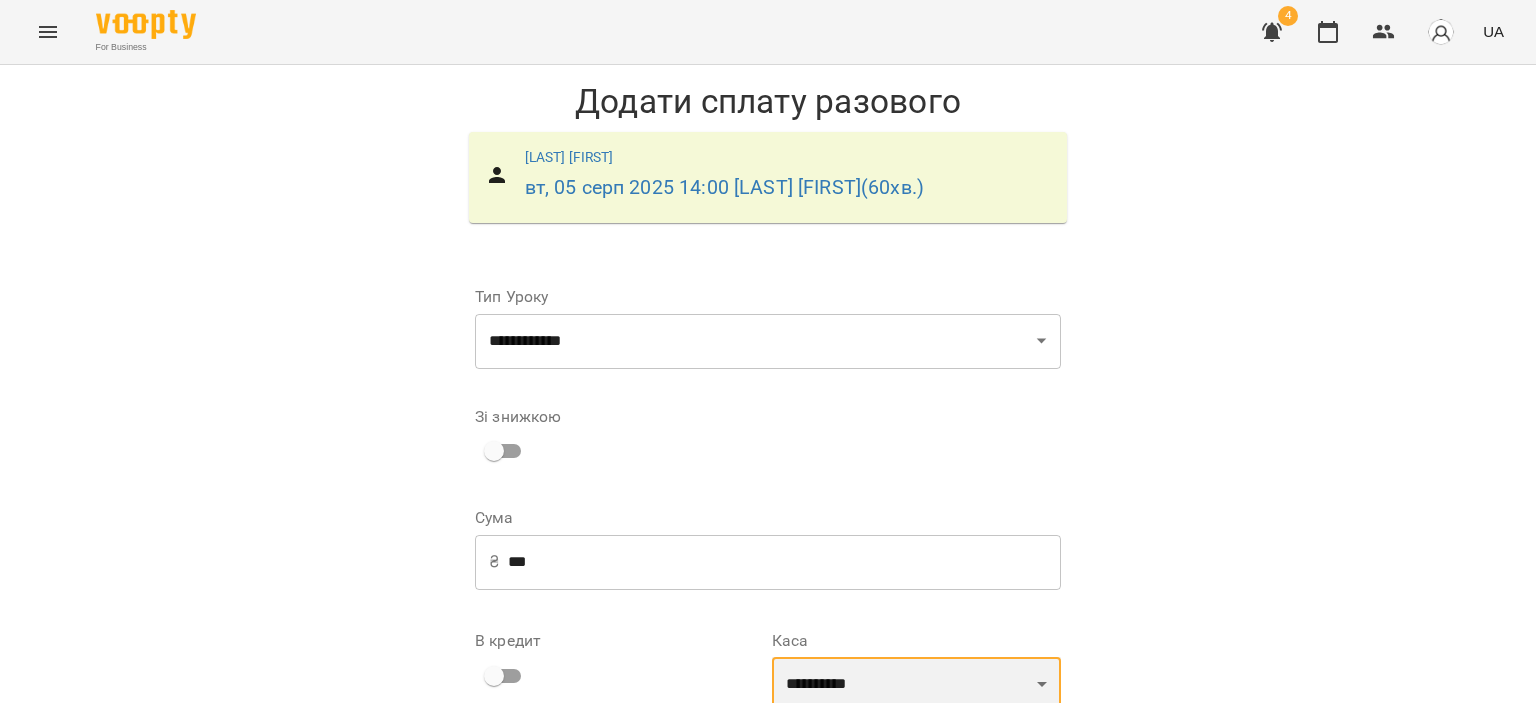 click on "**********" at bounding box center (916, 685) 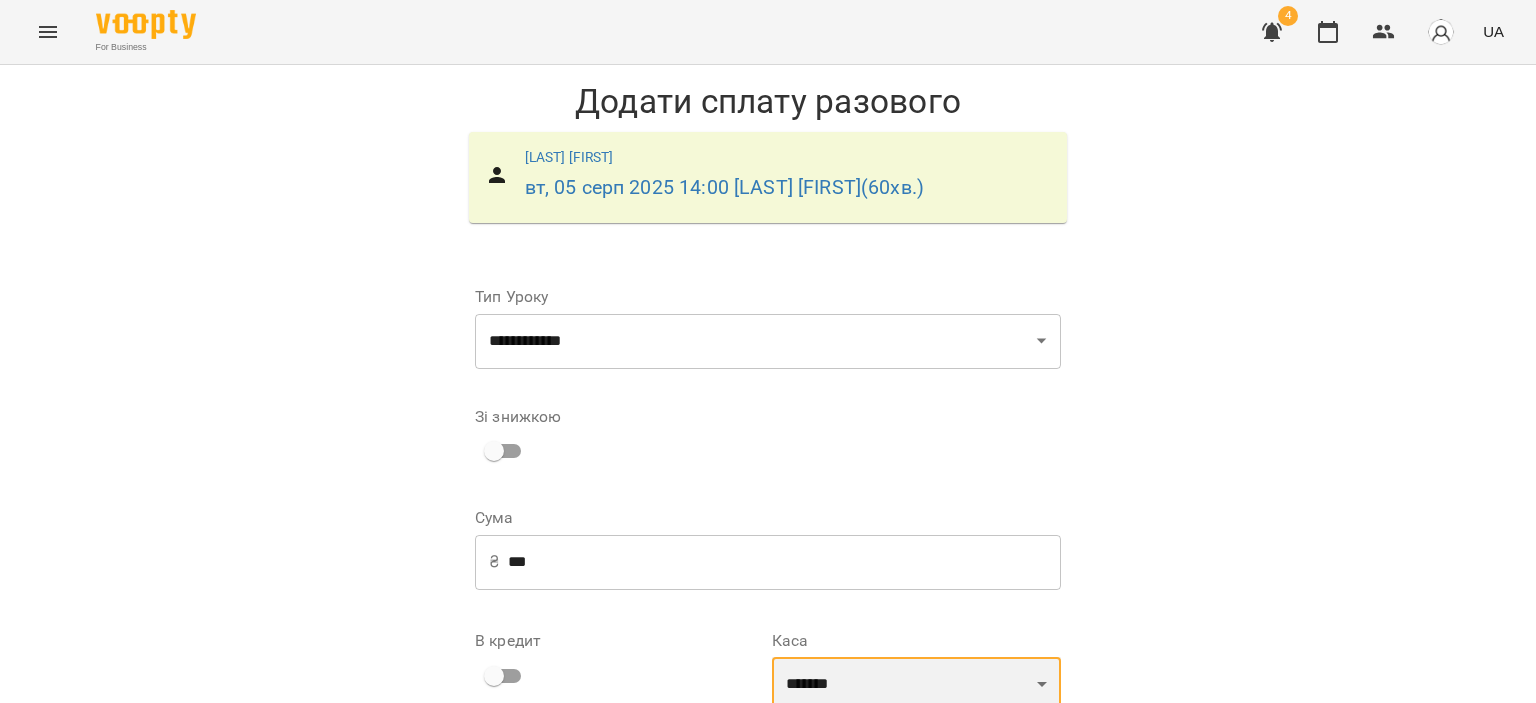 click on "**********" at bounding box center (916, 685) 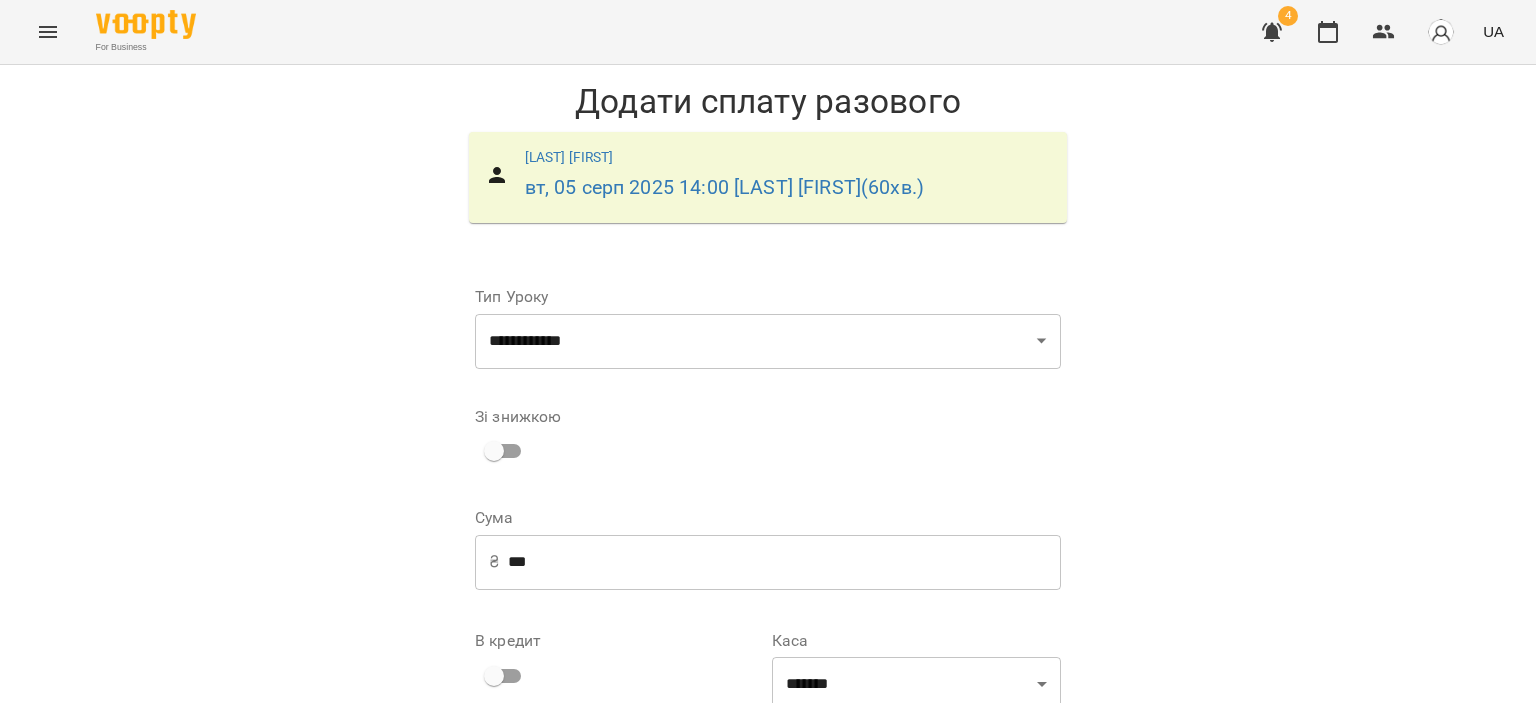 click on "Додати сплату разового" at bounding box center (934, 859) 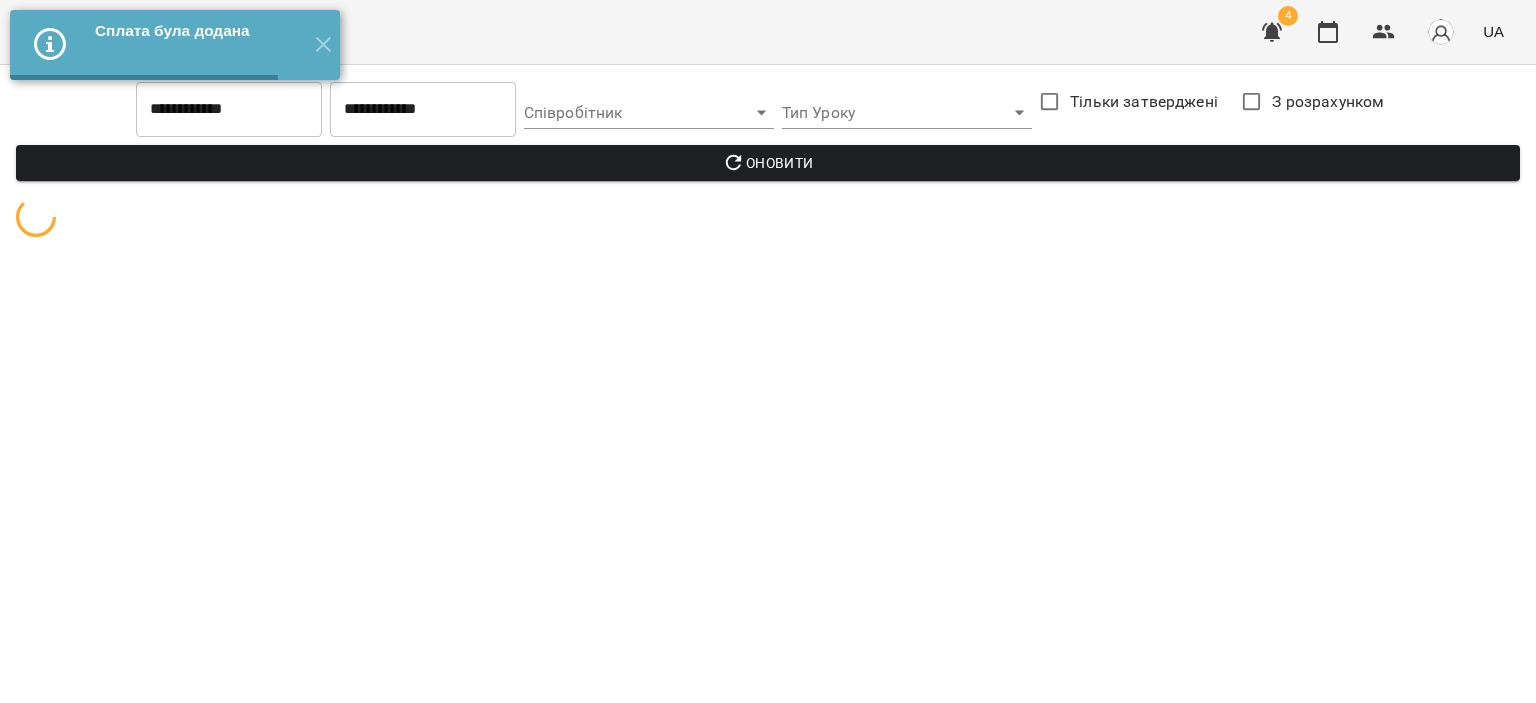 scroll, scrollTop: 0, scrollLeft: 0, axis: both 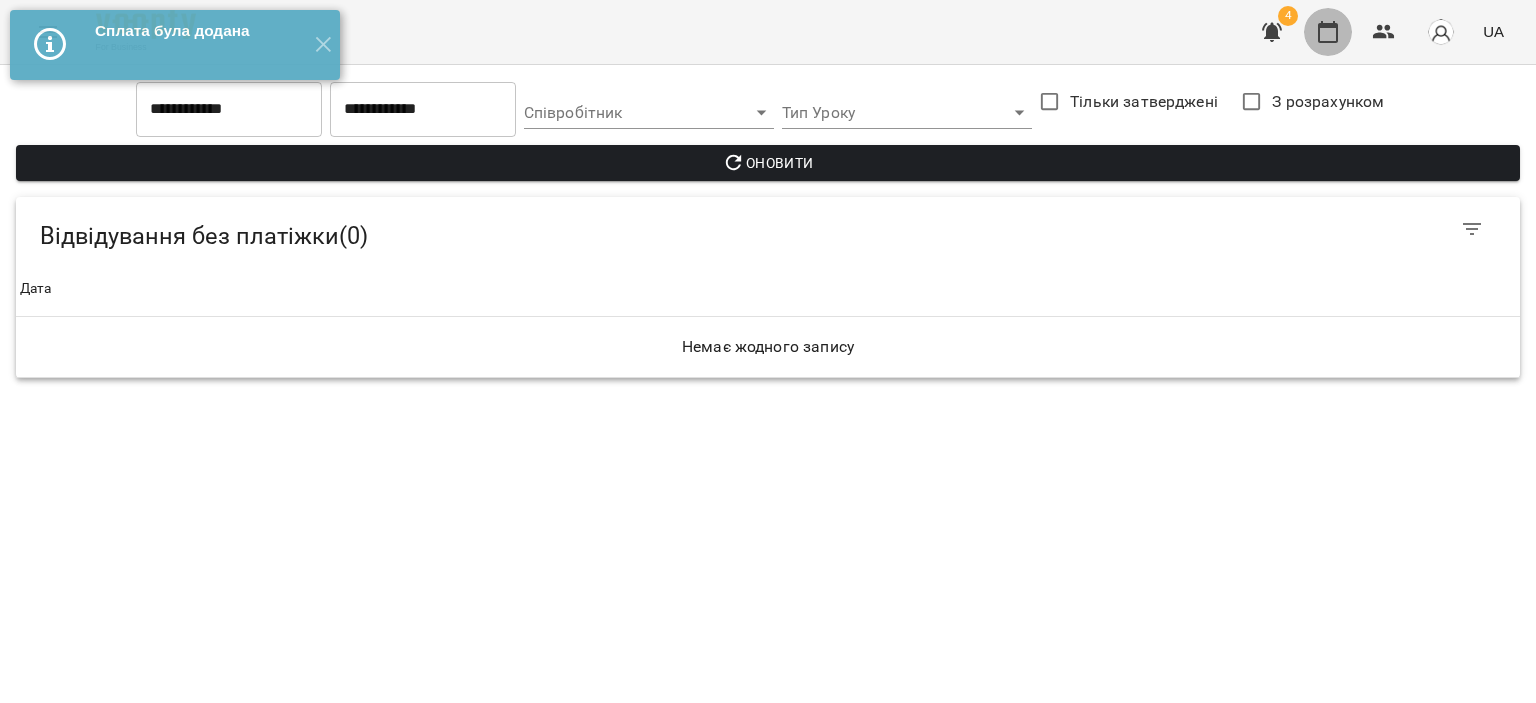 click 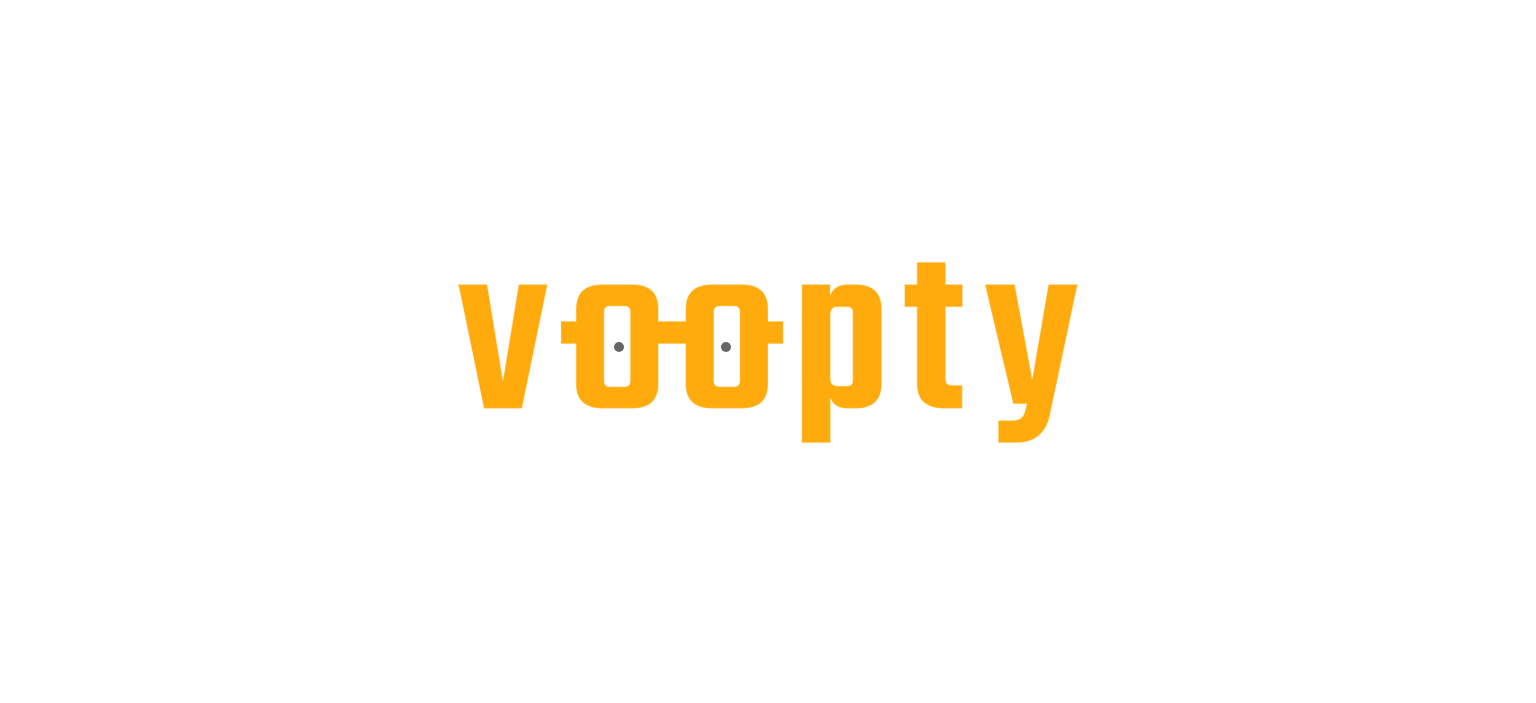 scroll, scrollTop: 0, scrollLeft: 0, axis: both 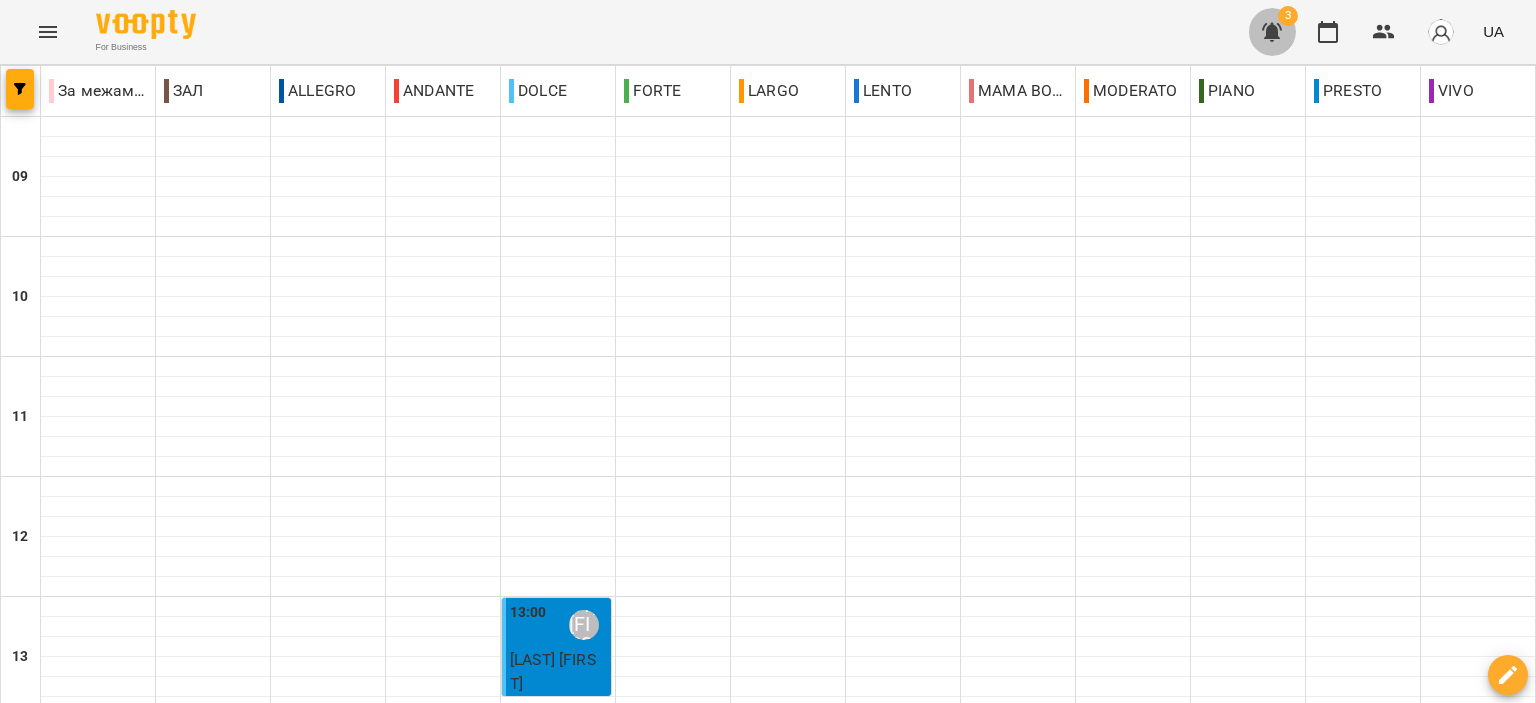 click 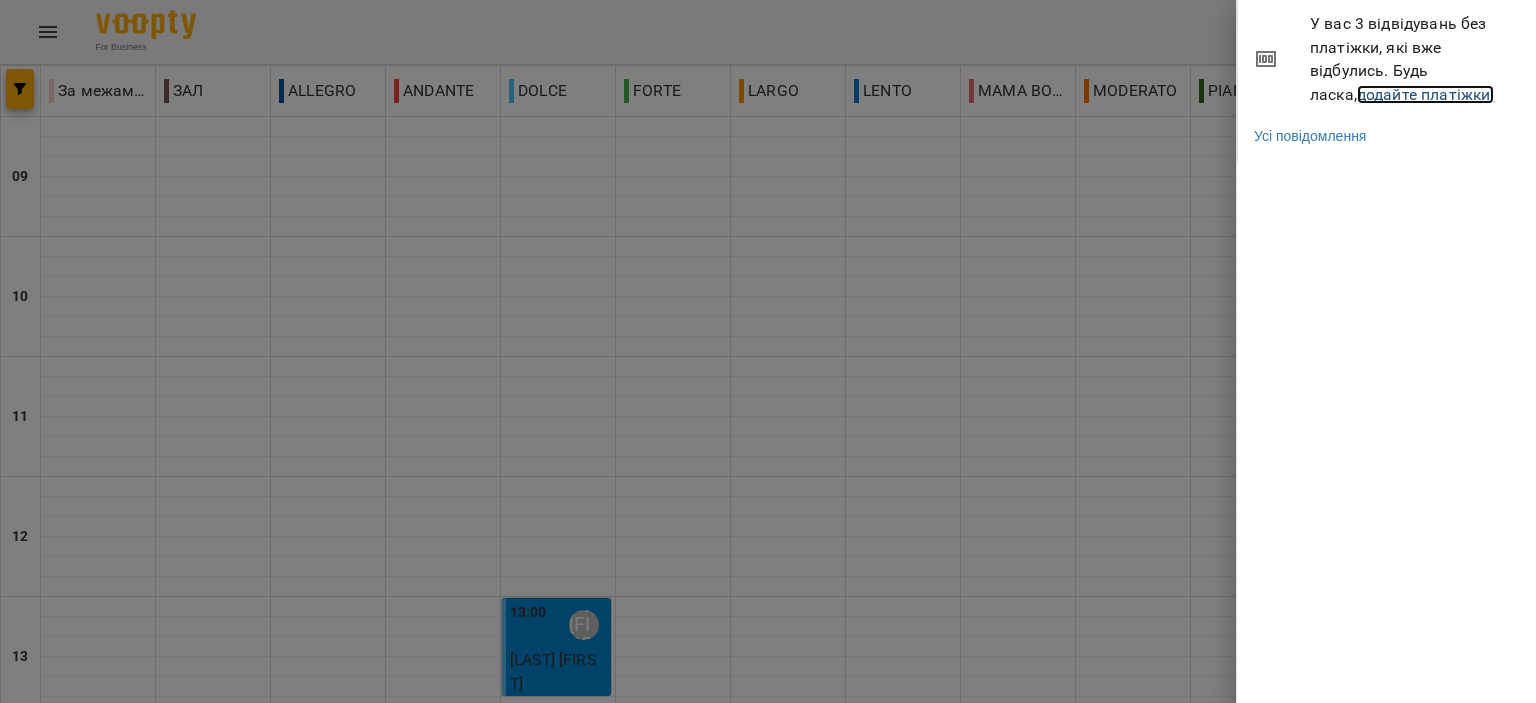 click on "додайте платіжки!" at bounding box center [1426, 94] 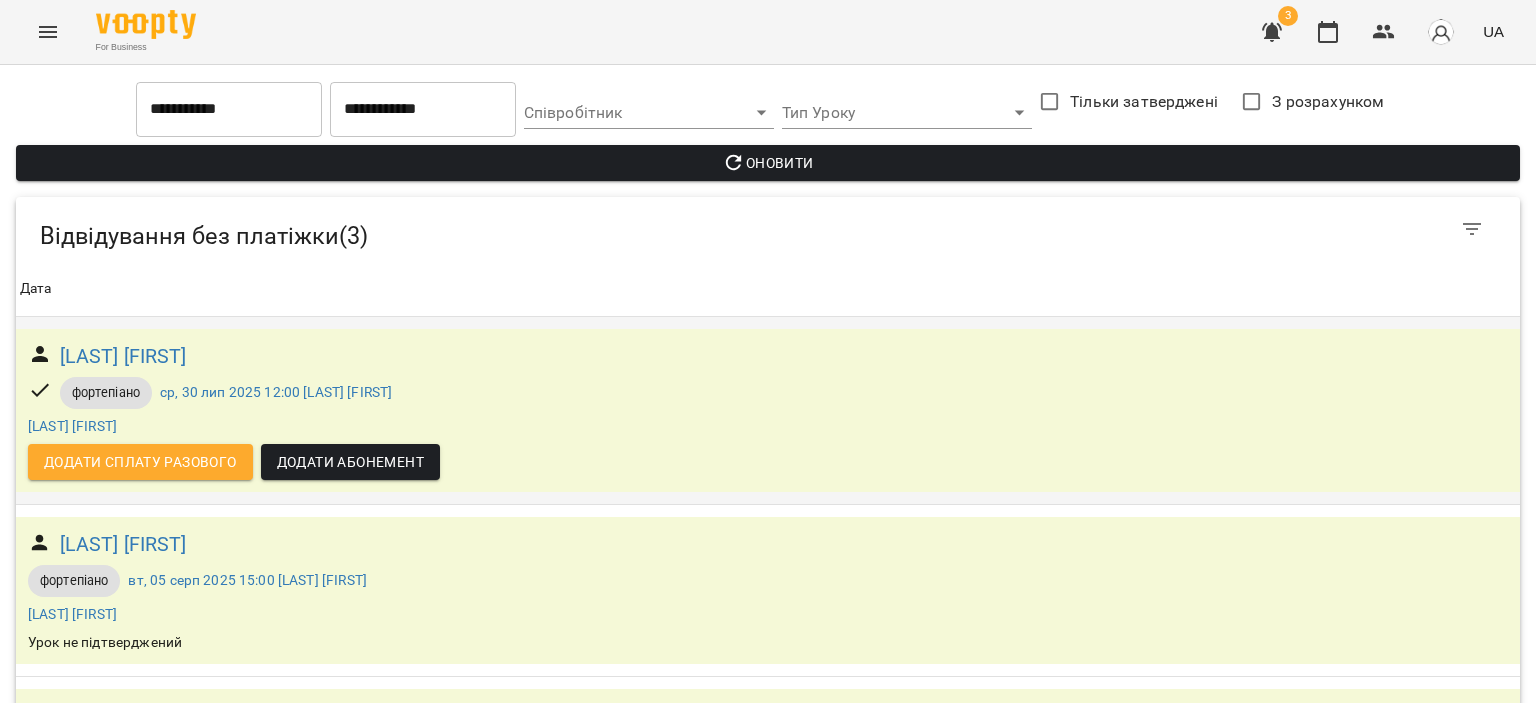 scroll, scrollTop: 0, scrollLeft: 0, axis: both 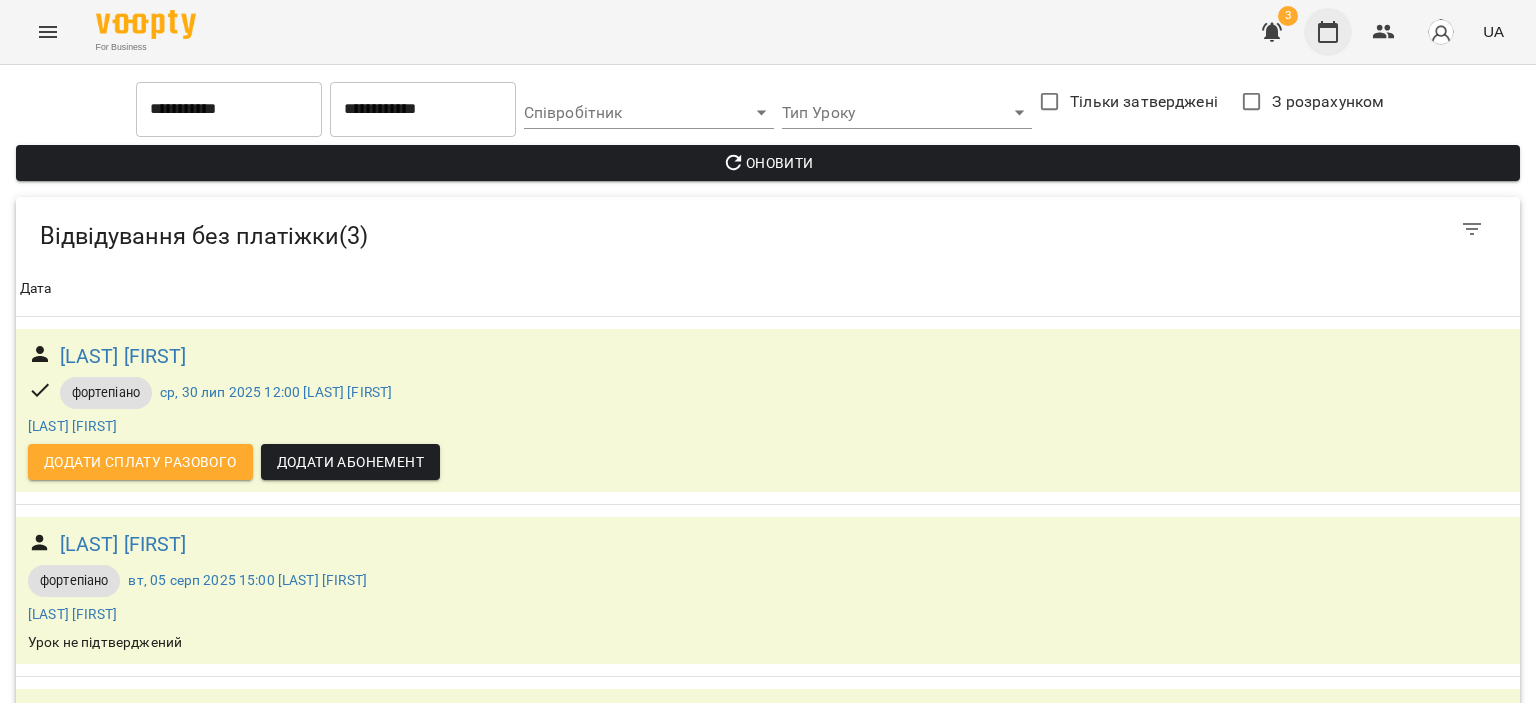 click 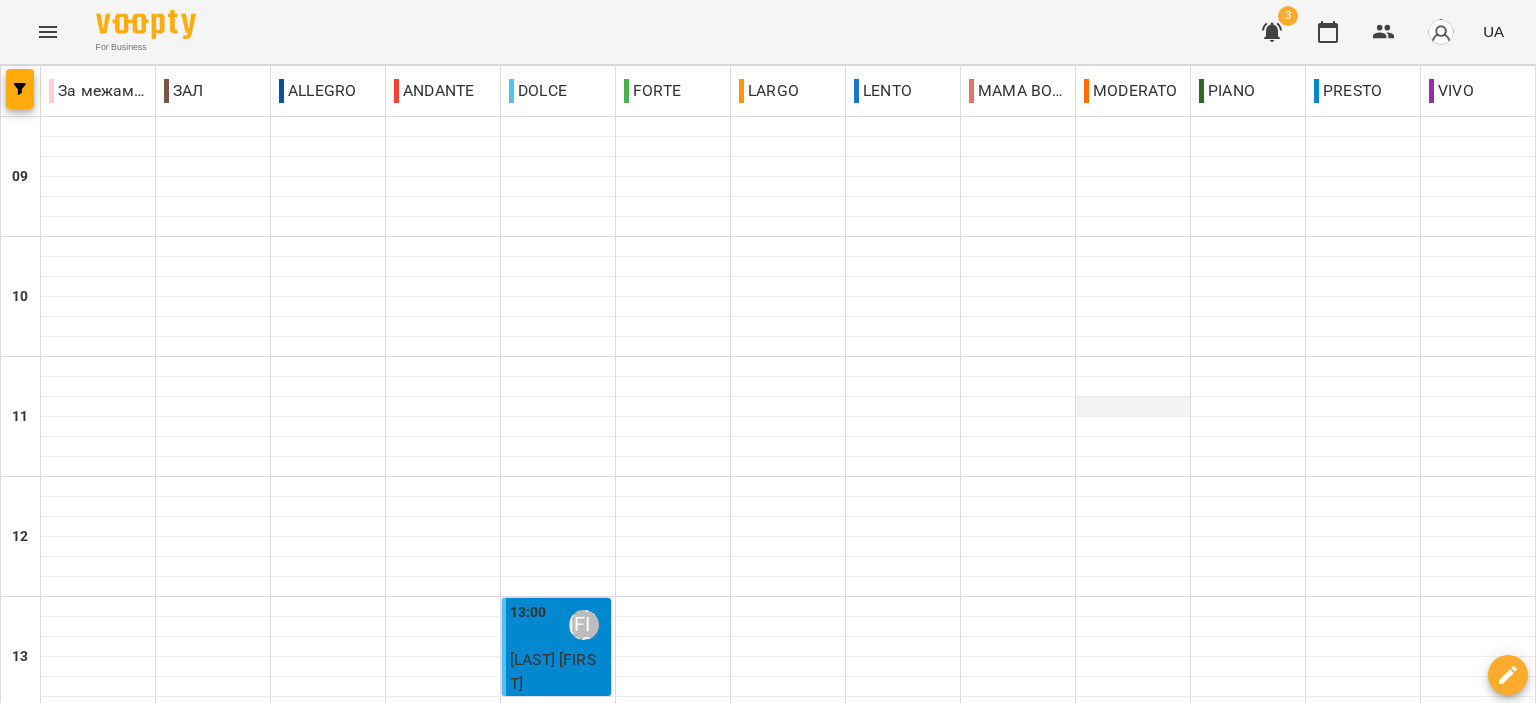 scroll, scrollTop: 600, scrollLeft: 0, axis: vertical 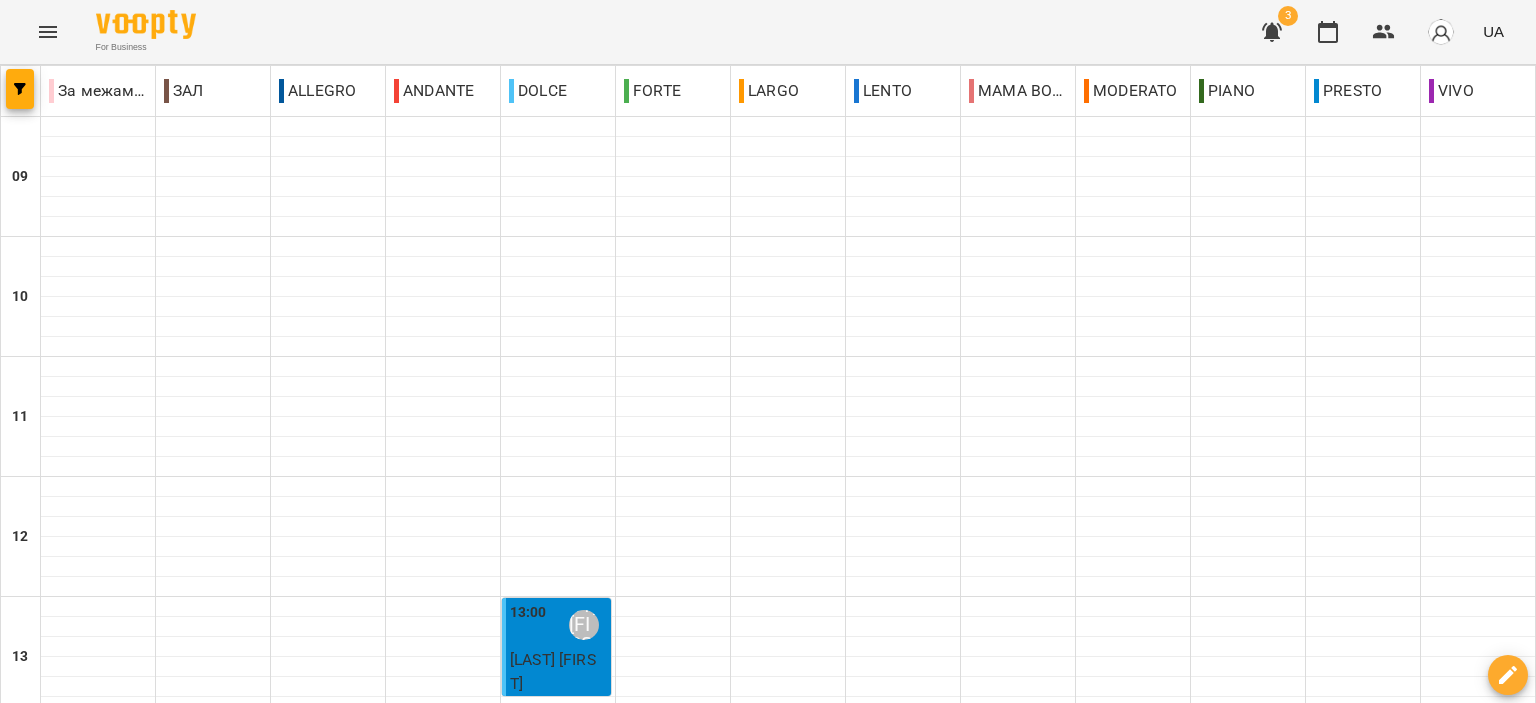 click at bounding box center (1133, 847) 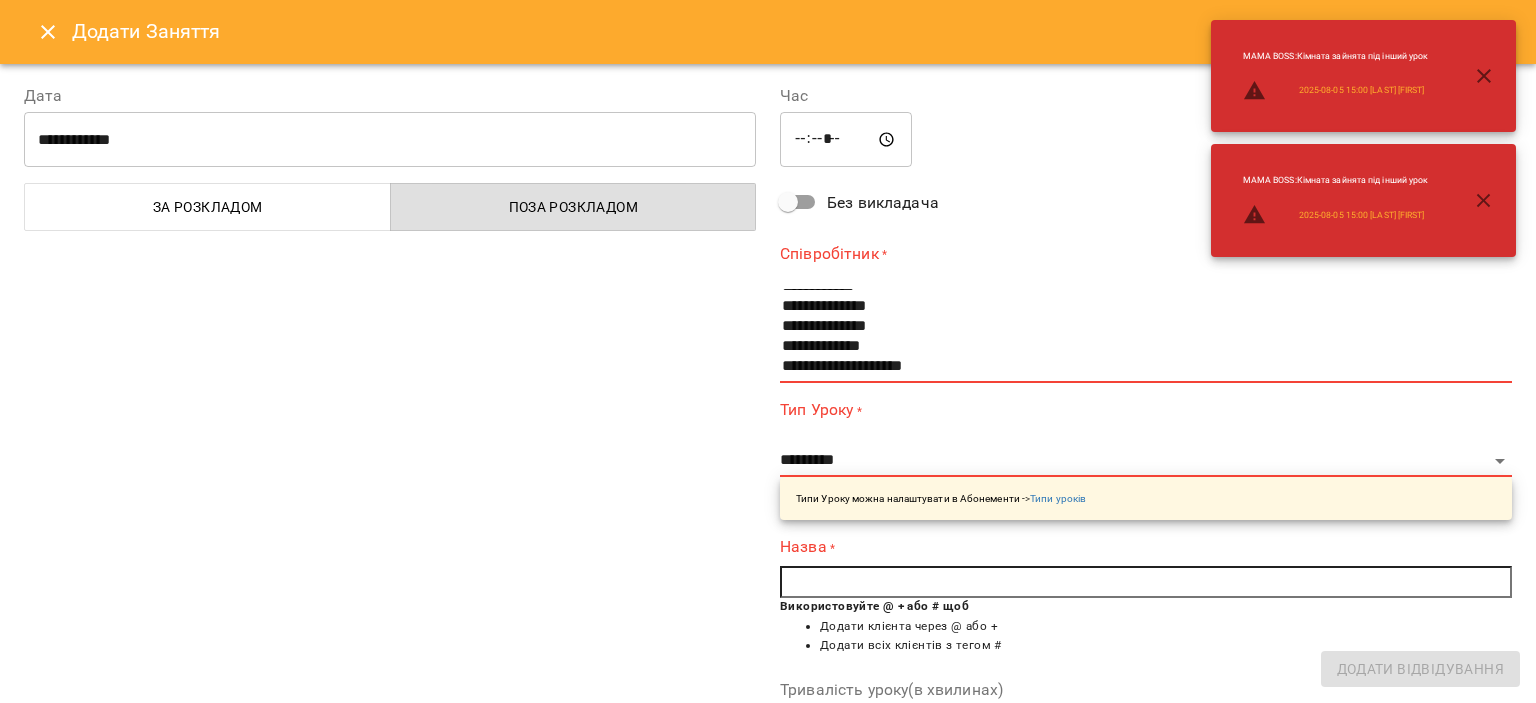 scroll, scrollTop: 100, scrollLeft: 0, axis: vertical 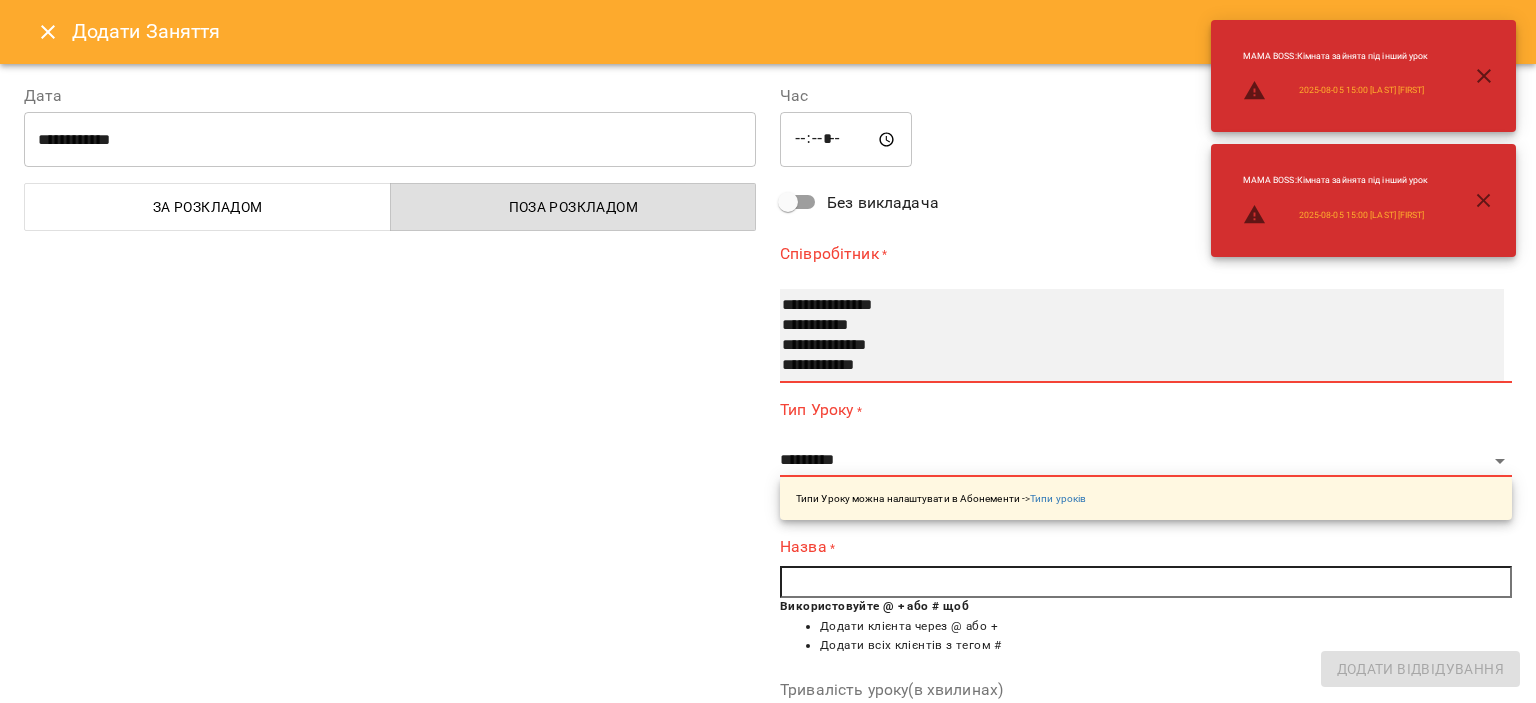 select on "**********" 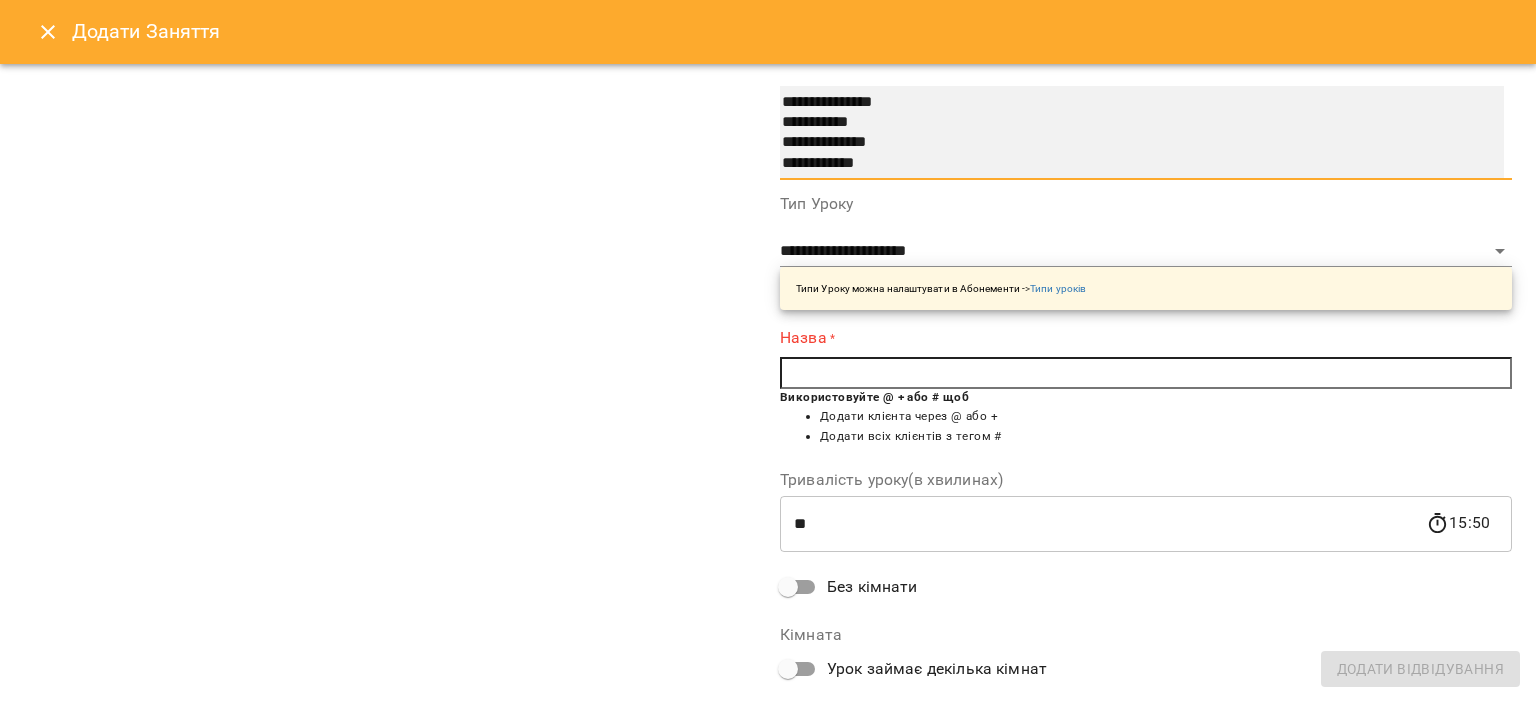 scroll, scrollTop: 200, scrollLeft: 0, axis: vertical 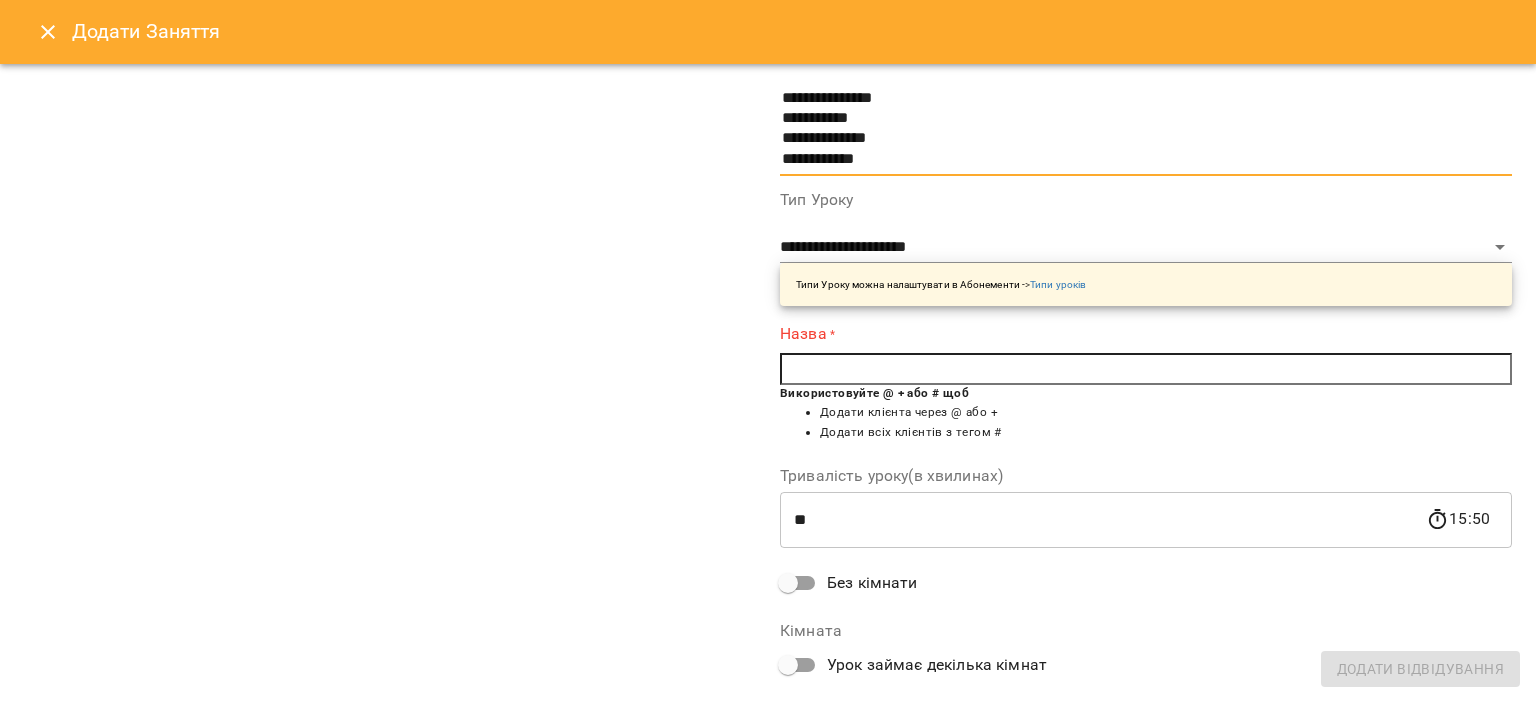 click at bounding box center (1146, 369) 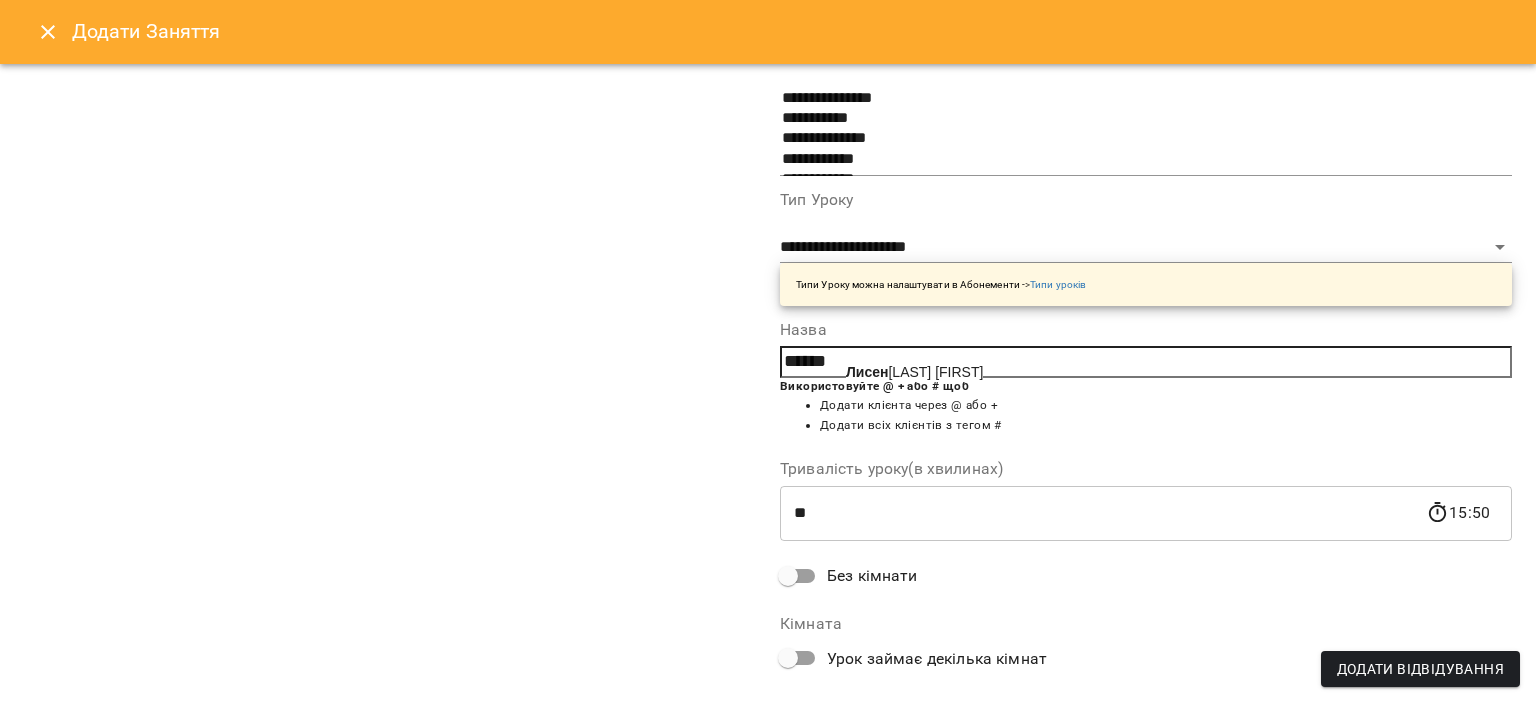 click on "[LAST] [FIRST]" at bounding box center (914, 372) 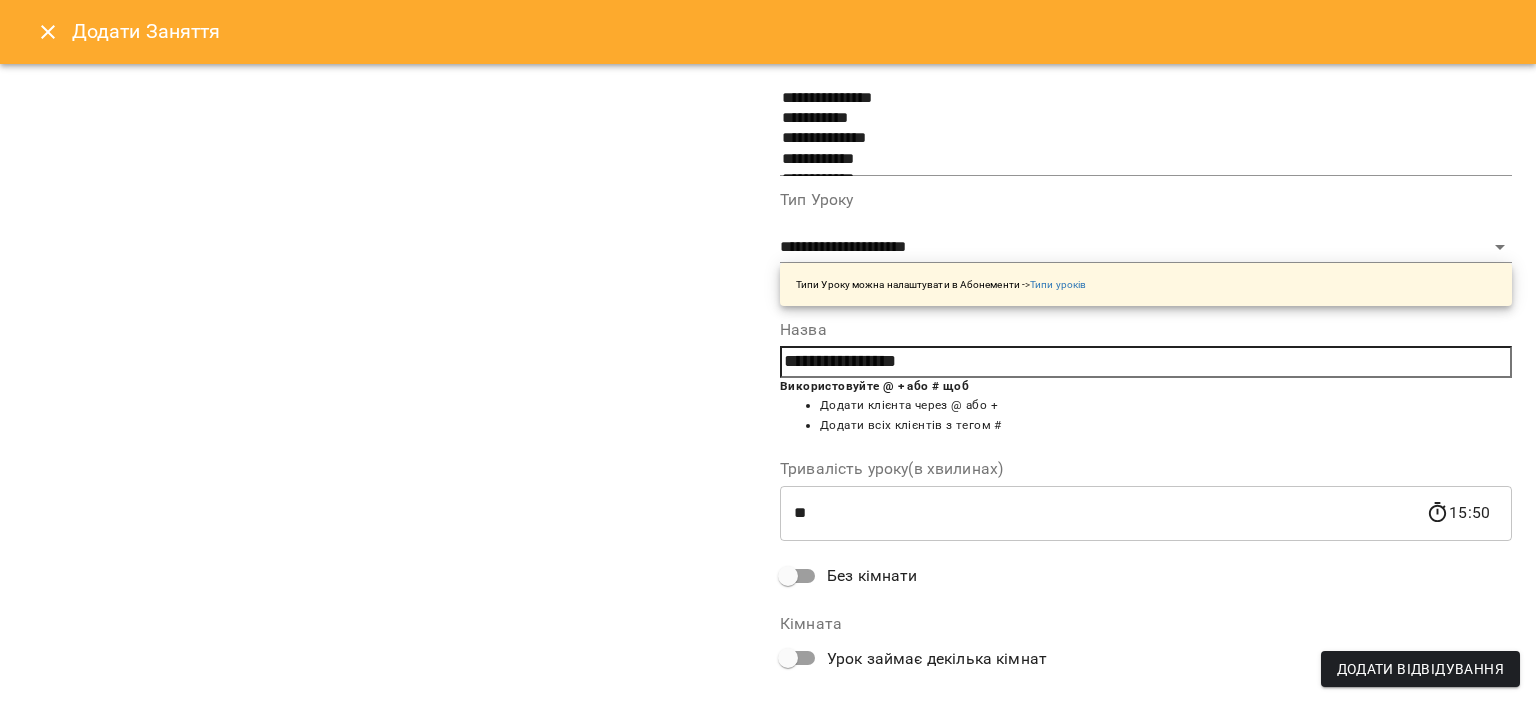 scroll, scrollTop: 295, scrollLeft: 0, axis: vertical 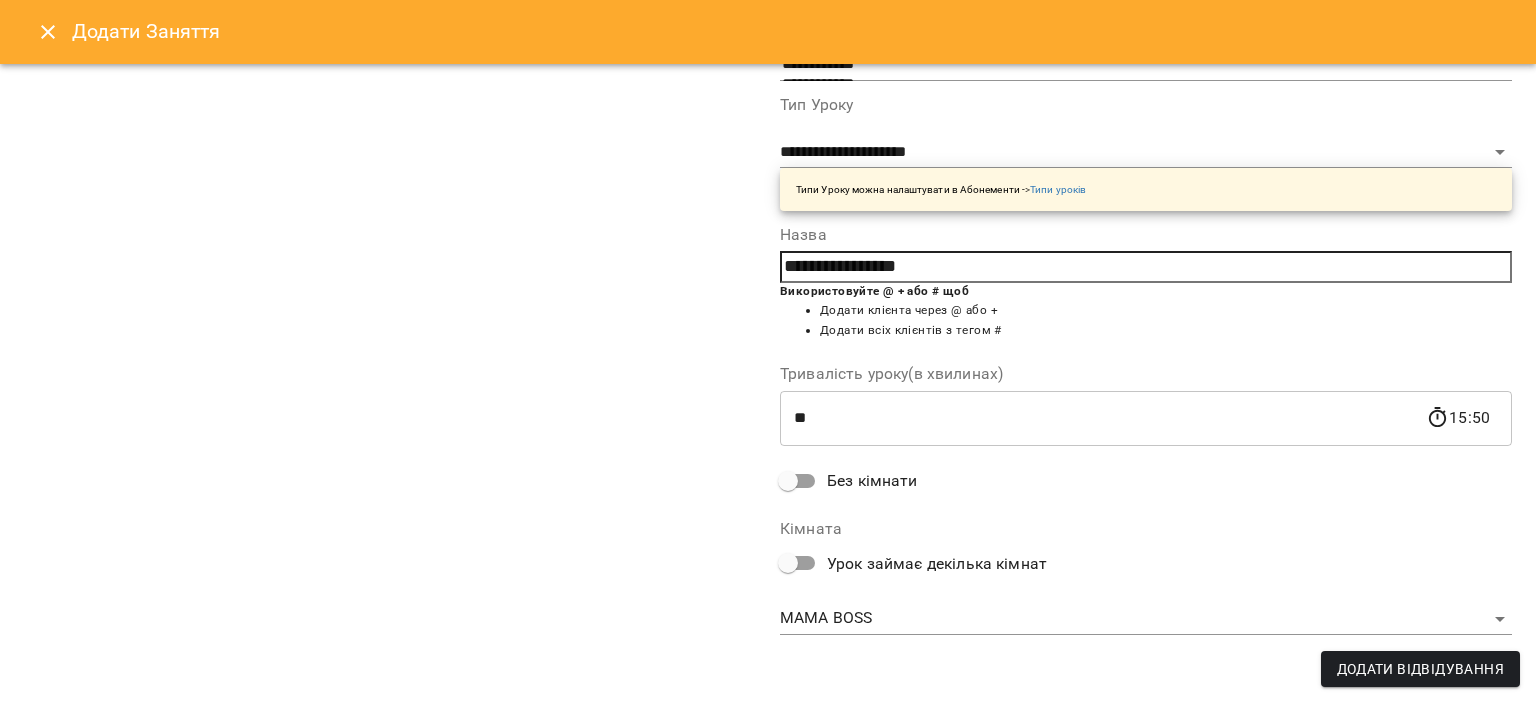 click on "**********" at bounding box center [768, 845] 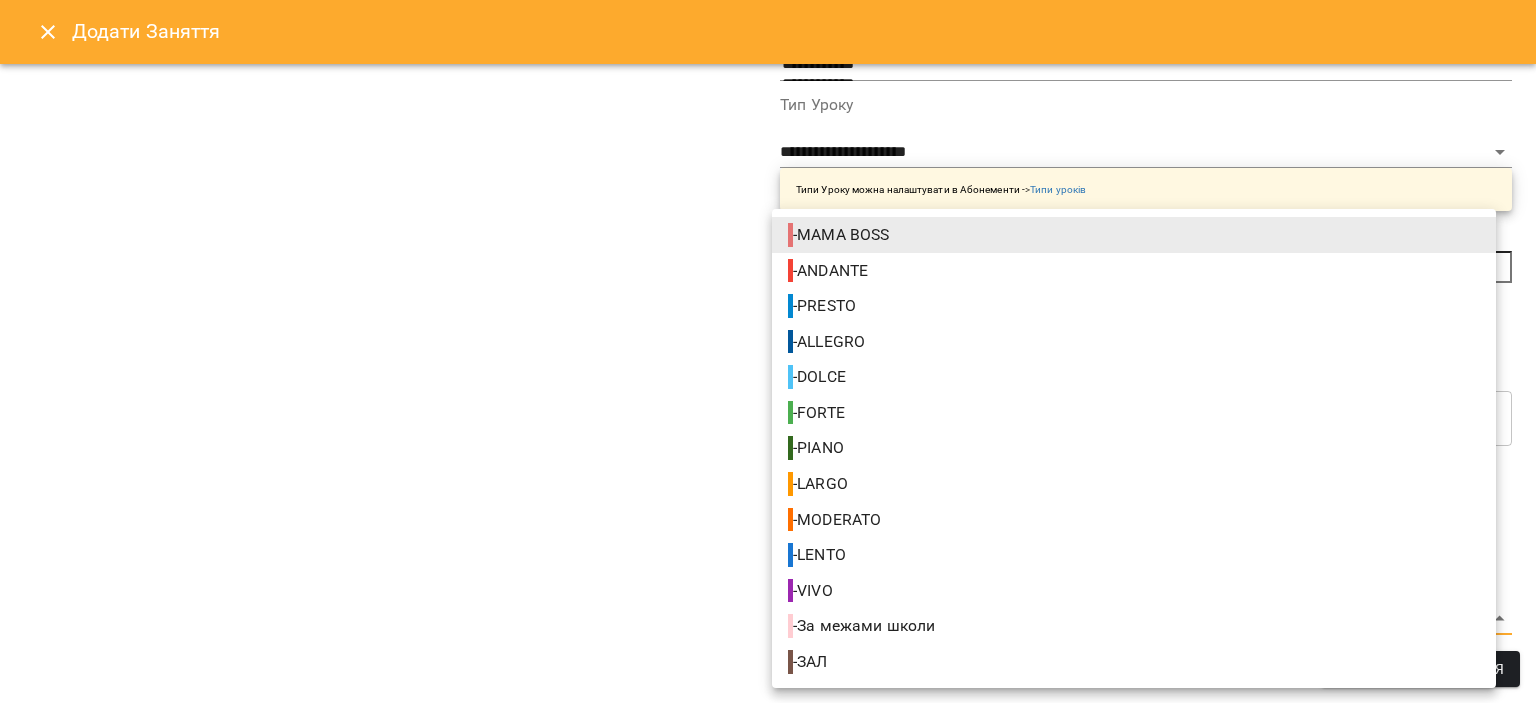 click on "-  MODERATO" at bounding box center [837, 520] 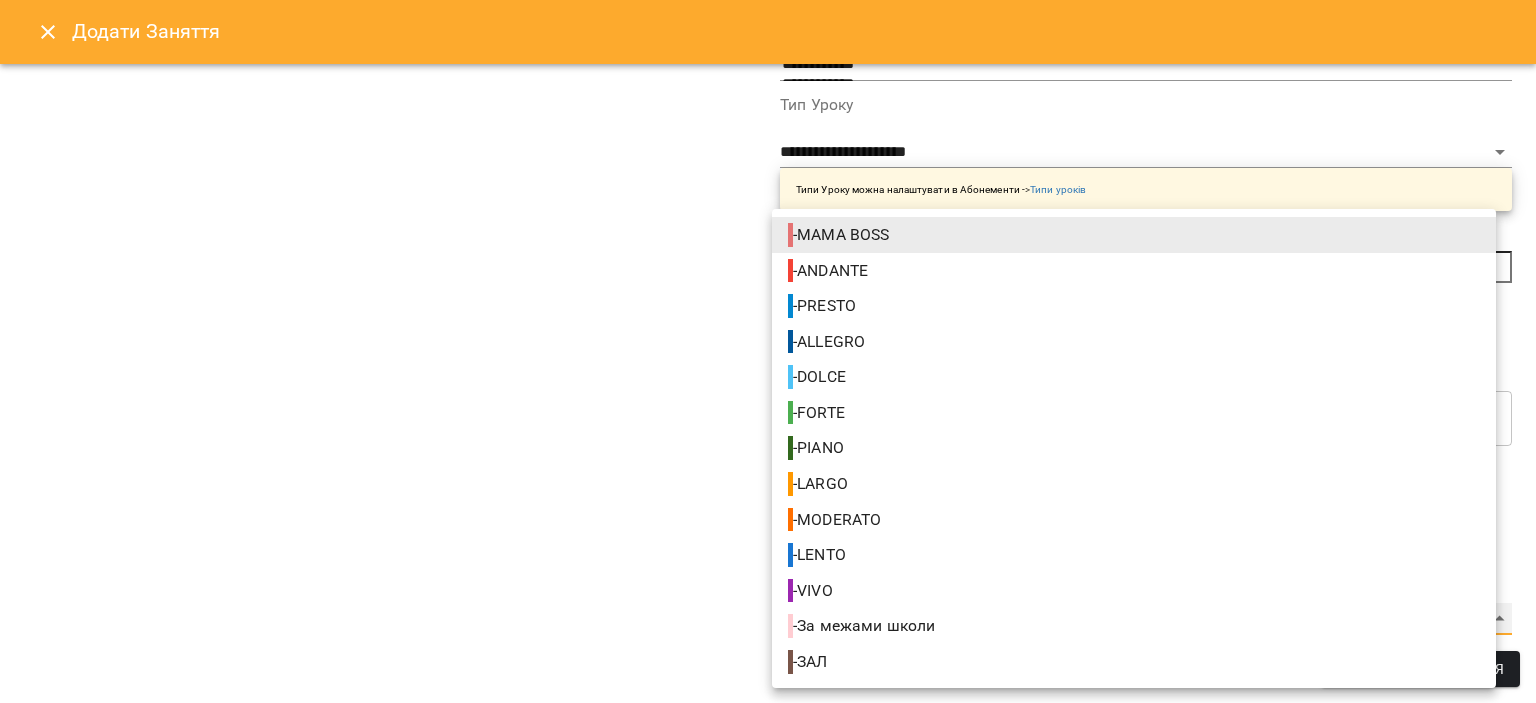 type on "**********" 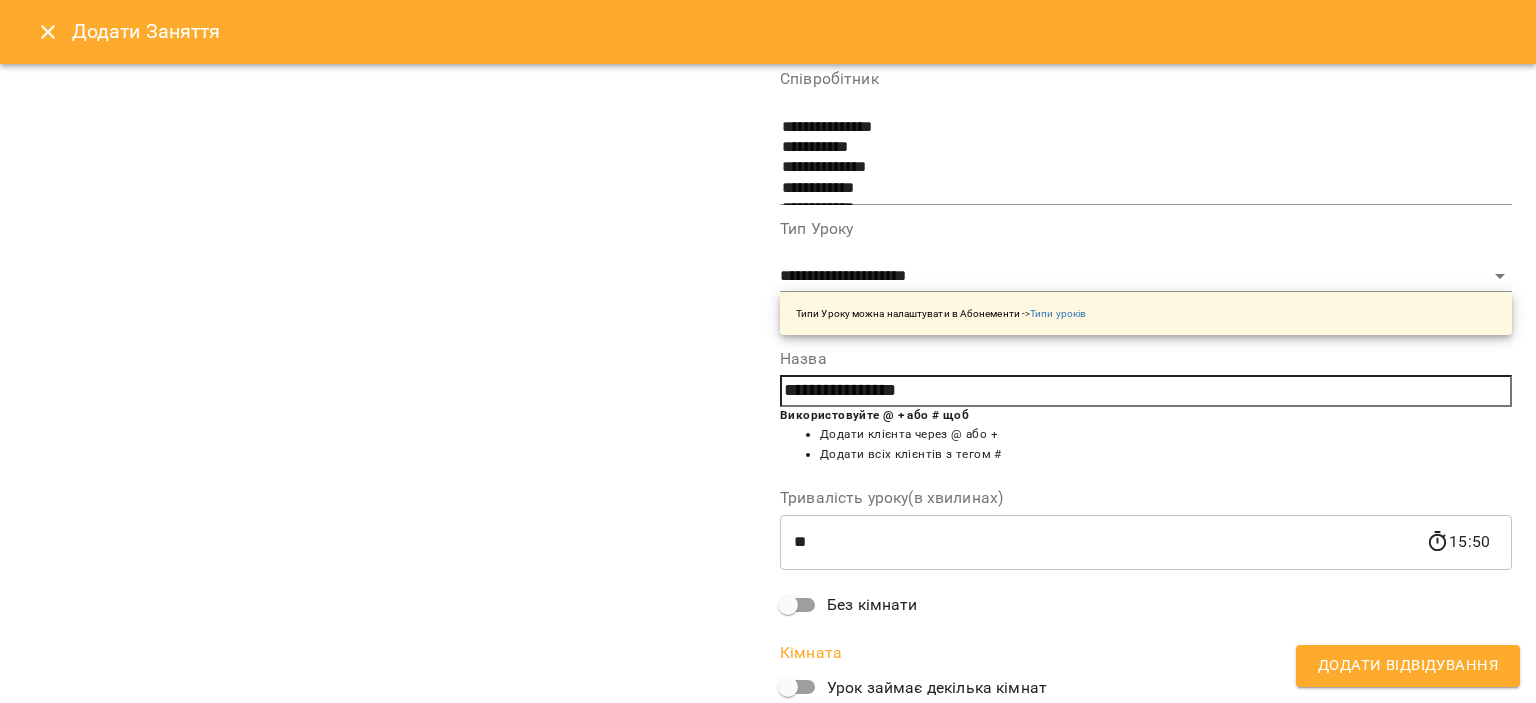 scroll, scrollTop: 295, scrollLeft: 0, axis: vertical 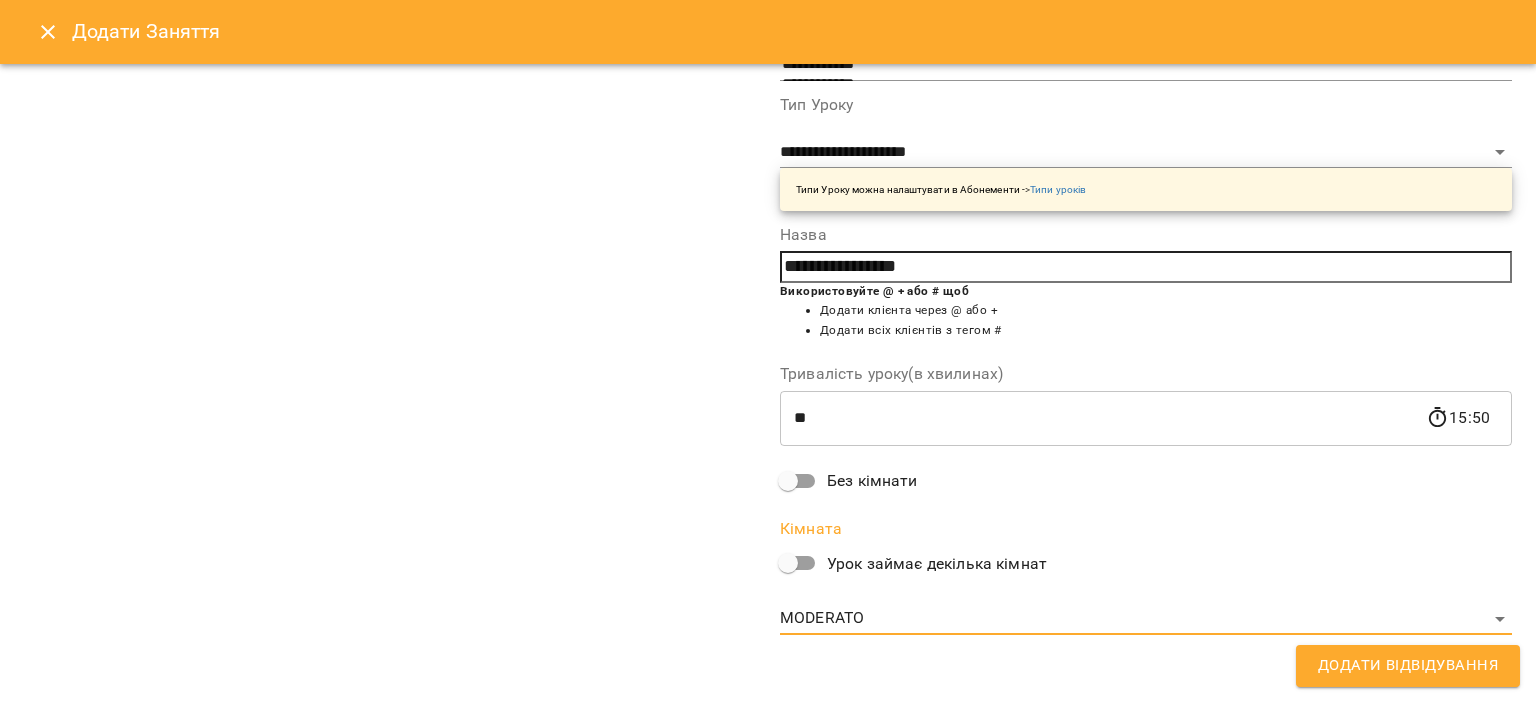 click on "Додати Відвідування" at bounding box center (1408, 666) 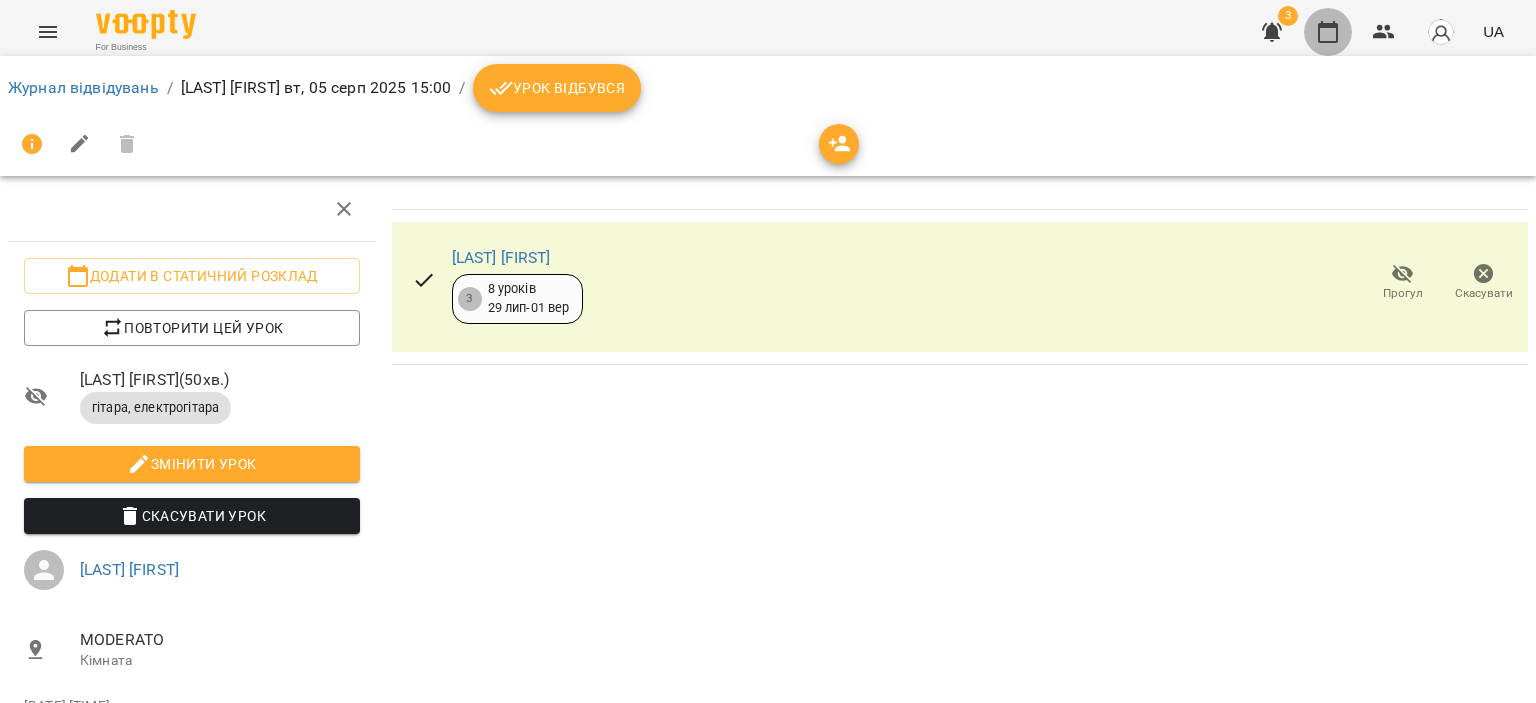 click 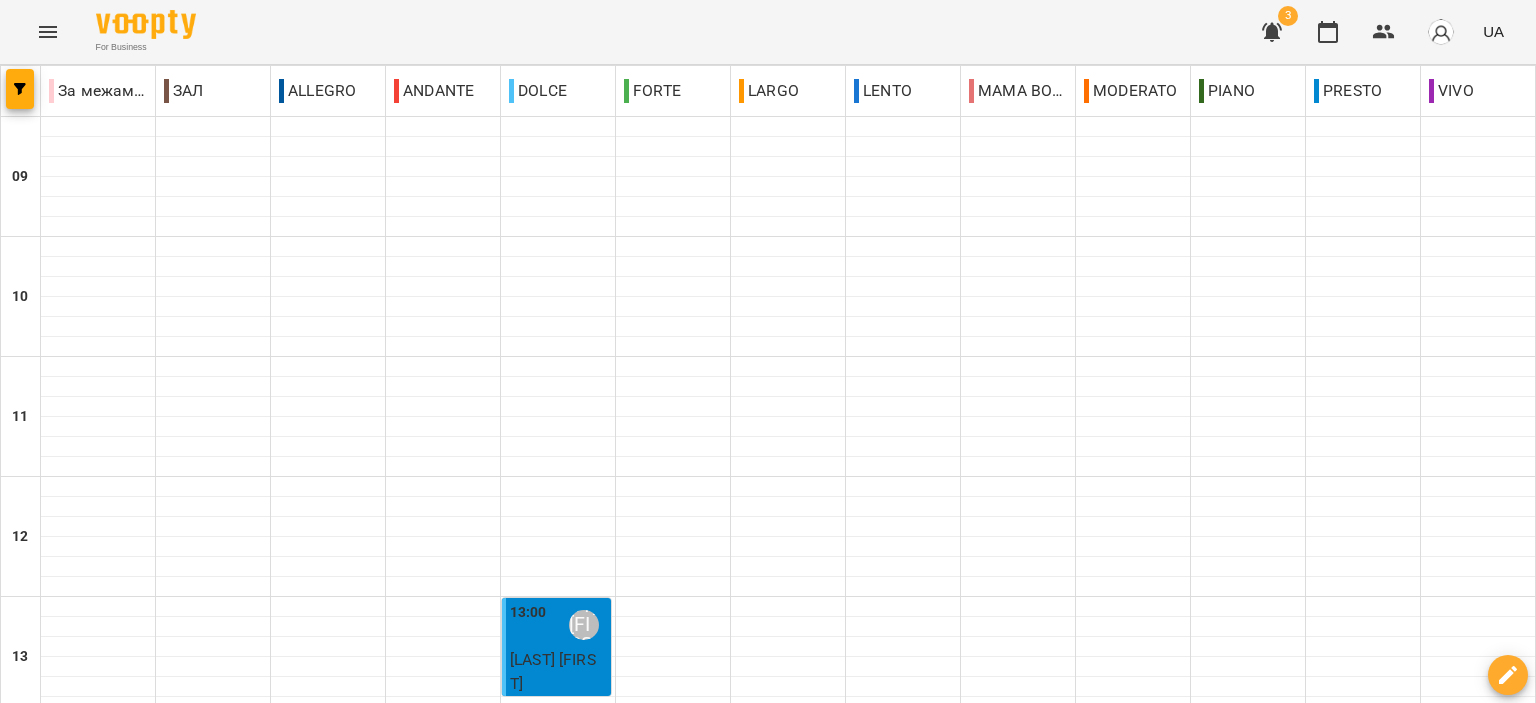 scroll, scrollTop: 600, scrollLeft: 0, axis: vertical 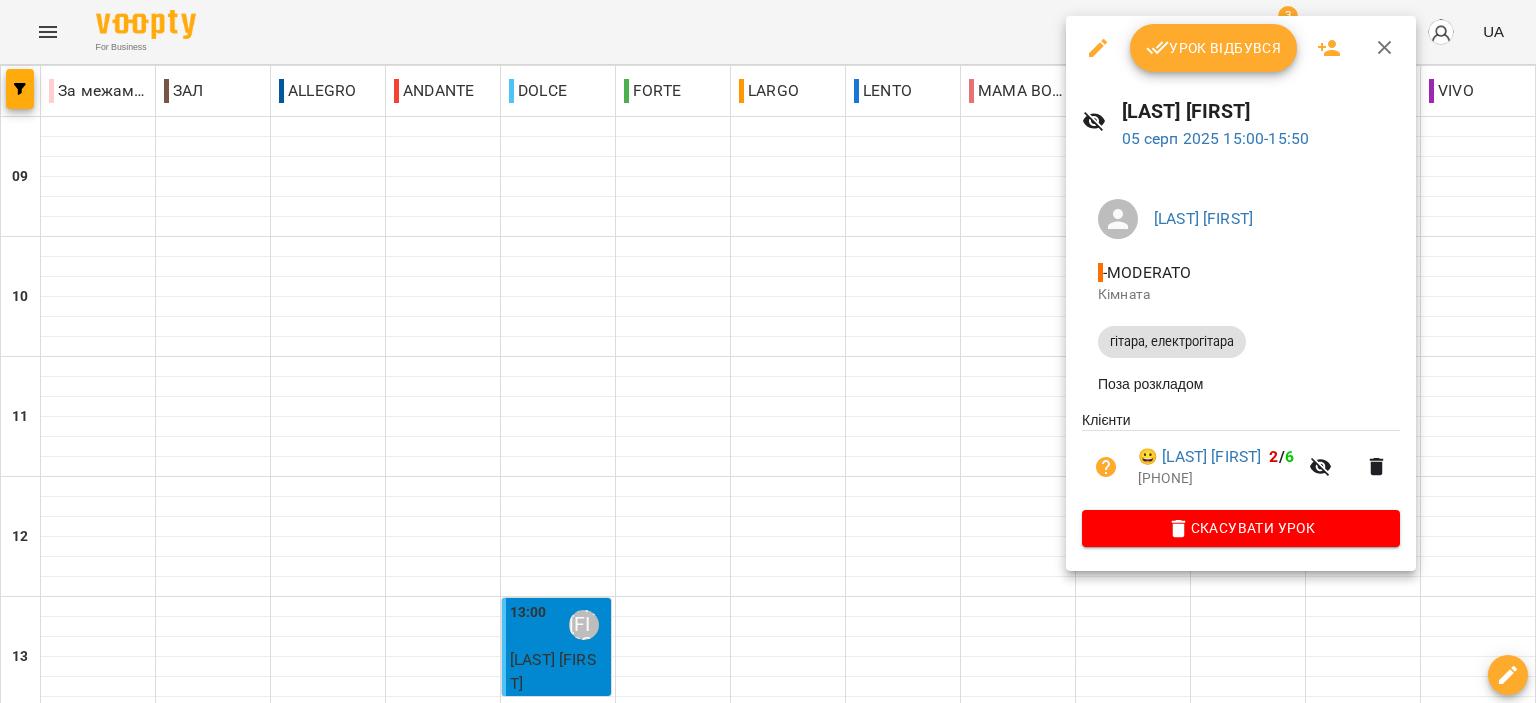 click on "Урок відбувся" at bounding box center (1214, 48) 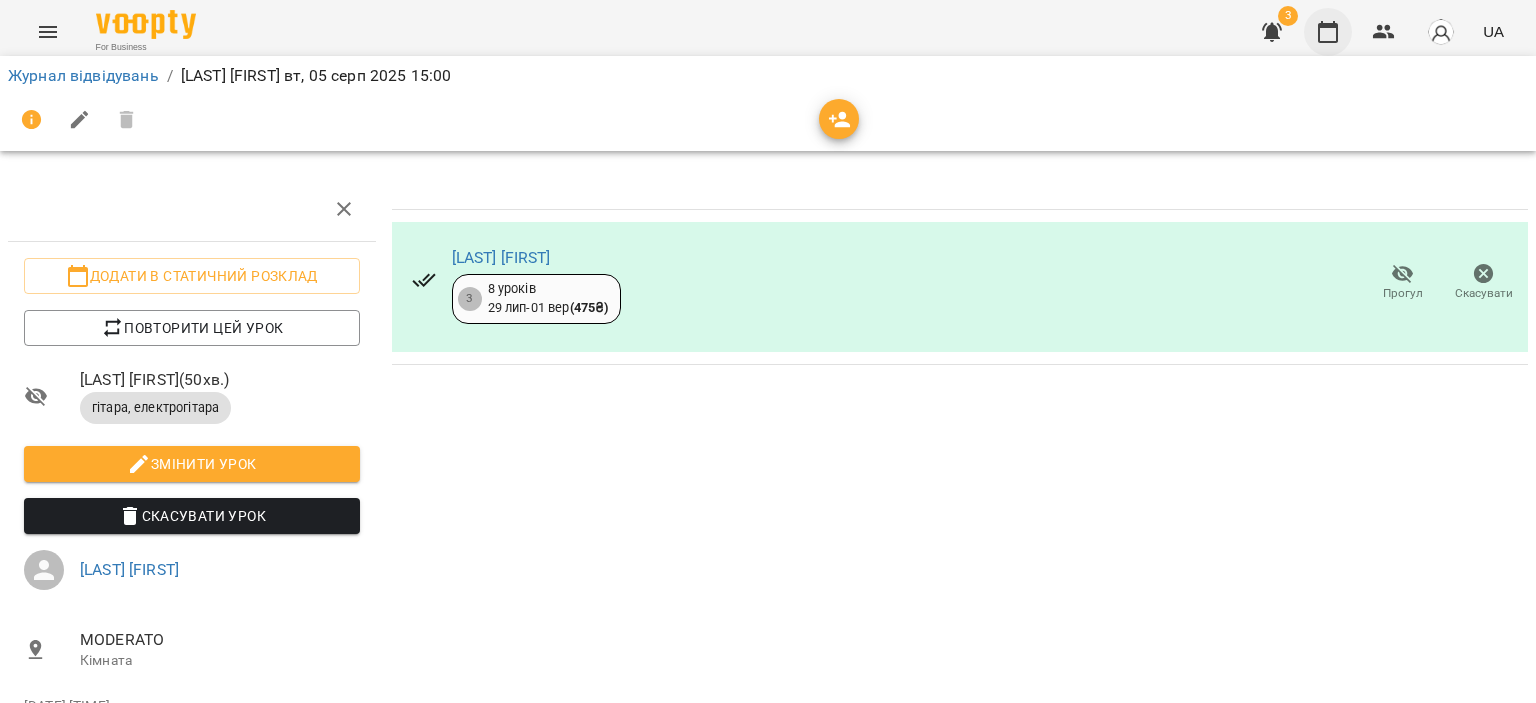 click 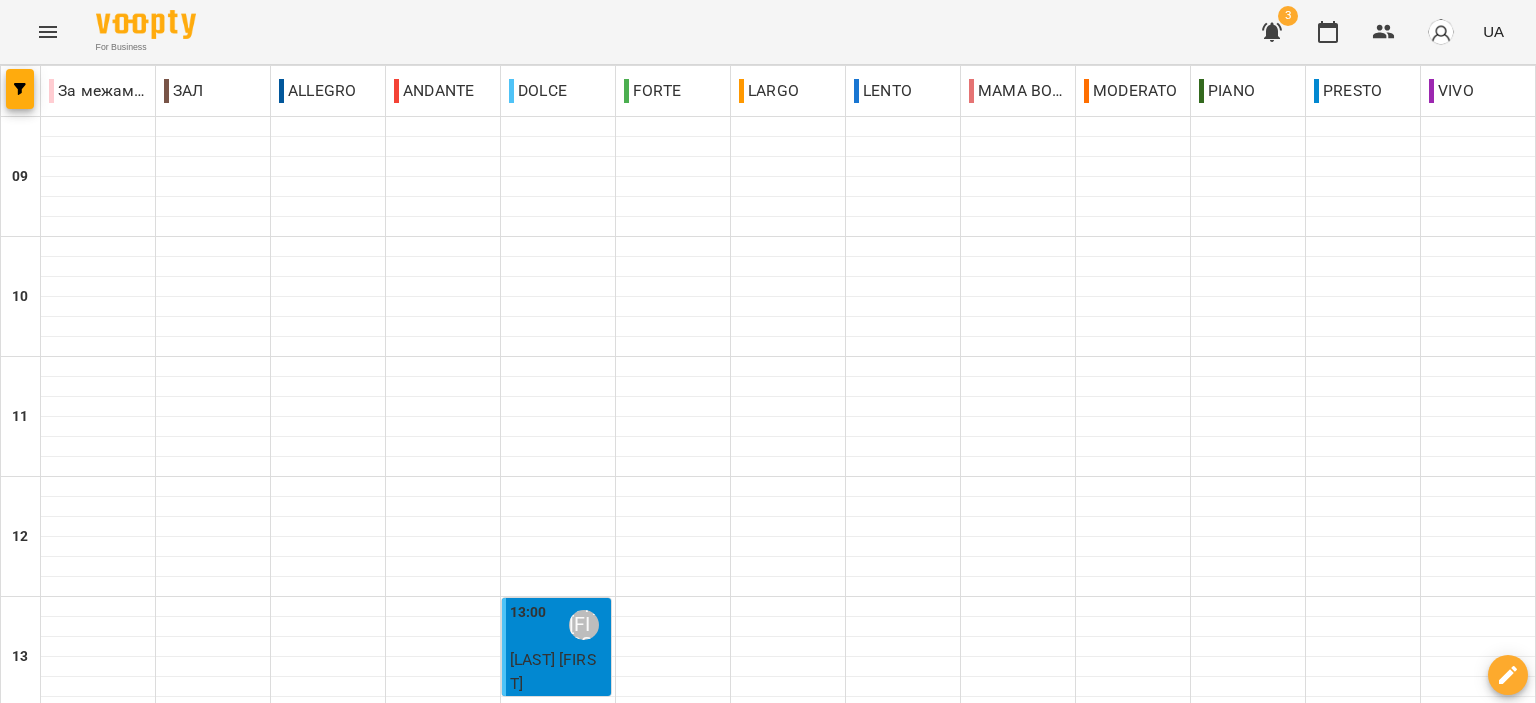 scroll, scrollTop: 600, scrollLeft: 0, axis: vertical 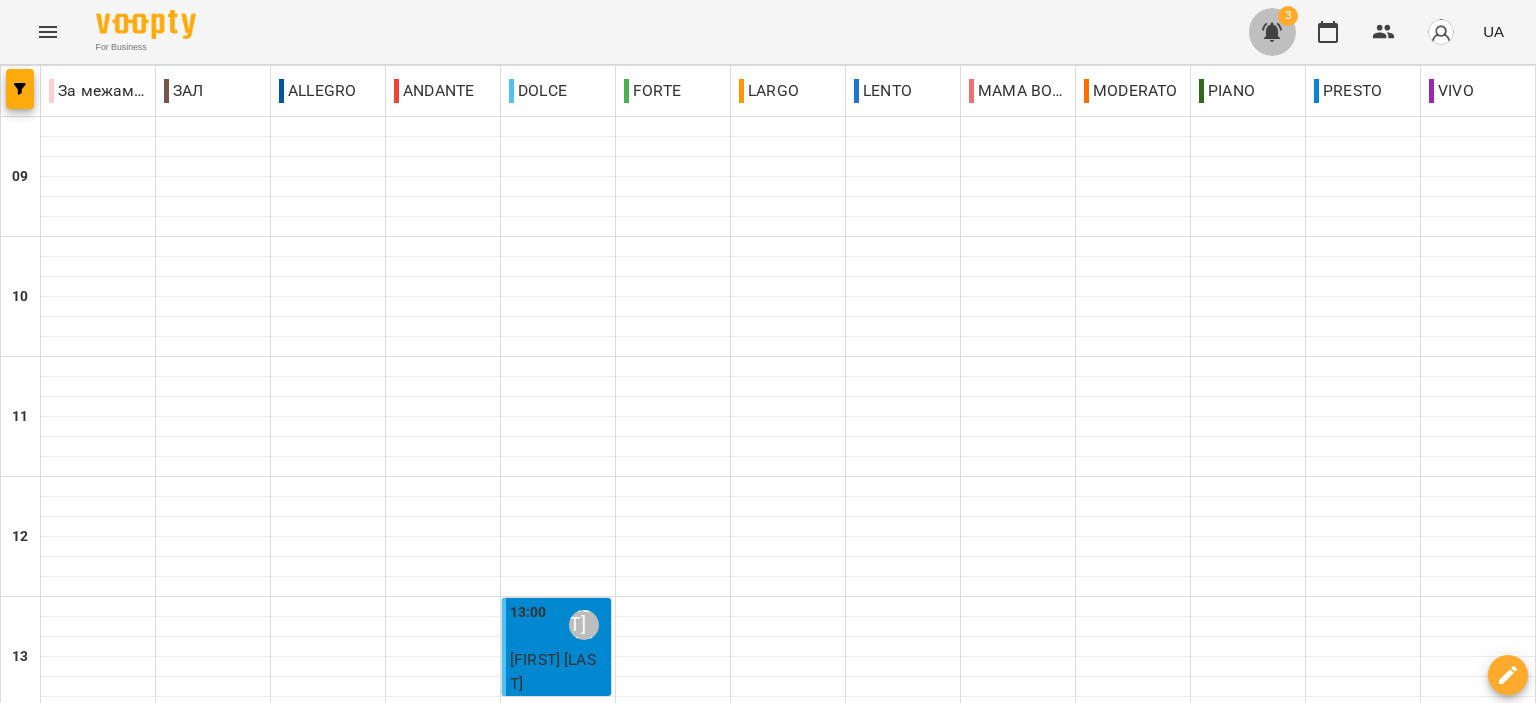 click at bounding box center (1272, 32) 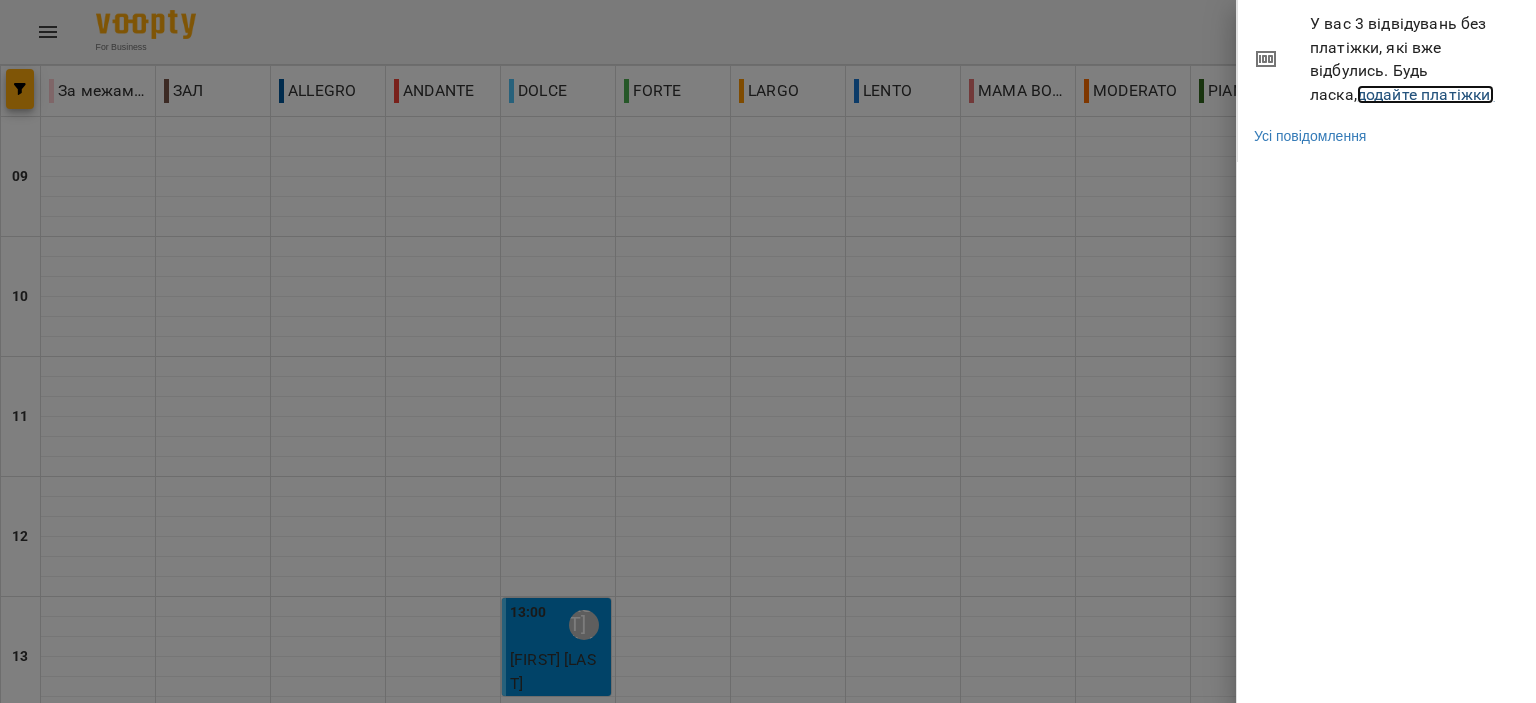 click on "додайте платіжки!" at bounding box center [1426, 94] 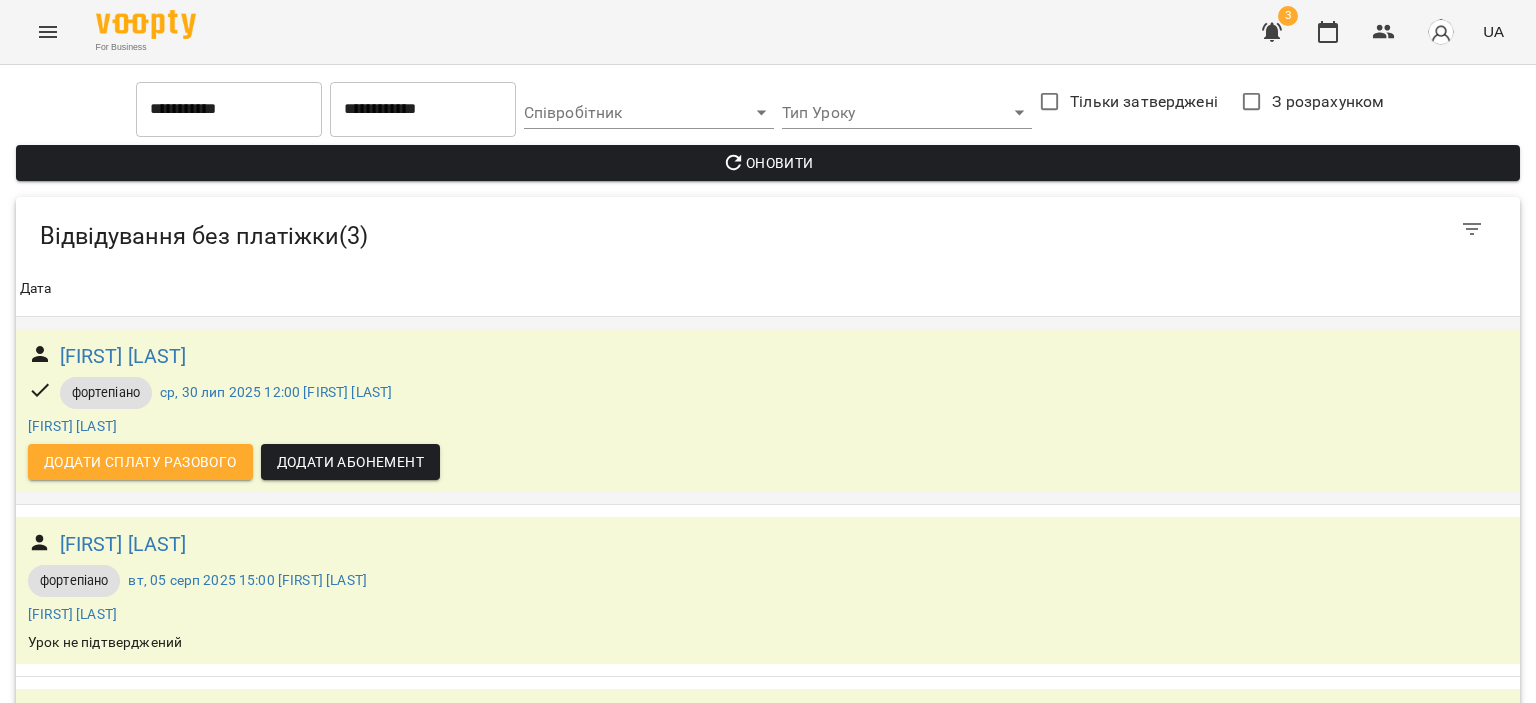 scroll, scrollTop: 0, scrollLeft: 0, axis: both 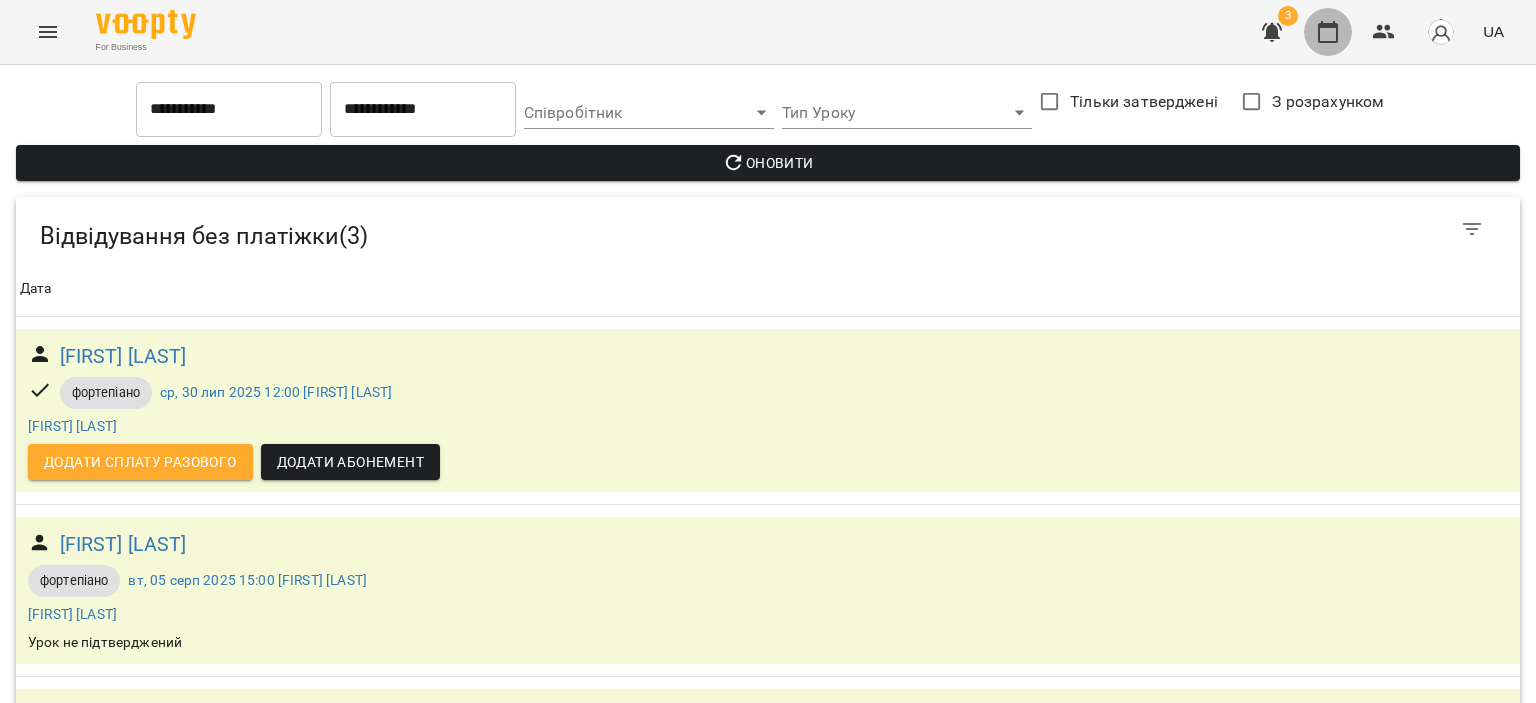 click 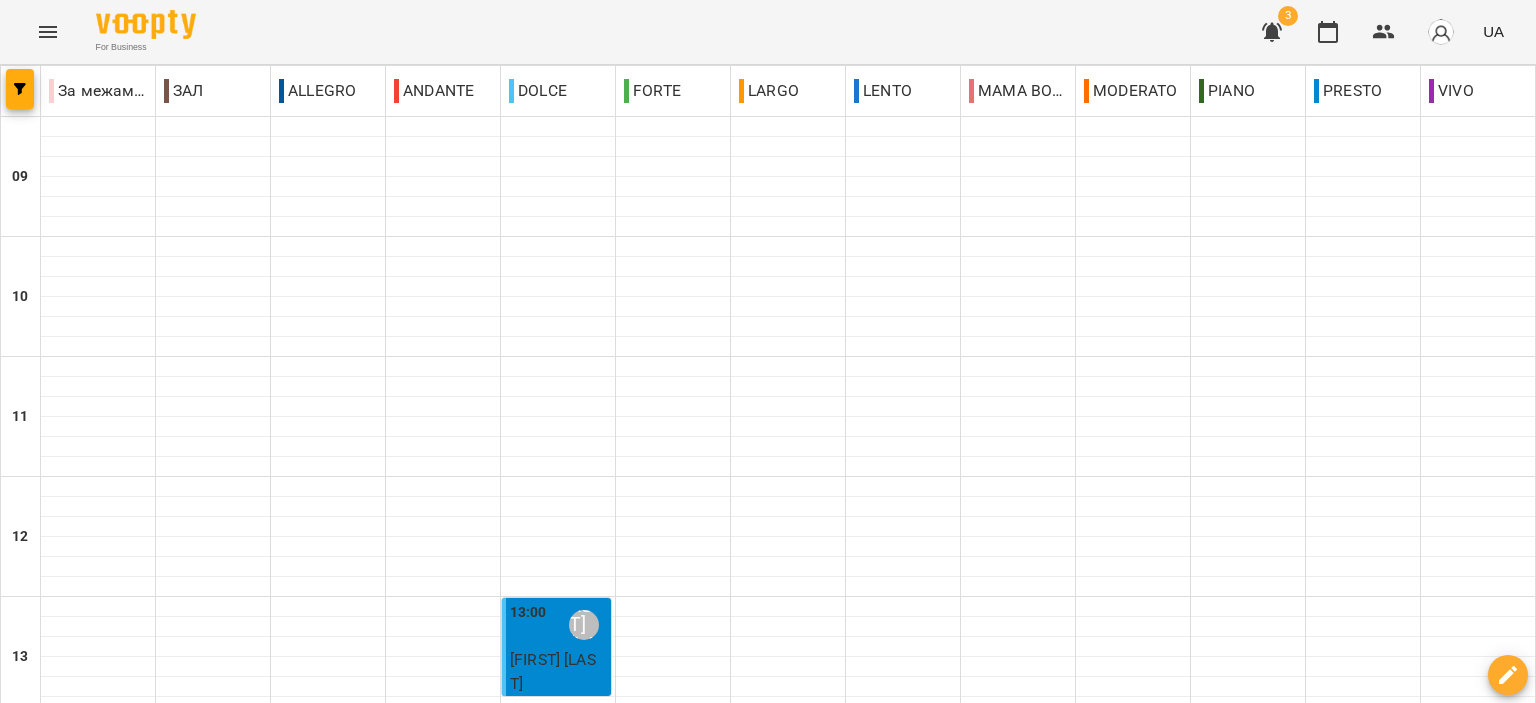 scroll, scrollTop: 800, scrollLeft: 0, axis: vertical 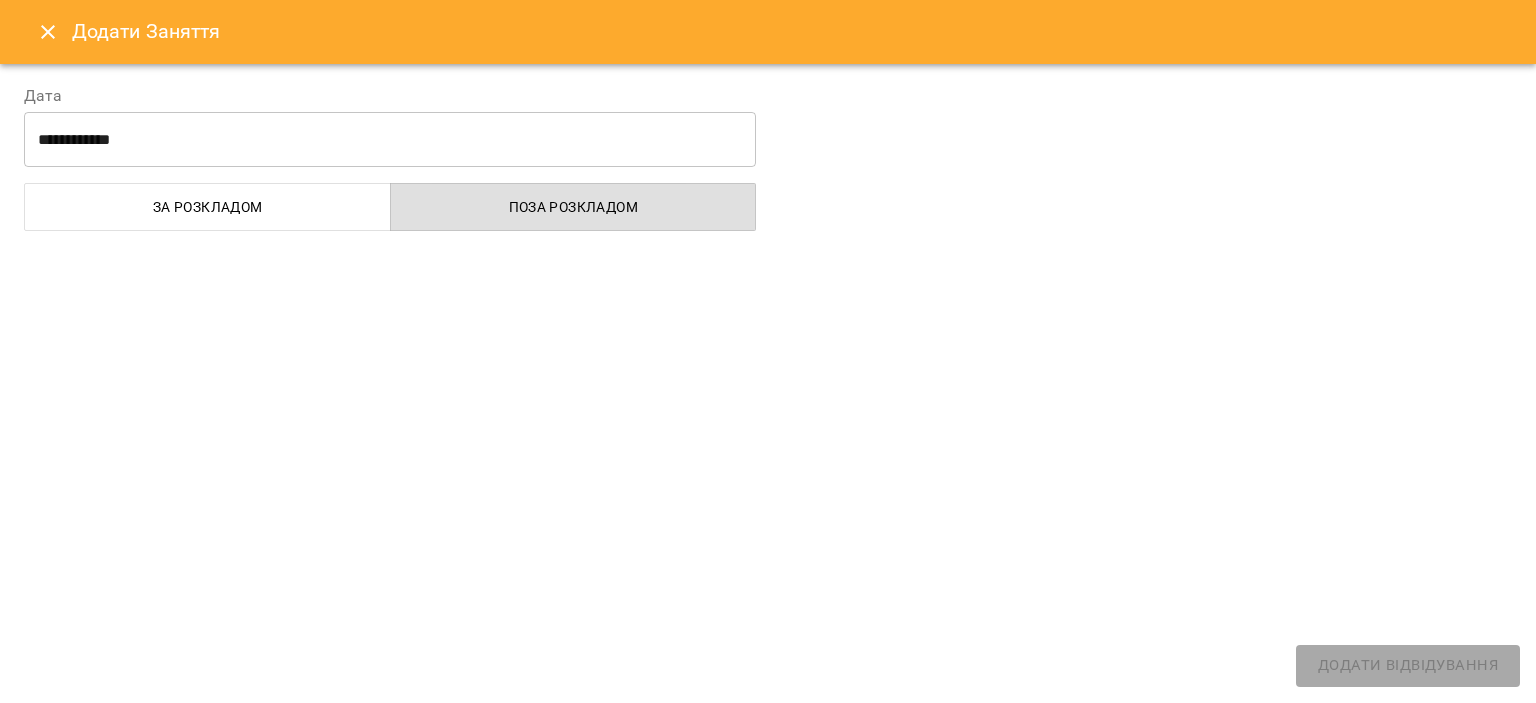 select 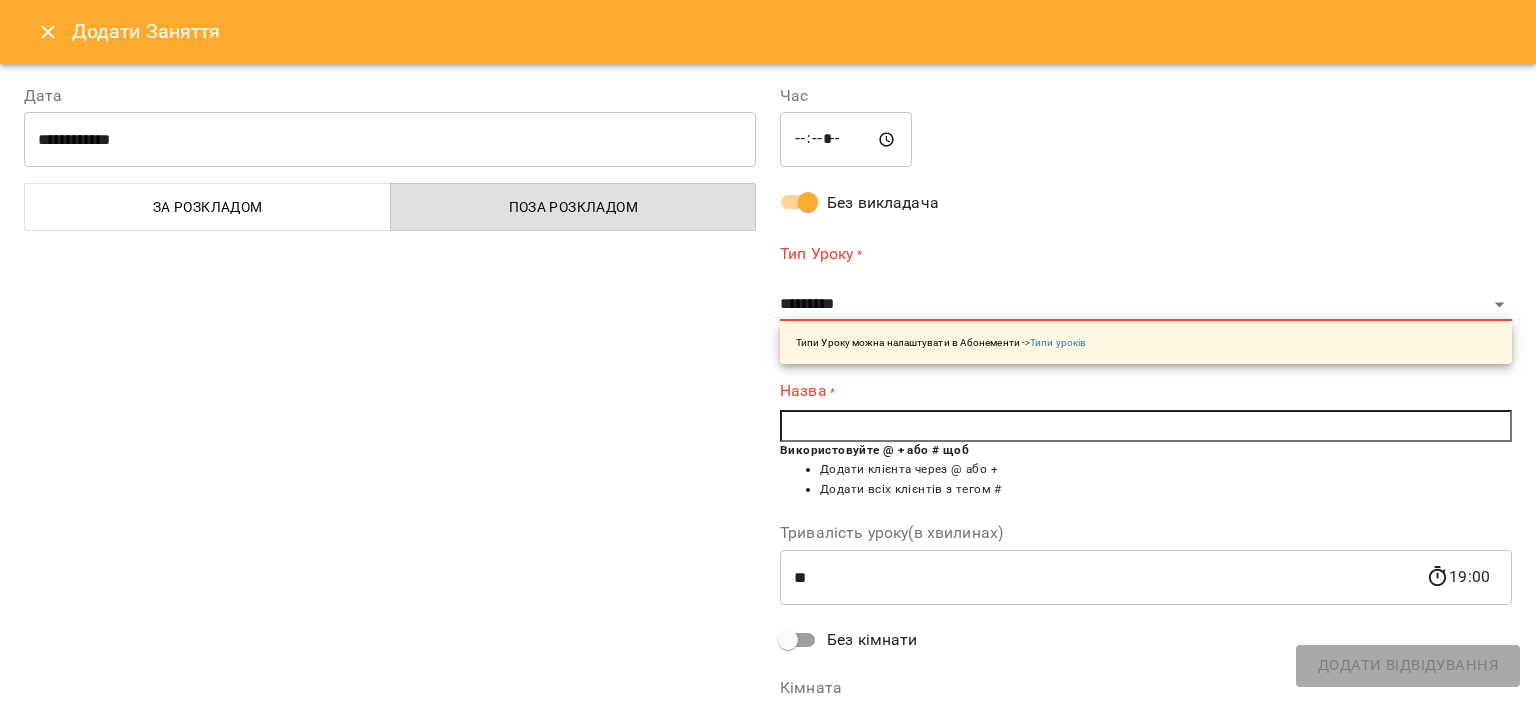 click at bounding box center (1146, 426) 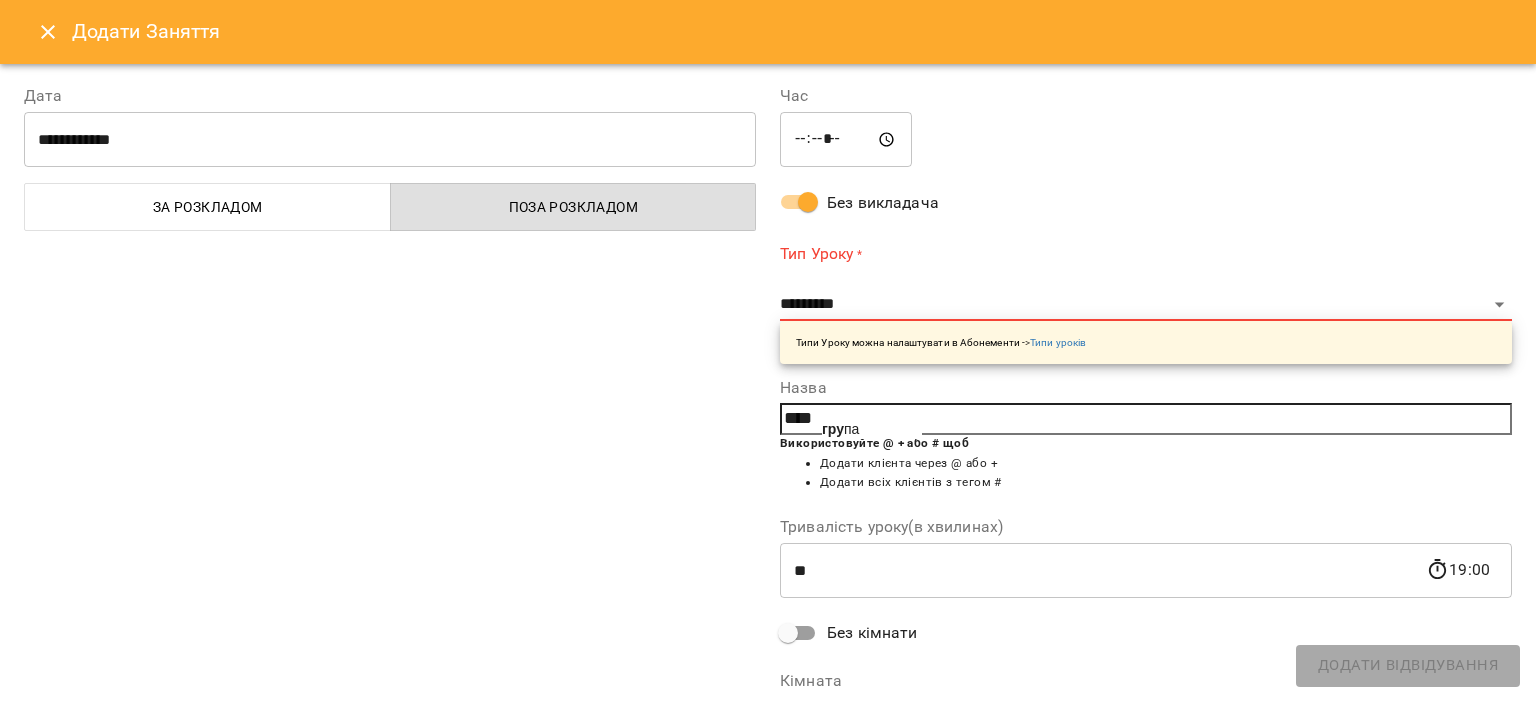 click on "гру па" at bounding box center [840, 429] 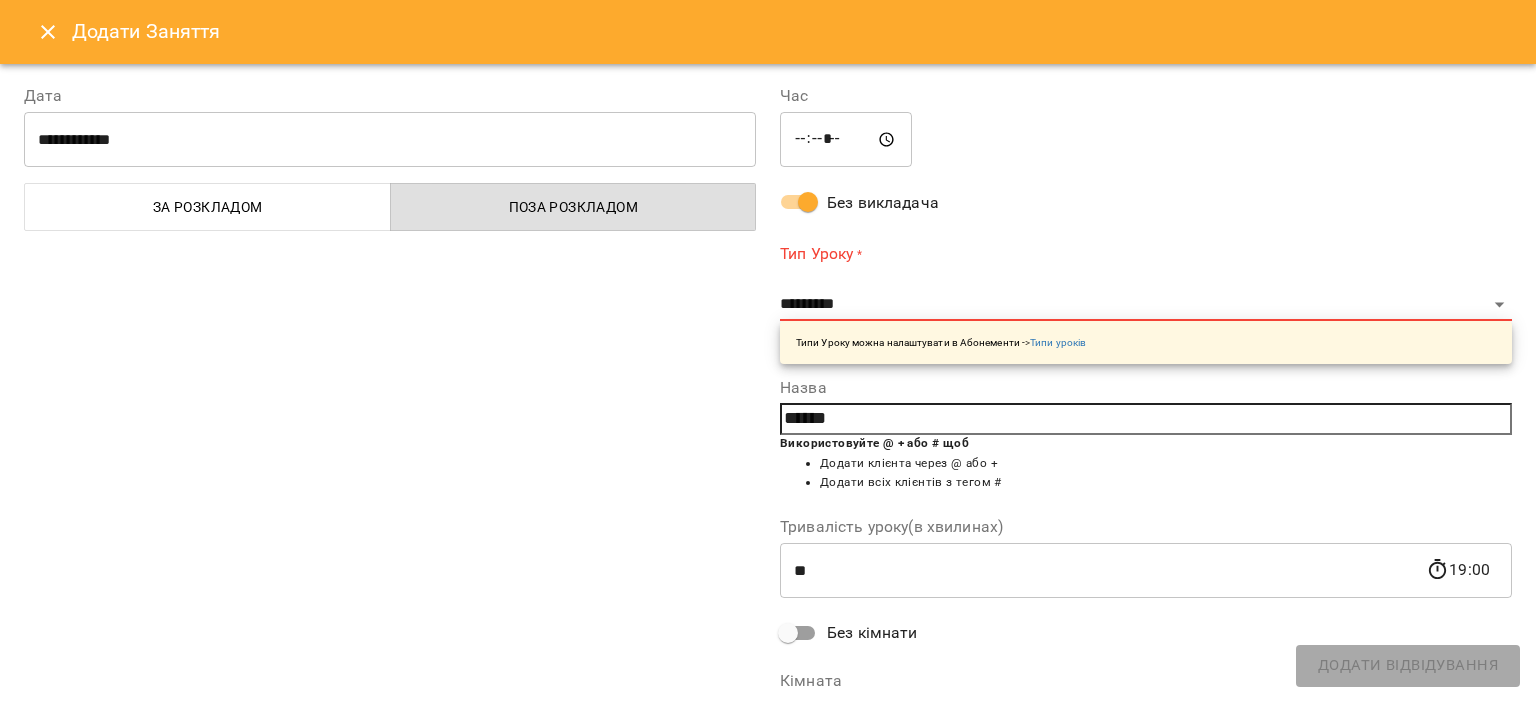 scroll, scrollTop: 152, scrollLeft: 0, axis: vertical 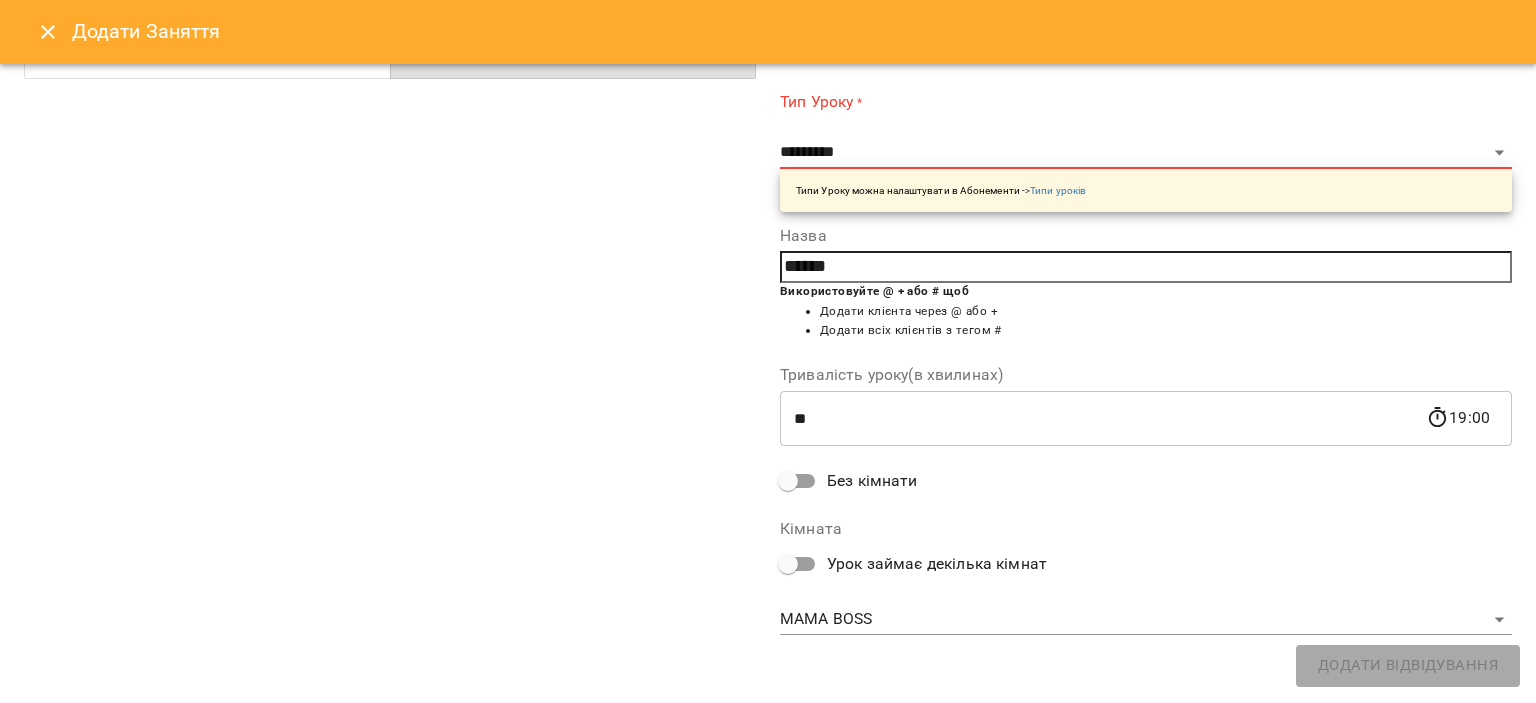 click on "**********" at bounding box center [768, 845] 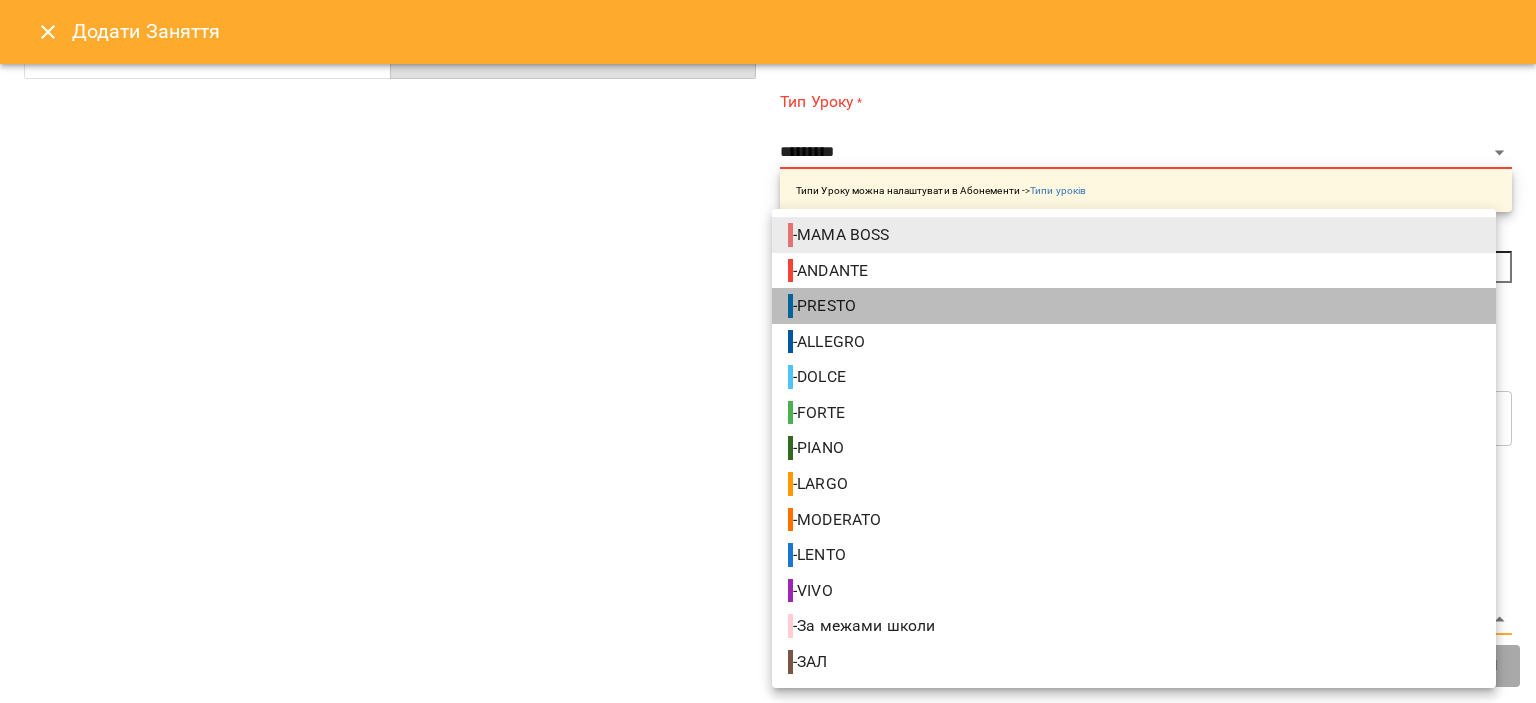 click on "- PRESTO" at bounding box center [824, 306] 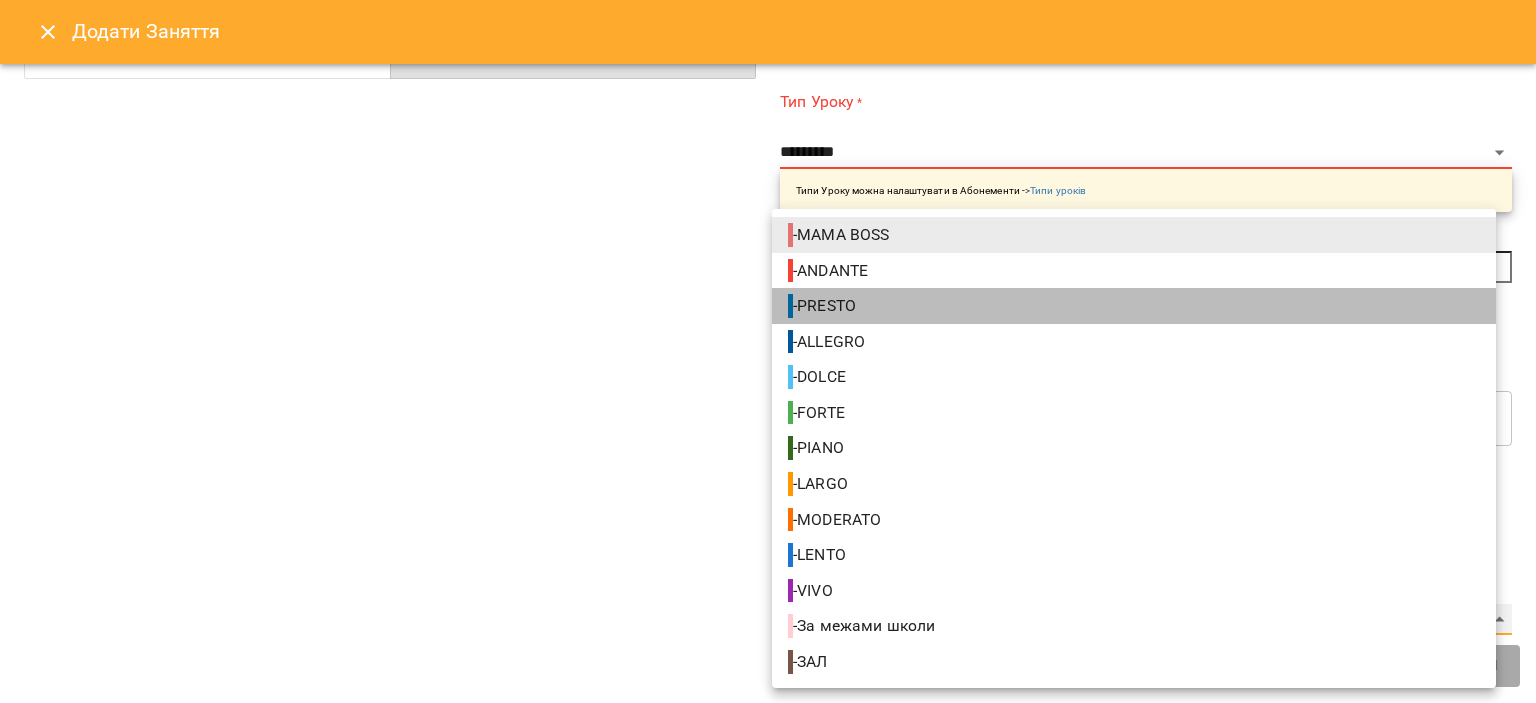 type on "**********" 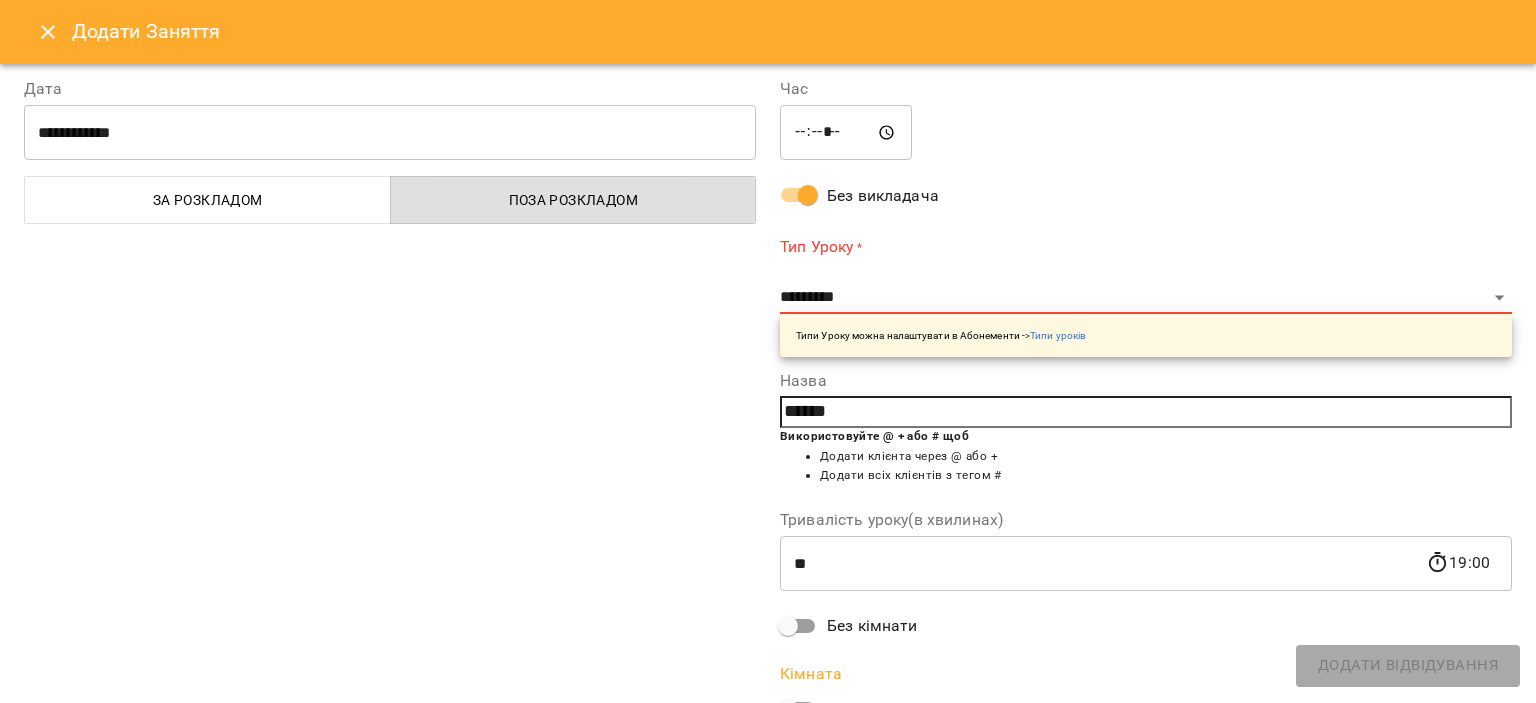 scroll, scrollTop: 0, scrollLeft: 0, axis: both 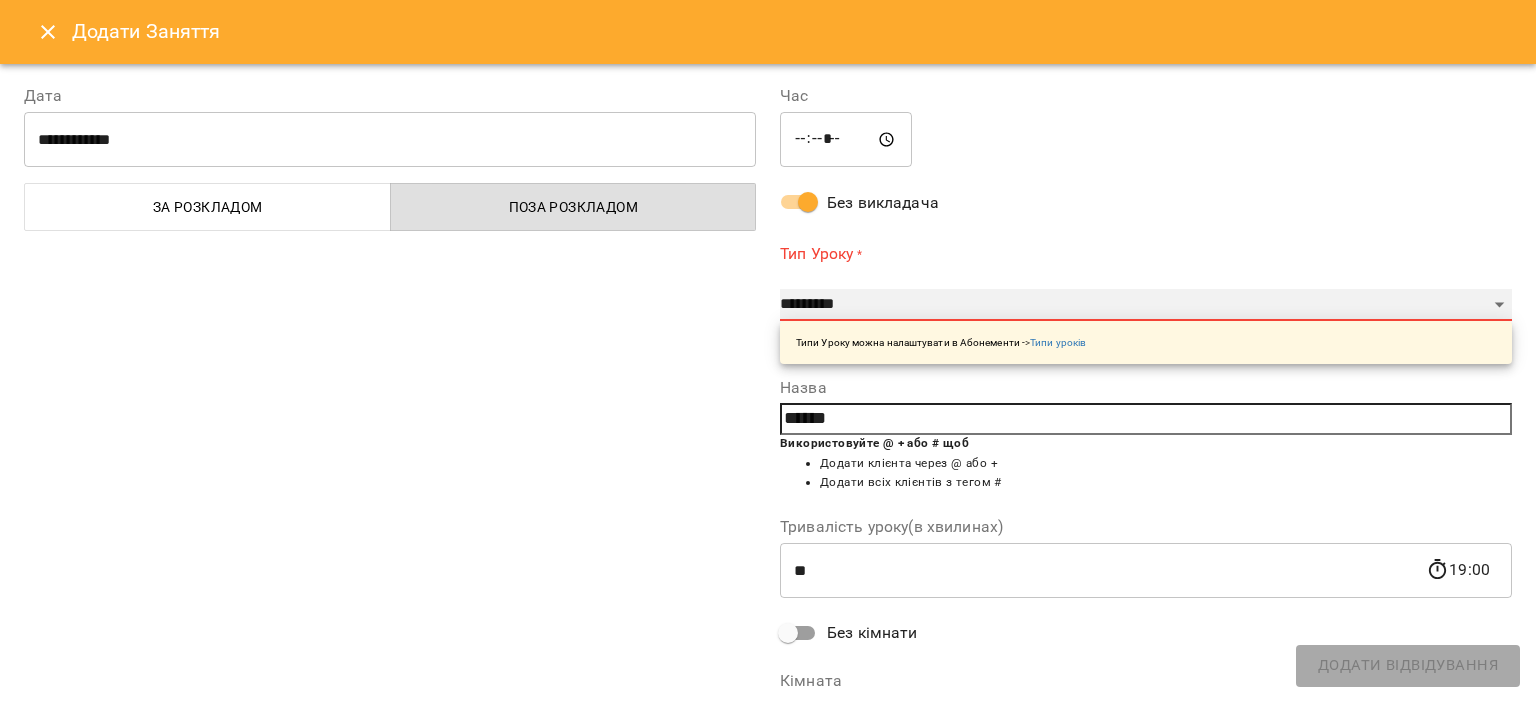 click on "**********" at bounding box center [1146, 305] 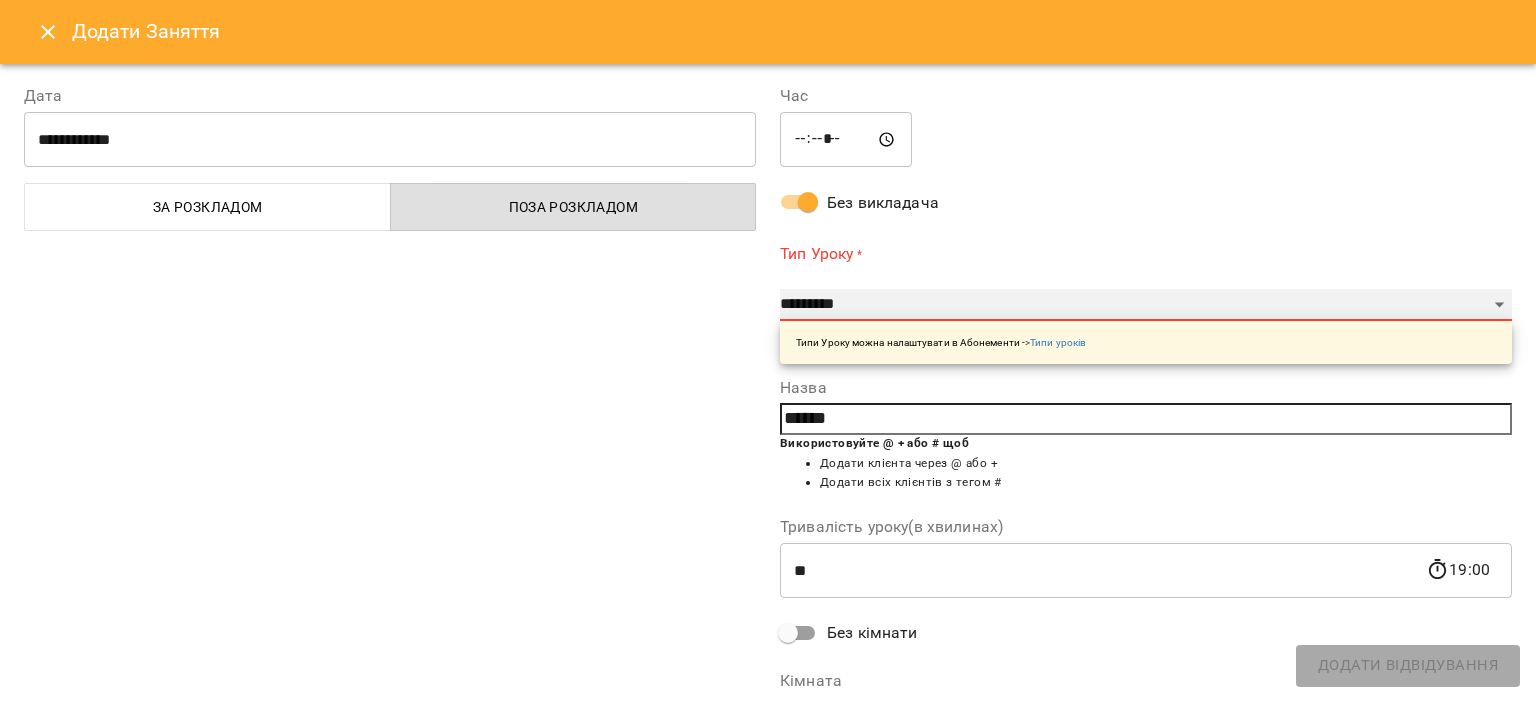 select on "**********" 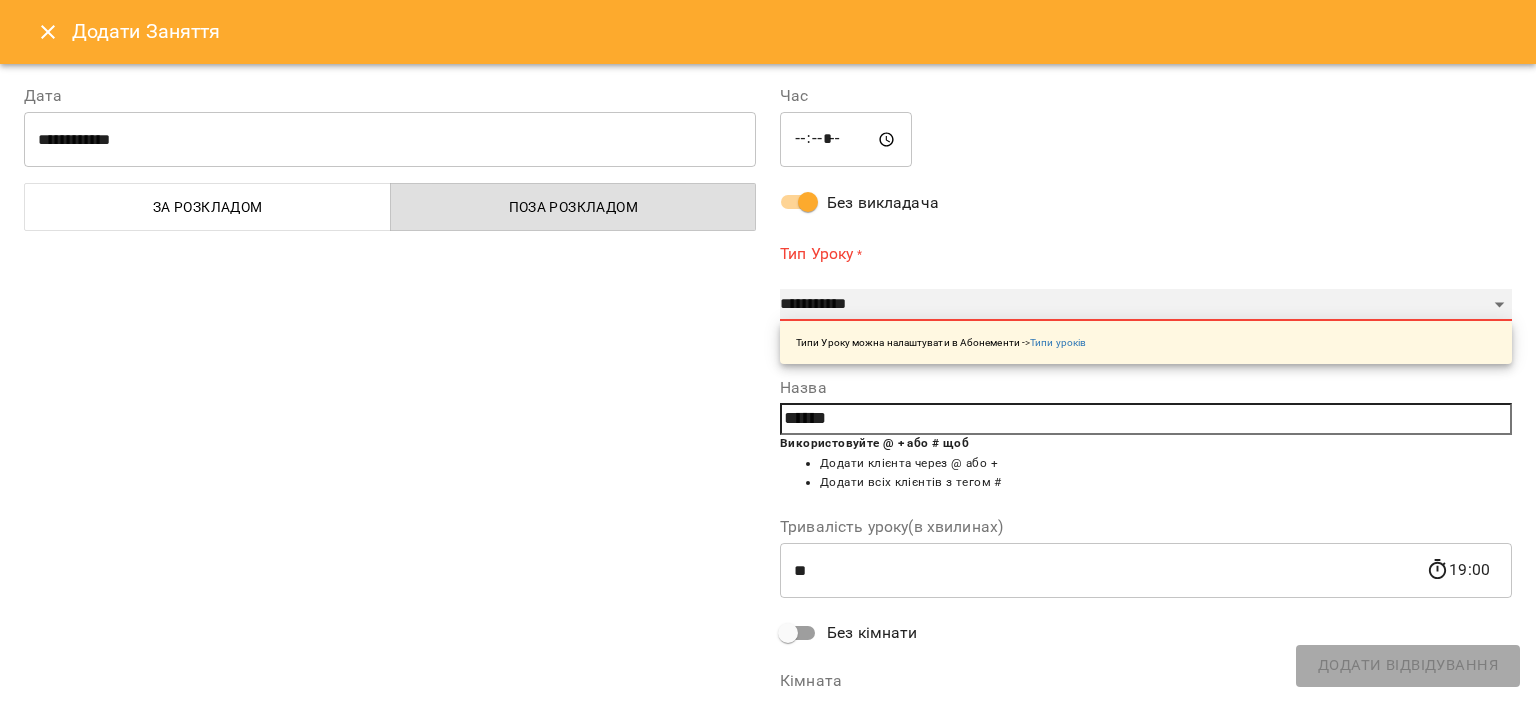 click on "**********" at bounding box center [1146, 305] 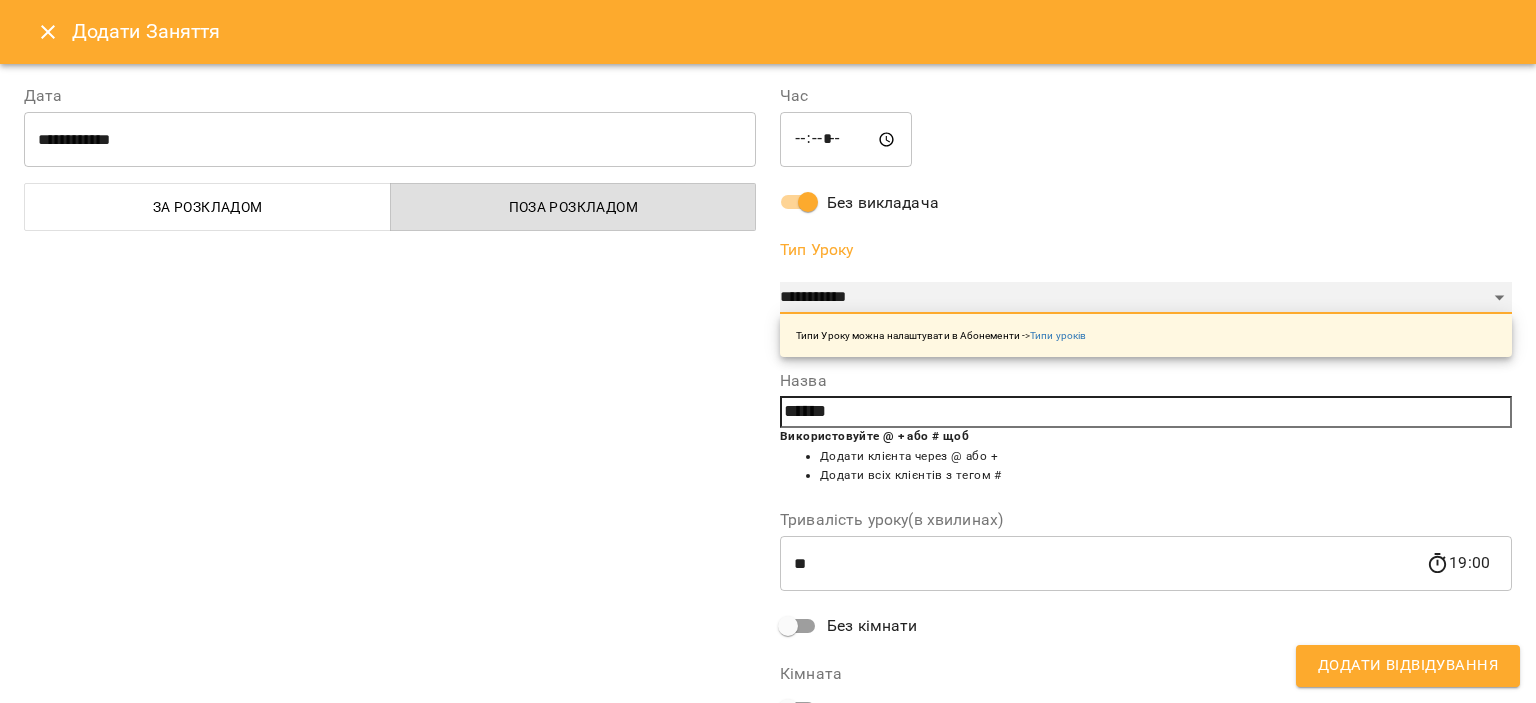 scroll, scrollTop: 145, scrollLeft: 0, axis: vertical 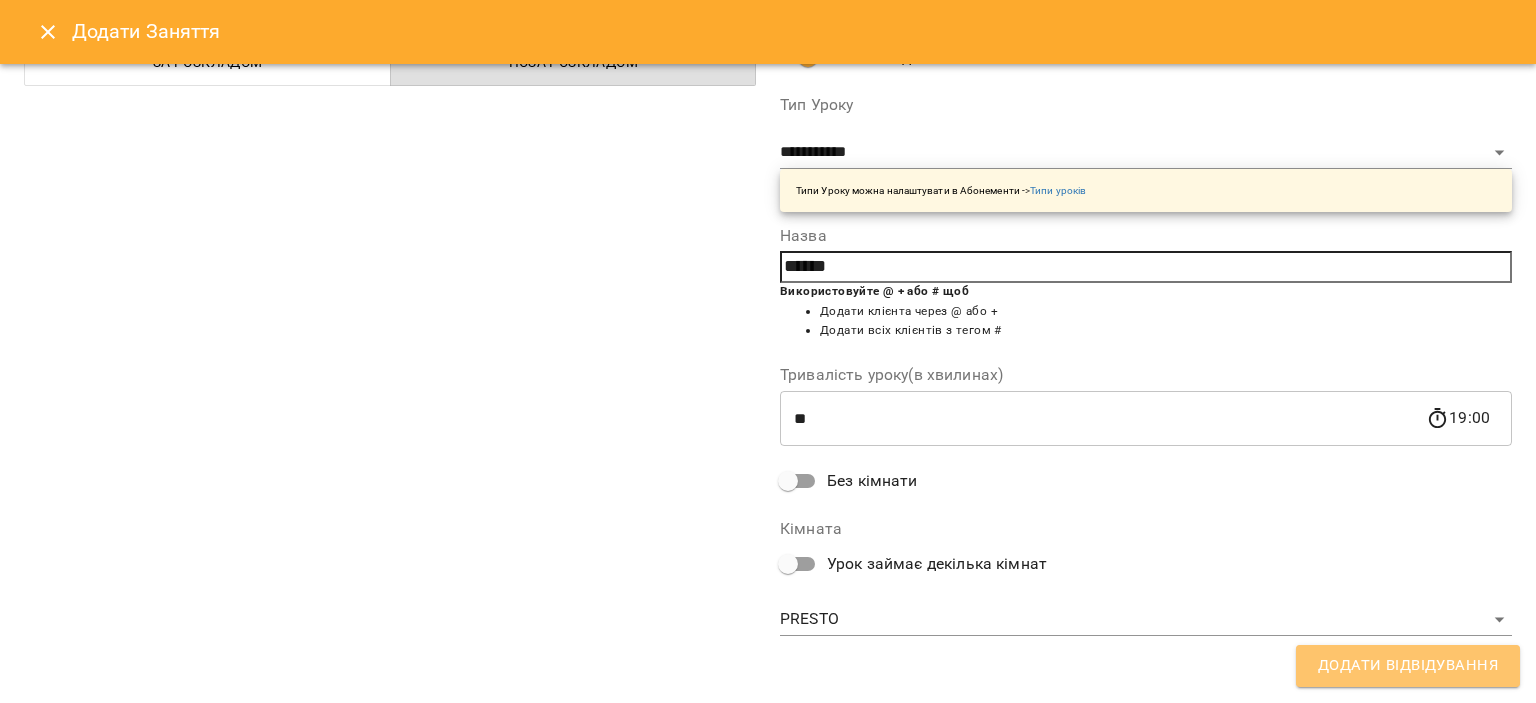 click on "Додати Відвідування" at bounding box center [1408, 666] 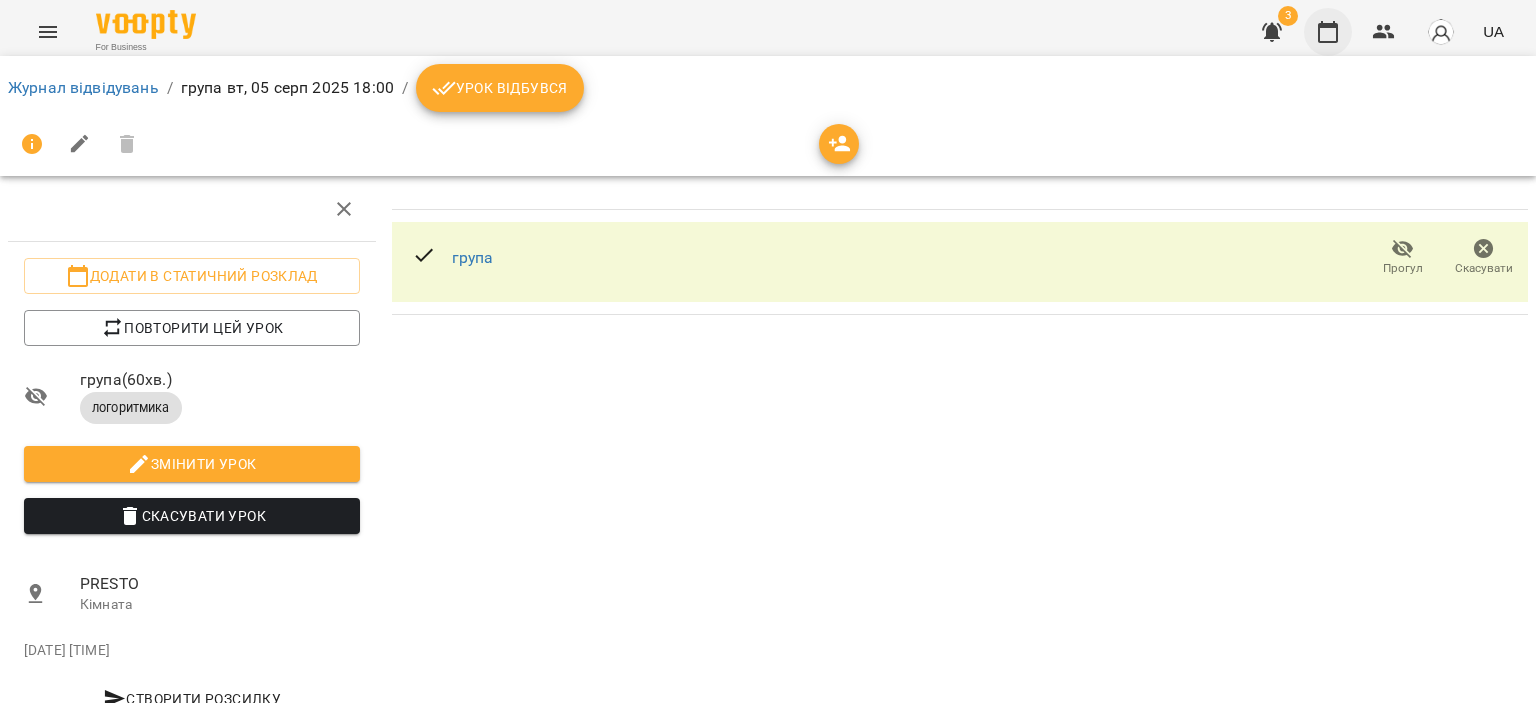 click at bounding box center (1328, 32) 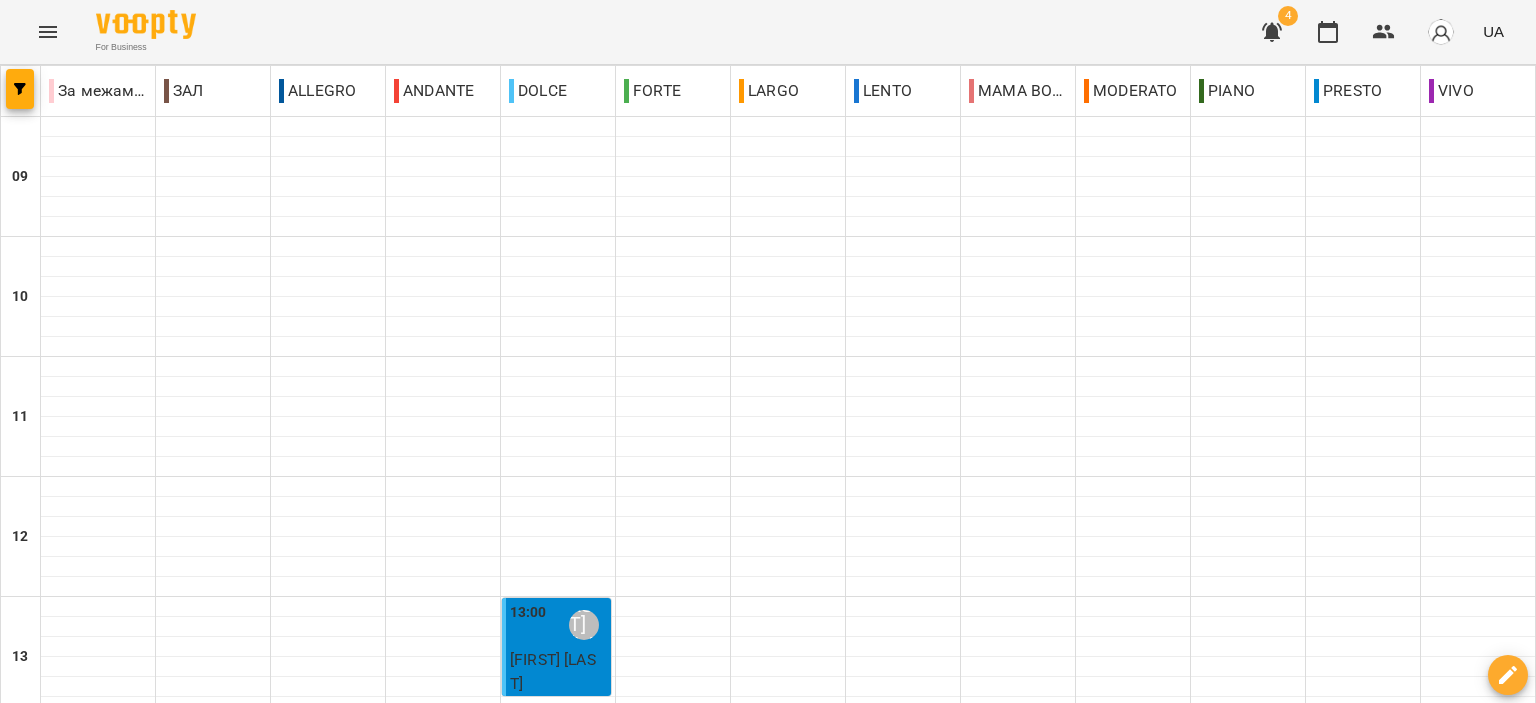 scroll, scrollTop: 700, scrollLeft: 0, axis: vertical 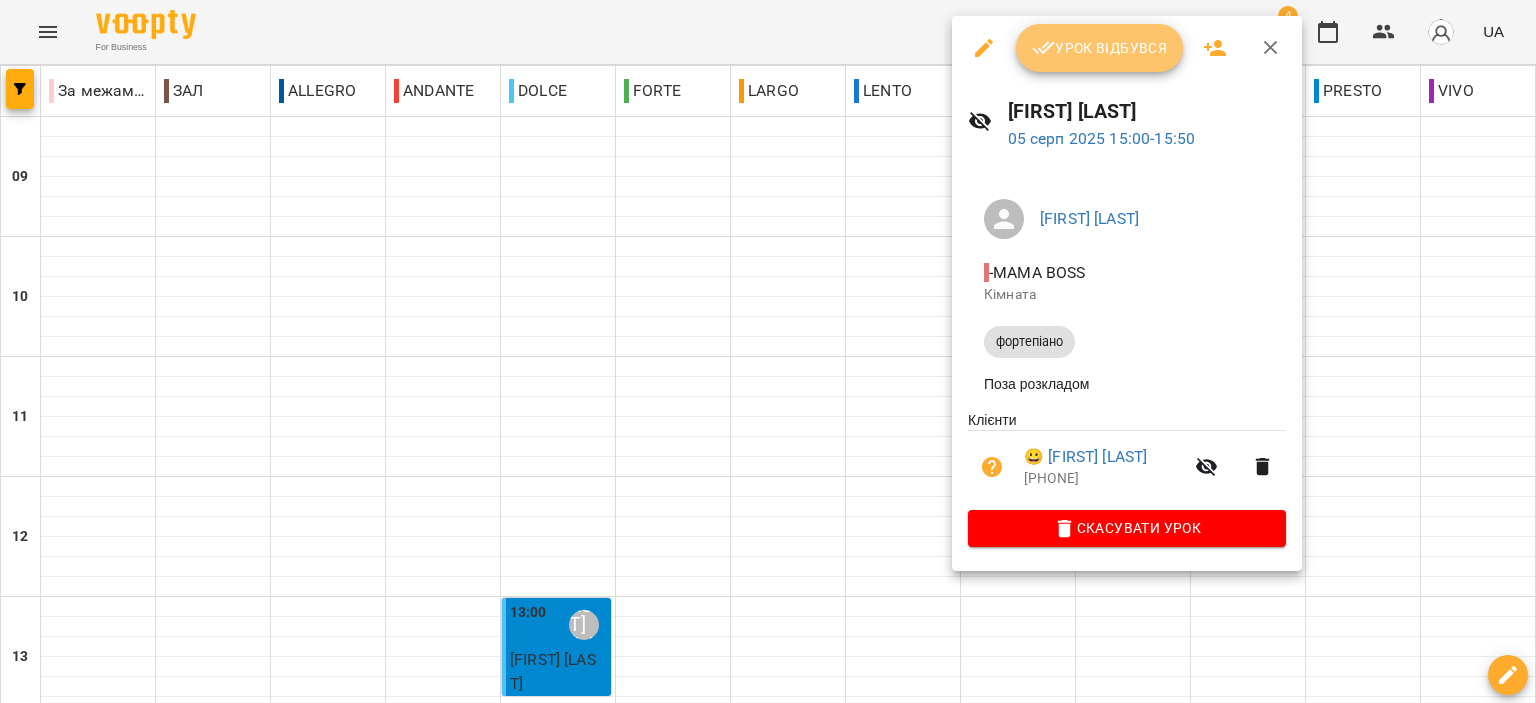 click on "Урок відбувся" at bounding box center [1100, 48] 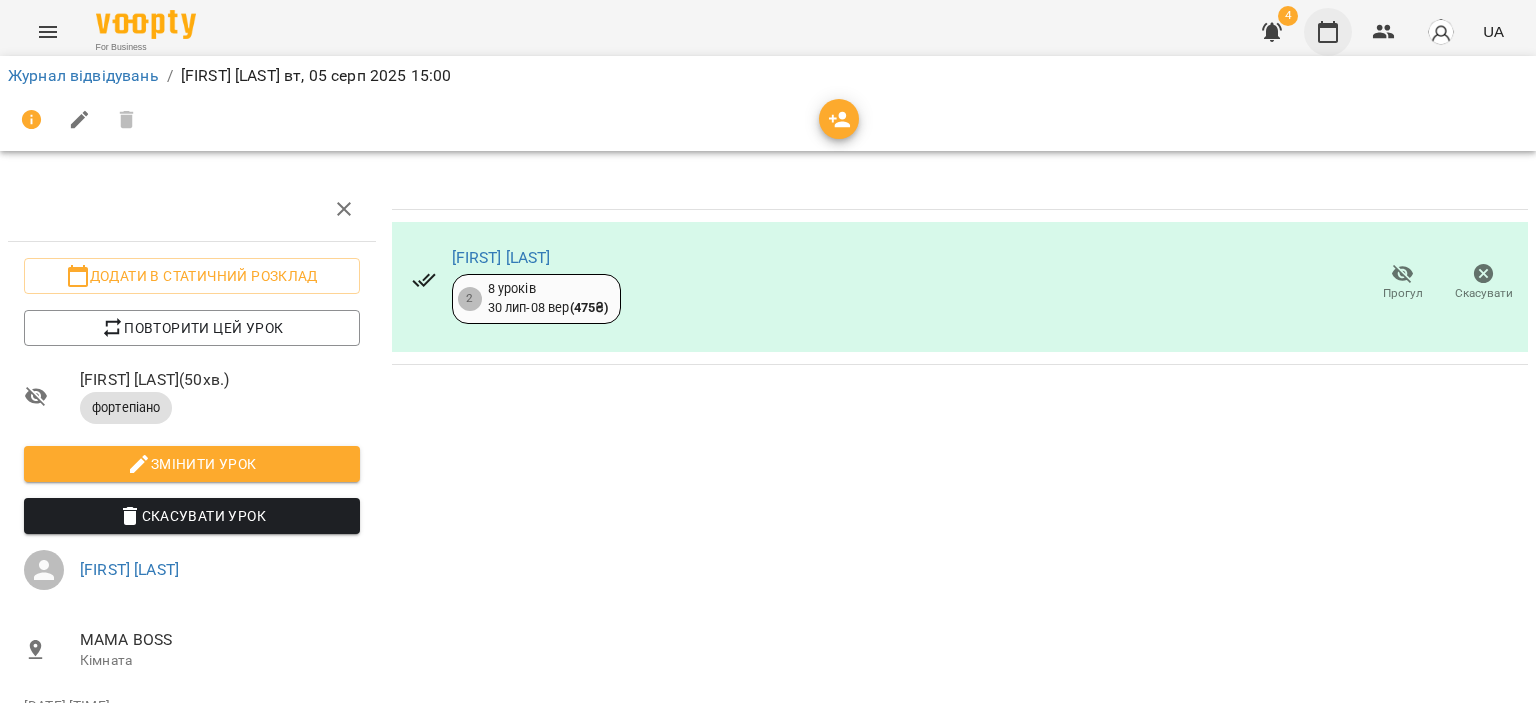 click 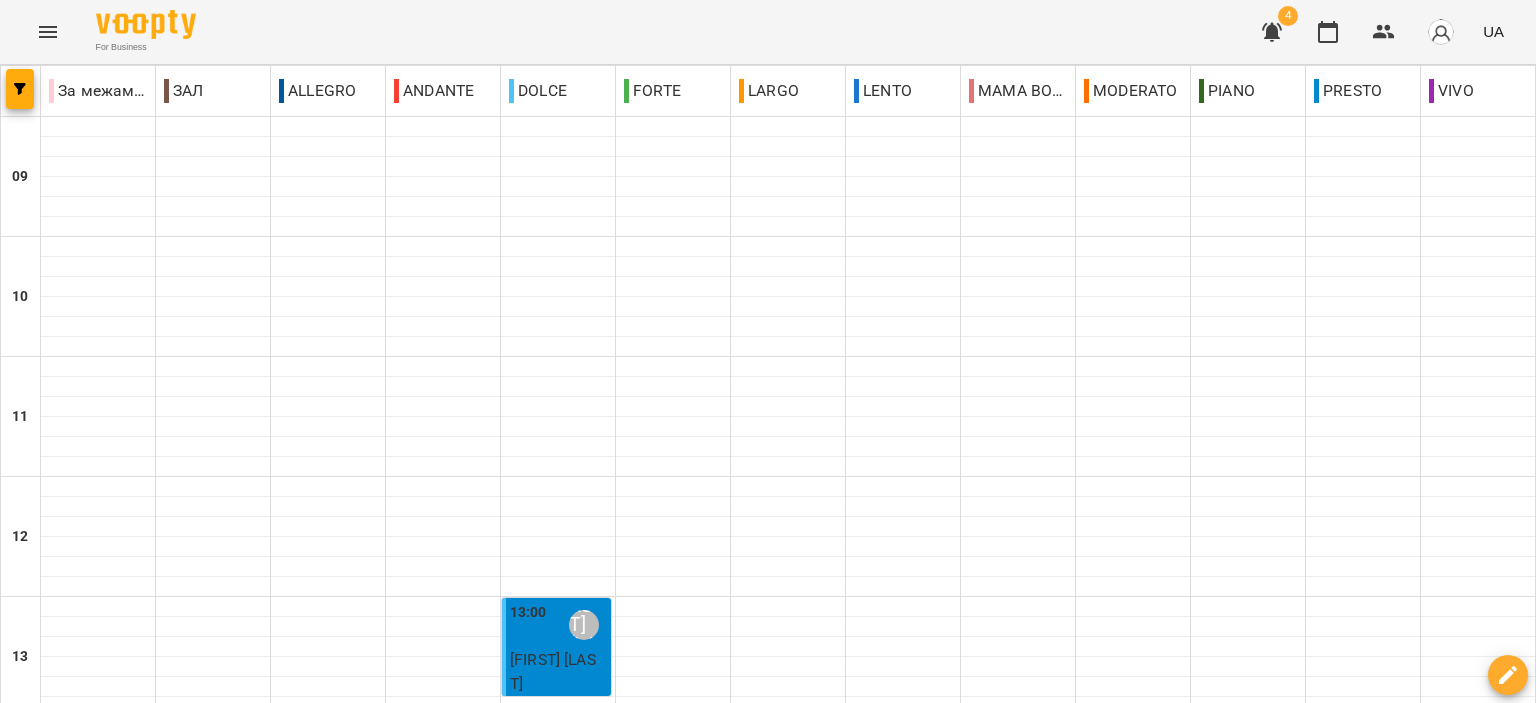 scroll, scrollTop: 986, scrollLeft: 0, axis: vertical 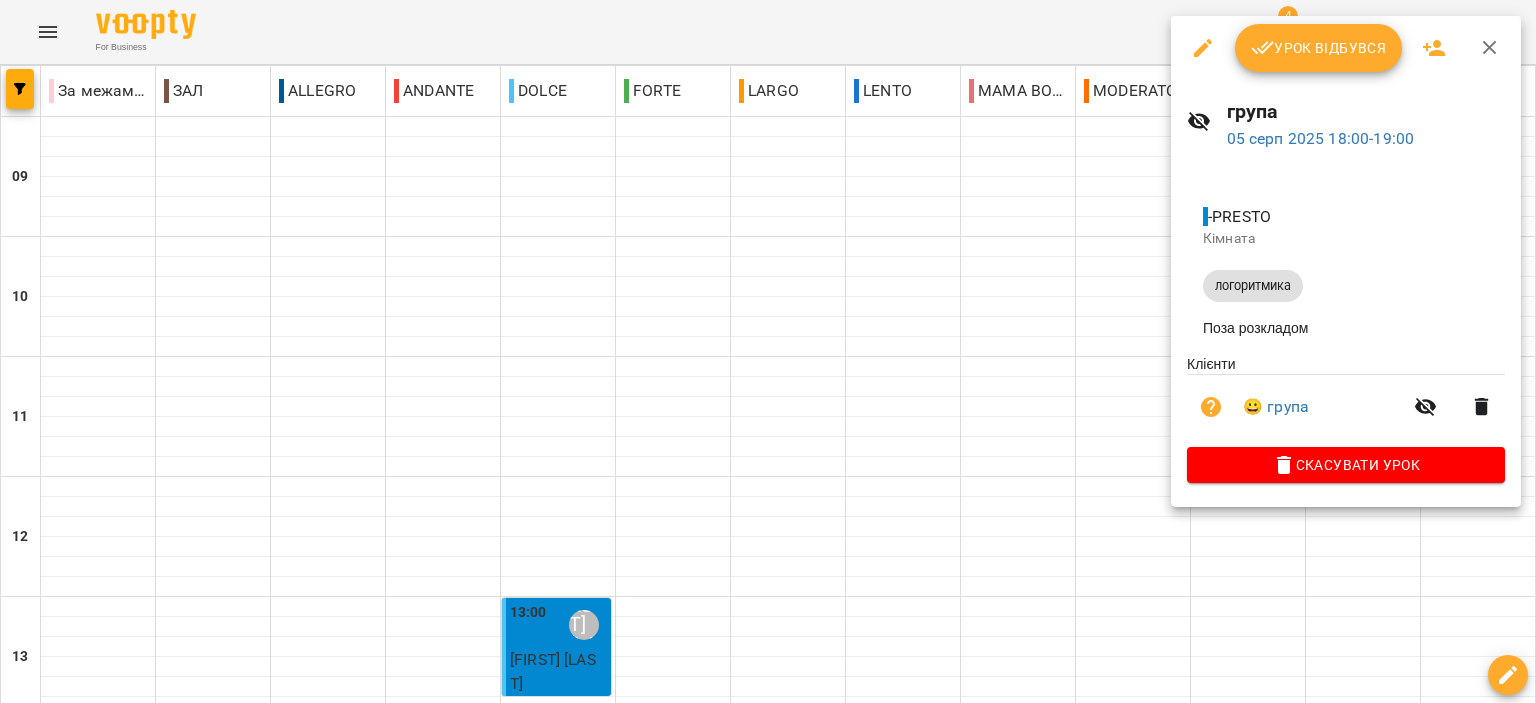 click 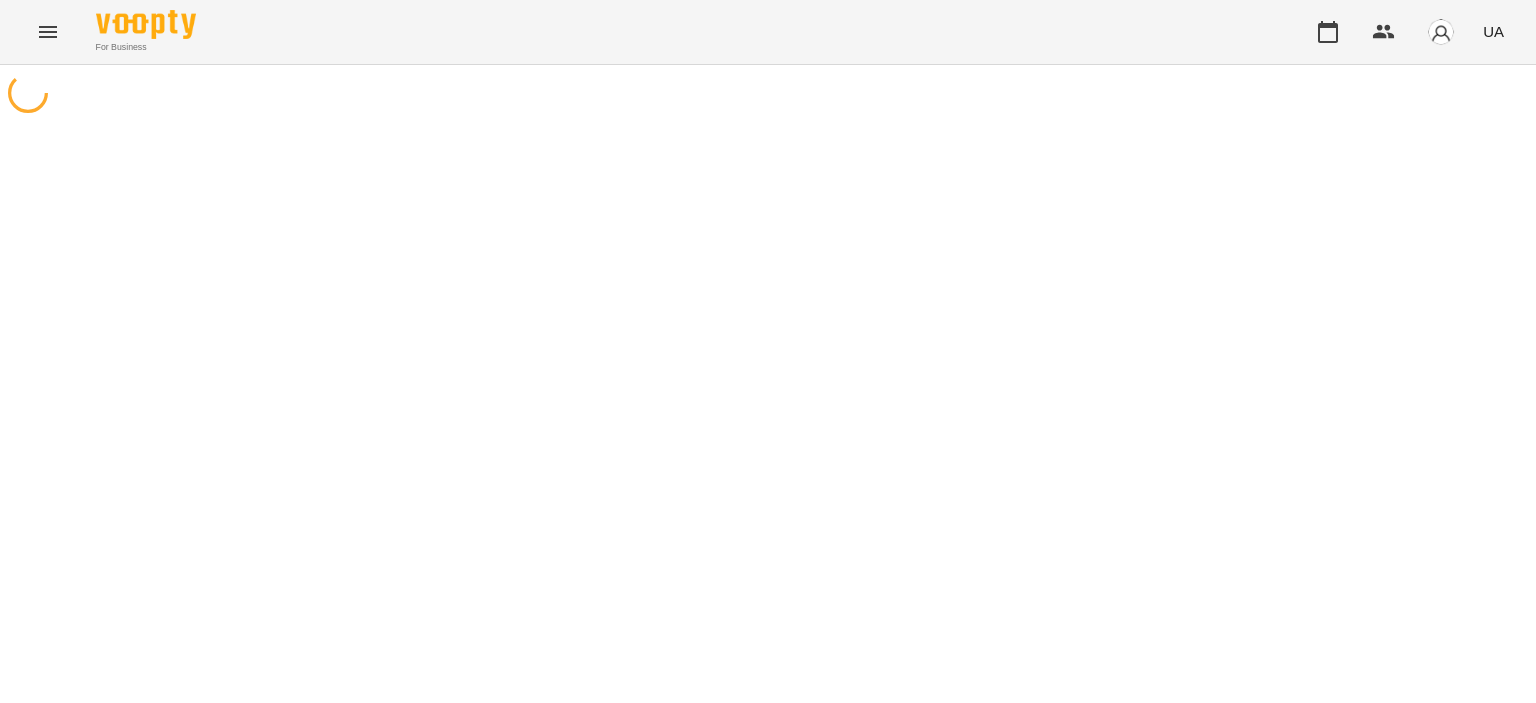 scroll, scrollTop: 0, scrollLeft: 0, axis: both 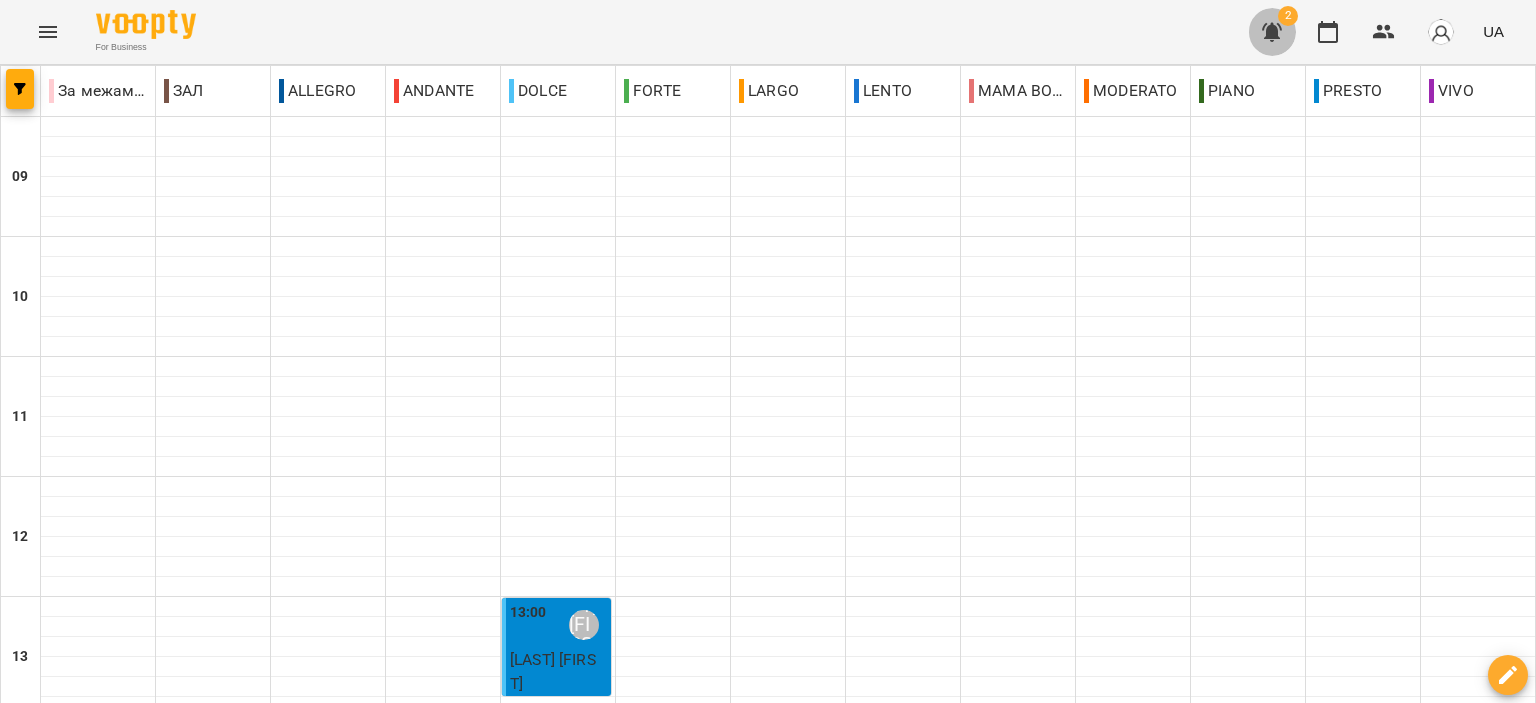 click 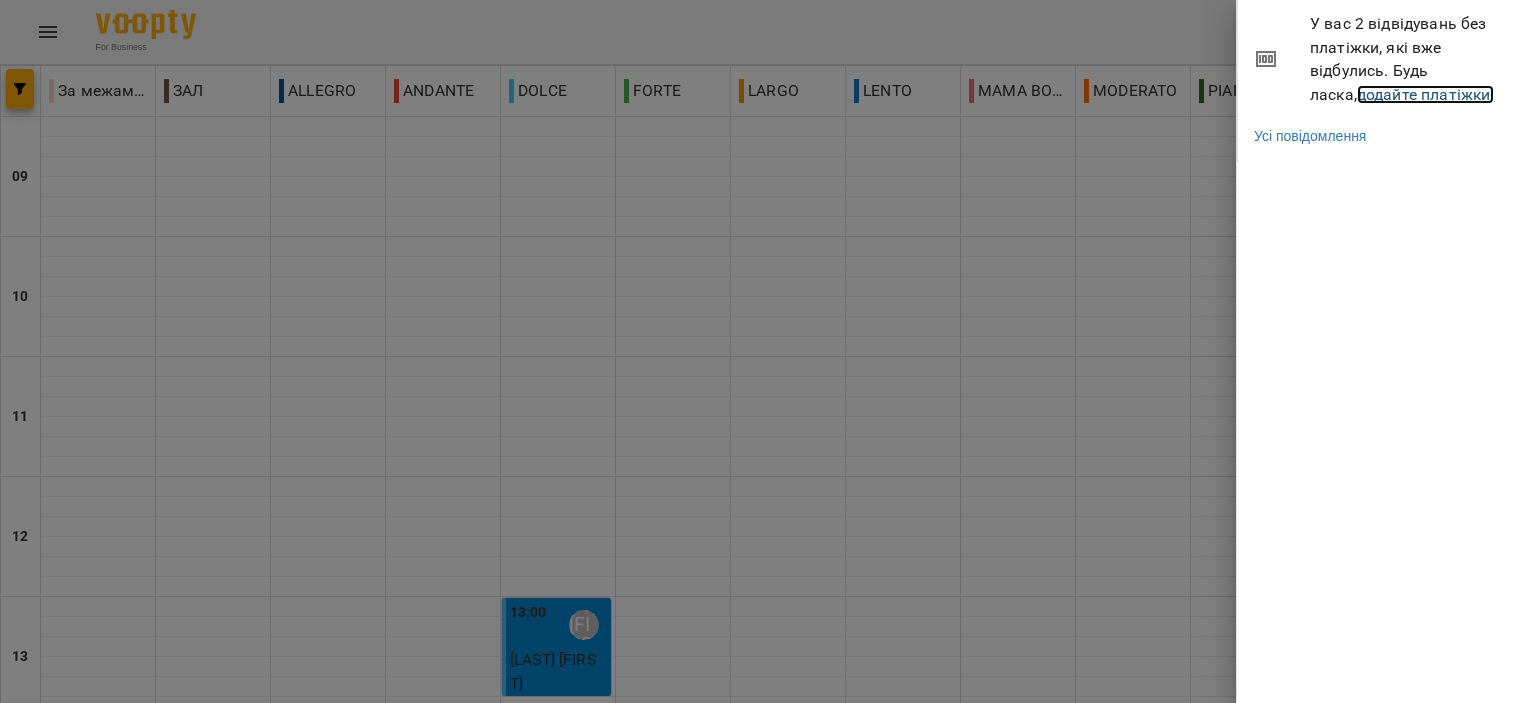 click on "додайте платіжки!" at bounding box center (1426, 94) 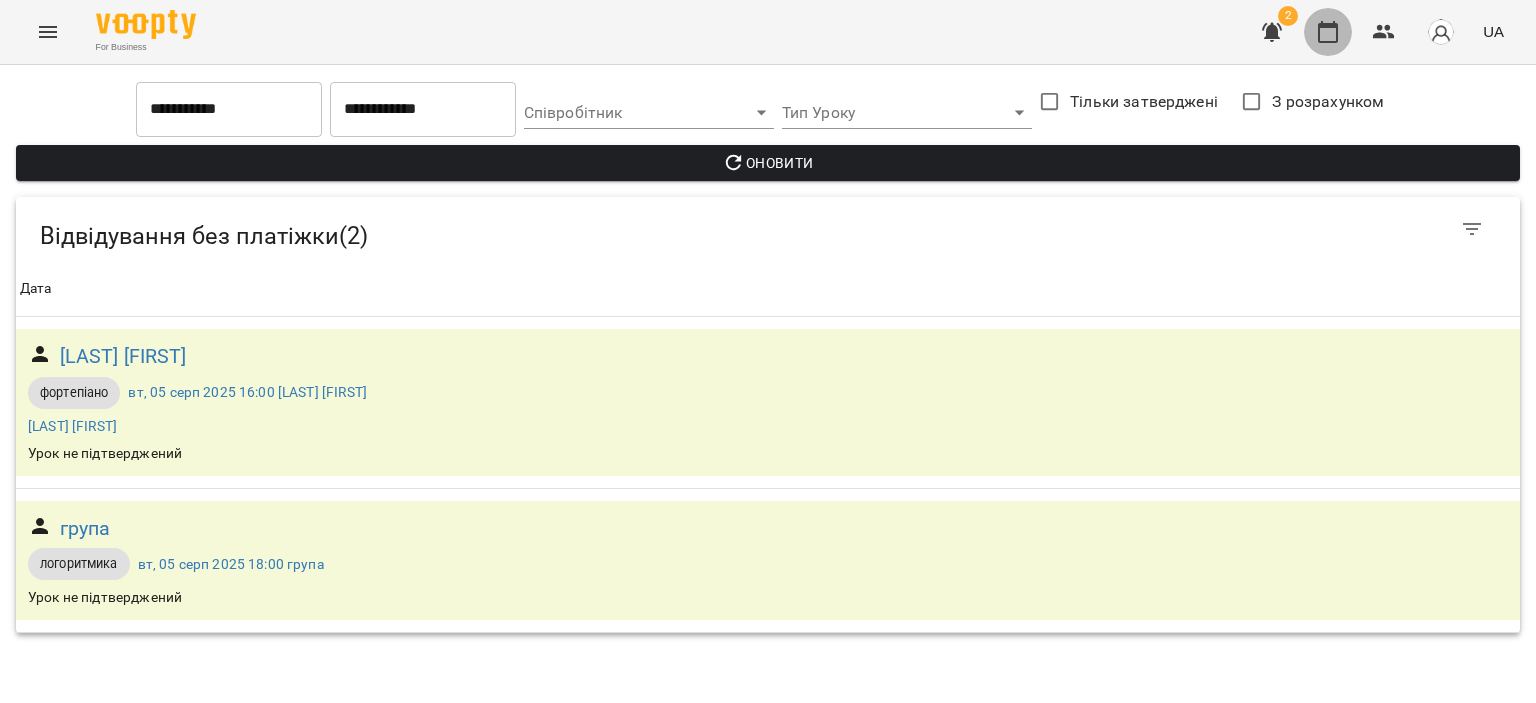 click 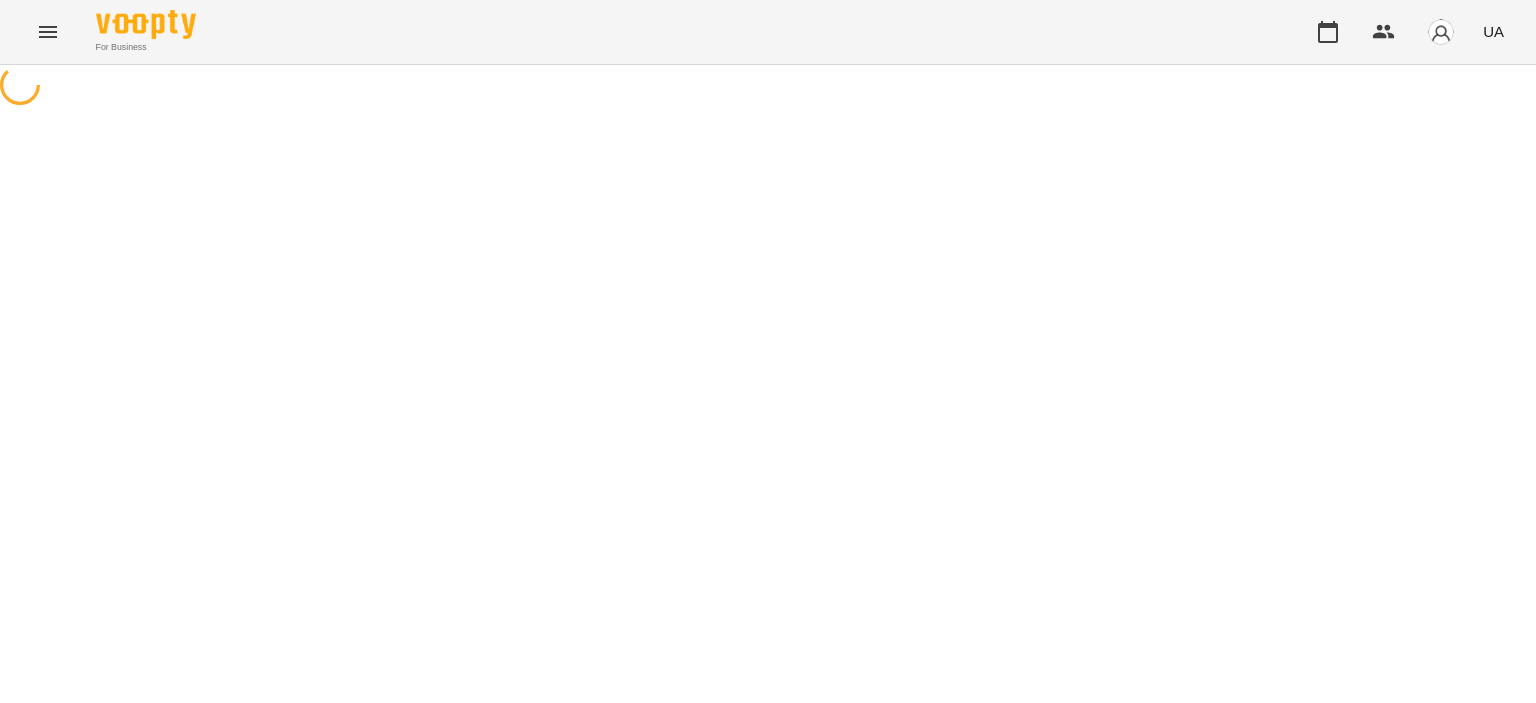 scroll, scrollTop: 0, scrollLeft: 0, axis: both 